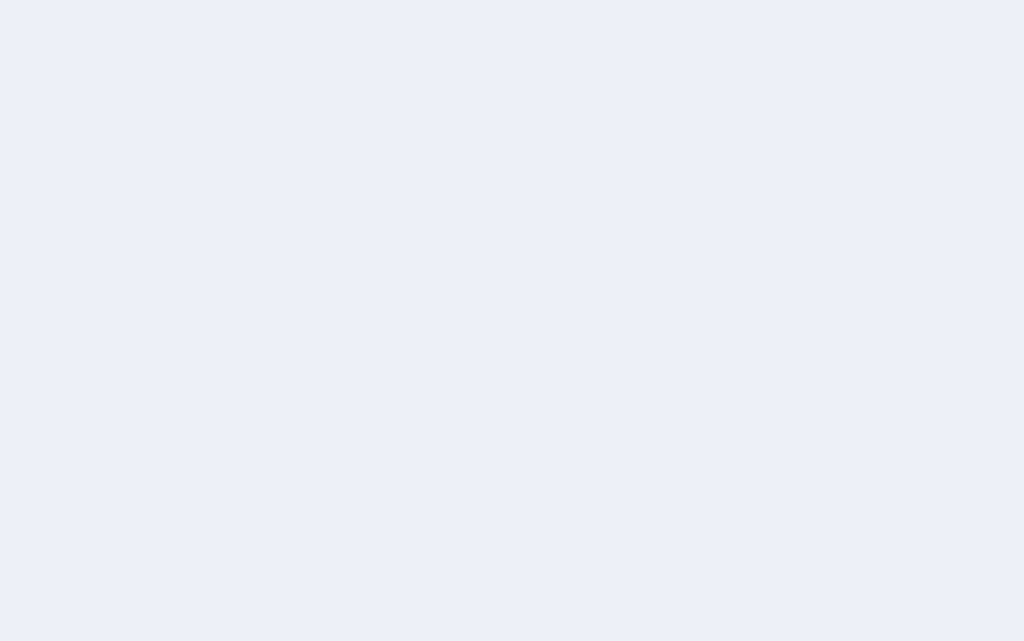 scroll, scrollTop: 0, scrollLeft: 0, axis: both 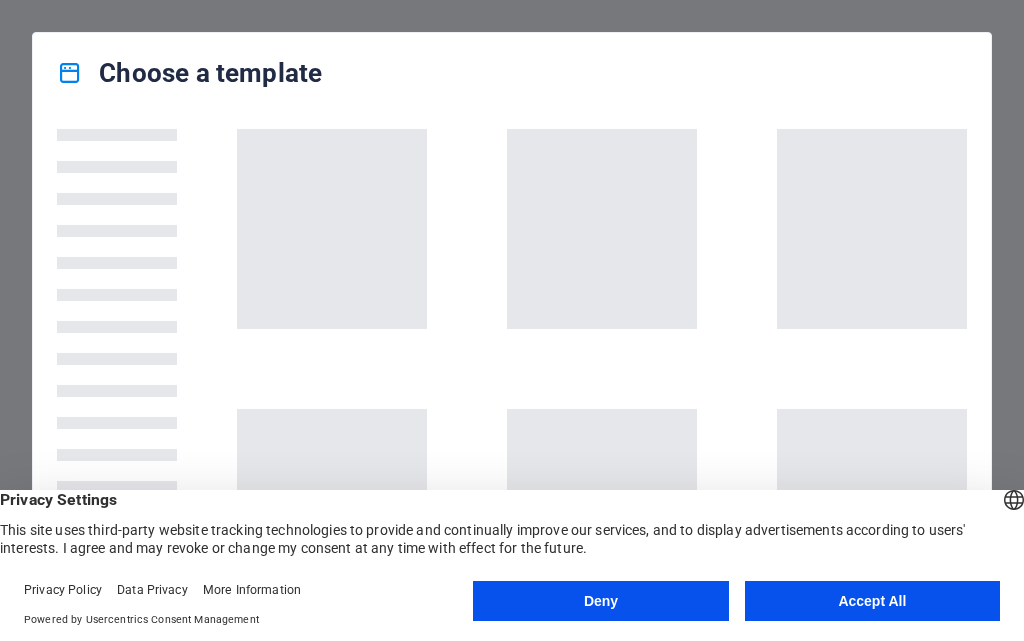 click on "Accept All" at bounding box center (872, 601) 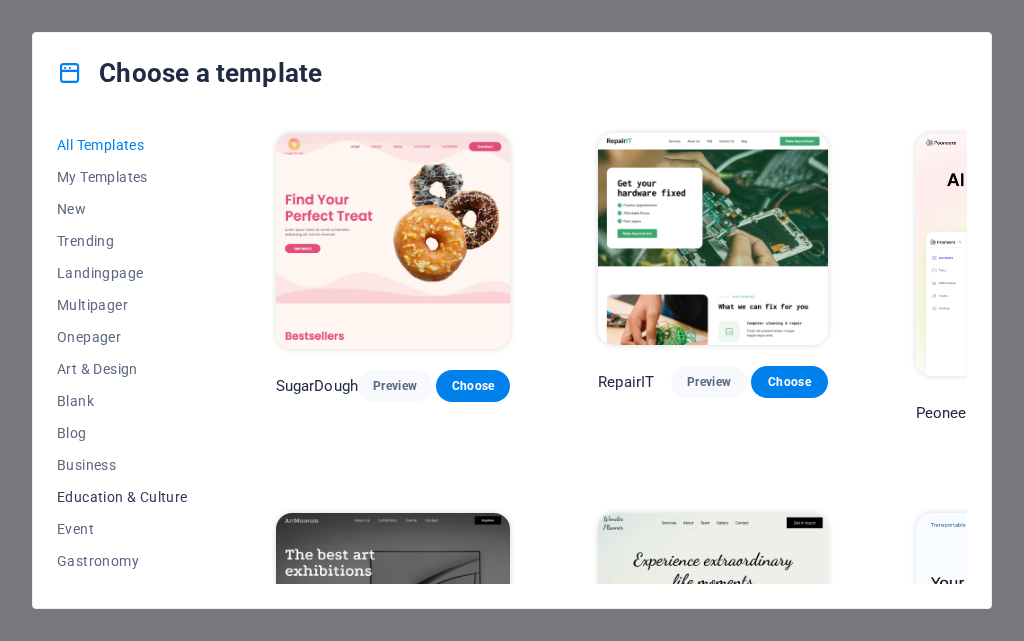 click on "Education & Culture" at bounding box center (122, 497) 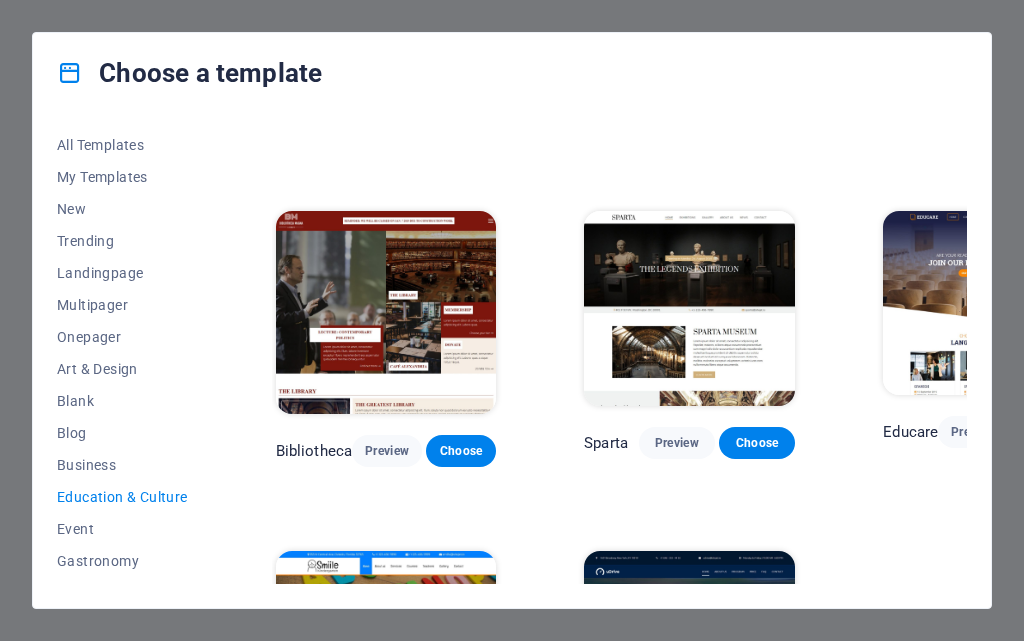 scroll, scrollTop: 300, scrollLeft: 0, axis: vertical 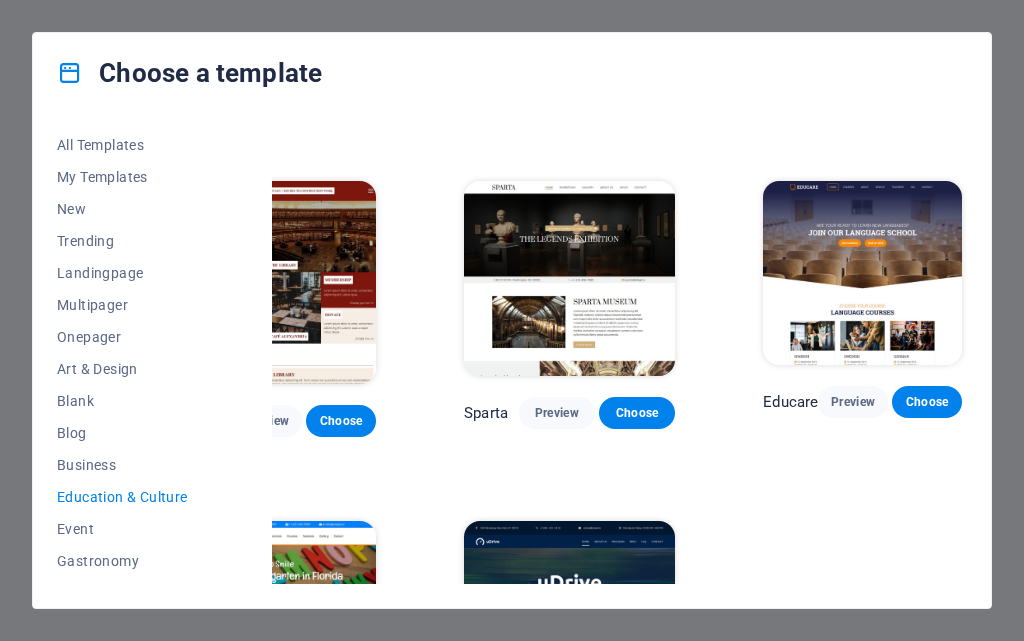 click at bounding box center (862, 272) 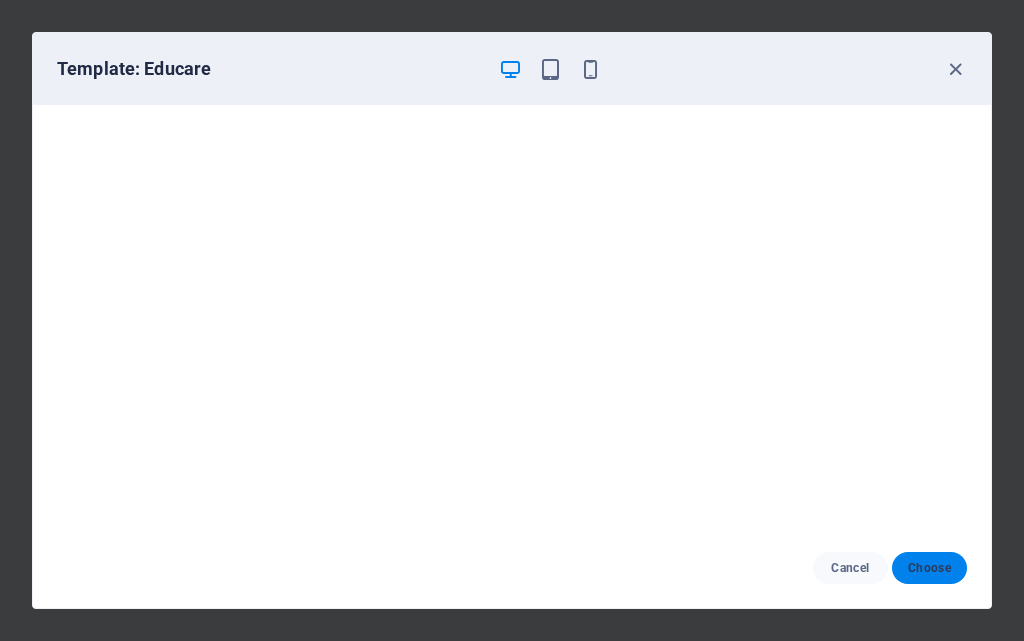 click on "Choose" at bounding box center [929, 568] 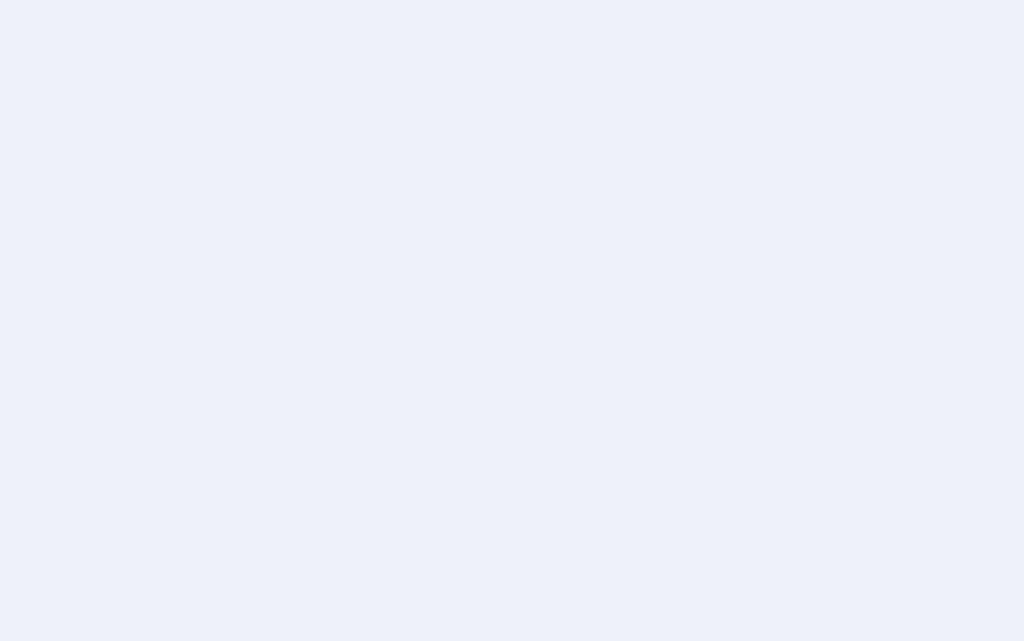 scroll, scrollTop: 0, scrollLeft: 0, axis: both 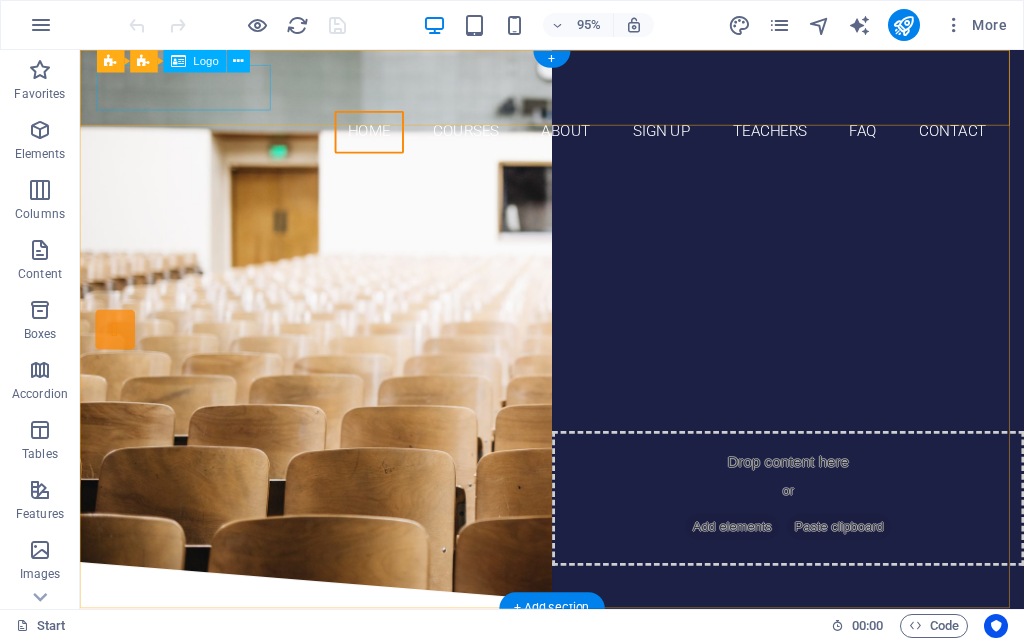 click at bounding box center (577, 90) 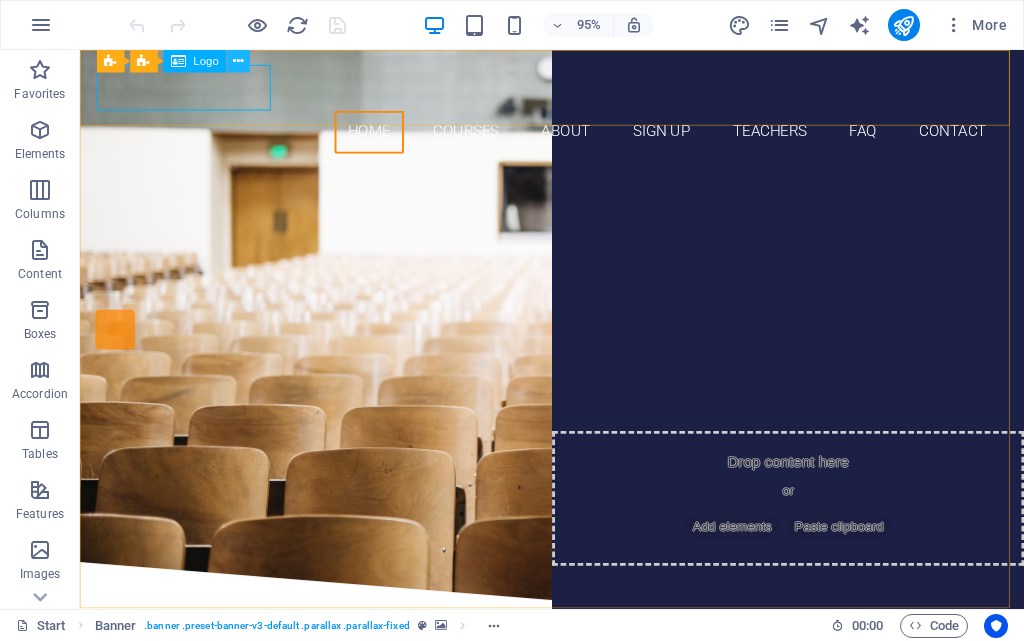 click at bounding box center [239, 61] 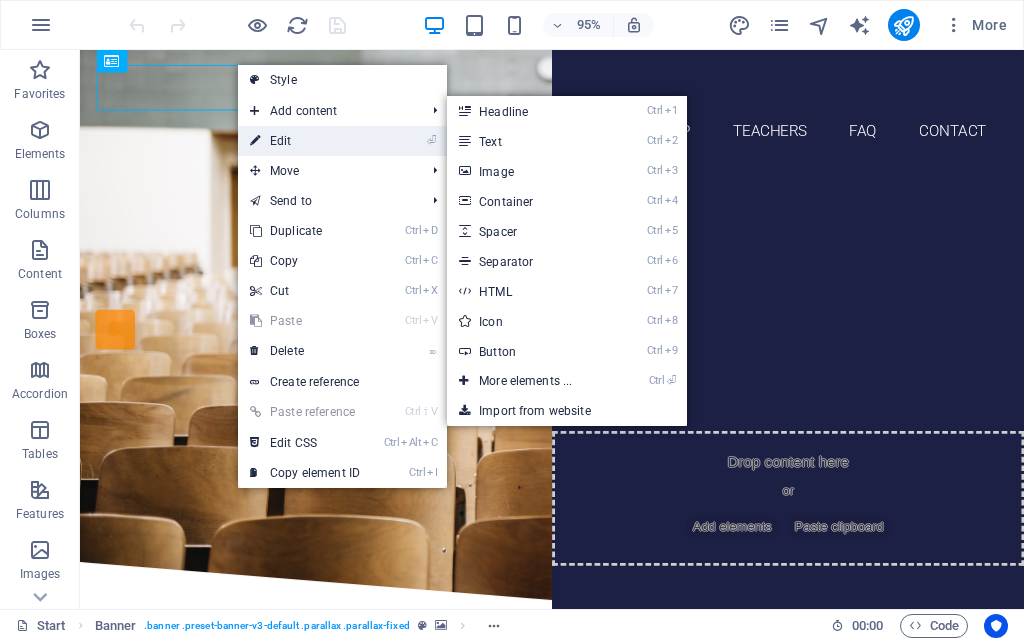 click on "⏎  Edit" at bounding box center (305, 141) 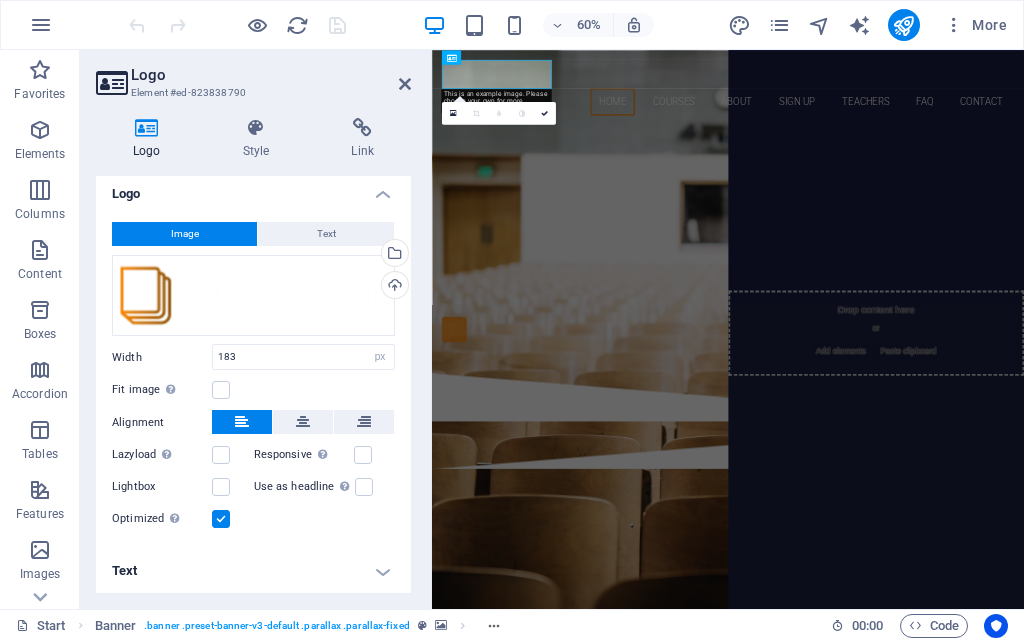 scroll, scrollTop: 7, scrollLeft: 0, axis: vertical 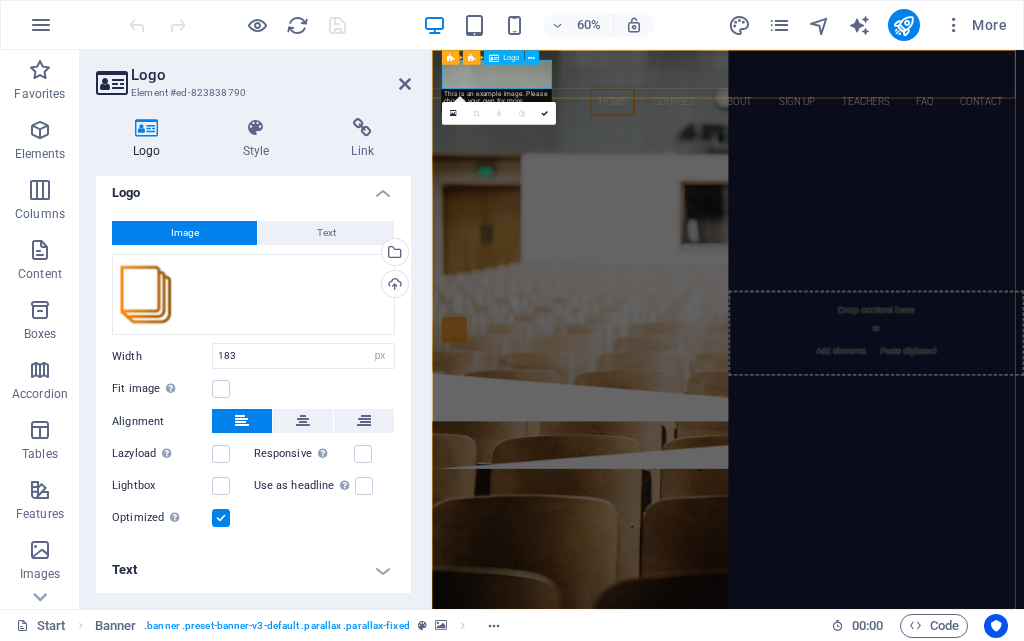 click at bounding box center [926, 90] 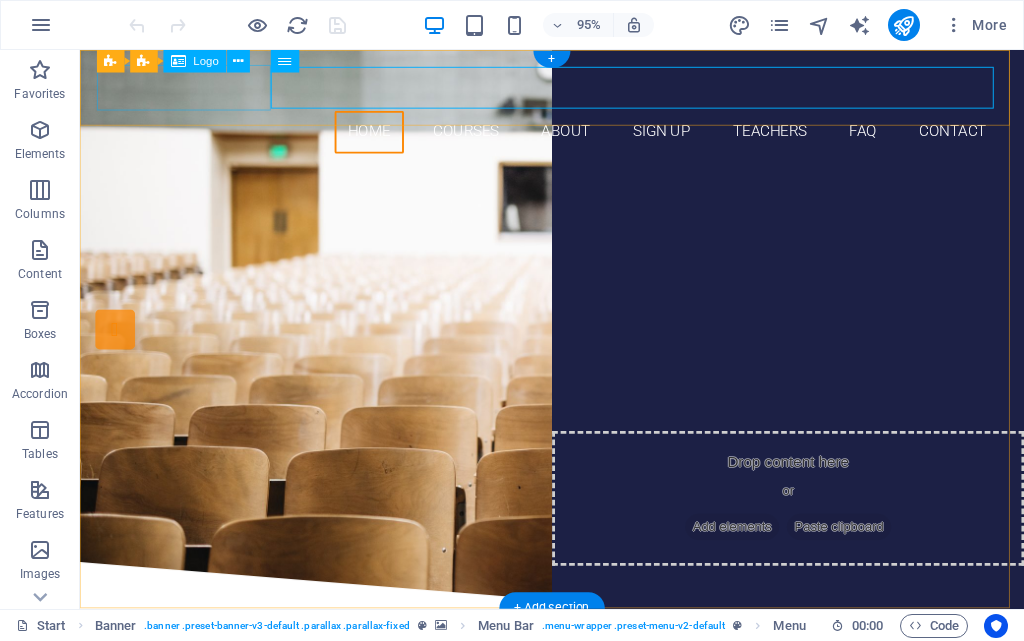 click at bounding box center [577, 90] 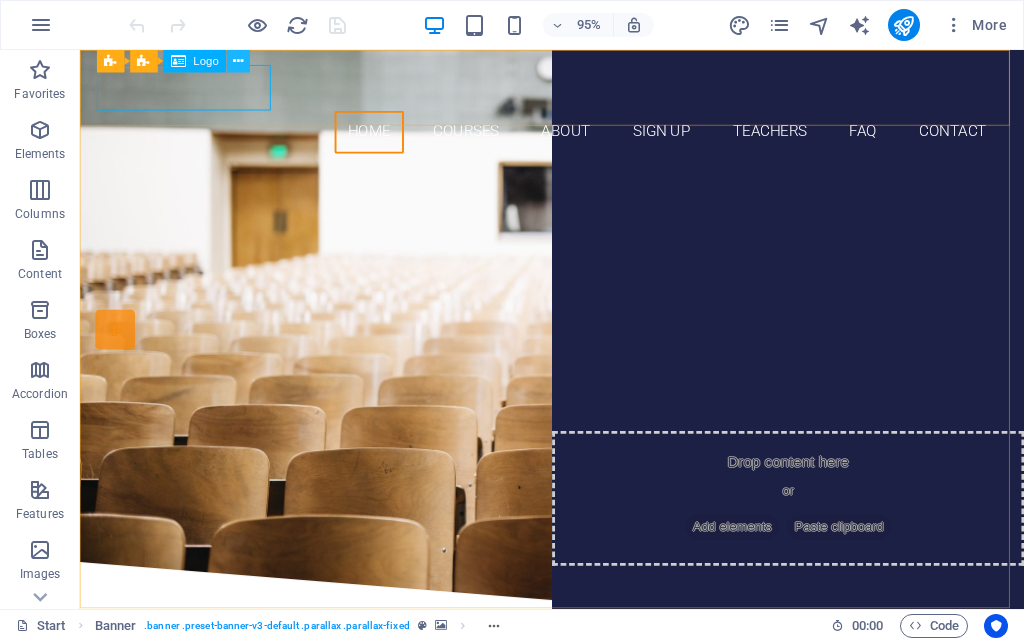 click at bounding box center [239, 61] 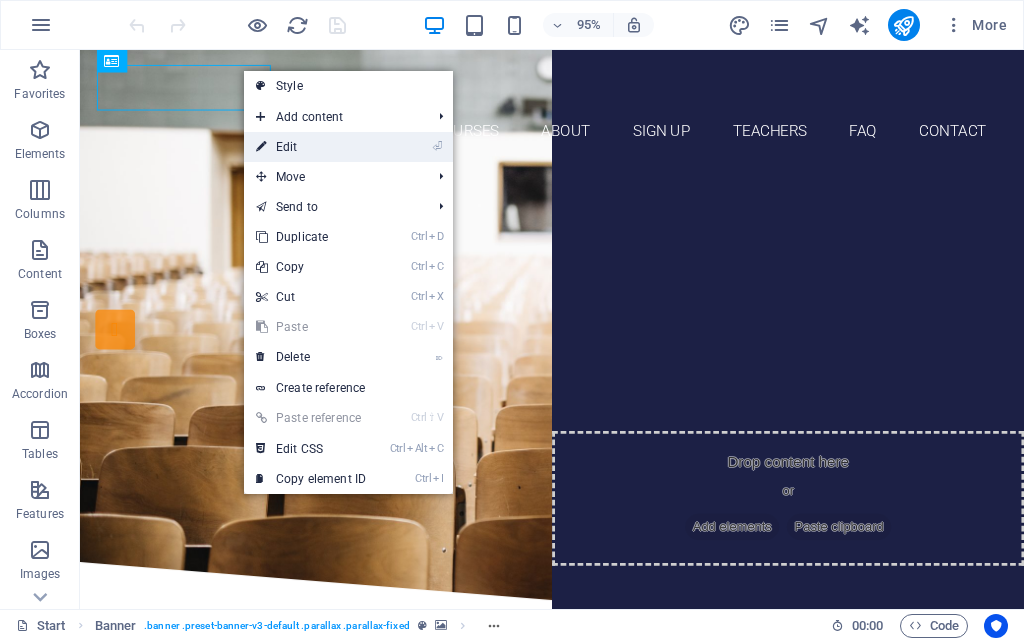 click on "⏎  Edit" at bounding box center [311, 147] 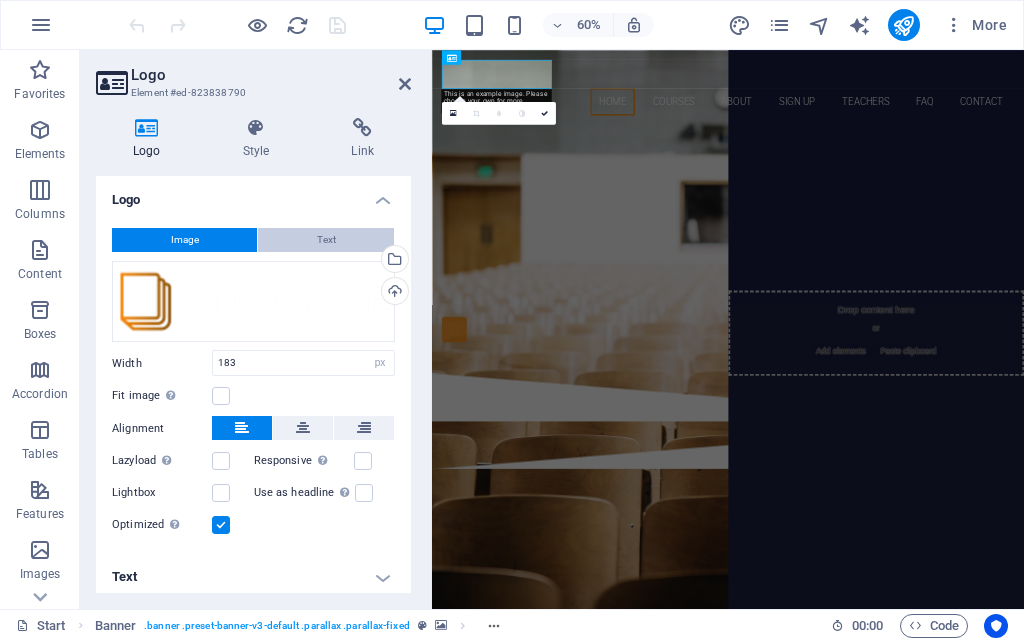 click on "Text" at bounding box center (326, 240) 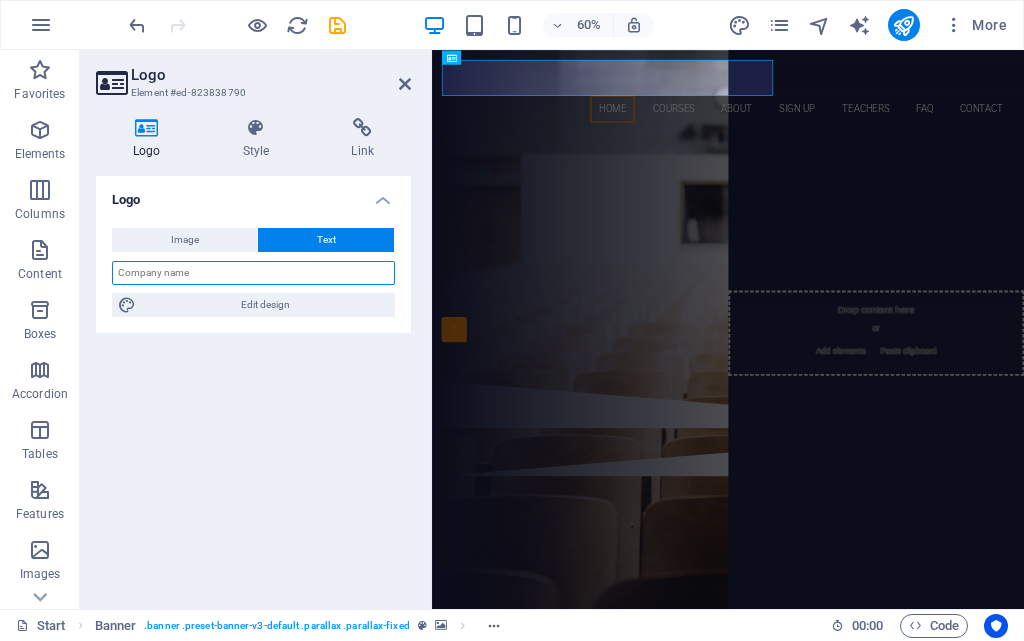 click at bounding box center [253, 273] 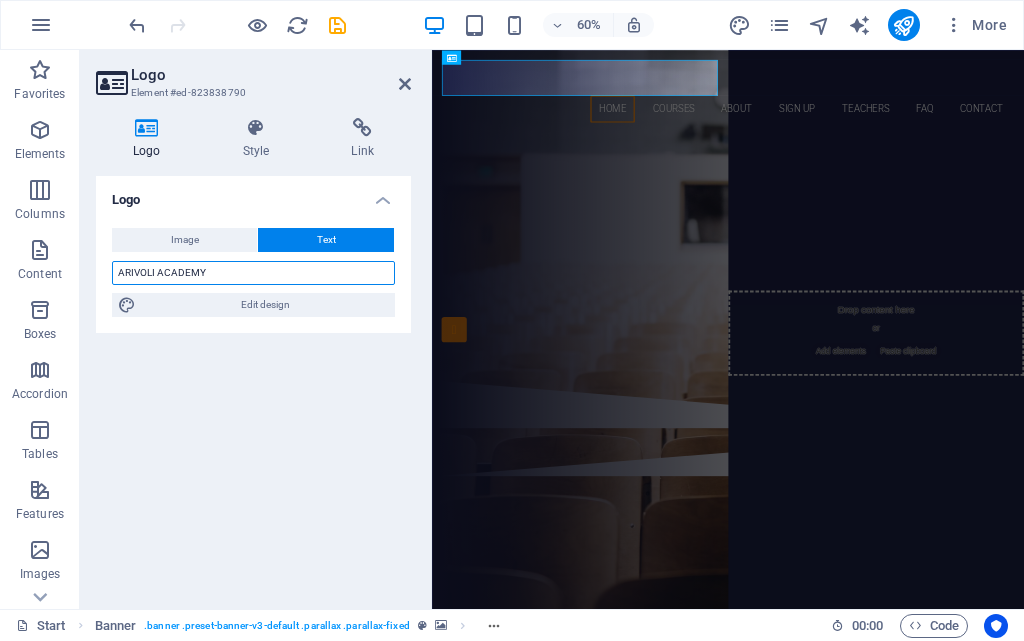type on "ARIVOLI ACADEMY" 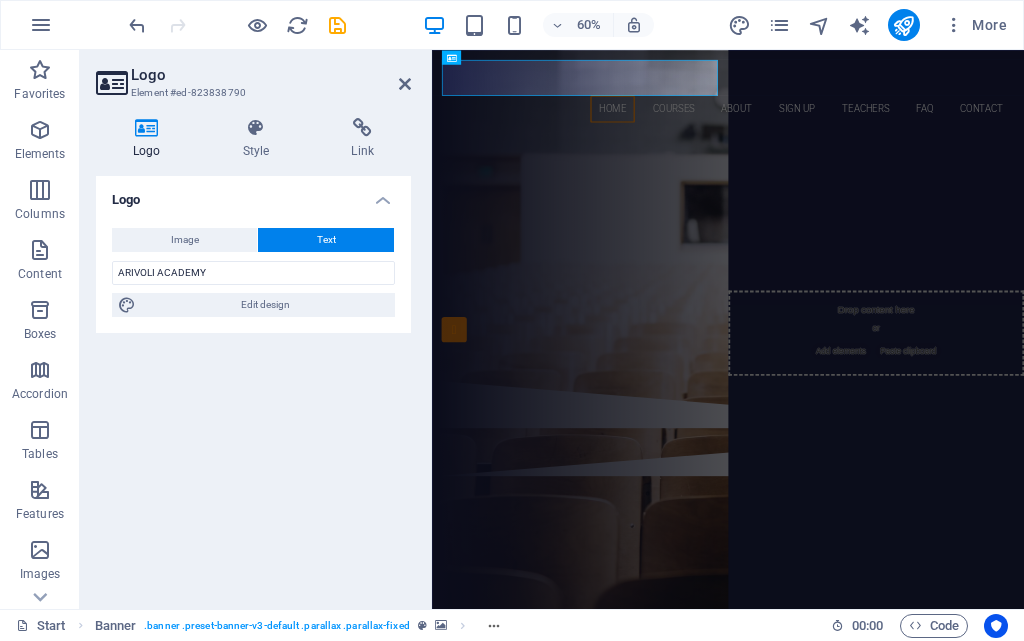 click on "Logo Image Text Drag files here, click to choose files or select files from Files or our free stock photos & videos Select files from the file manager, stock photos, or upload file(s) Upload Width 183 Default auto px rem % em vh vw Fit image Automatically fit image to a fixed width and height Height Default auto px Alignment Lazyload Loading images after the page loads improves page speed. Responsive Automatically load retina image and smartphone optimized sizes. Lightbox Use as headline The image will be wrapped in an H1 headline tag. Useful for giving alternative text the weight of an H1 headline, e.g. for the logo. Leave unchecked if uncertain. Optimized Images are compressed to improve page speed. Position Direction Custom X offset 50 px rem % vh vw Y offset 50 px rem % vh vw ARIVOLI ACADEMY Edit design Text Float No float Image left Image right Determine how text should behave around the image. Text Alternative text Image caption Paragraph Format Normal Heading 1 Heading 2 Heading 3 Heading 4 Heading 5 8" at bounding box center [253, 384] 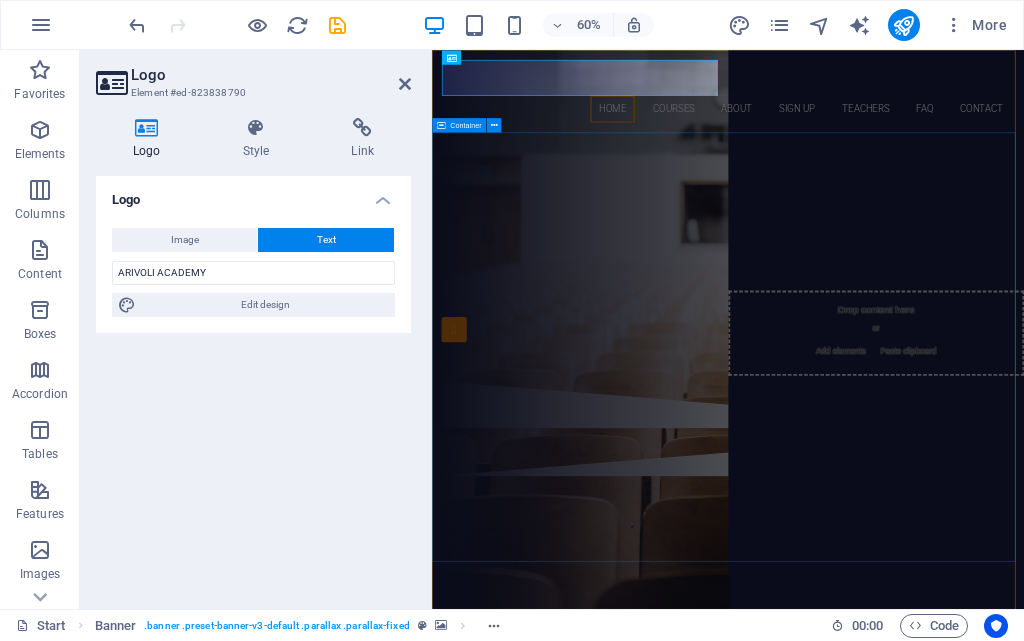 click on "Are you ready to learn new languages? Join our Language School Our Courses Sign up now" at bounding box center (925, 394) 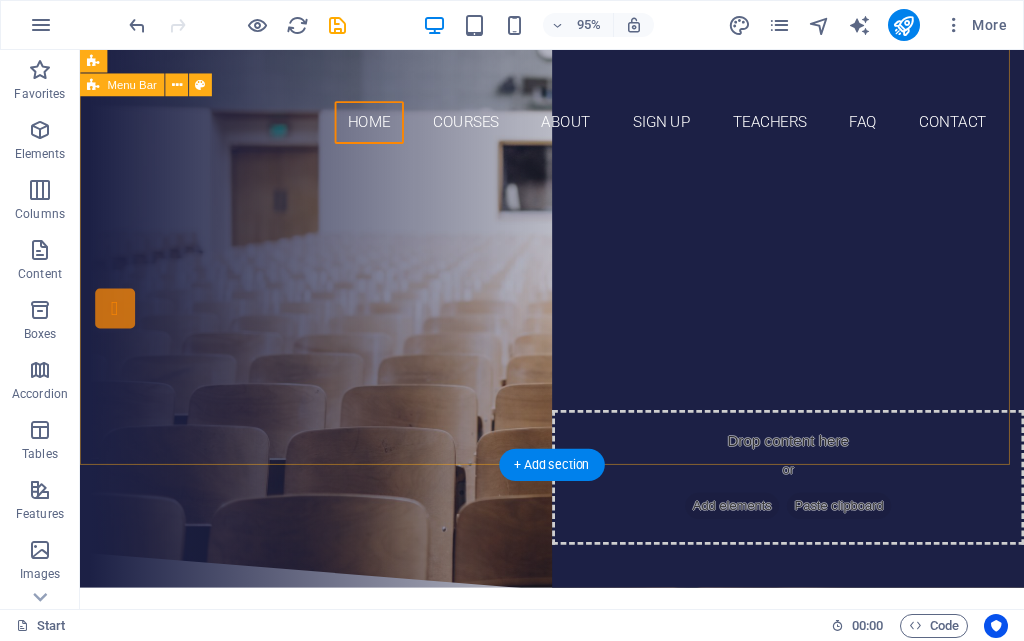 scroll, scrollTop: 0, scrollLeft: 0, axis: both 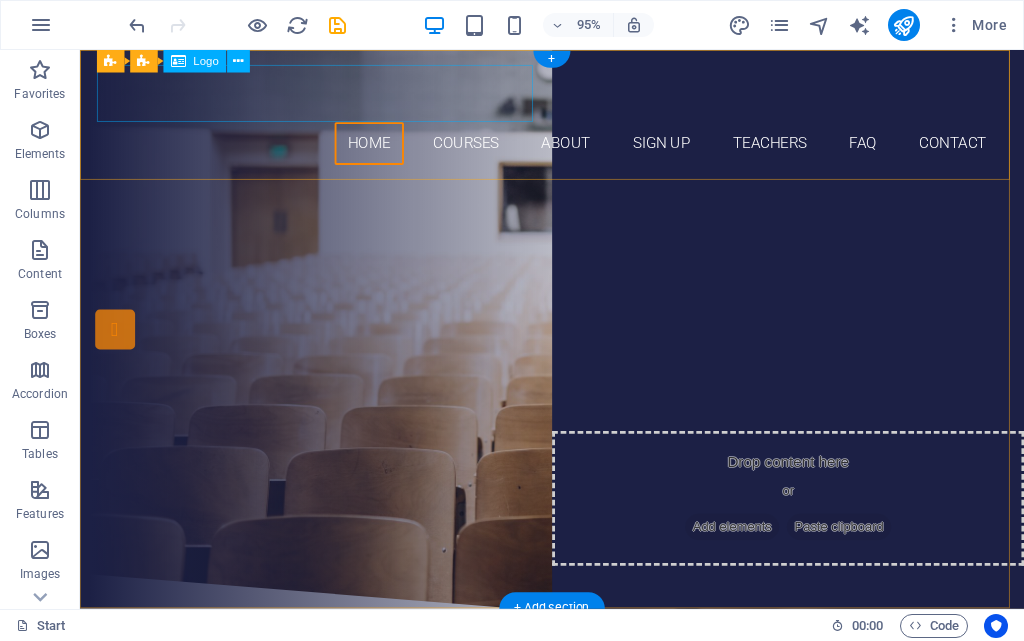 click on "ARIVOLI ACADEMY" at bounding box center [577, 96] 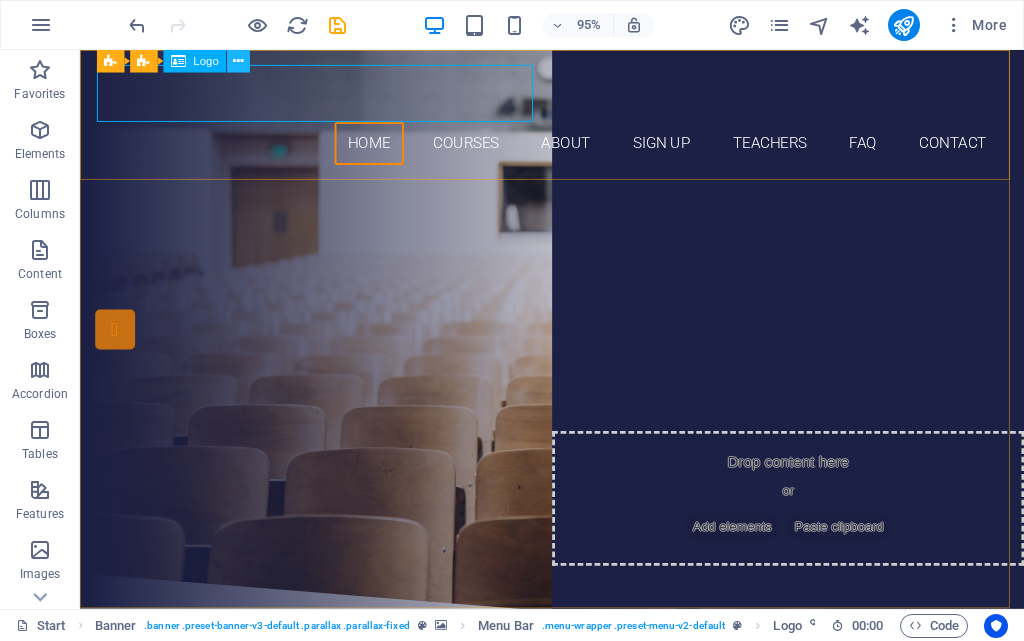 click at bounding box center (239, 61) 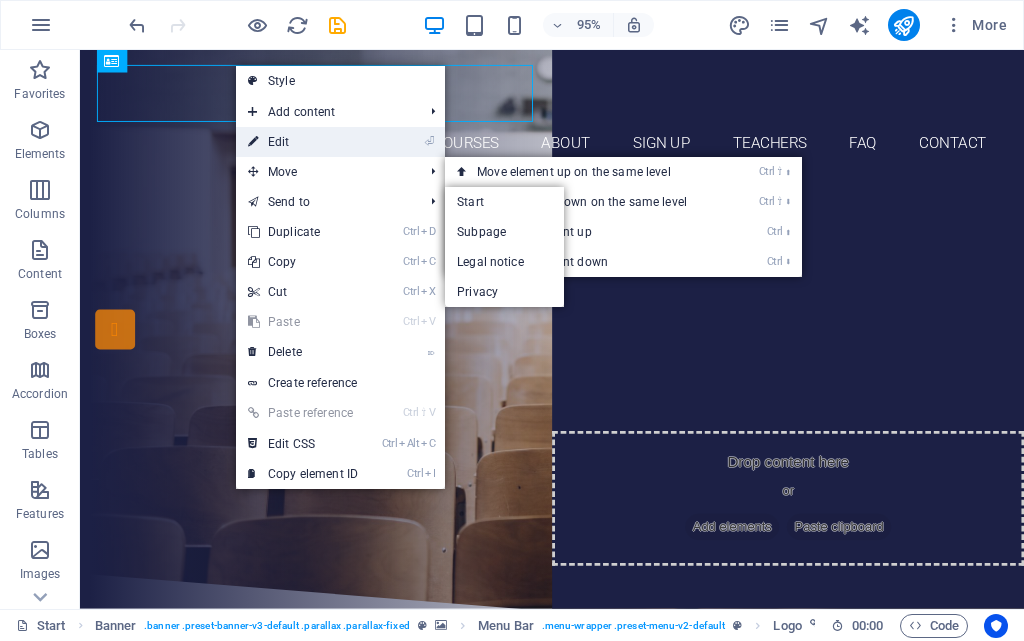 click on "⏎  Edit" at bounding box center [303, 142] 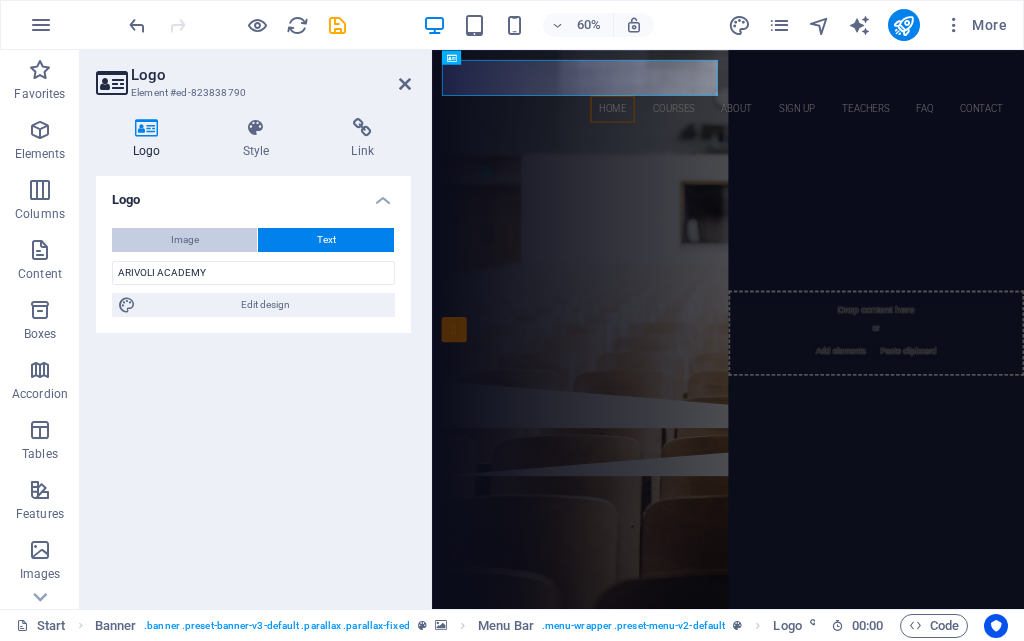 click on "Image" at bounding box center (184, 240) 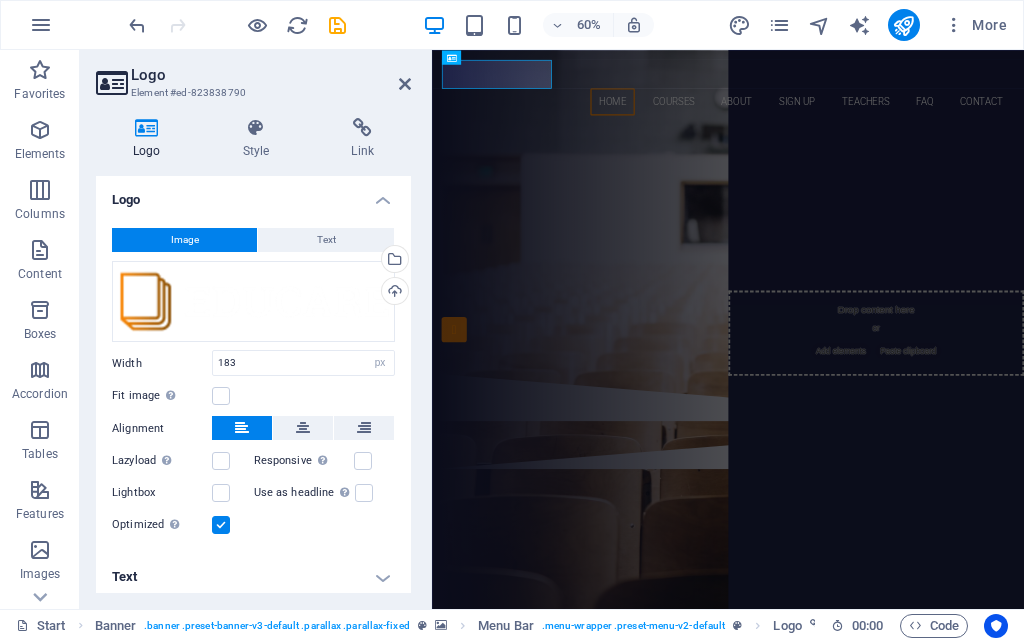 click on "Image Text Drag files here, click to choose files or select files from Files or our free stock photos & videos Select files from the file manager, stock photos, or upload file(s) Upload Width 183 Default auto px rem % em vh vw Fit image Automatically fit image to a fixed width and height Height Default auto px Alignment Lazyload Loading images after the page loads improves page speed. Responsive Automatically load retina image and smartphone optimized sizes. Lightbox Use as headline The image will be wrapped in an H1 headline tag. Useful for giving alternative text the weight of an H1 headline, e.g. for the logo. Leave unchecked if uncertain. Optimized Images are compressed to improve page speed. Position Direction Custom X offset 50 px rem % vh vw Y offset 50 px rem % vh vw ARIVOLI ACADEMY Edit design" at bounding box center (253, 383) 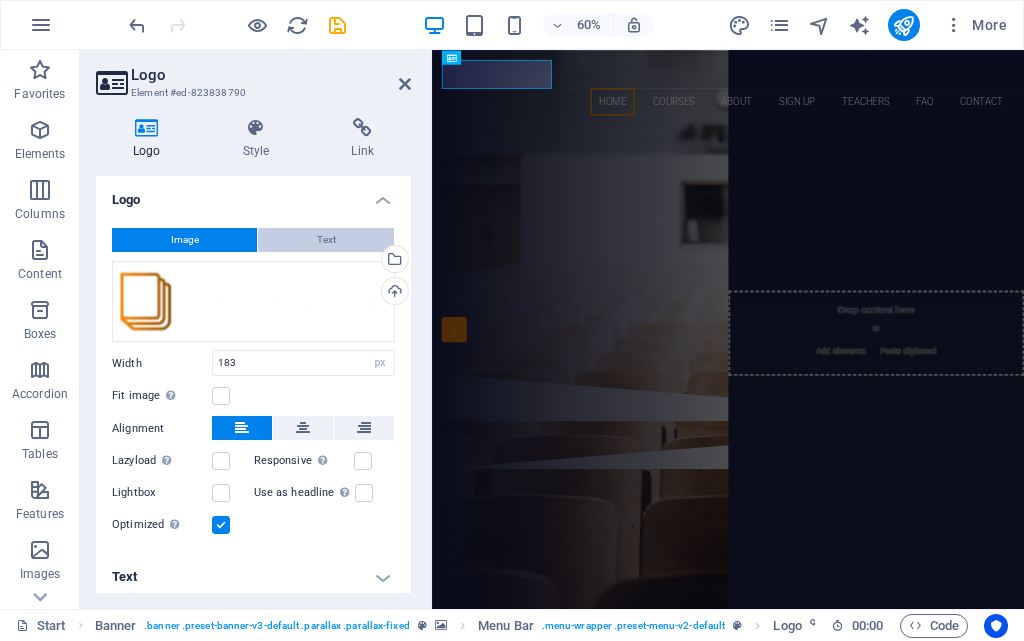 click on "Text" at bounding box center (326, 240) 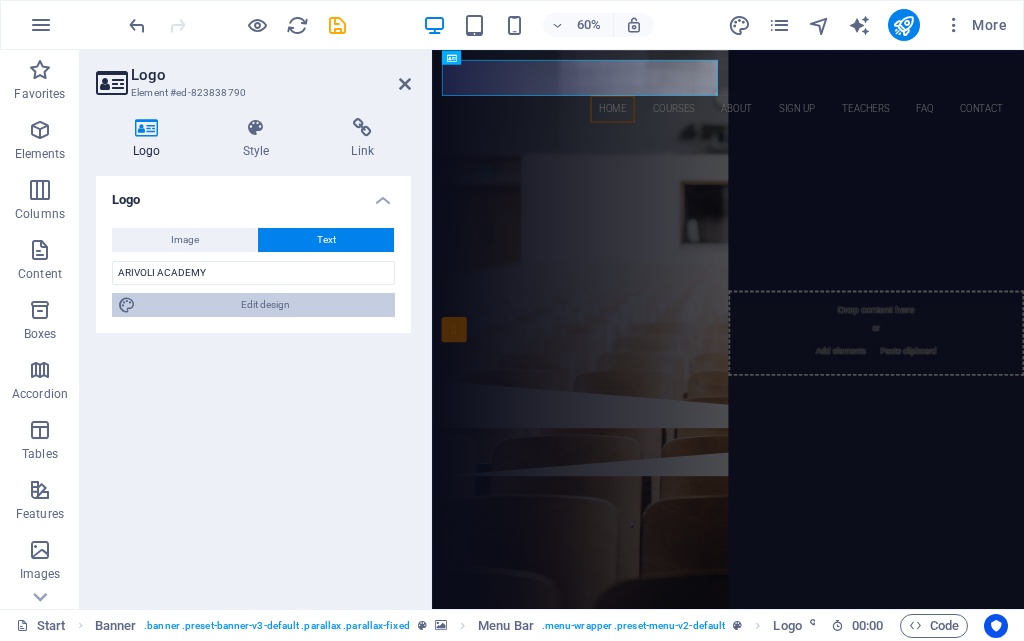 click on "Edit design" at bounding box center [265, 305] 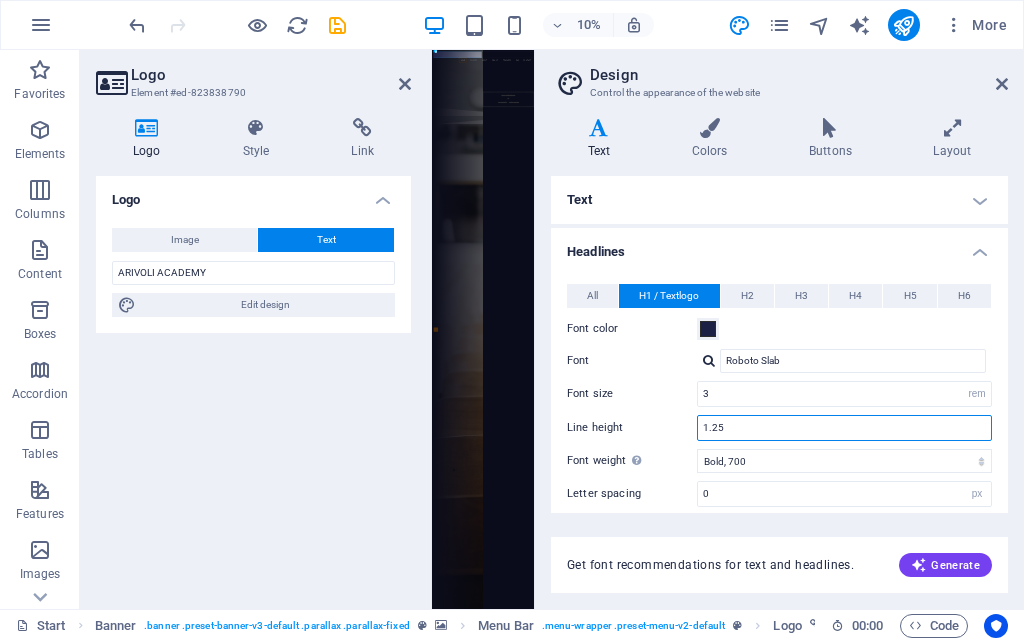 click on "1.25" at bounding box center (844, 428) 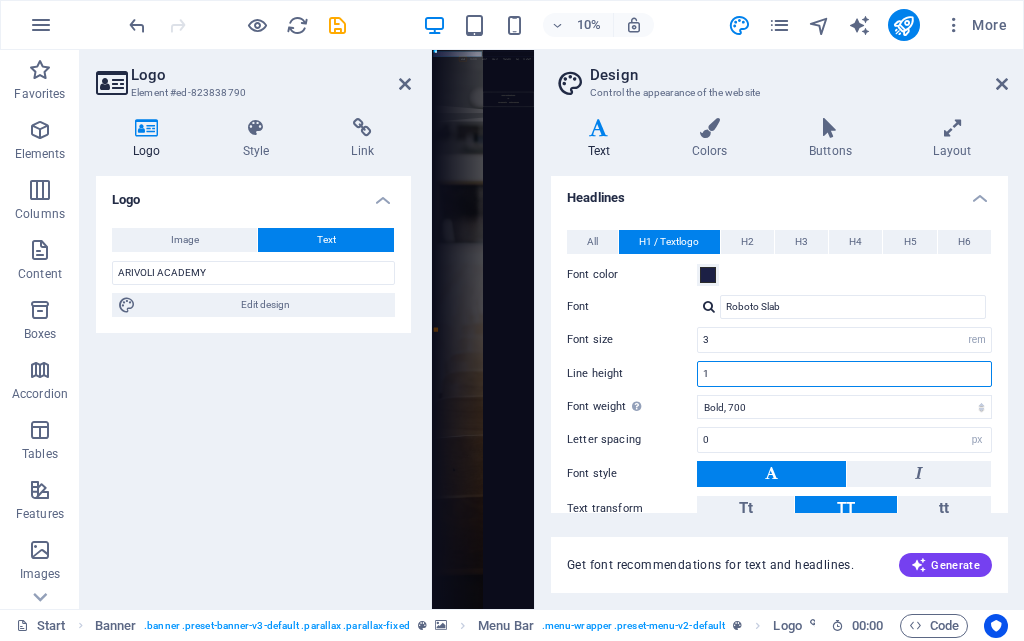 scroll, scrollTop: 188, scrollLeft: 0, axis: vertical 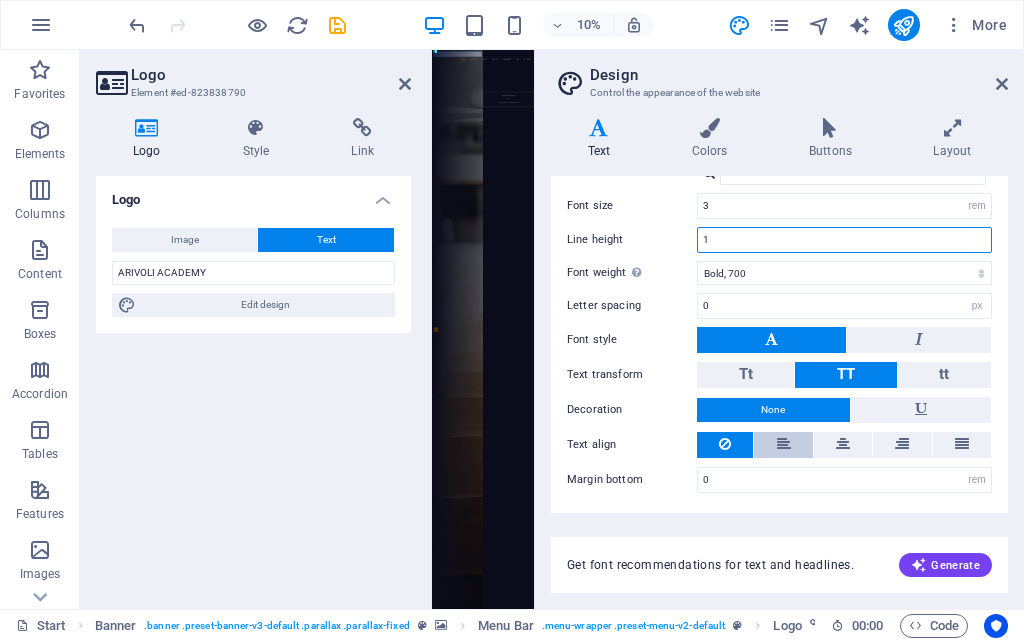 type on "1" 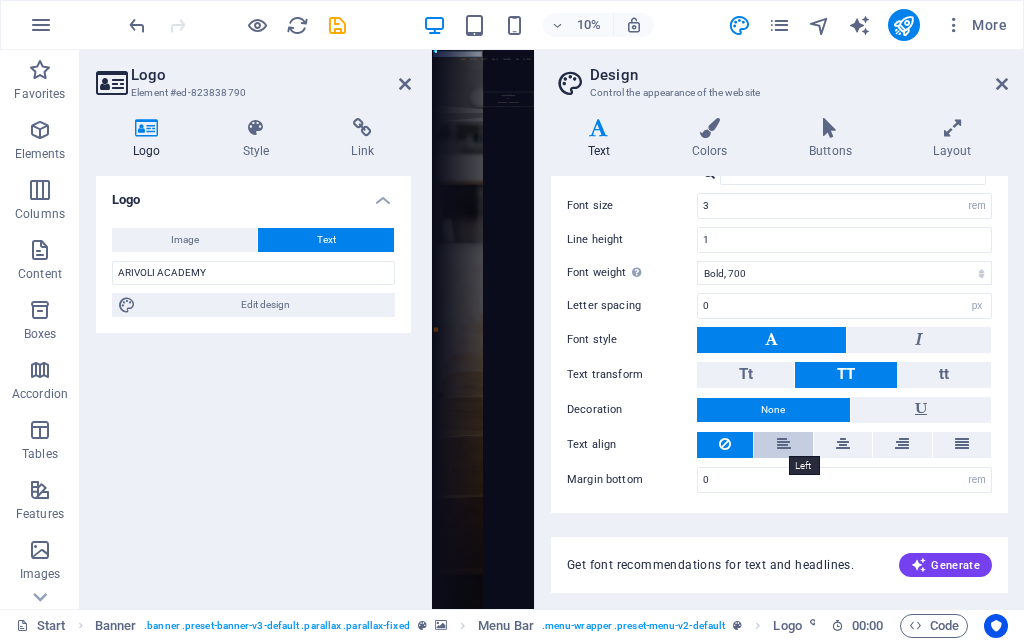 click at bounding box center [784, 444] 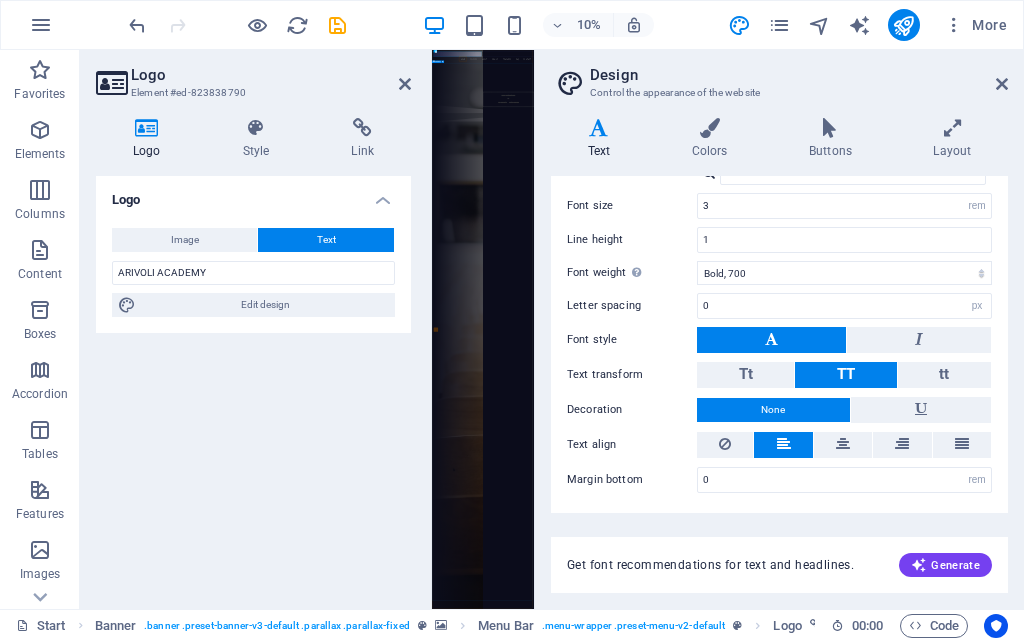 click on "Are you ready to learn new languages? Join our Language School Our Courses Sign up now" at bounding box center (920, 376) 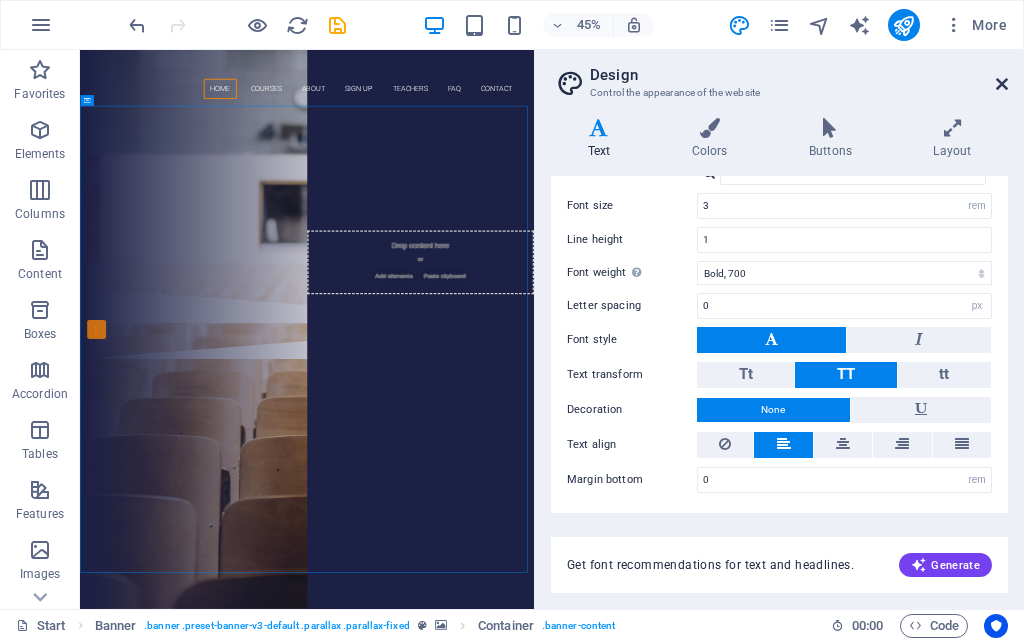 click at bounding box center [1002, 84] 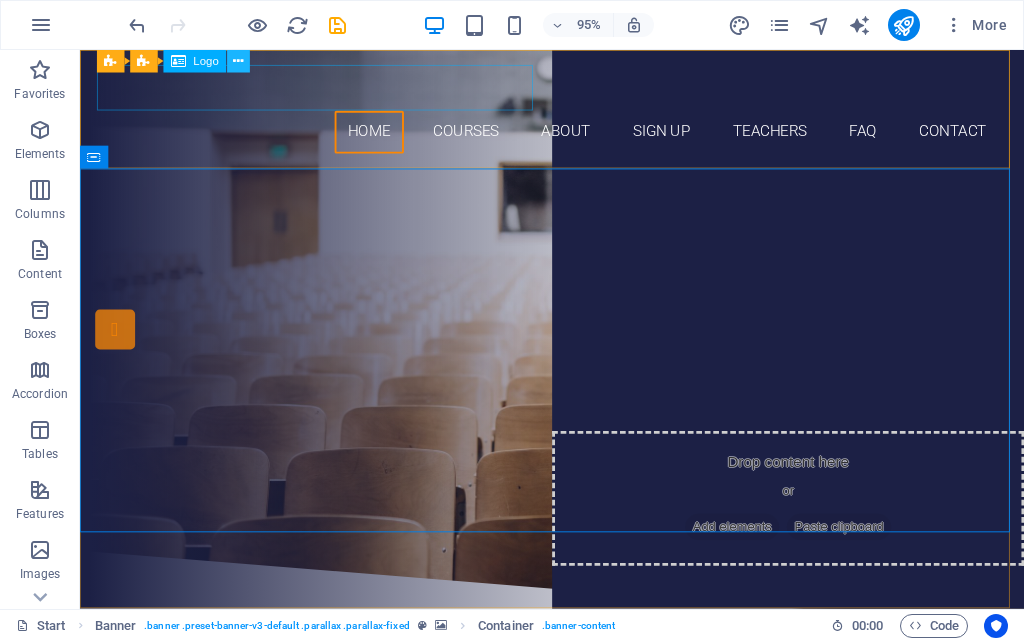 click at bounding box center [239, 61] 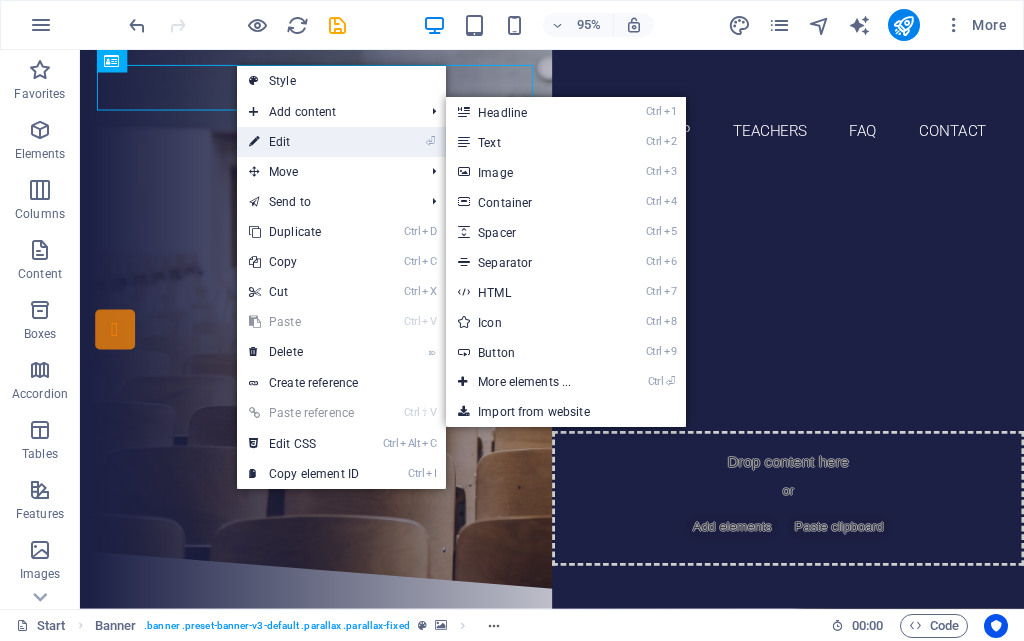 click on "⏎  Edit" at bounding box center [304, 142] 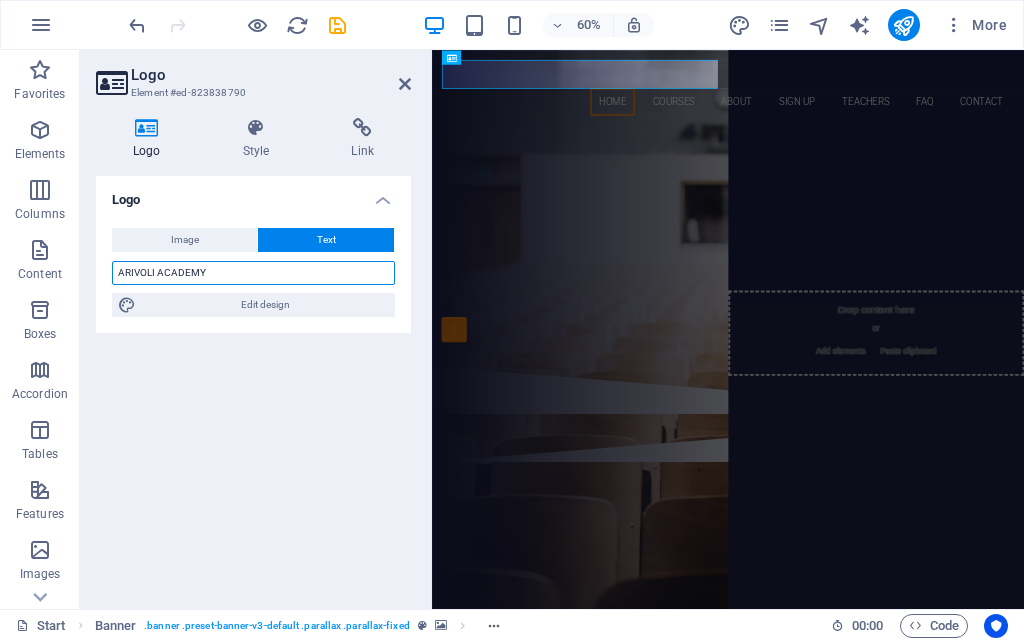 click on "ARIVOLI ACADEMY" at bounding box center (253, 273) 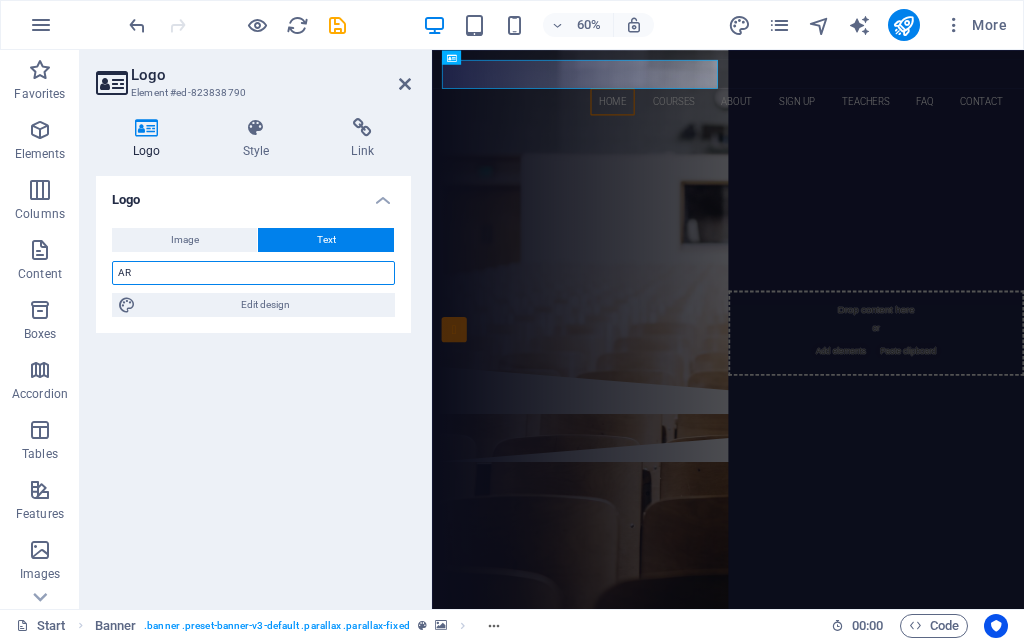 type on "A" 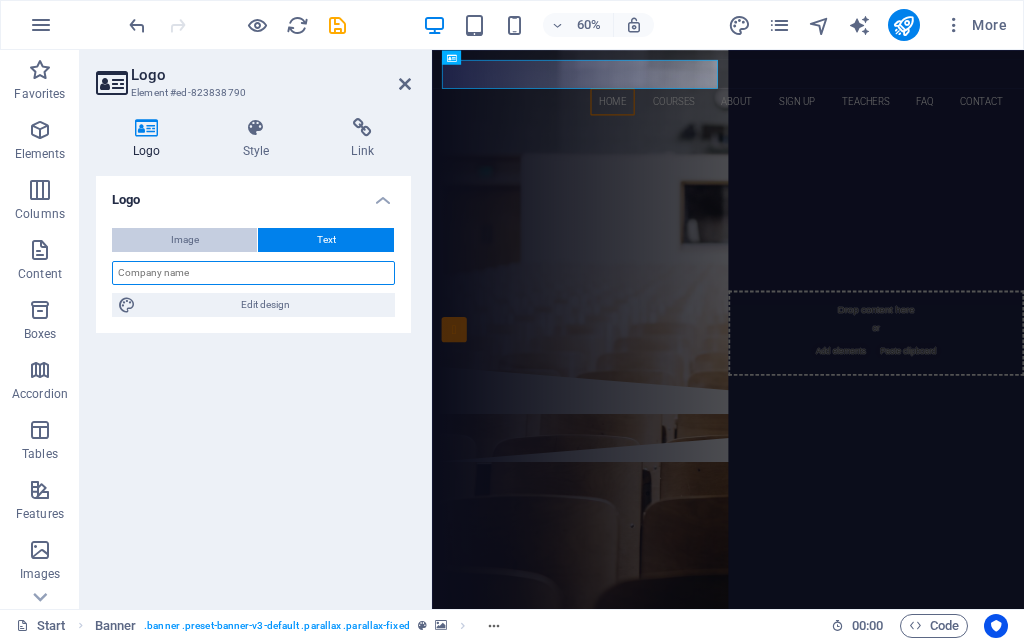 type 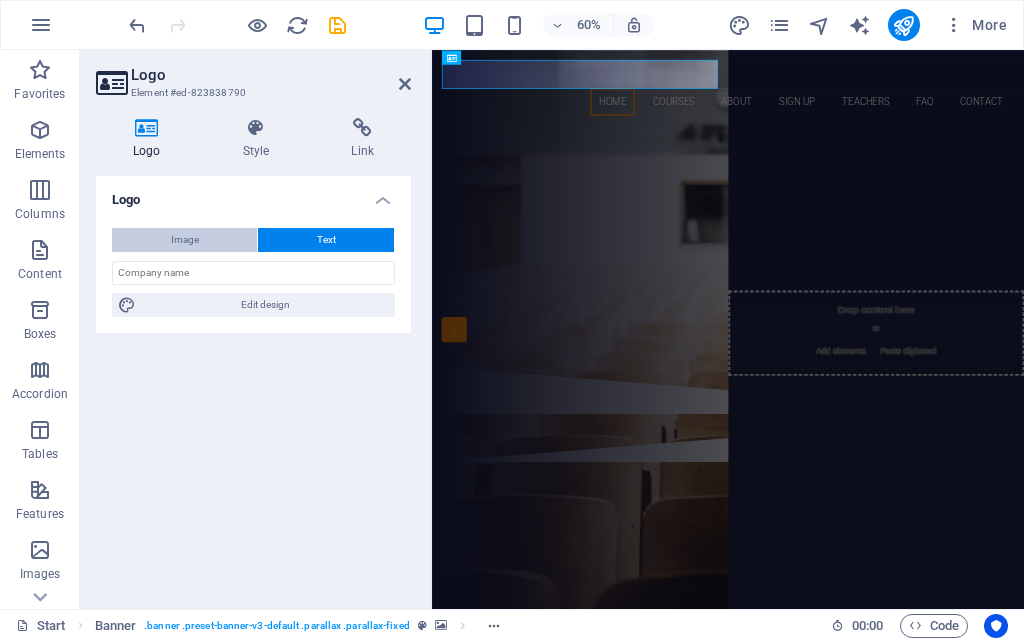 click on "Image" at bounding box center [184, 240] 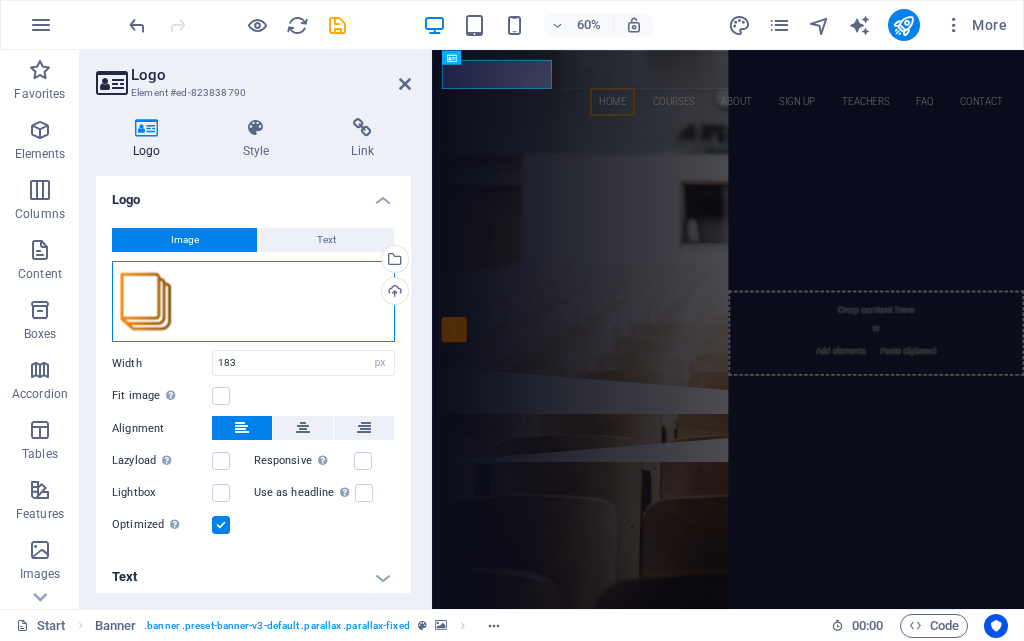 click on "Drag files here, click to choose files or select files from Files or our free stock photos & videos" at bounding box center [253, 302] 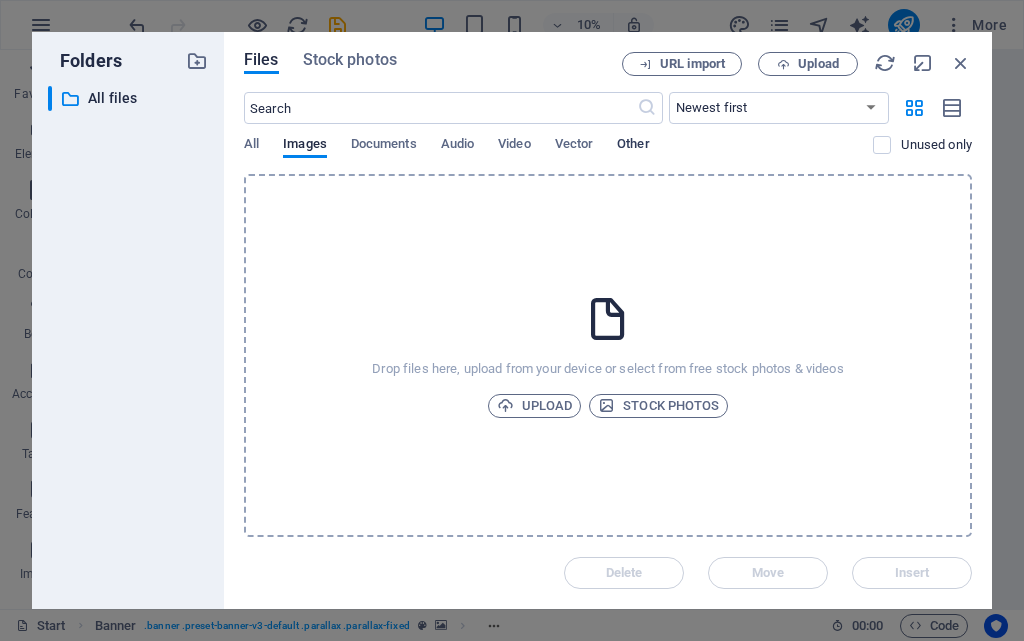 click on "Other" at bounding box center [633, 146] 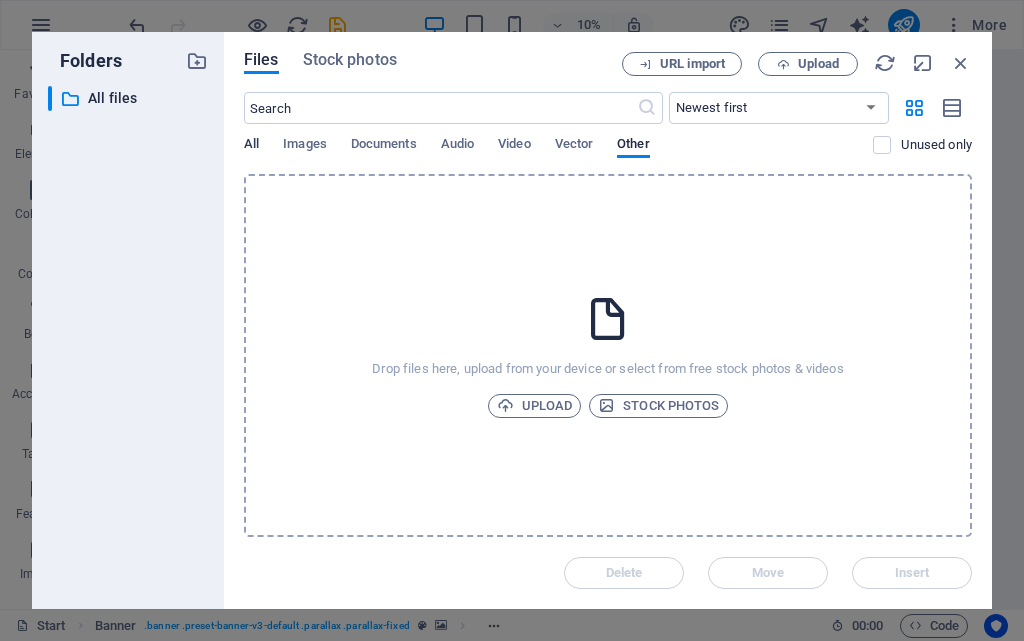 click on "All" at bounding box center (251, 146) 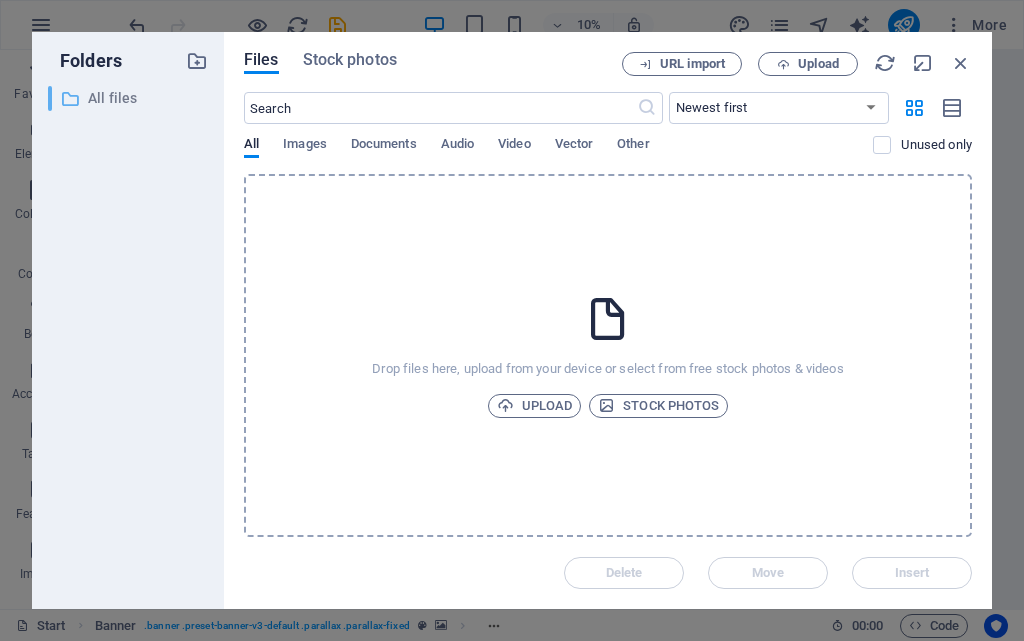 click on "All files" at bounding box center (129, 98) 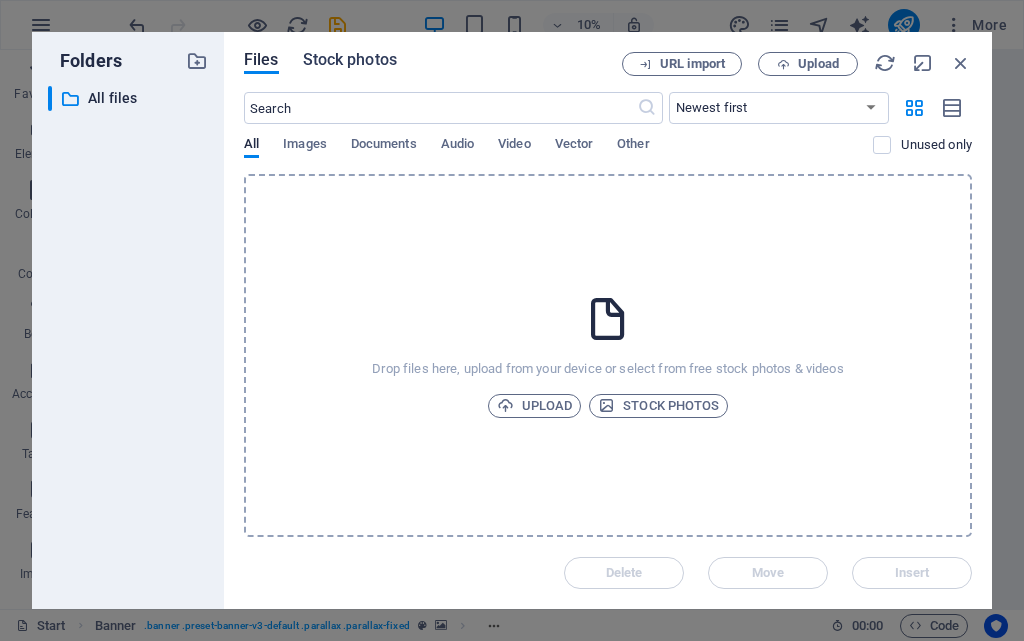 click on "Stock photos" at bounding box center [350, 60] 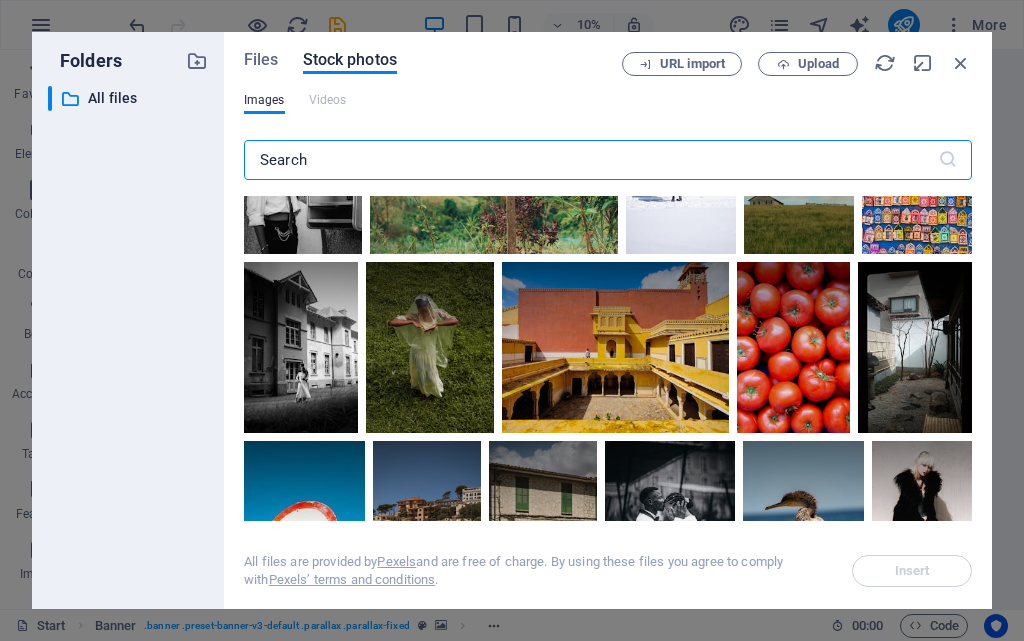 scroll, scrollTop: 0, scrollLeft: 0, axis: both 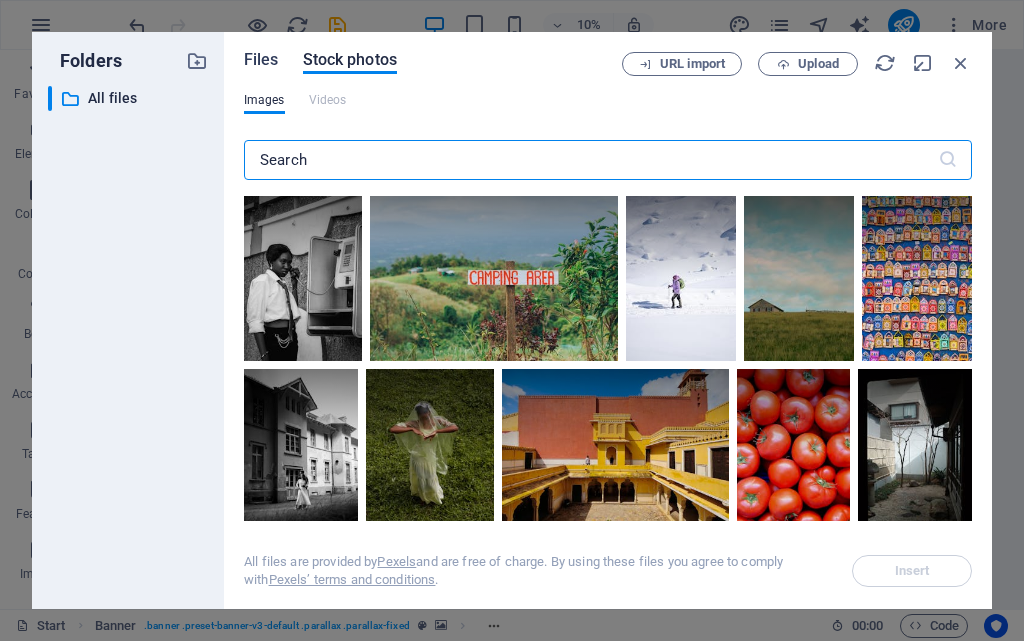 click on "Files" at bounding box center [261, 63] 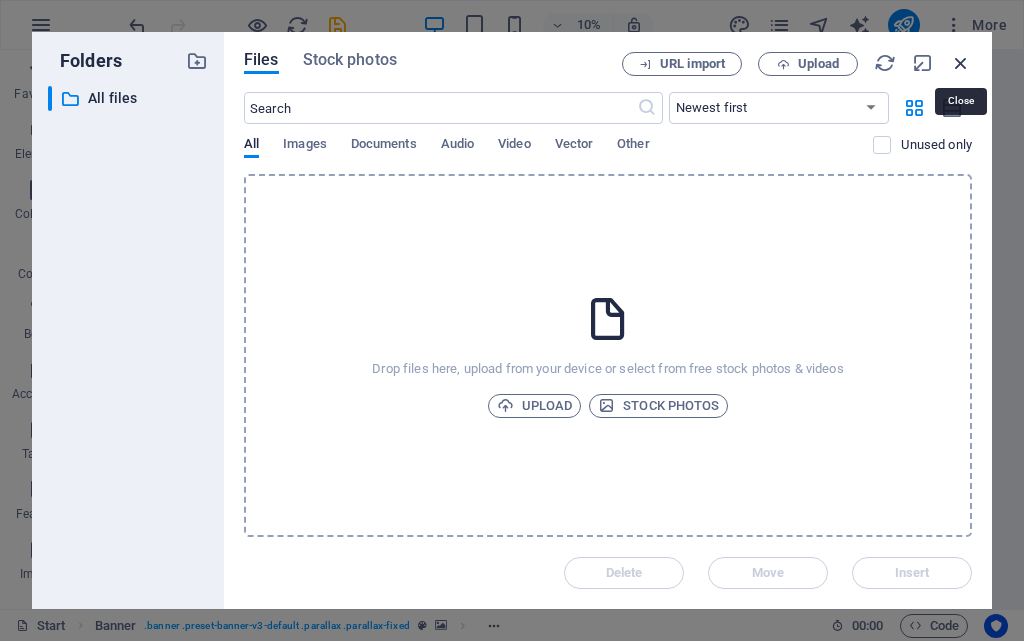 drag, startPoint x: 961, startPoint y: 64, endPoint x: 858, endPoint y: 36, distance: 106.738 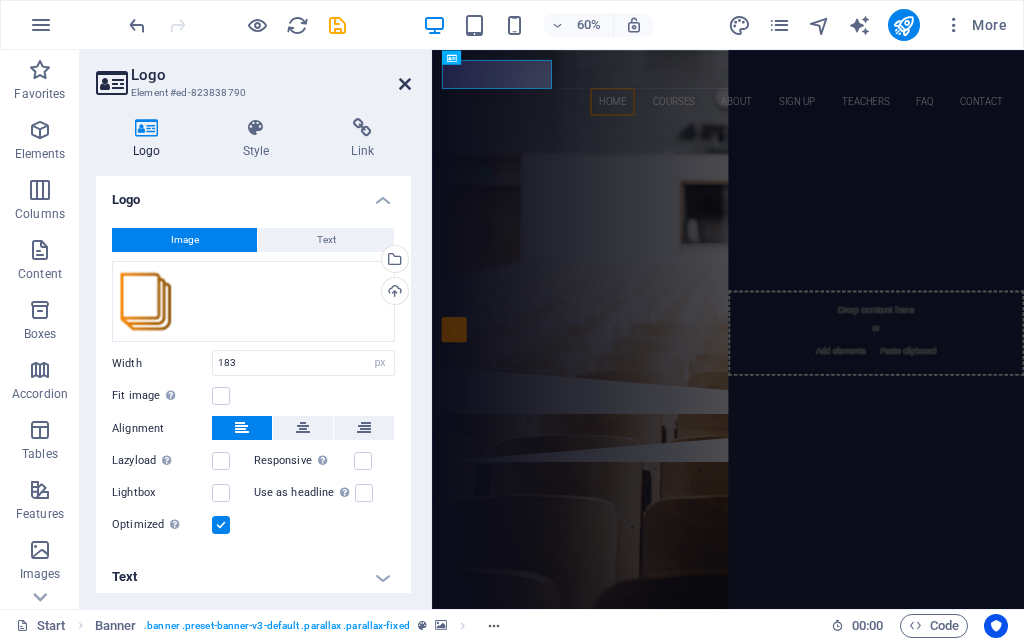 click at bounding box center (405, 84) 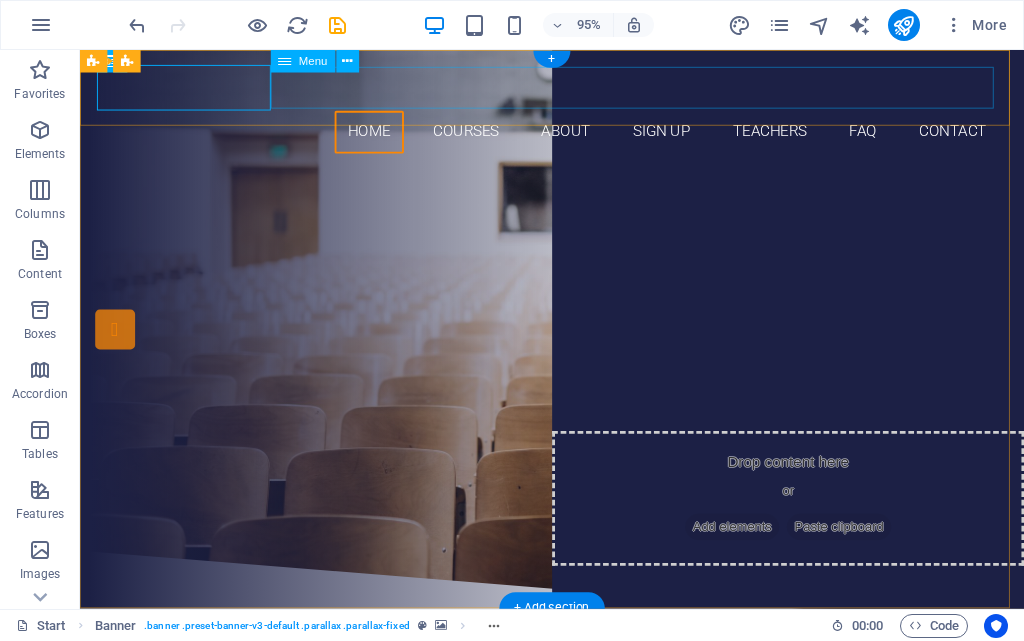 click on "Home Courses About Sign up Teachers FAQ Contact" at bounding box center [577, 136] 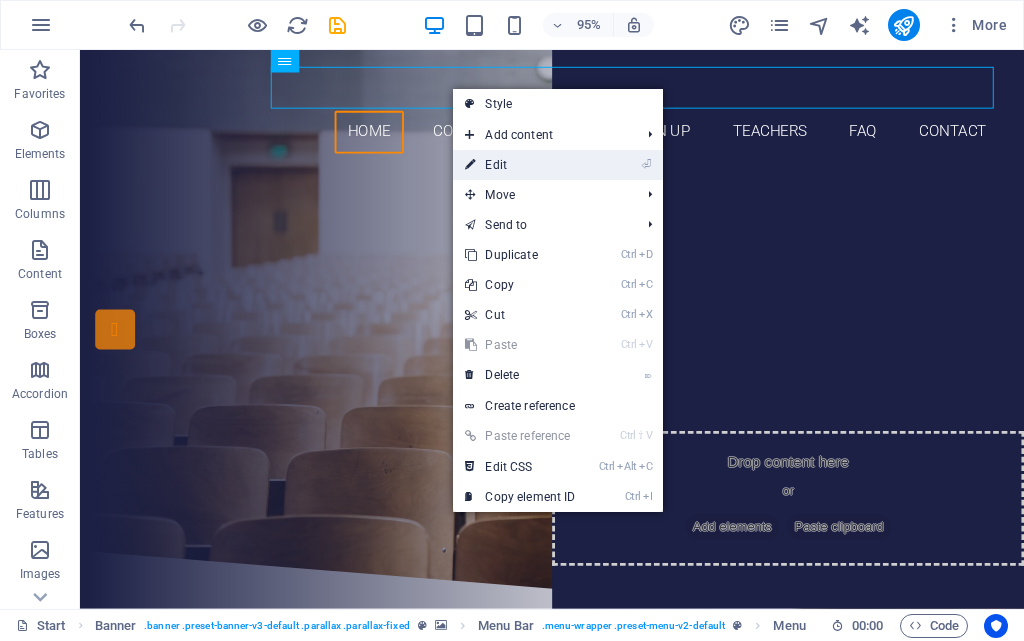 click on "⏎  Edit" at bounding box center (520, 165) 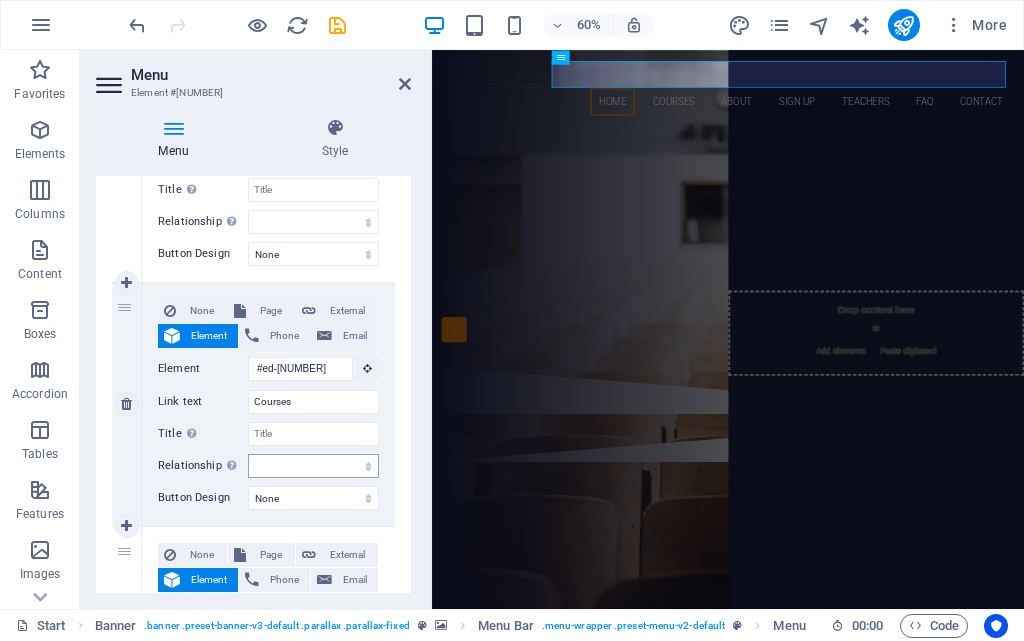 scroll, scrollTop: 300, scrollLeft: 0, axis: vertical 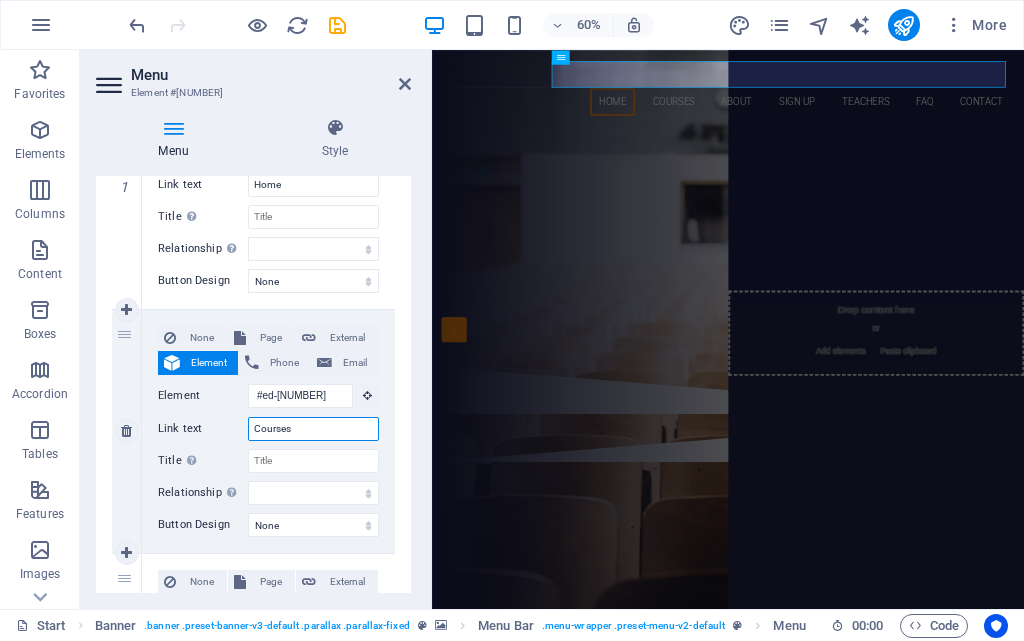 drag, startPoint x: 304, startPoint y: 426, endPoint x: 150, endPoint y: 427, distance: 154.00325 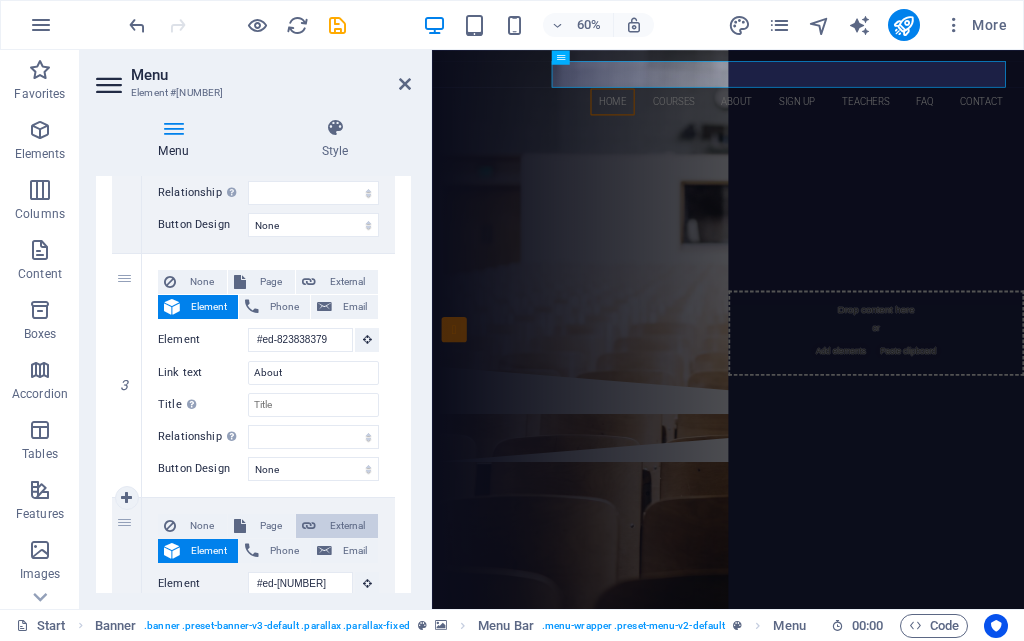 scroll, scrollTop: 800, scrollLeft: 0, axis: vertical 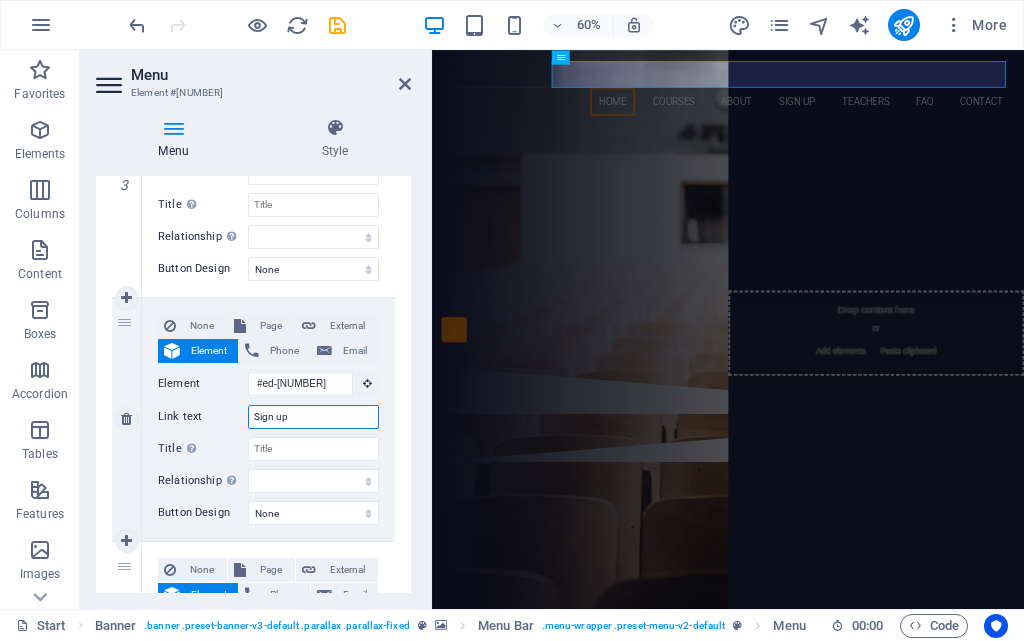 click on "Sign up" at bounding box center [313, 417] 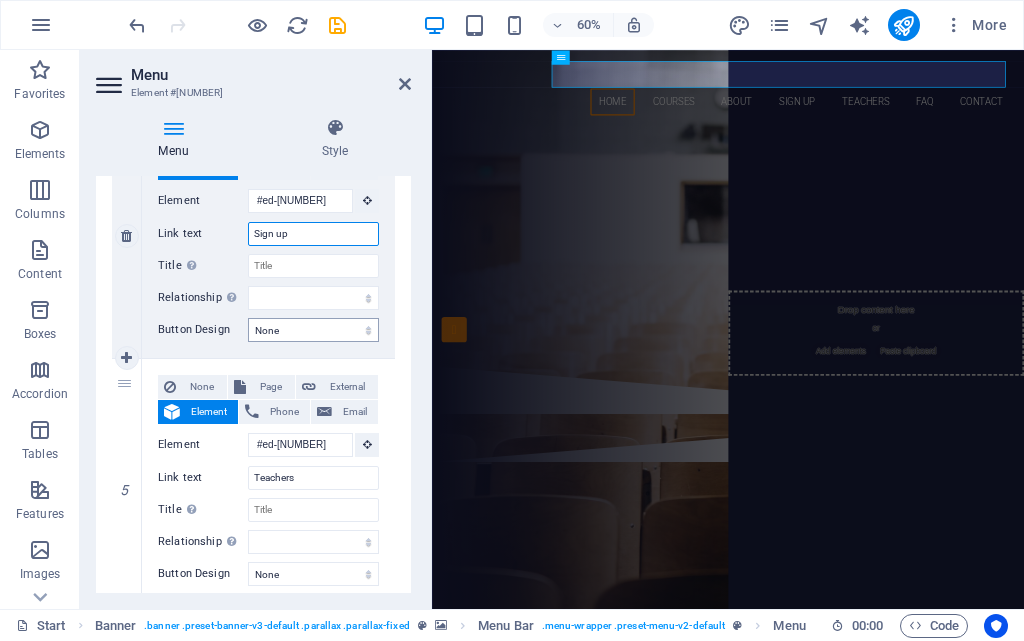 scroll, scrollTop: 1000, scrollLeft: 0, axis: vertical 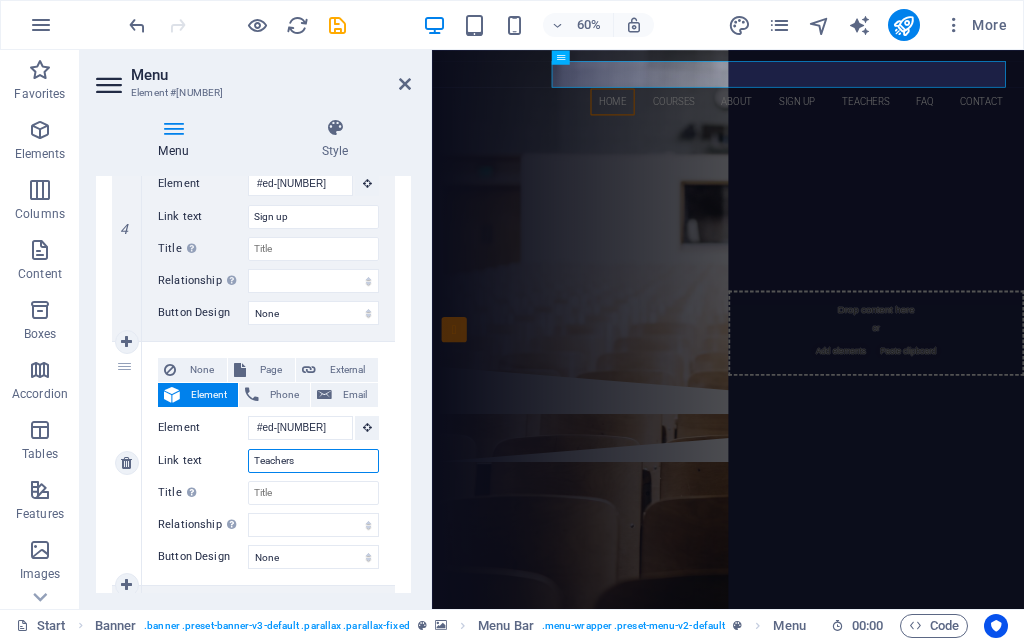 click on "Teachers" at bounding box center [313, 461] 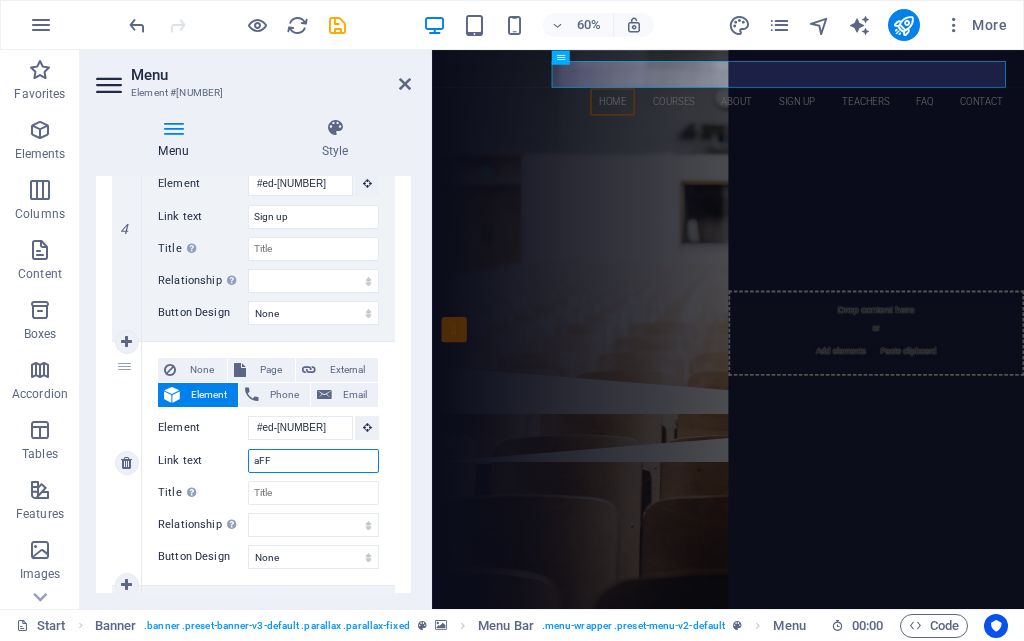 type on "aFFI" 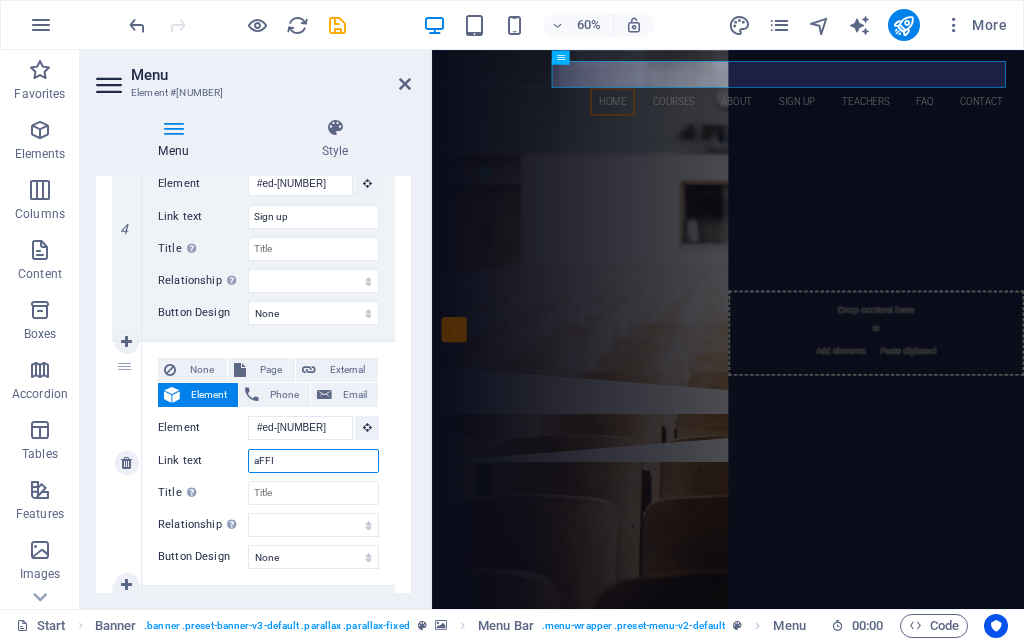 select 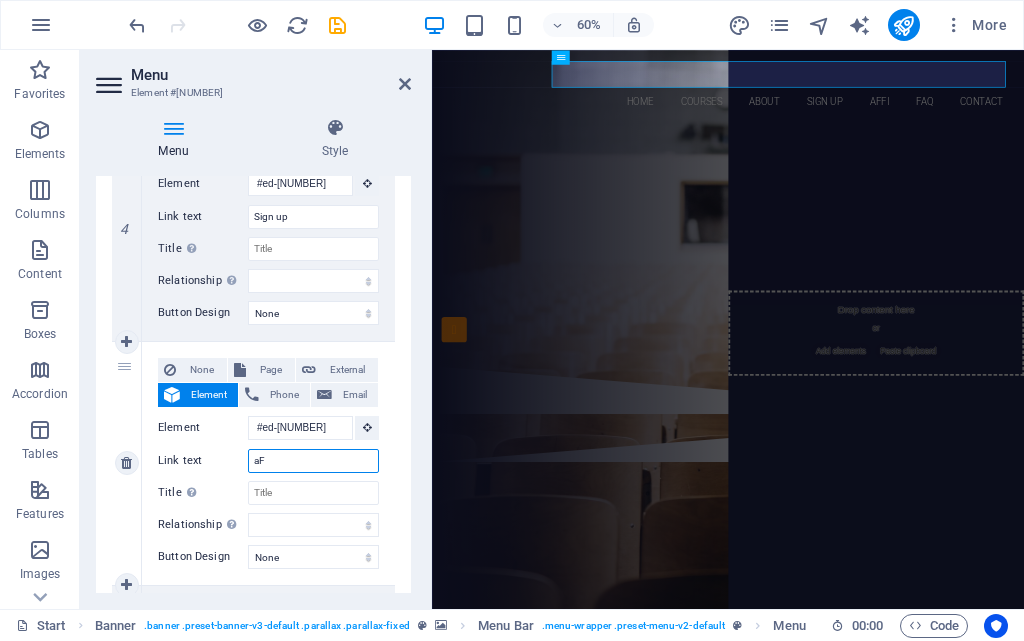type on "a" 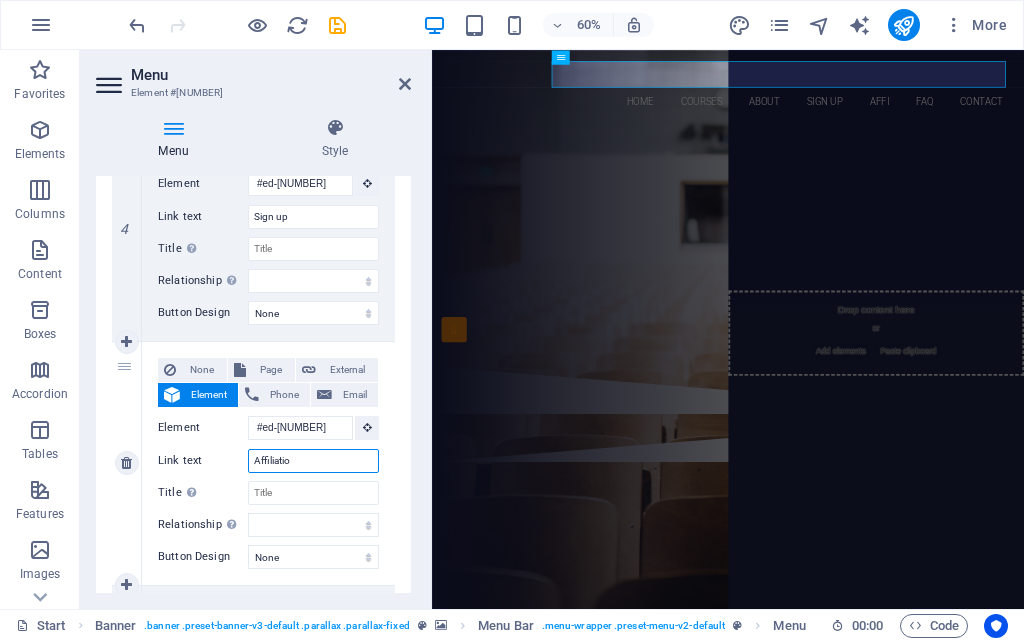 type on "Affiliation" 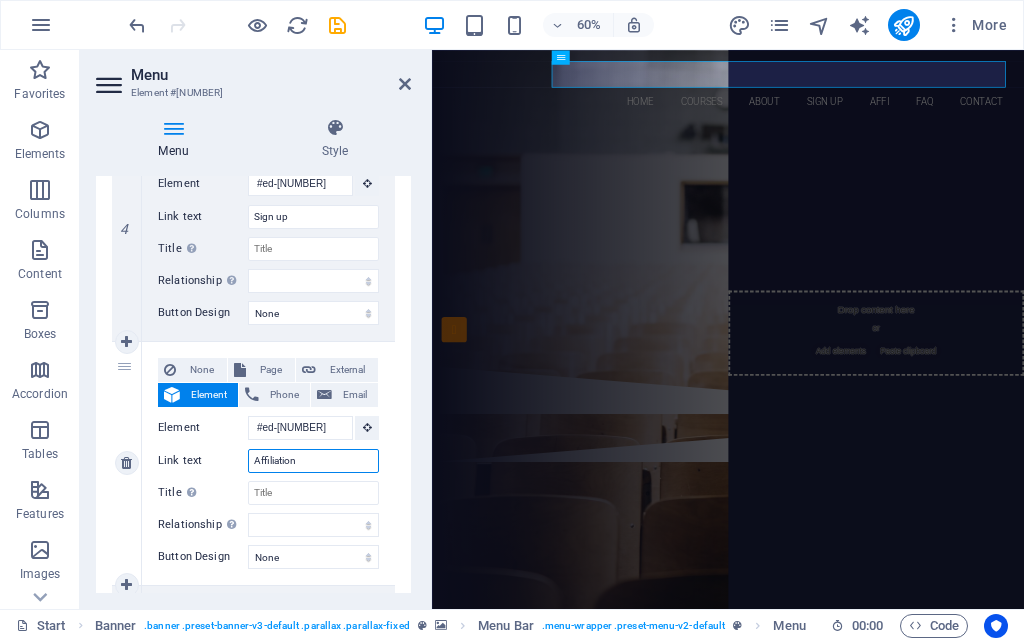 select 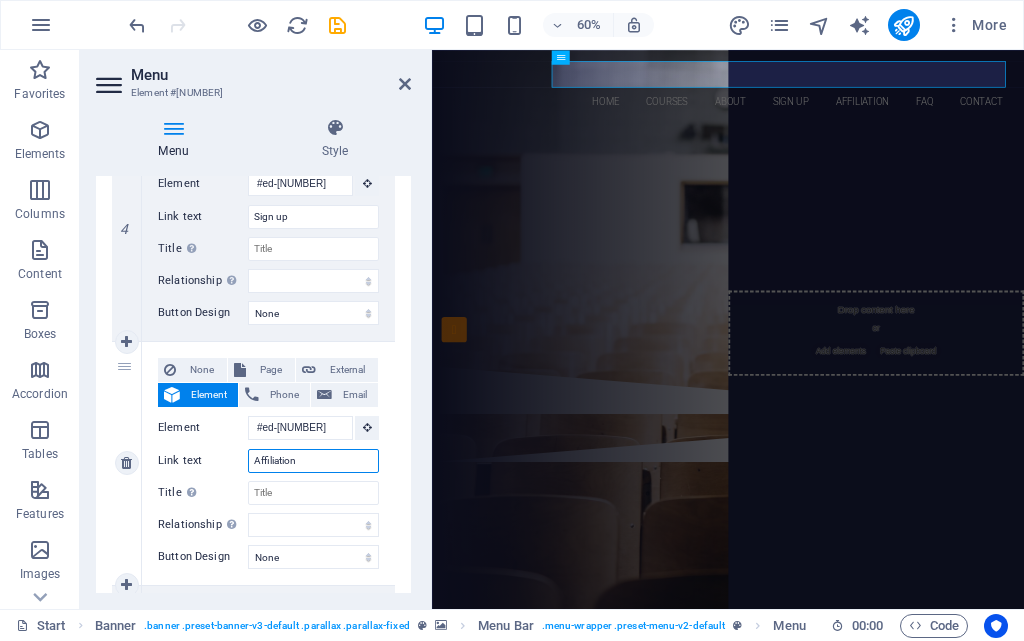 type on "Affiliations" 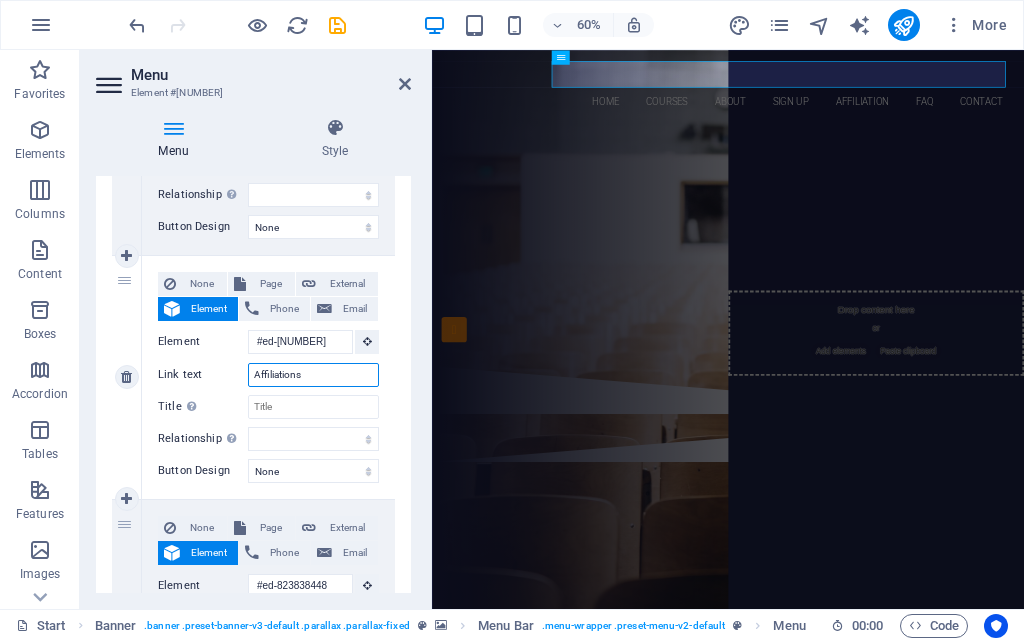 select 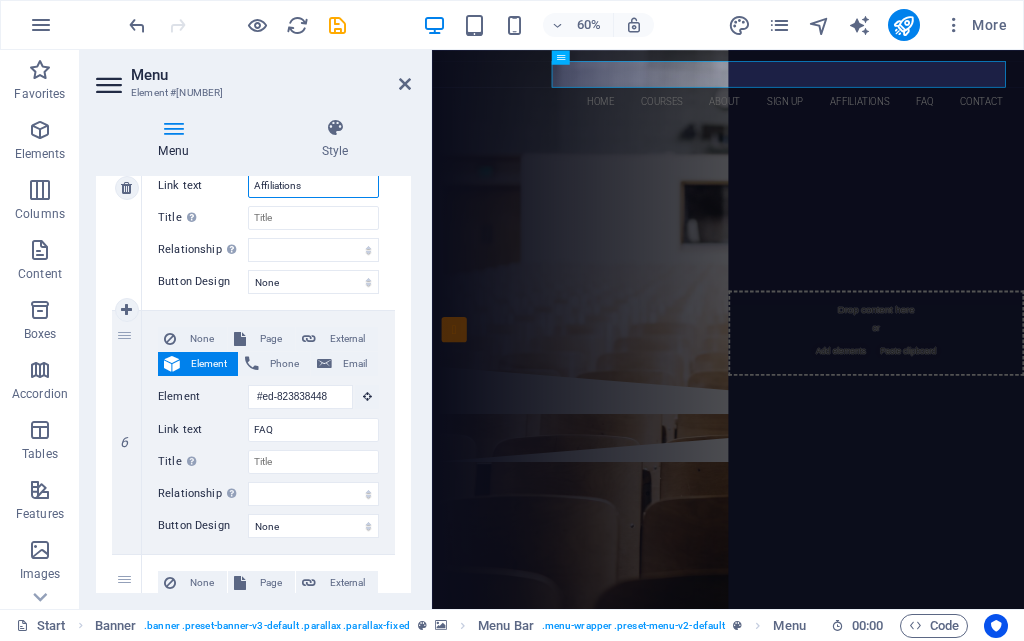scroll, scrollTop: 1300, scrollLeft: 0, axis: vertical 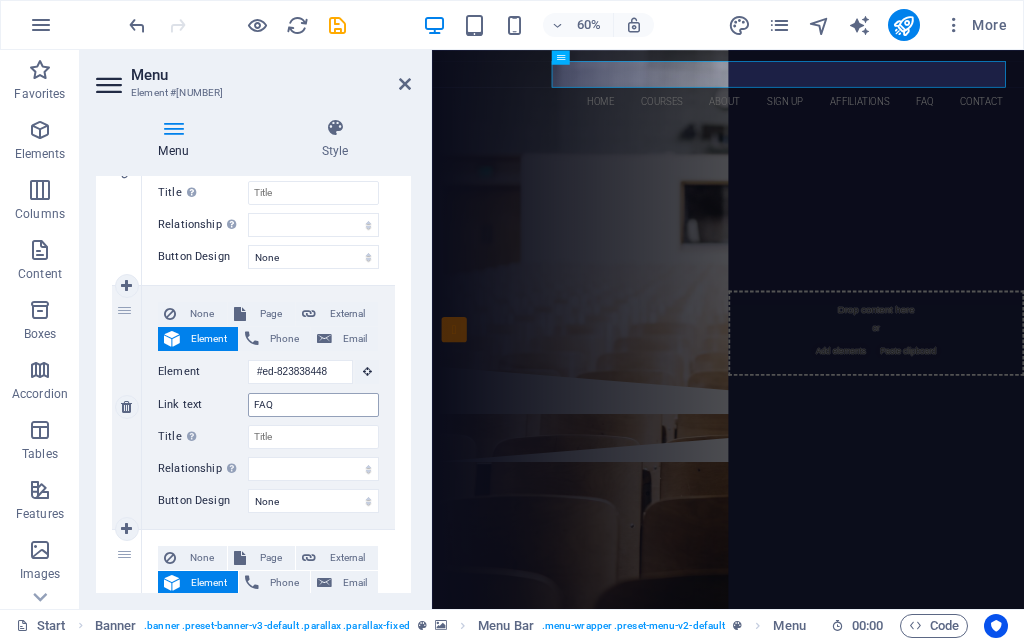 type on "Affiliations" 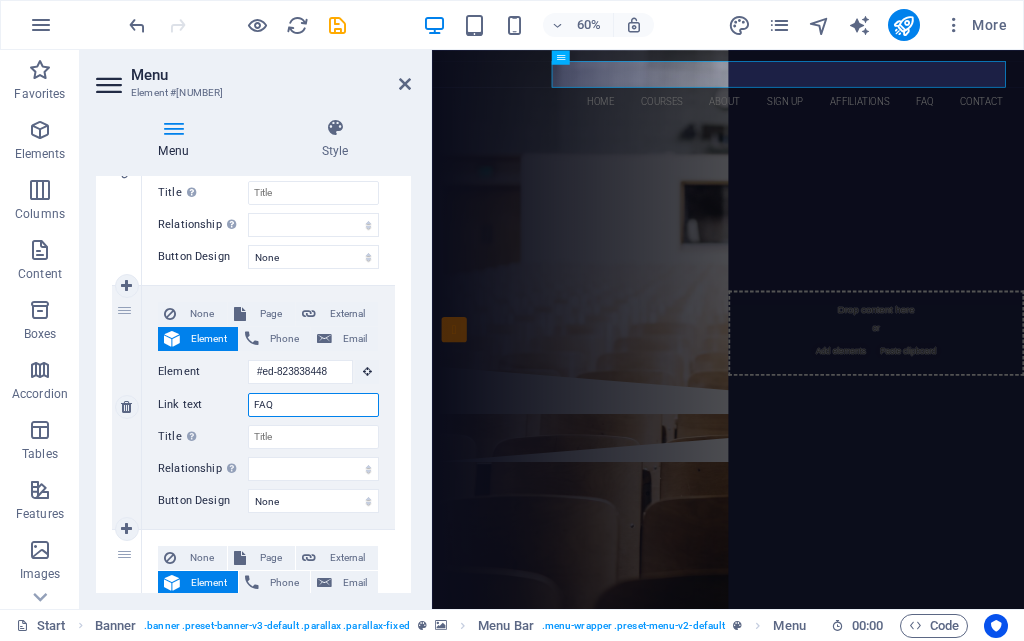 drag, startPoint x: 297, startPoint y: 404, endPoint x: 175, endPoint y: 397, distance: 122.20065 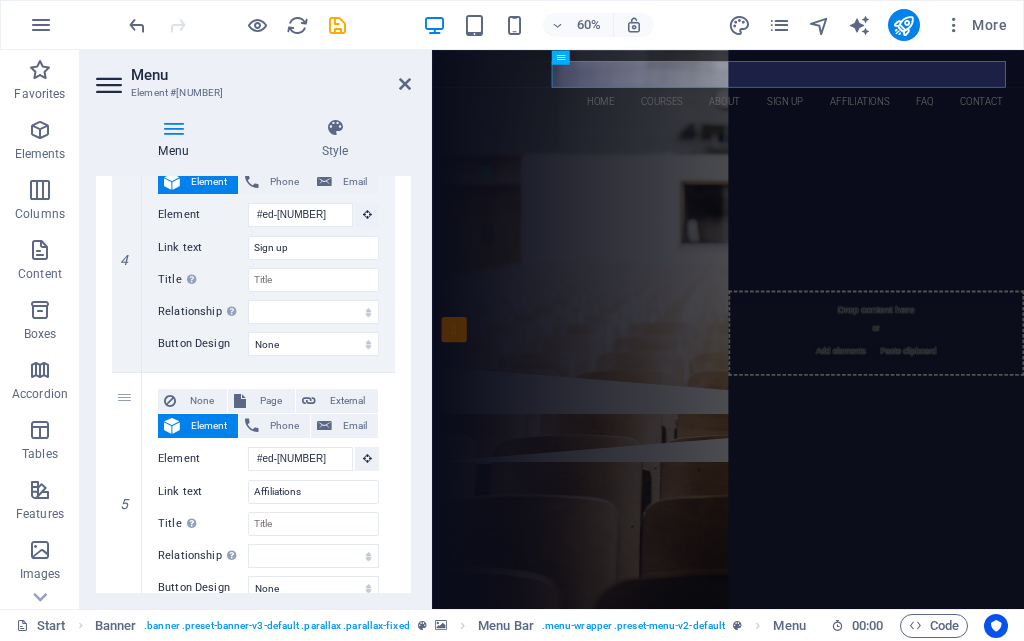 scroll, scrollTop: 936, scrollLeft: 0, axis: vertical 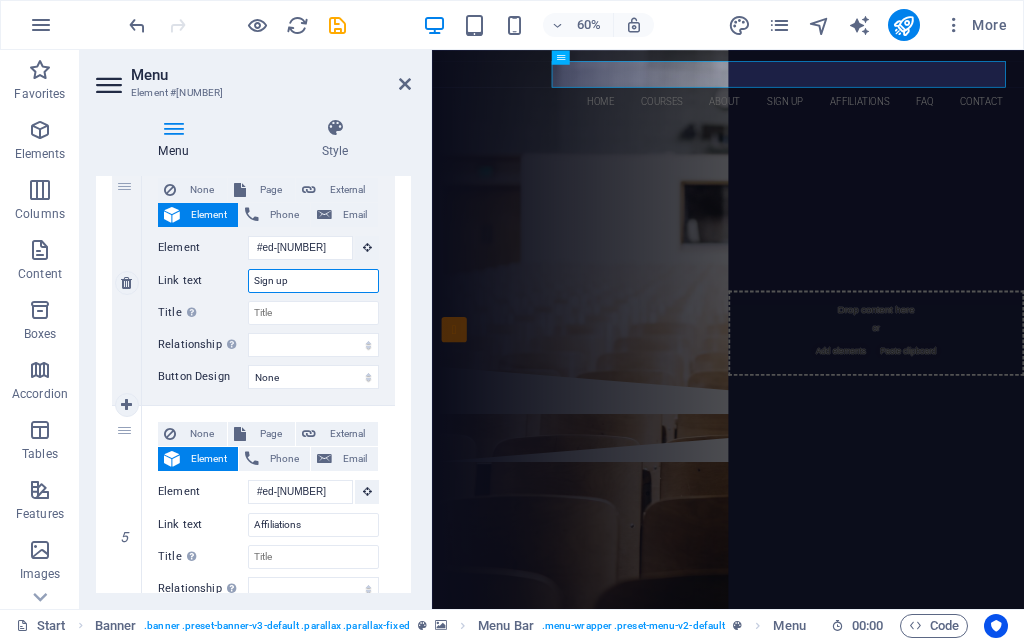 click on "Link text Sign up" at bounding box center [268, 281] 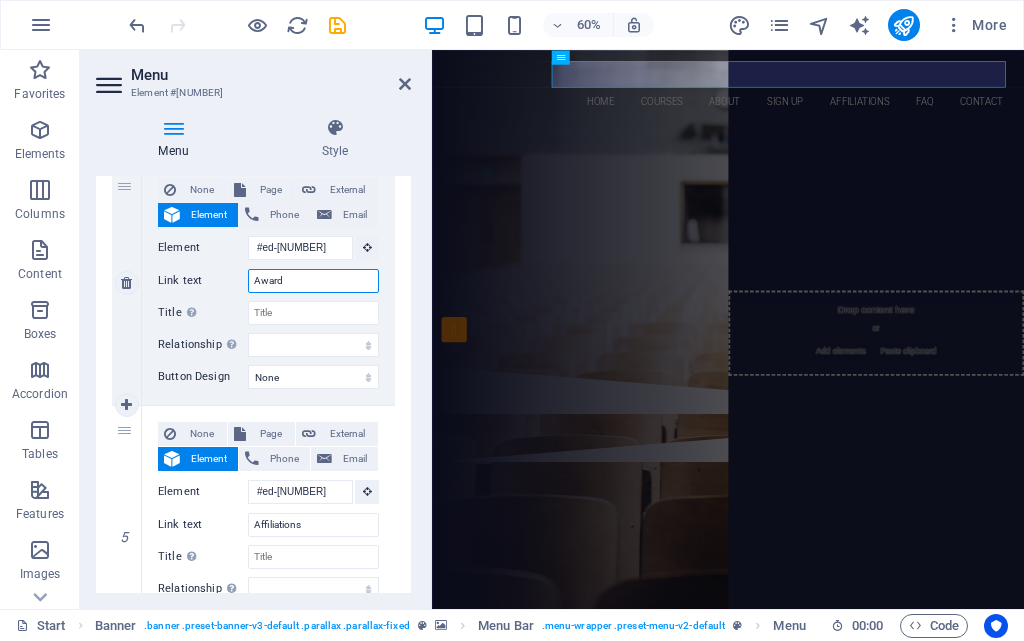 type on "Awards" 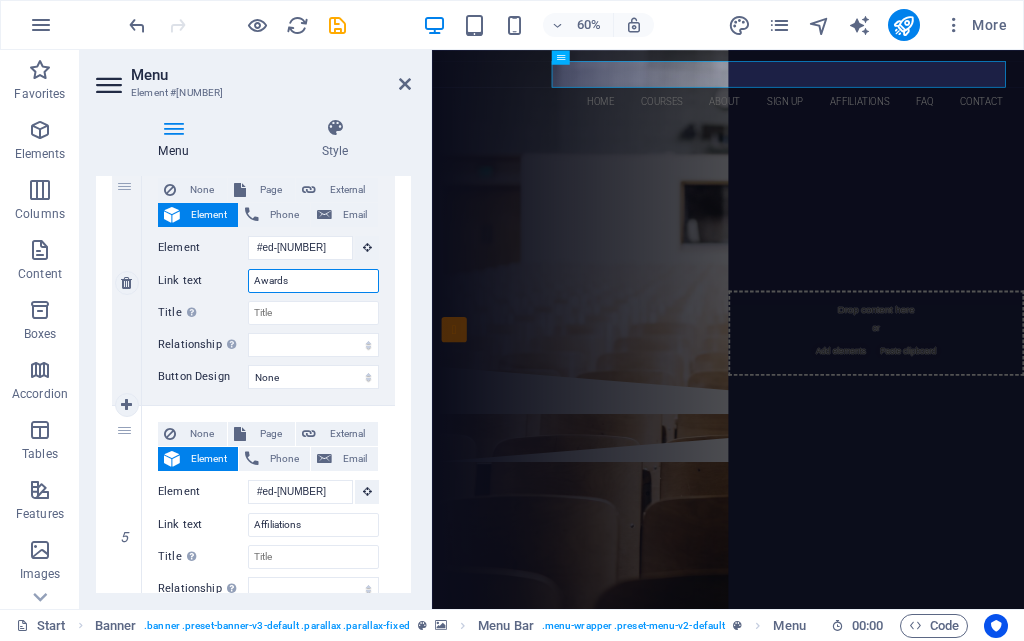 select 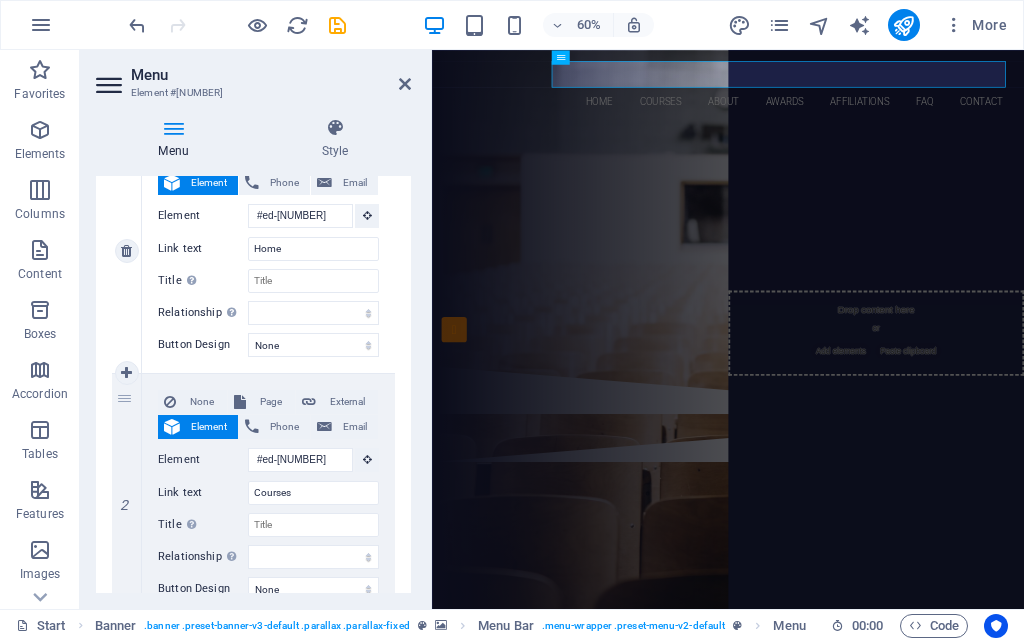 scroll, scrollTop: 336, scrollLeft: 0, axis: vertical 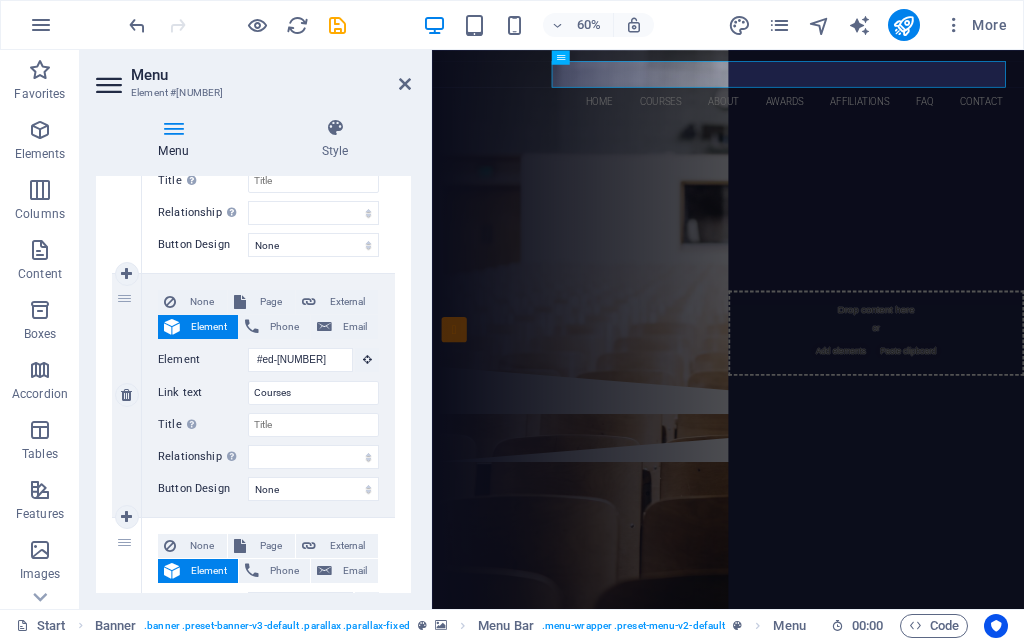 type on "Awards" 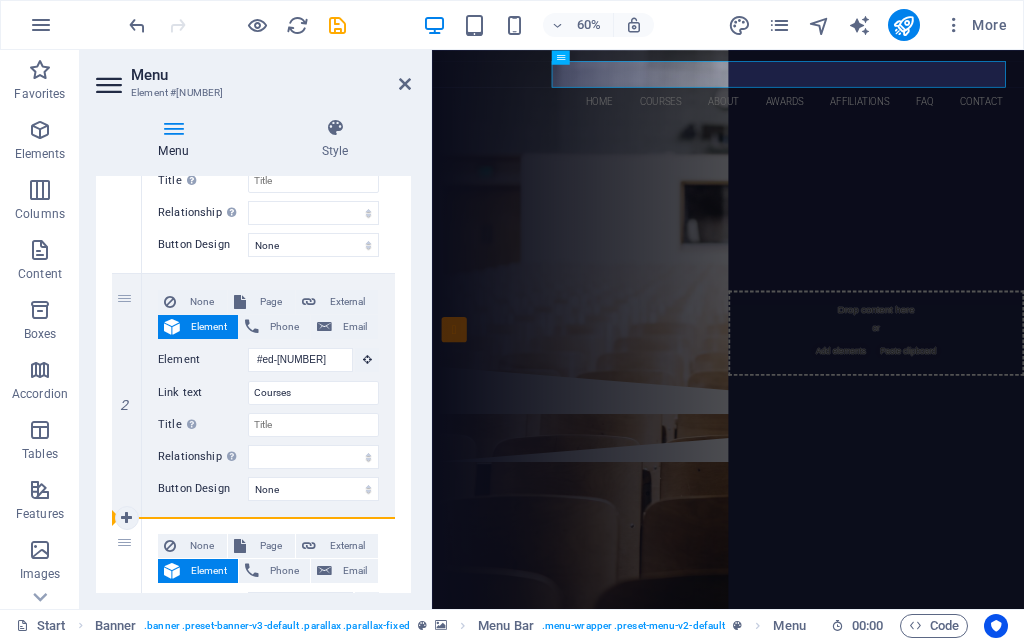 drag, startPoint x: 124, startPoint y: 306, endPoint x: 132, endPoint y: 536, distance: 230.13908 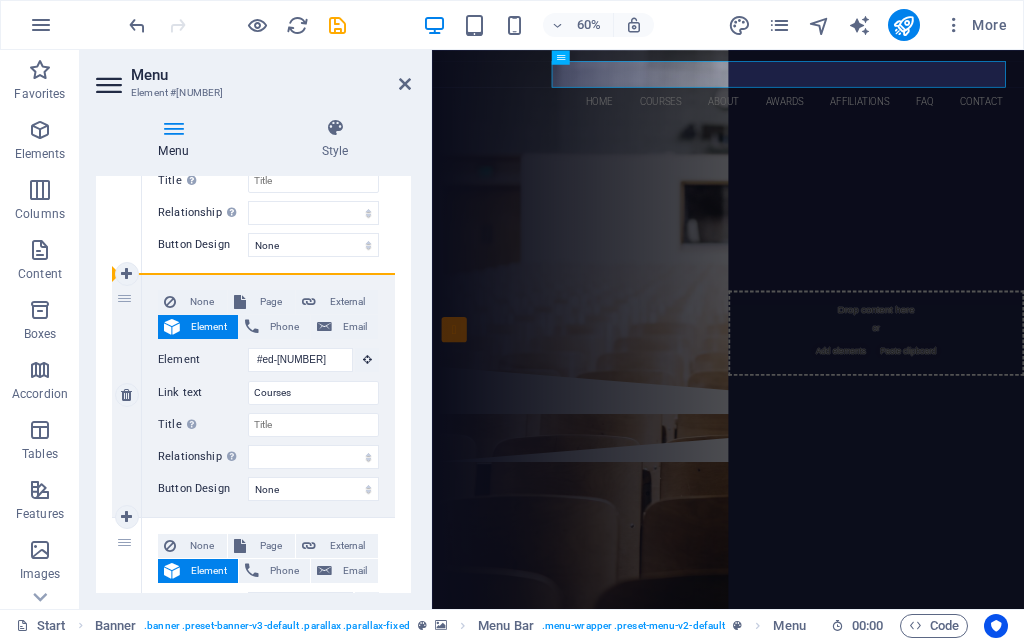 drag, startPoint x: 118, startPoint y: 540, endPoint x: 140, endPoint y: 345, distance: 196.2371 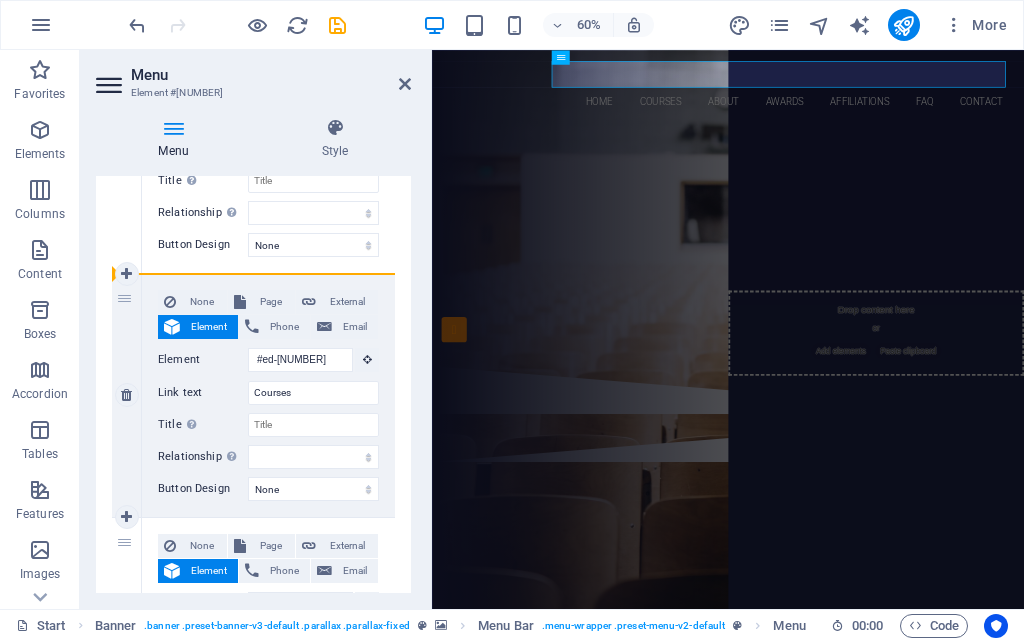 click on "1 None Page External Element Phone Email Page Start Subpage Legal notice Privacy Element #[NUMBER]
URL Phone Email Link text Home Link target New tab Same tab Overlay Title Additional link description, should not be the same as the link text. The title is most often shown as a tooltip text when the mouse moves over the element. Leave empty if uncertain. Relationship Sets the relationship of this link to the link target . For example, the value "nofollow" instructs search engines not to follow the link. Can be left empty. alternate author bookmark external help license next nofollow noreferrer noopener prev search tag Button Design None Default Primary Secondary 2 None Page External Element Phone Email Page Start Subpage Legal notice Privacy Element #[NUMBER]
URL Phone Email Link text Courses Link target New tab Same tab Overlay Title Relationship Sets the relationship of this link to the link target alternate author bookmark external help license next" at bounding box center (253, 884) 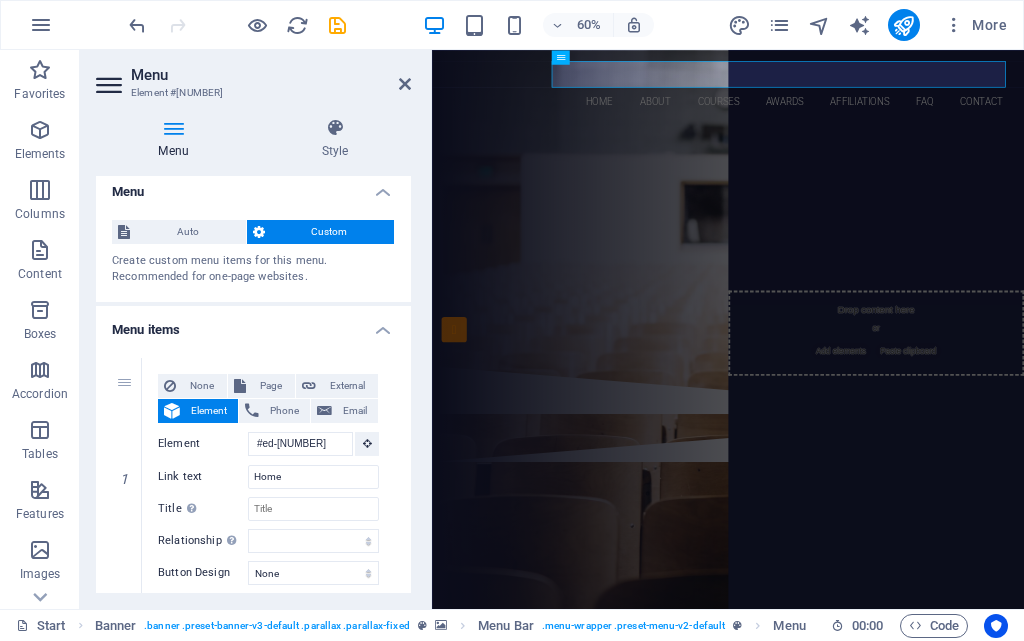scroll, scrollTop: 0, scrollLeft: 0, axis: both 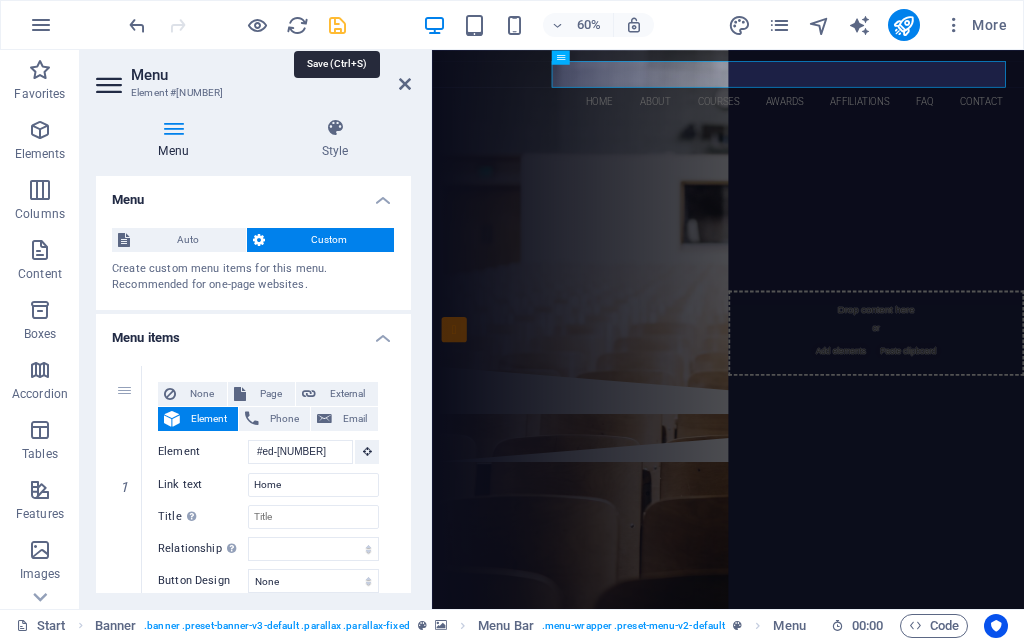 click at bounding box center (337, 25) 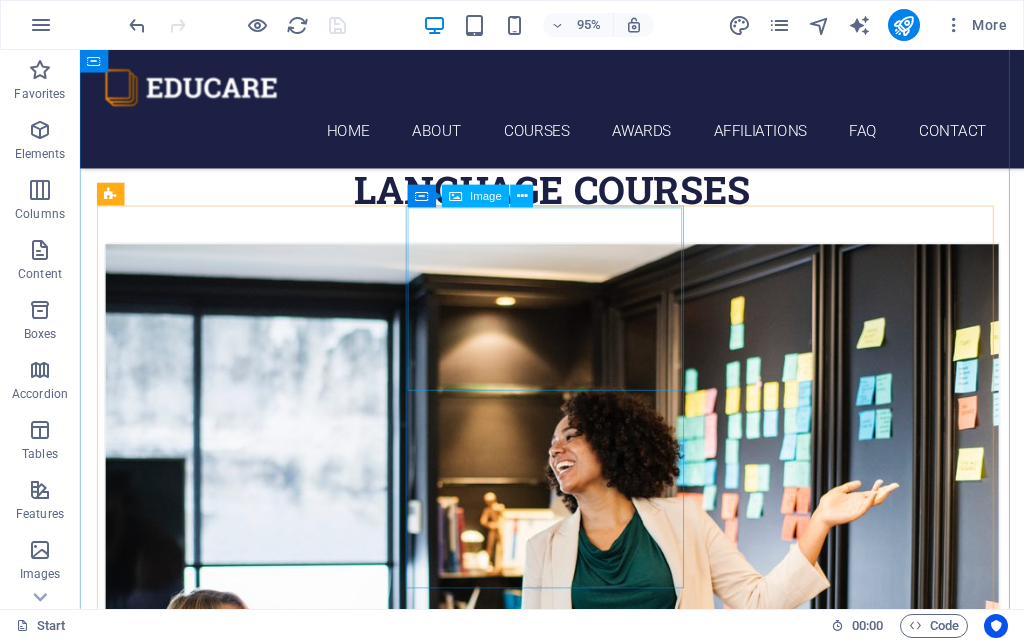 scroll, scrollTop: 600, scrollLeft: 0, axis: vertical 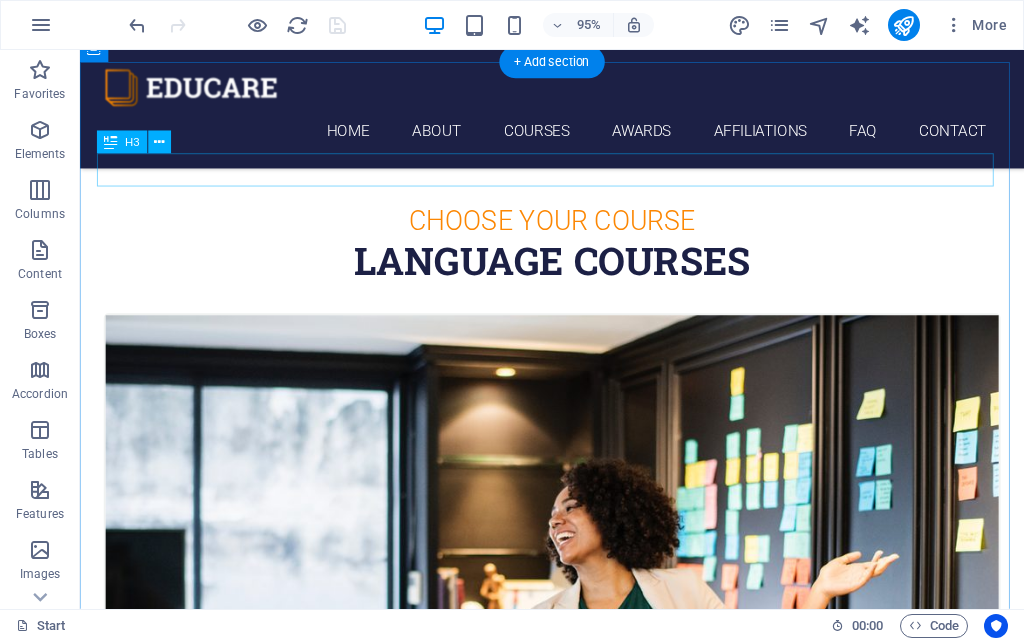 click on "Choose Your Course" at bounding box center (577, 230) 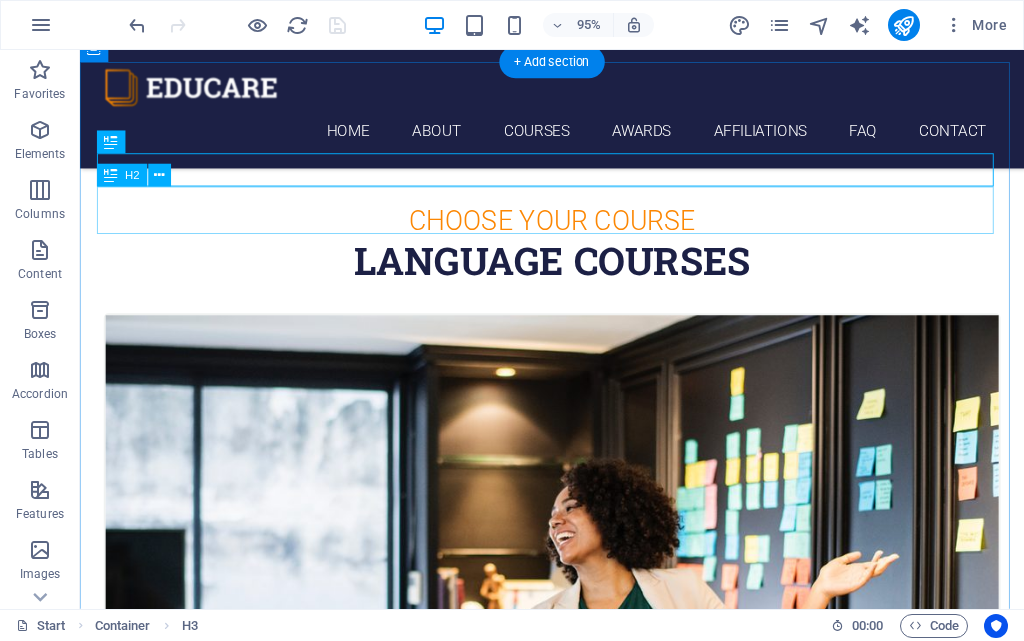 click on "Language Courses" at bounding box center (577, 273) 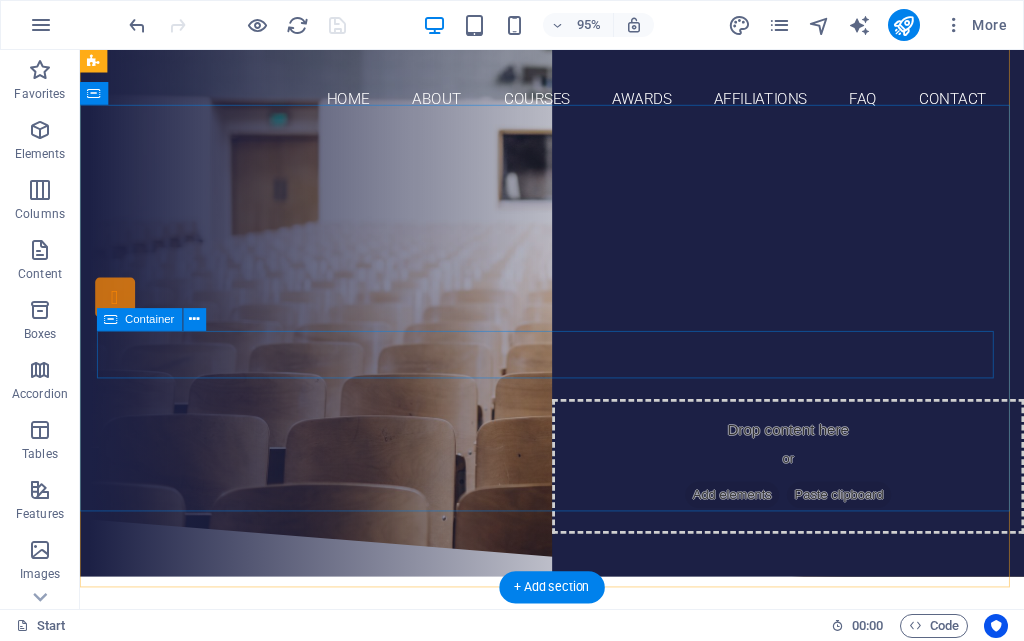 scroll, scrollTop: 0, scrollLeft: 0, axis: both 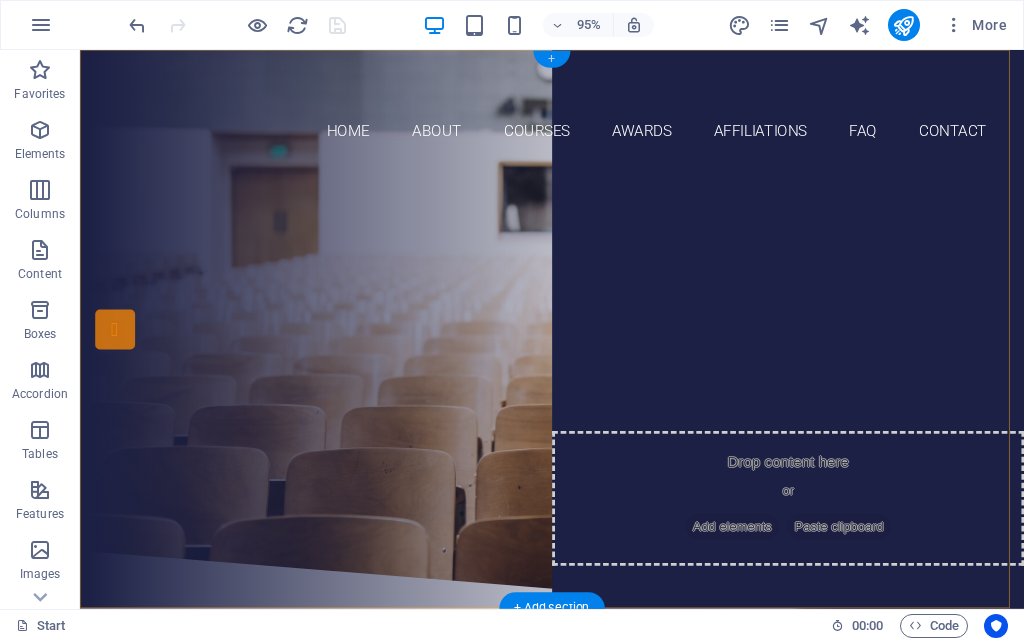 click on "+" at bounding box center [551, 59] 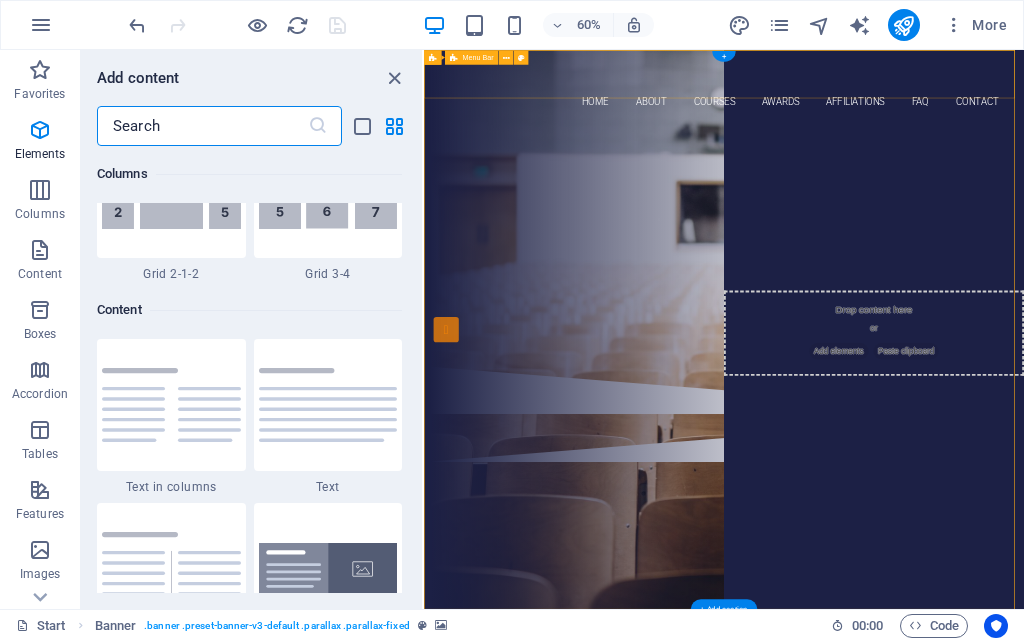 scroll, scrollTop: 3499, scrollLeft: 0, axis: vertical 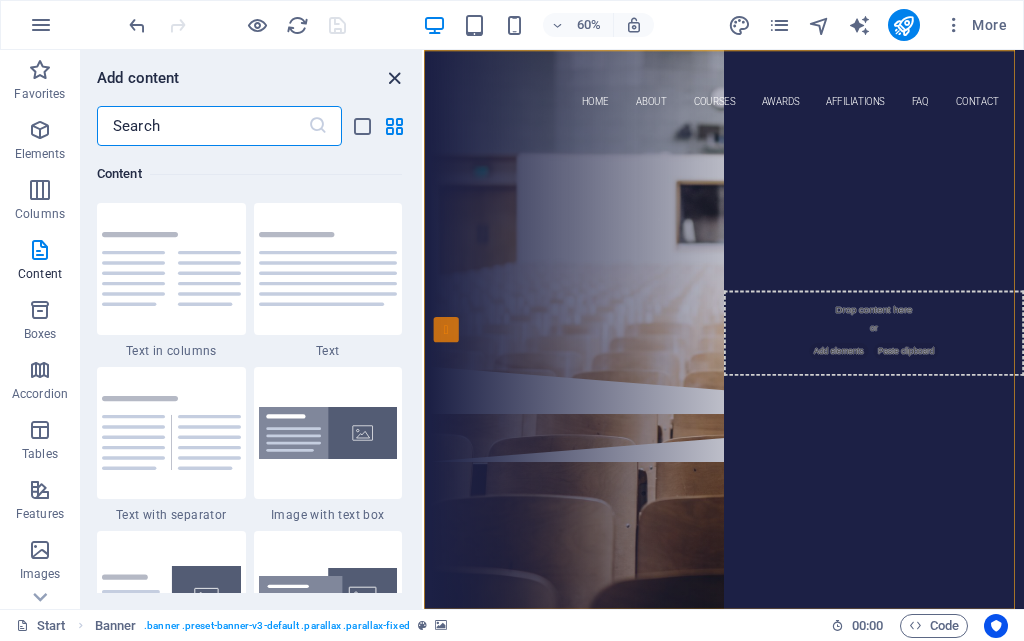 click at bounding box center (394, 78) 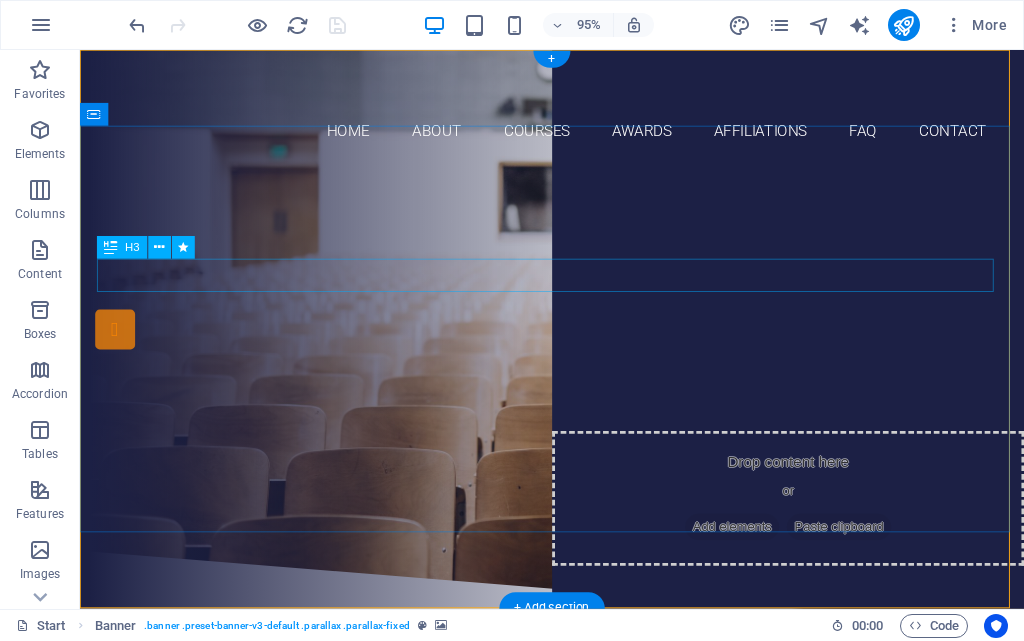 click on "Are you ready to learn new languages?" at bounding box center (577, 288) 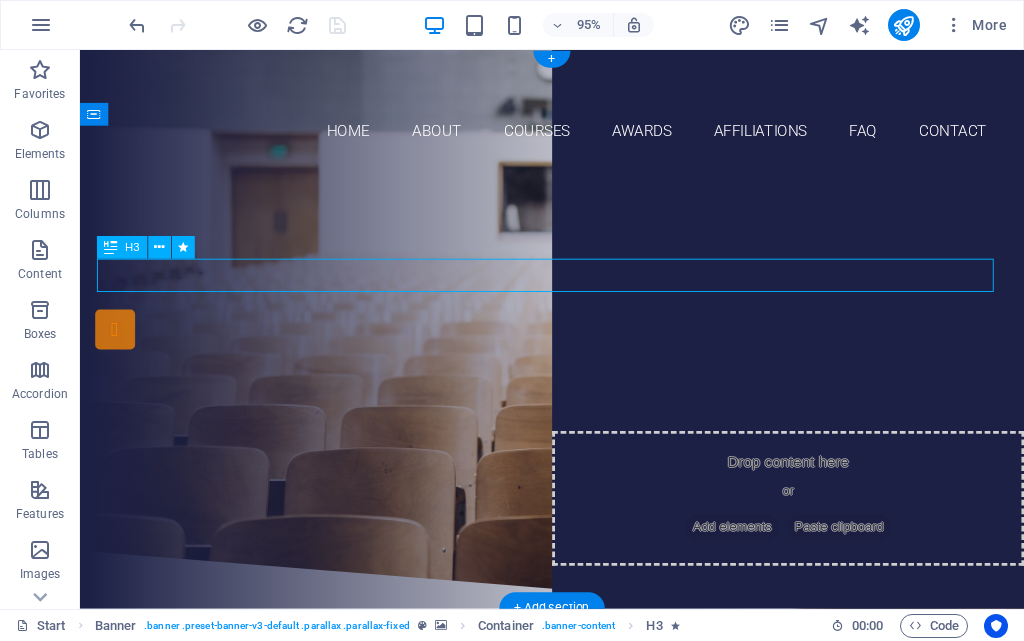 click on "Are you ready to learn new languages?" at bounding box center [577, 288] 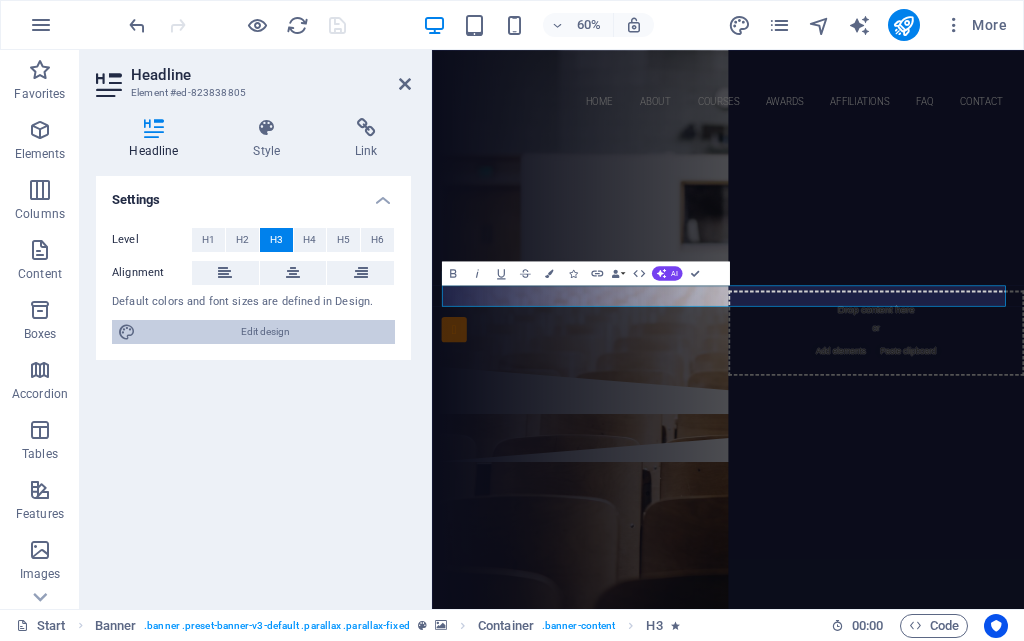 click on "Edit design" at bounding box center [265, 332] 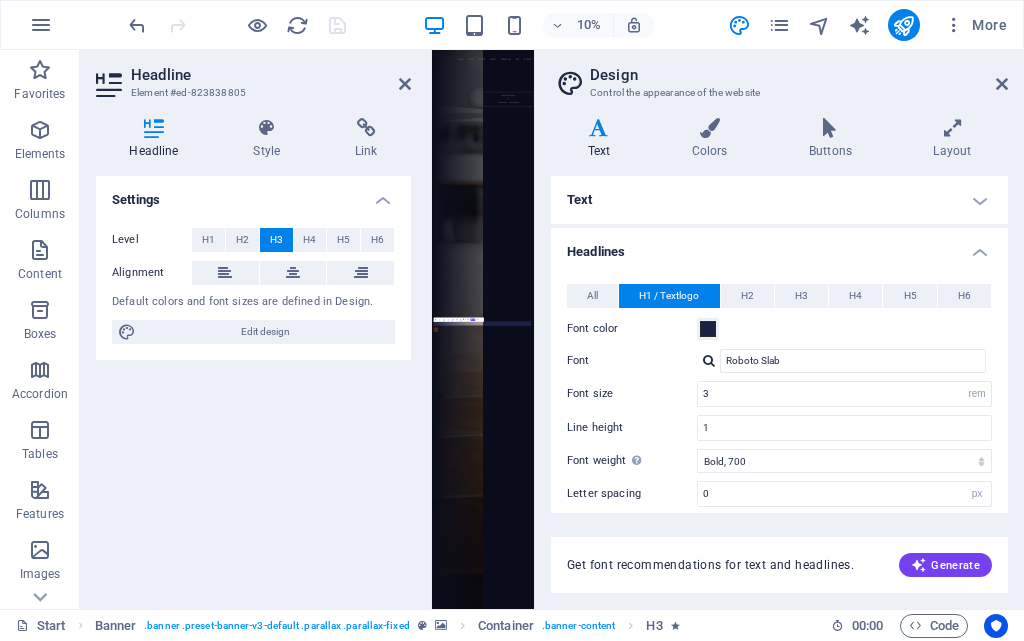 click on "Text" at bounding box center [779, 200] 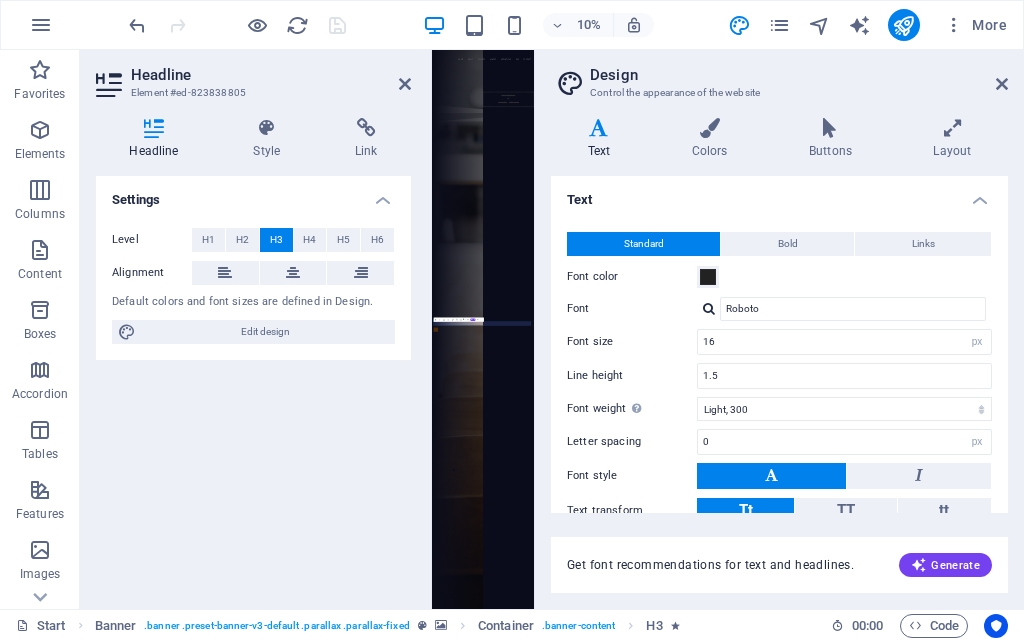 click on "Text" at bounding box center (779, 194) 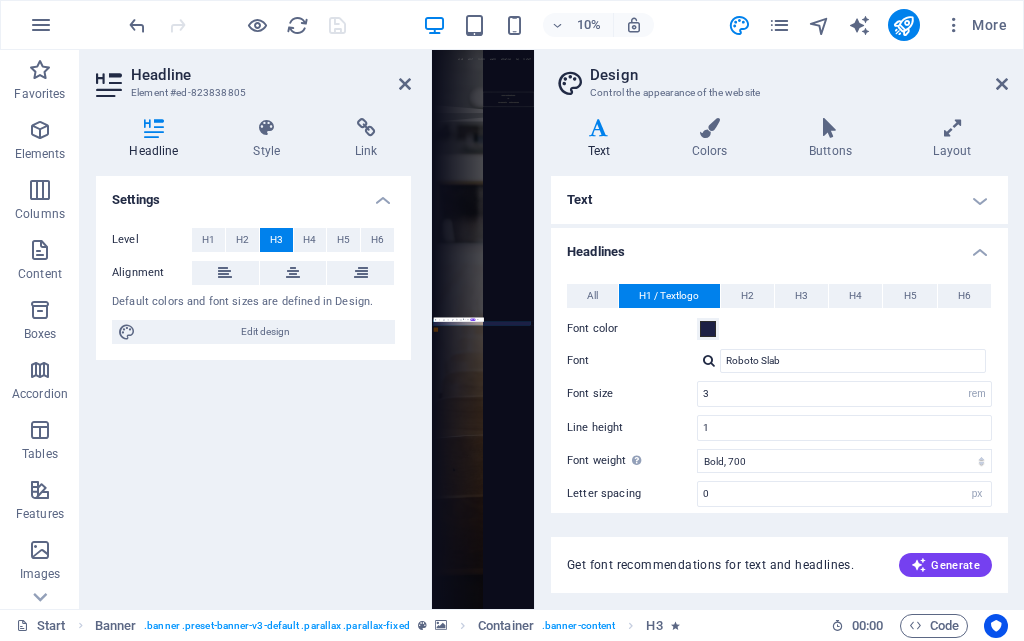 click on "Text" at bounding box center (779, 200) 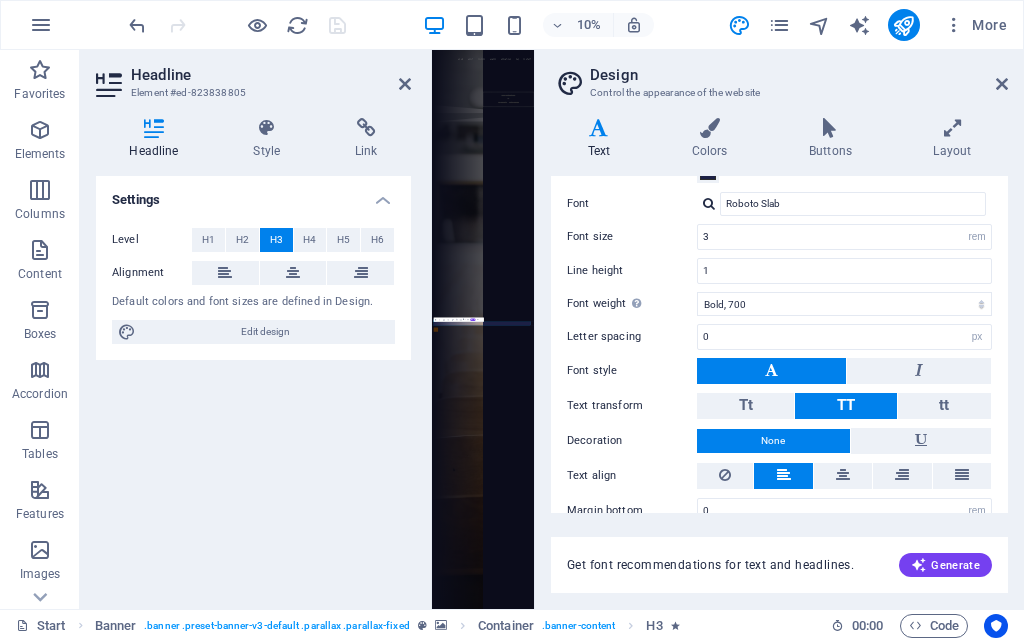 scroll, scrollTop: 544, scrollLeft: 0, axis: vertical 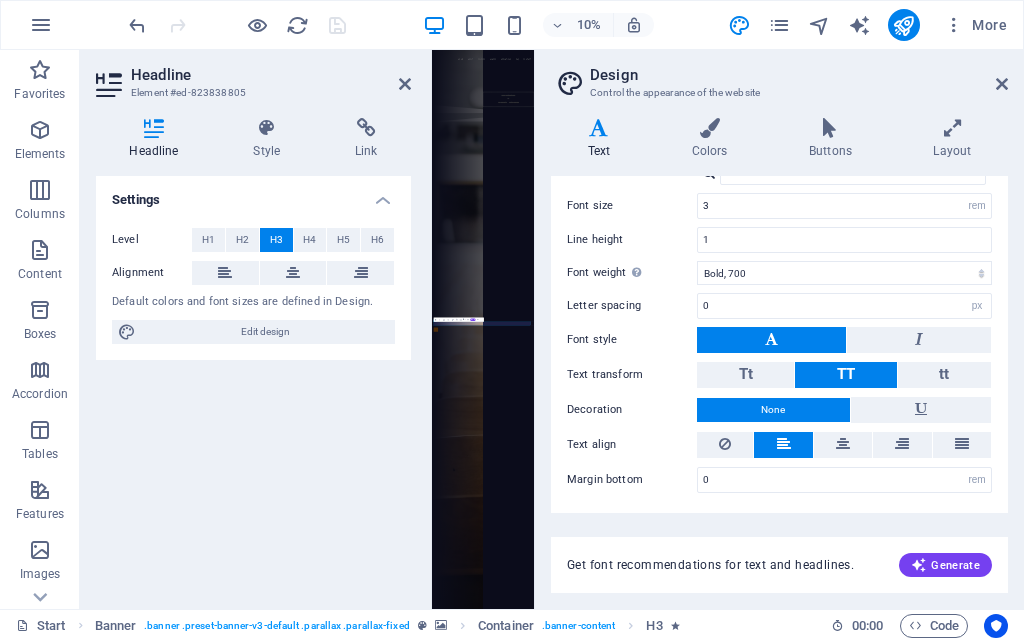 click on "Design Control the appearance of the website Variants Text Colors Buttons Layout Text Standard Bold Links Font color Font Roboto Font size 16 rem px Line height 1.5 Font weight To display the font weight correctly, it may need to be enabled. Manage Fonts Thin, 100 Extra-light, 200 Light, 300 Regular, 400 Medium, 500 Semi-bold, 600 Bold, 700 Extra-bold, 800 Black, 900 Letter spacing 0 rem px Font style Text transform Tt TT tt Text align Font weight To display the font weight correctly, it may need to be enabled. Manage Fonts Thin, 100 Extra-light, 200 Light, 300 Regular, 400 Medium, 500 Semi-bold, 600 Bold, 700 Extra-bold, 800 Black, 900 Default Hover / Active Font color Font color Decoration None Decoration None Transition duration 0.3 s Transition function Ease Ease In Ease Out Ease In/Ease Out Linear Headlines All H1 / Textlogo H2 H3 H4 H5 H6 Font color Font Roboto Slab Line height 1.25 Font weight To display the font weight correctly, it may need to be enabled. Manage Fonts Thin, 100 Light, 300 0 px" at bounding box center (779, 329) 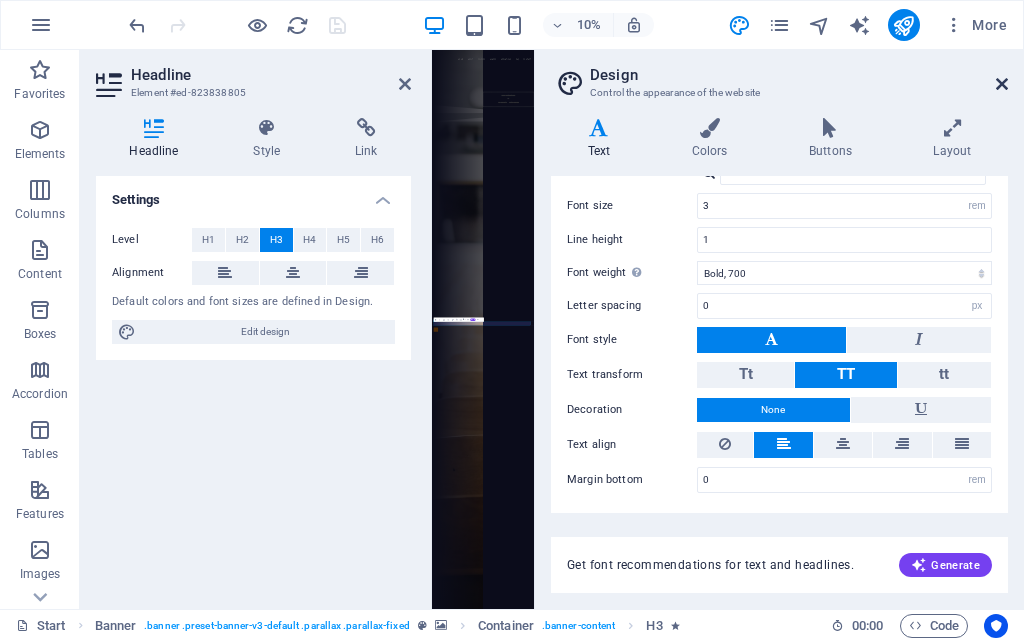 click at bounding box center (1002, 84) 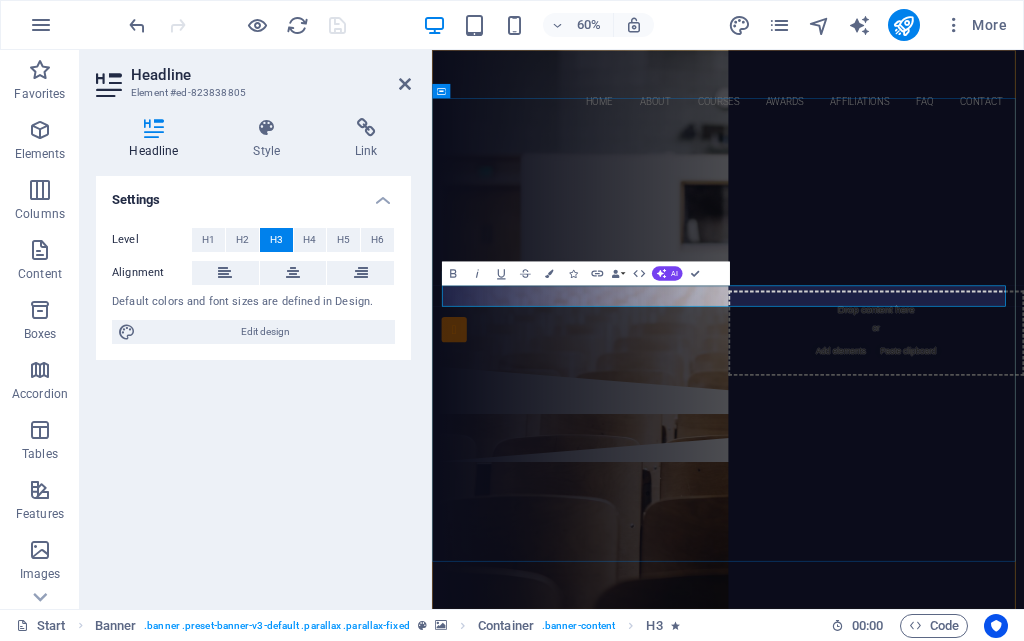 click on "Are you ready to learn new languages?" at bounding box center (926, 288) 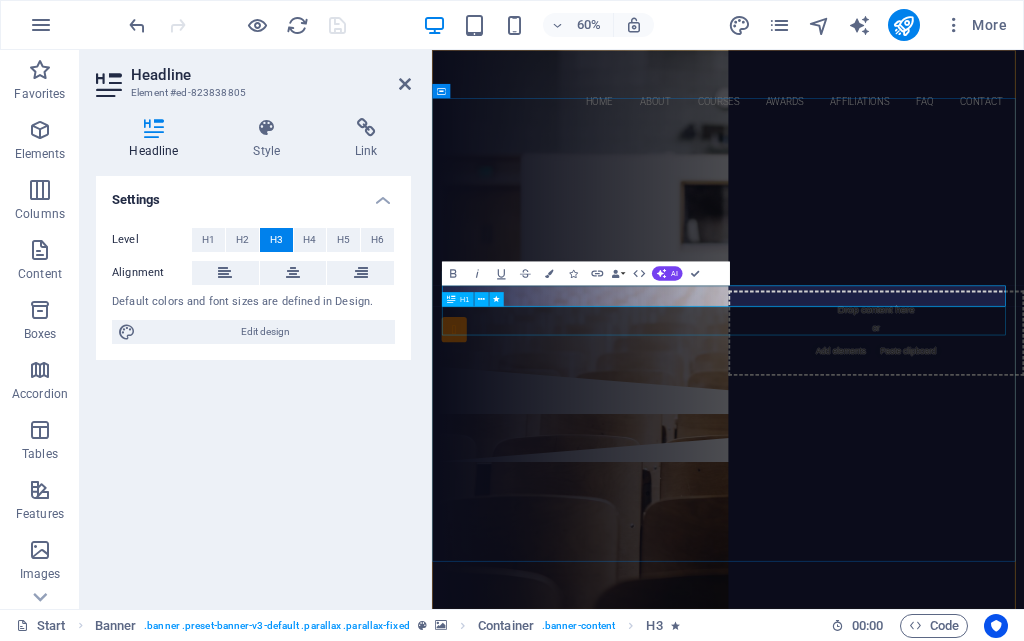 click on "Join our Language School" at bounding box center (926, 330) 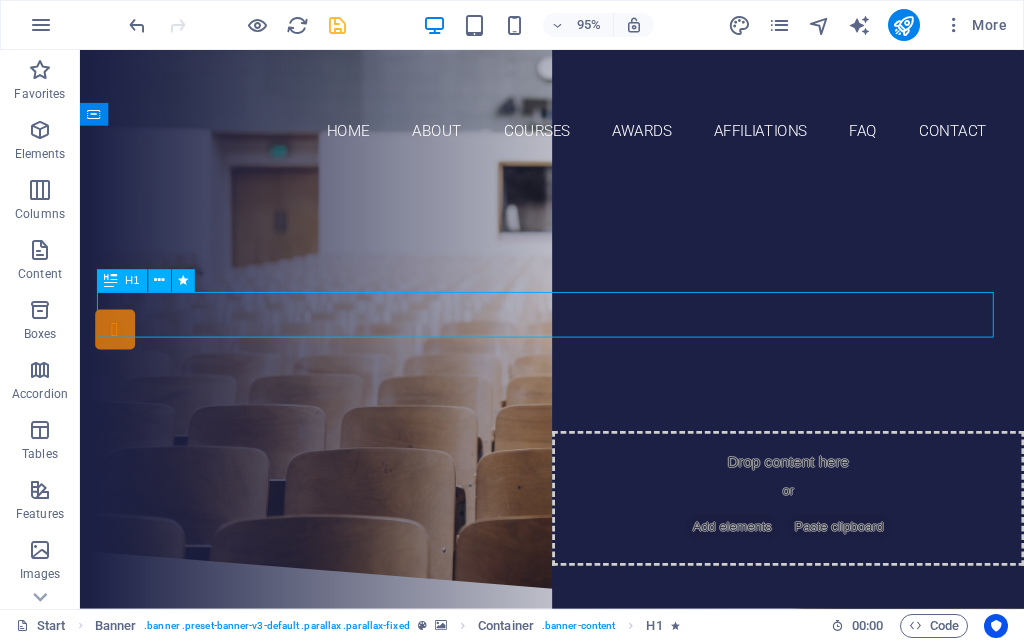 click on "Join our Language School" at bounding box center (577, 330) 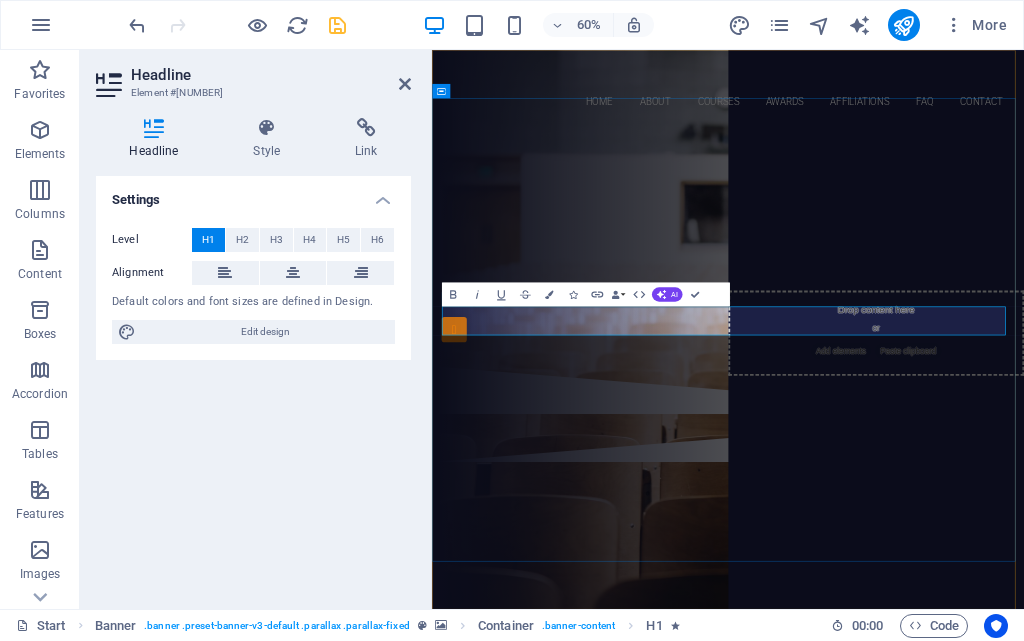click on "Join our Language School" at bounding box center (926, 330) 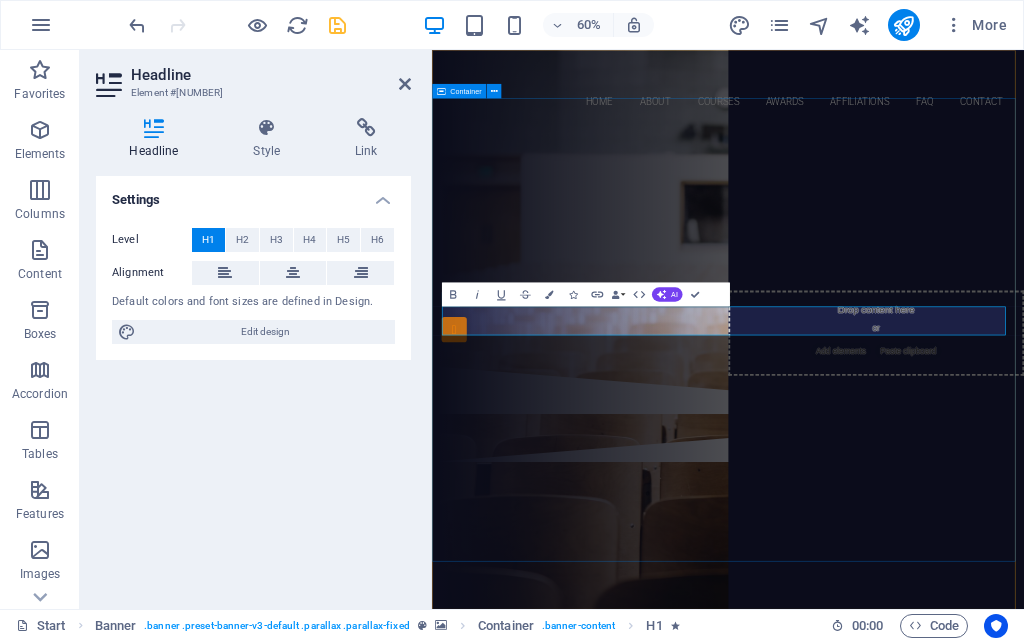 click on "Are you ready to learn SKILL ORIENTED COURSE ? Join our INSTITUTION Our Courses Sign up now" at bounding box center [925, 376] 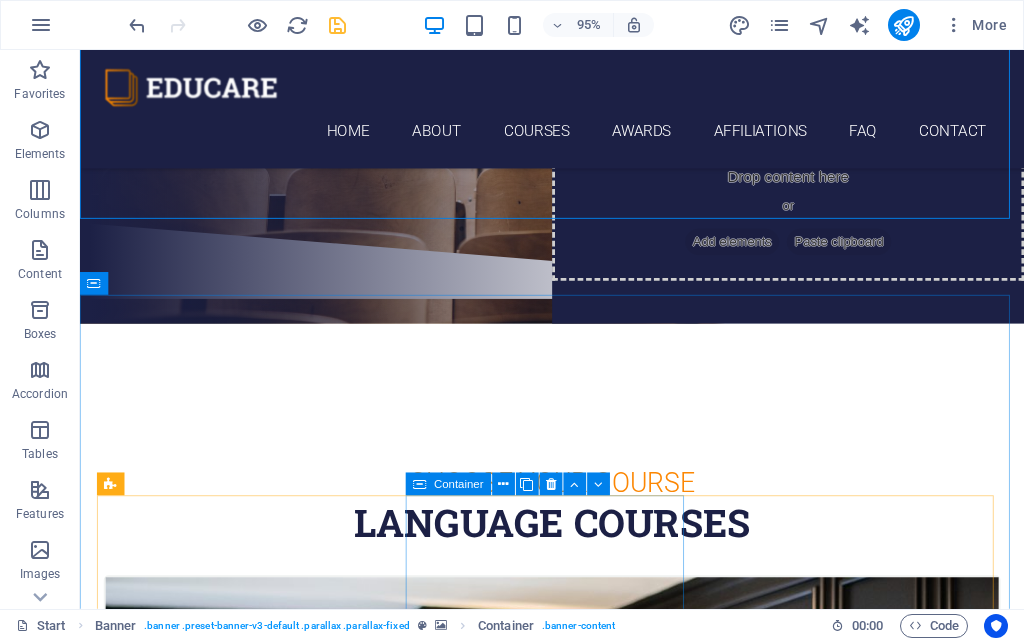 scroll, scrollTop: 500, scrollLeft: 0, axis: vertical 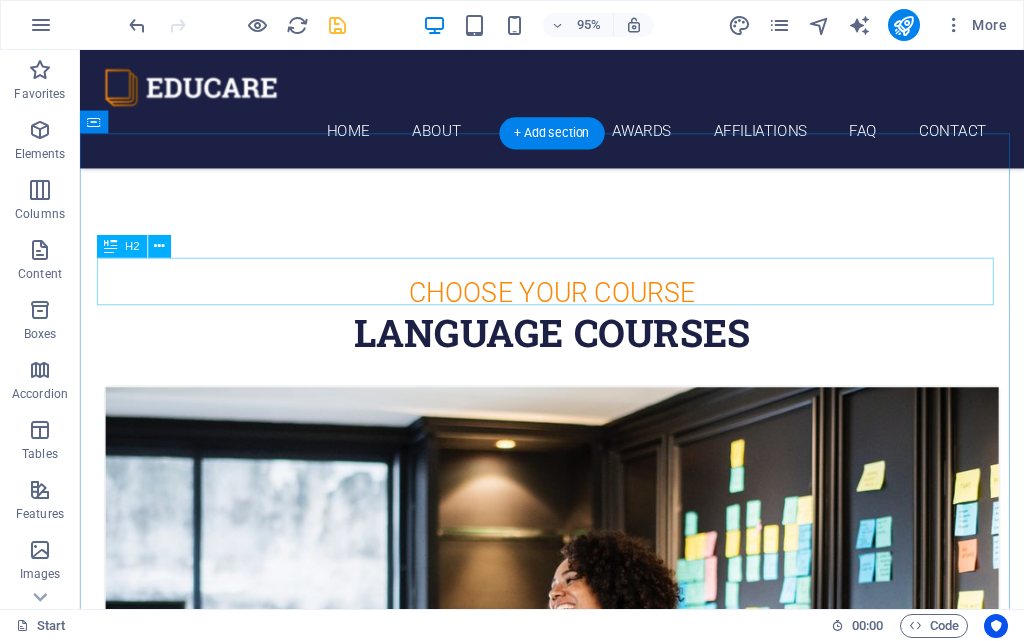 click on "Language Courses" at bounding box center [577, 348] 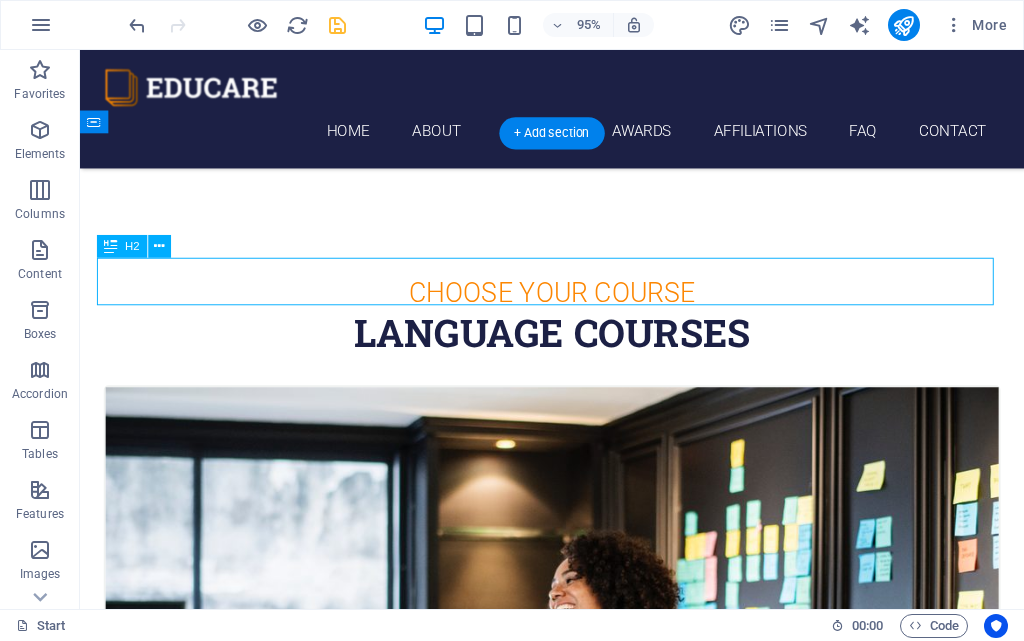 click on "Language Courses" at bounding box center (577, 348) 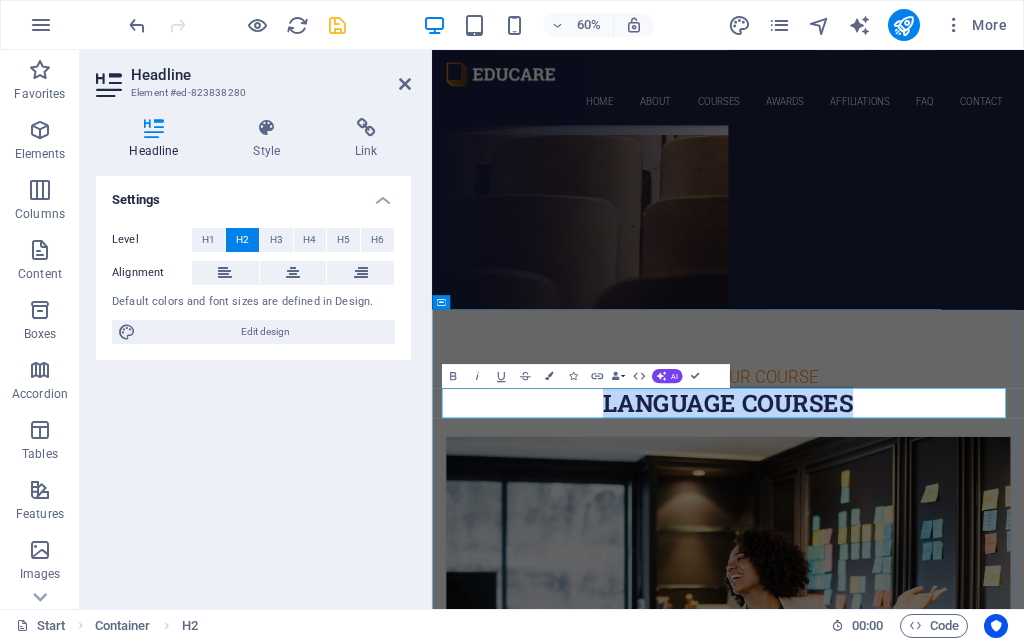 click on "Language Courses" at bounding box center [926, 638] 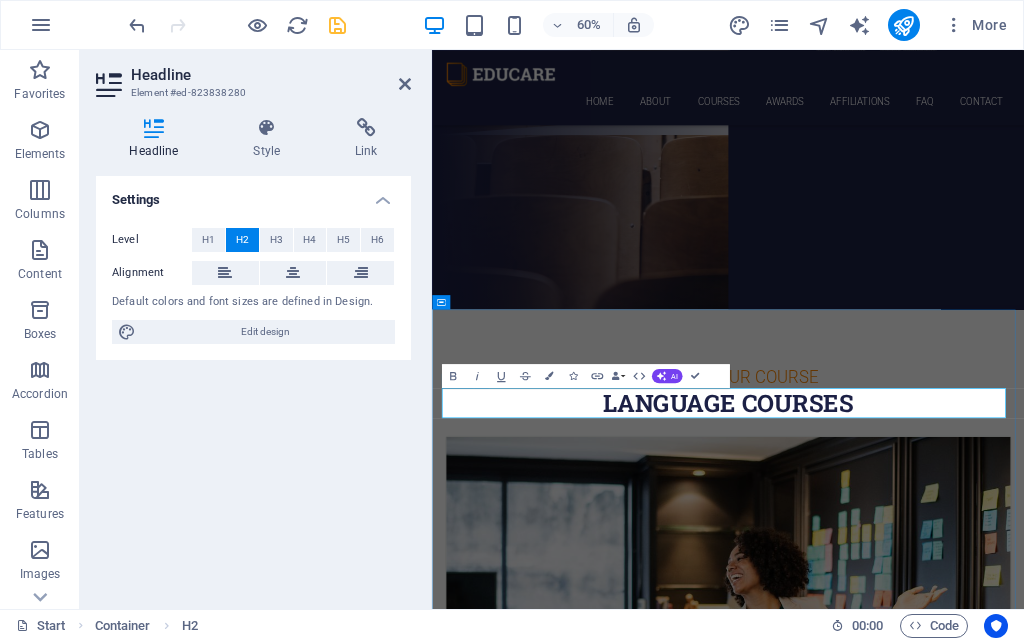 type 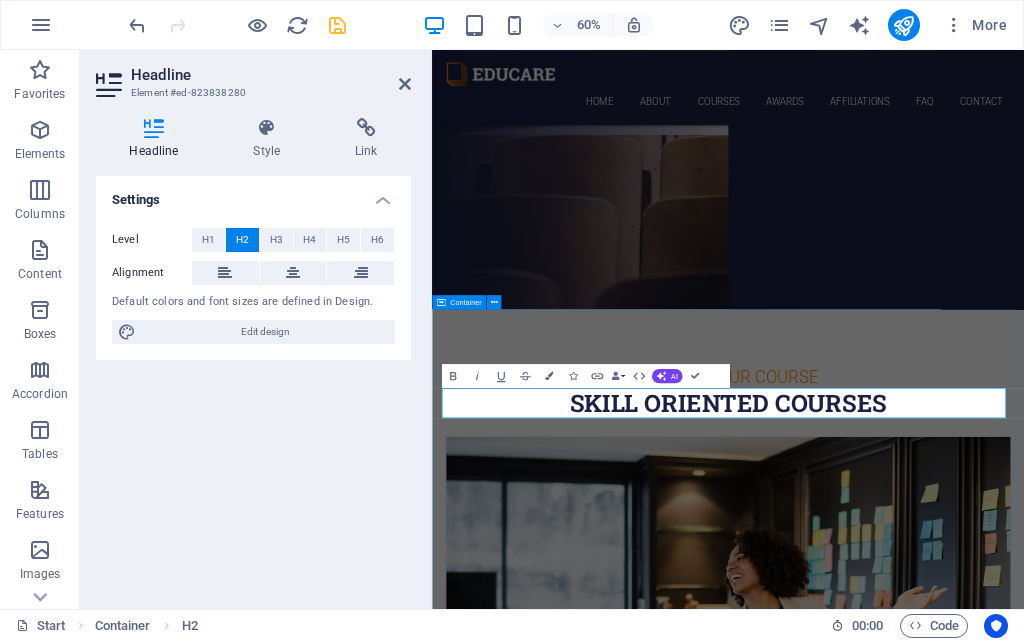 click on "Choose Your Course SKILL ORIENTED Courses Spanish  12. September [YEAR]  08:00 am - 04:00 pm Lorem ipsum dolor sit amet, consectetur adipisicing elit. Veritatis, dolorem! Swedish  12. September [YEAR]  08:00 am - 04:00 pm Lorem ipsum dolor sit amet, consectetur adipisicing elit. Veritatis, dolorem! German  12. September [YEAR]  08:00 am - 04:00 pm Lorem ipsum dolor sit amet, consectetur adipisicing elit. Veritatis, dolorem! Italian  12. September [YEAR]  08:00 am - 04:00 pm Lorem ipsum dolor sit amet, consectetur adipisicing elit. Veritatis, dolorem! French  12. September [YEAR]  08:00 am - 04:00 pm Lorem ipsum dolor sit amet, consectetur adipisicing elit. Veritatis, dolorem! Danish  12. September [YEAR]  08:00 am - 04:00 pm Lorem ipsum dolor sit amet, consectetur adipisicing elit. Veritatis, dolorem!" at bounding box center [925, 3073] 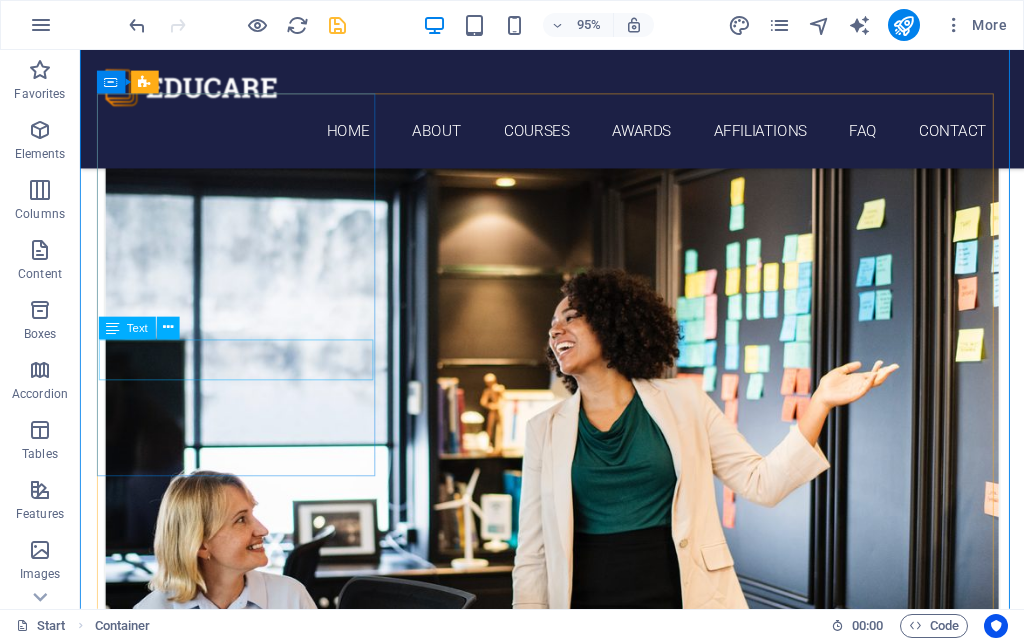 scroll, scrollTop: 656, scrollLeft: 0, axis: vertical 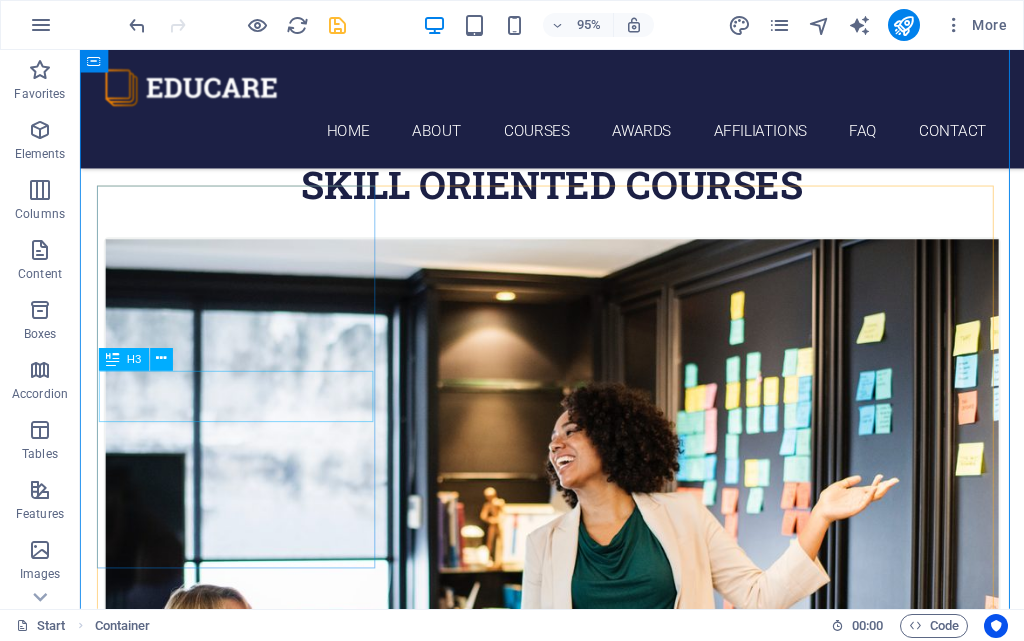 click on "Spanish" at bounding box center (577, 903) 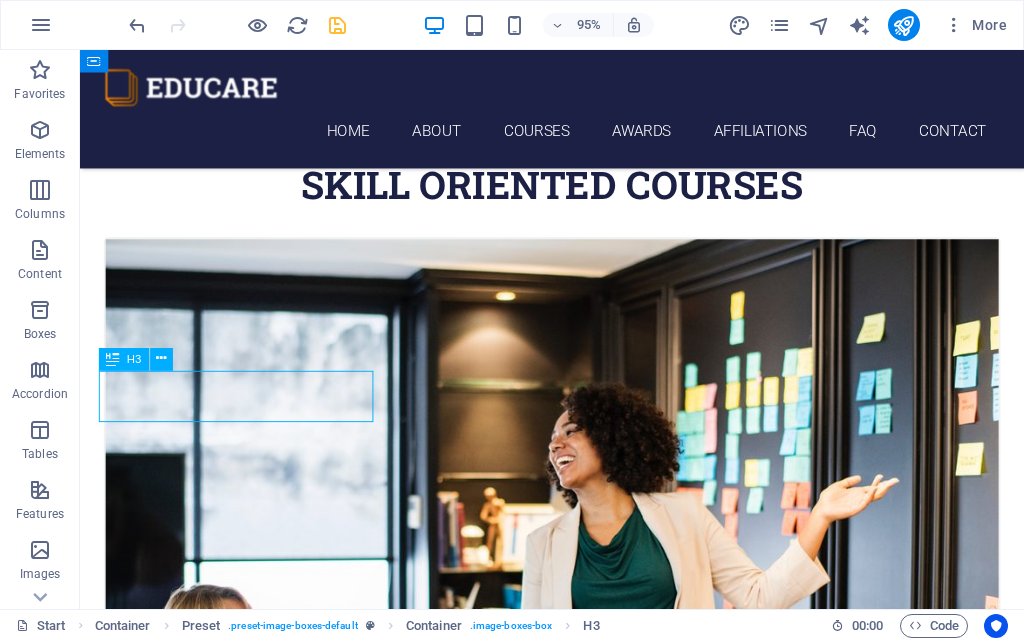 click on "Spanish" at bounding box center [577, 903] 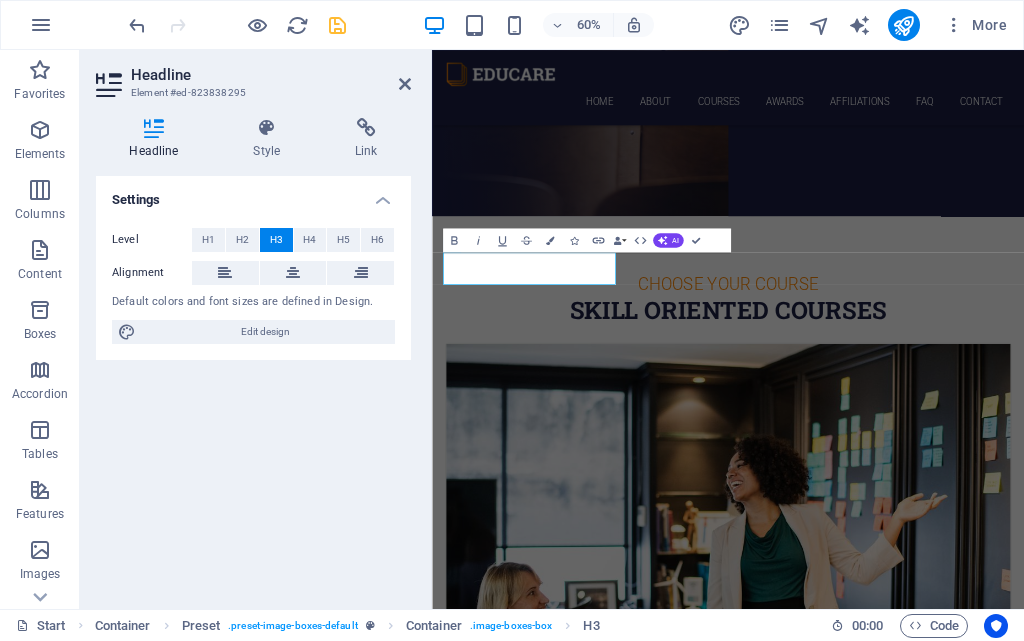 scroll, scrollTop: 1000, scrollLeft: 0, axis: vertical 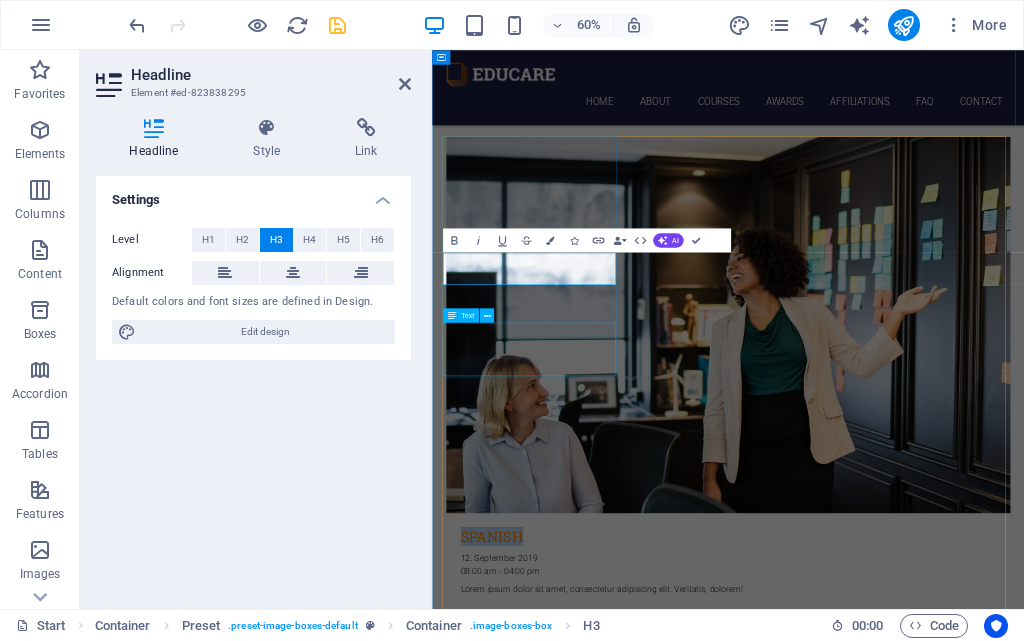 type 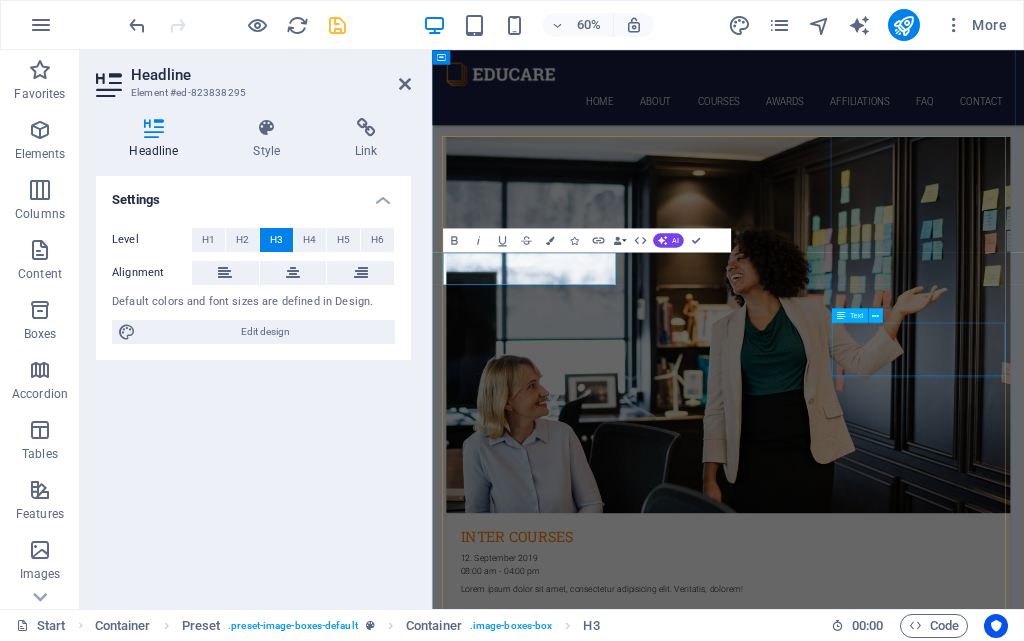 click on "Lorem ipsum dolor sit amet, consectetur adipisicing elit. Veritatis, dolorem!" at bounding box center (926, 2582) 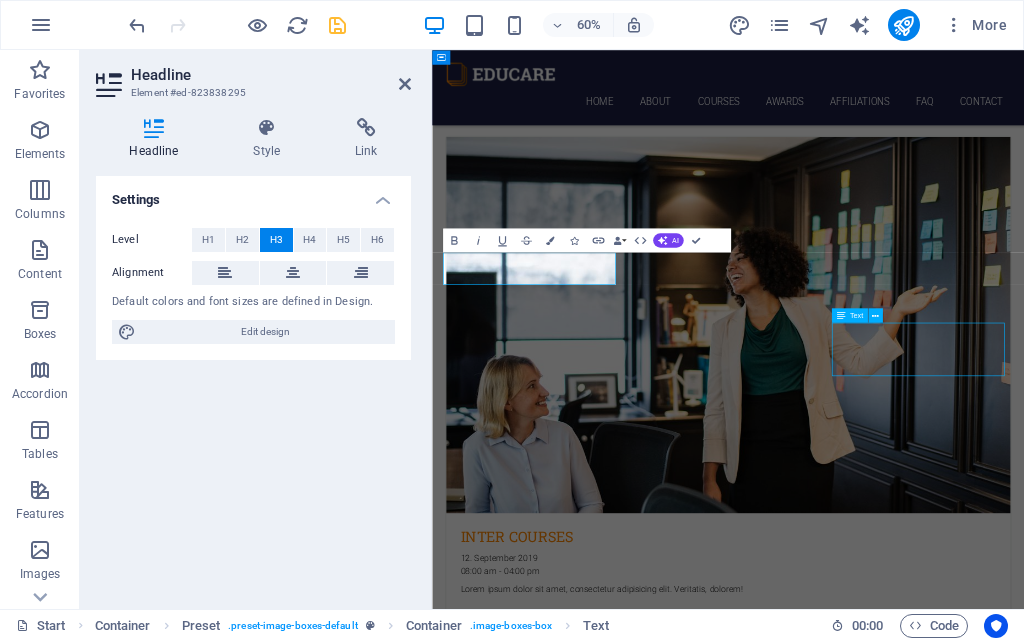 scroll, scrollTop: 656, scrollLeft: 0, axis: vertical 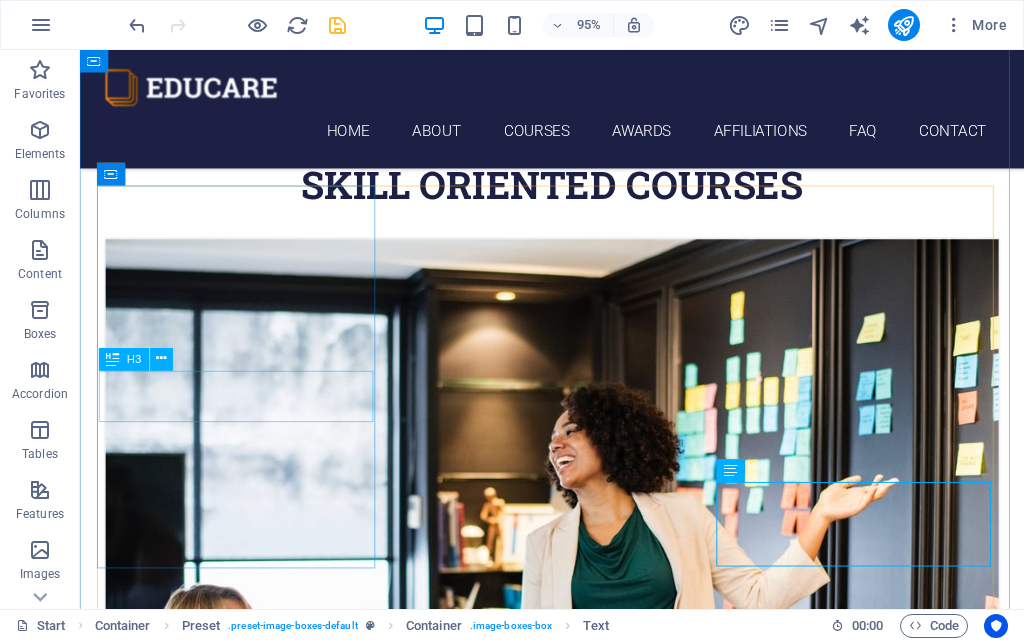 click on "INTER COURSES" at bounding box center [577, 903] 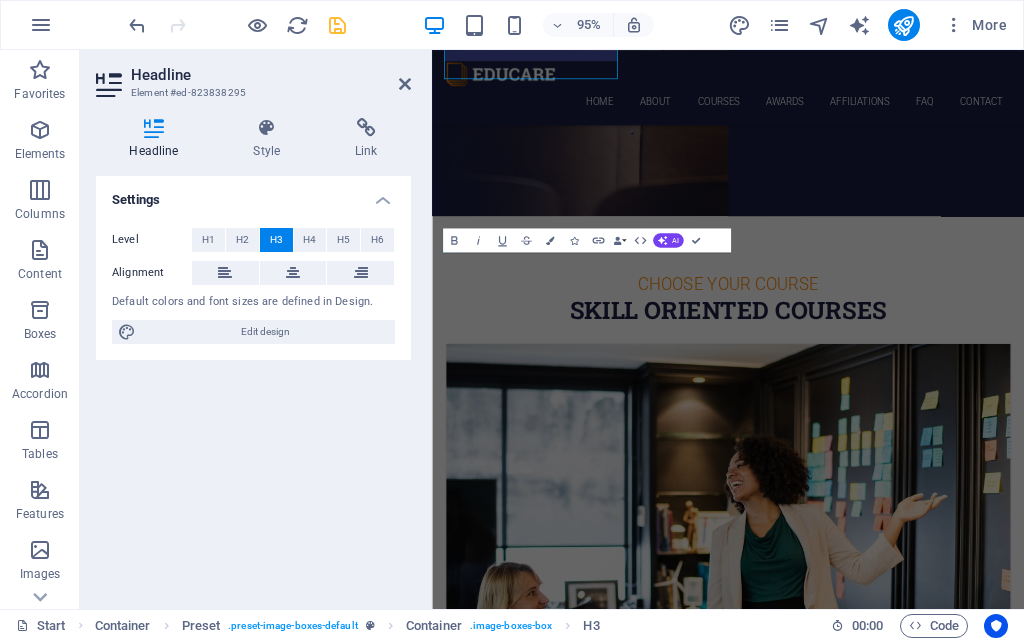 scroll, scrollTop: 1000, scrollLeft: 0, axis: vertical 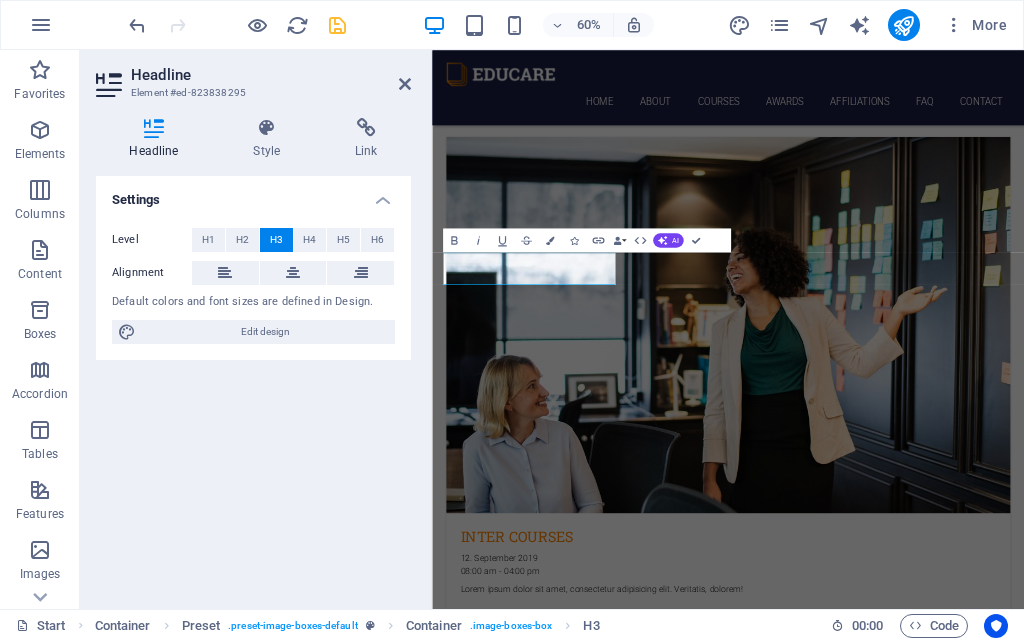 type 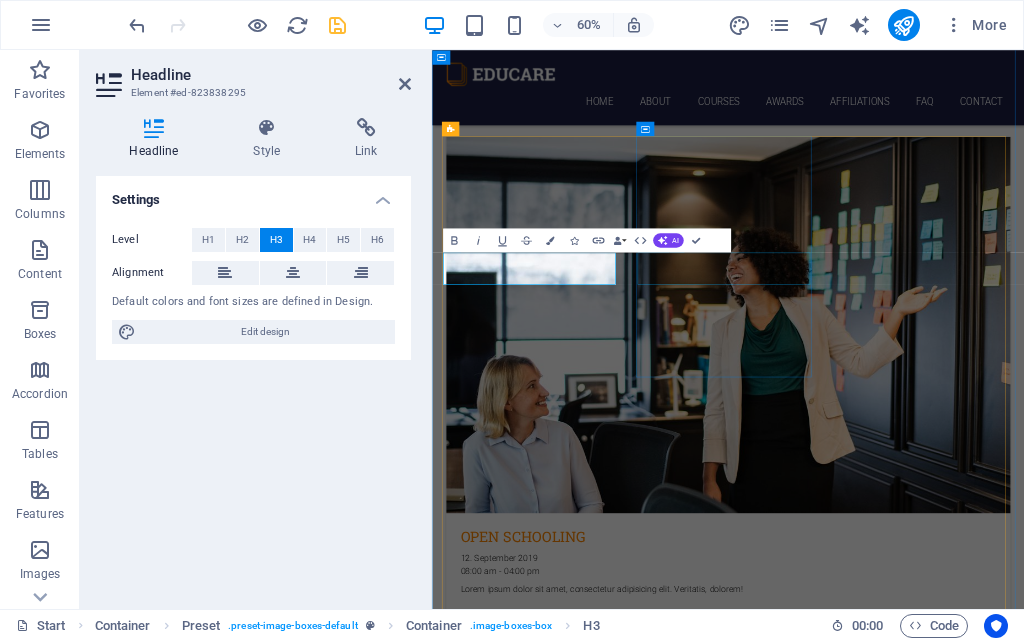 click on "Swedish" at bounding box center (926, 1659) 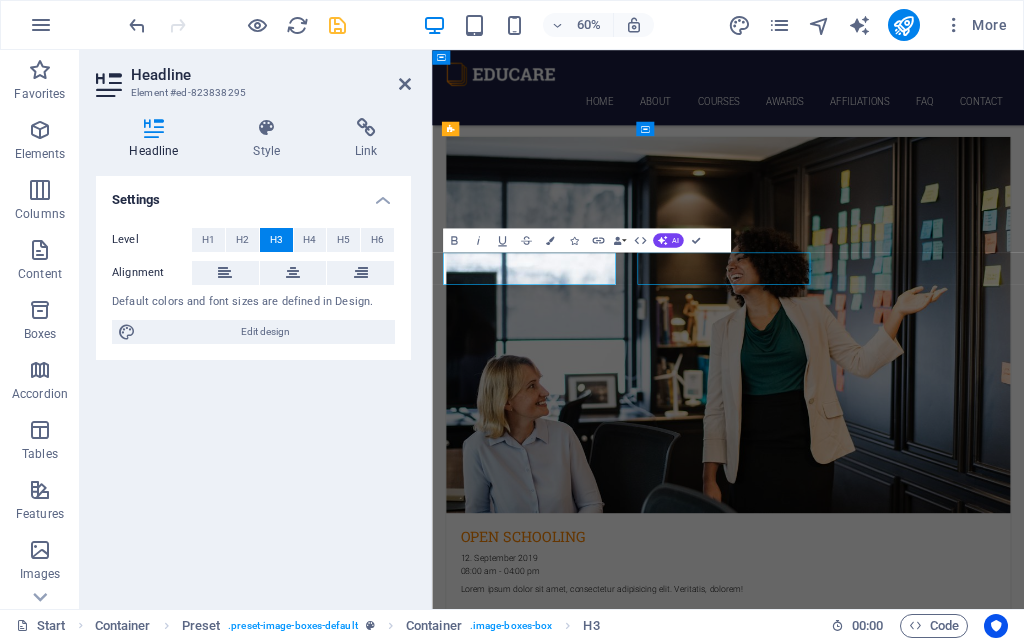 scroll, scrollTop: 656, scrollLeft: 0, axis: vertical 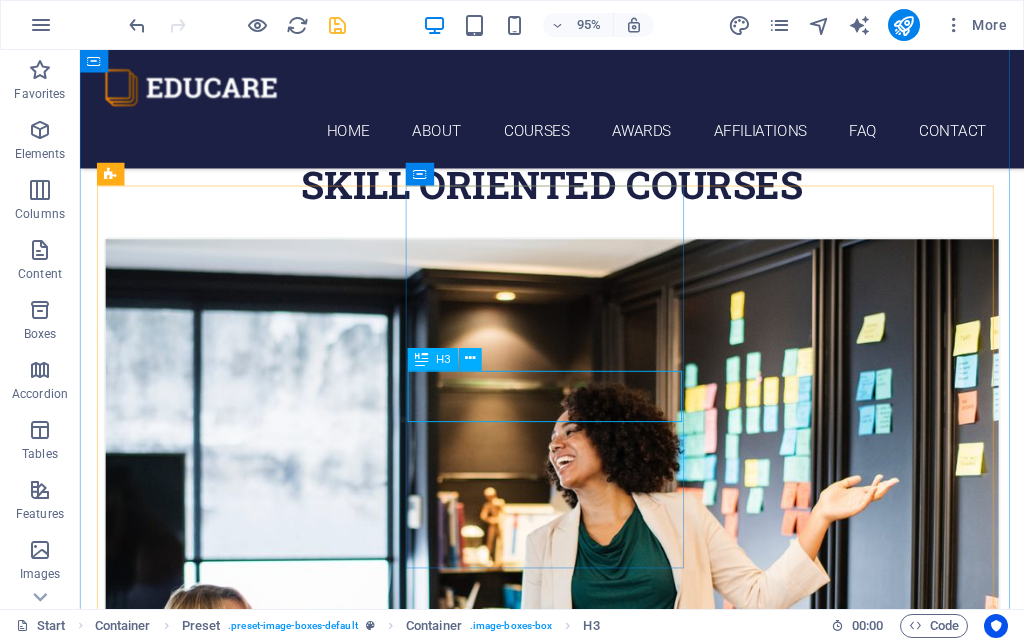 click on "Swedish" at bounding box center (577, 1713) 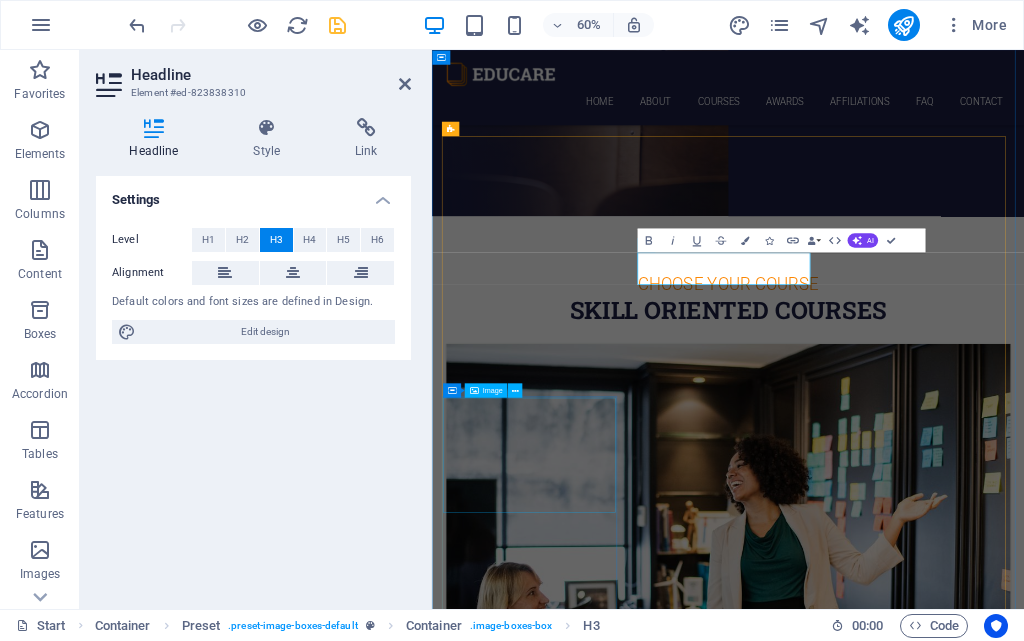 scroll, scrollTop: 1000, scrollLeft: 0, axis: vertical 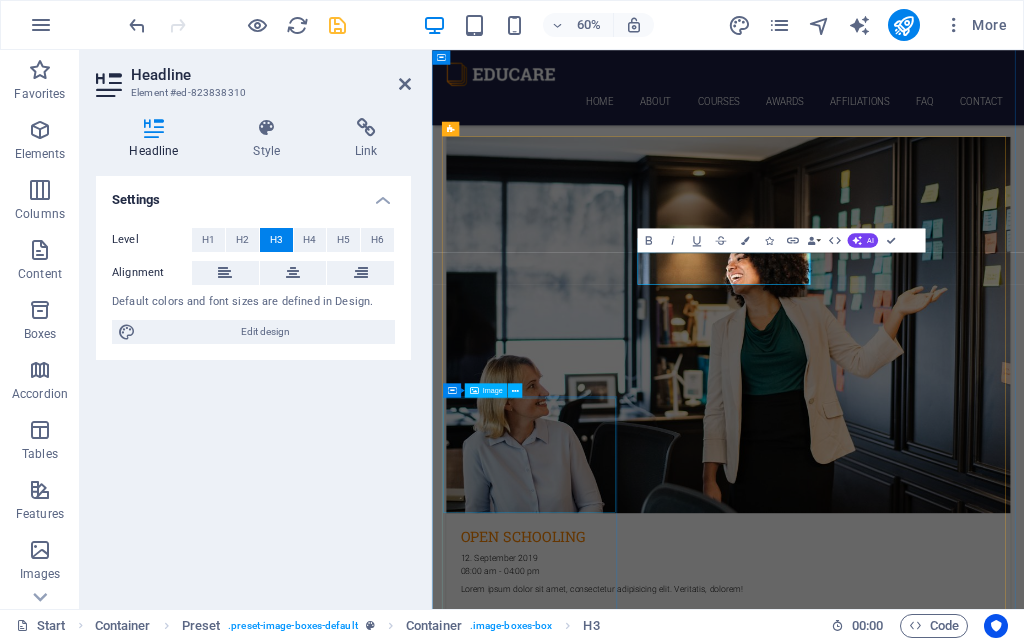 type 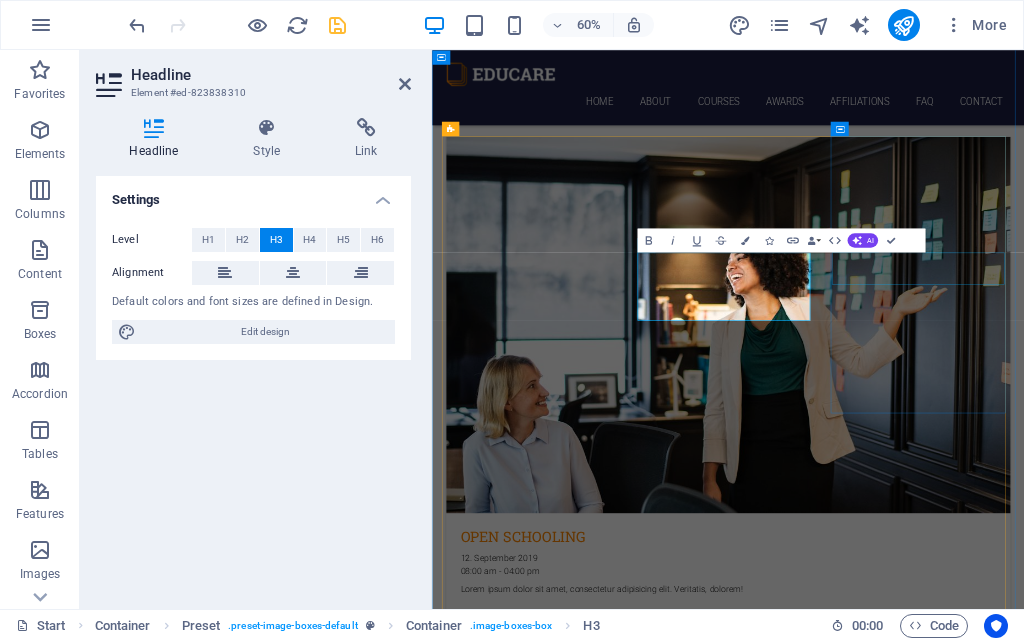 click on "German" at bounding box center [926, 2469] 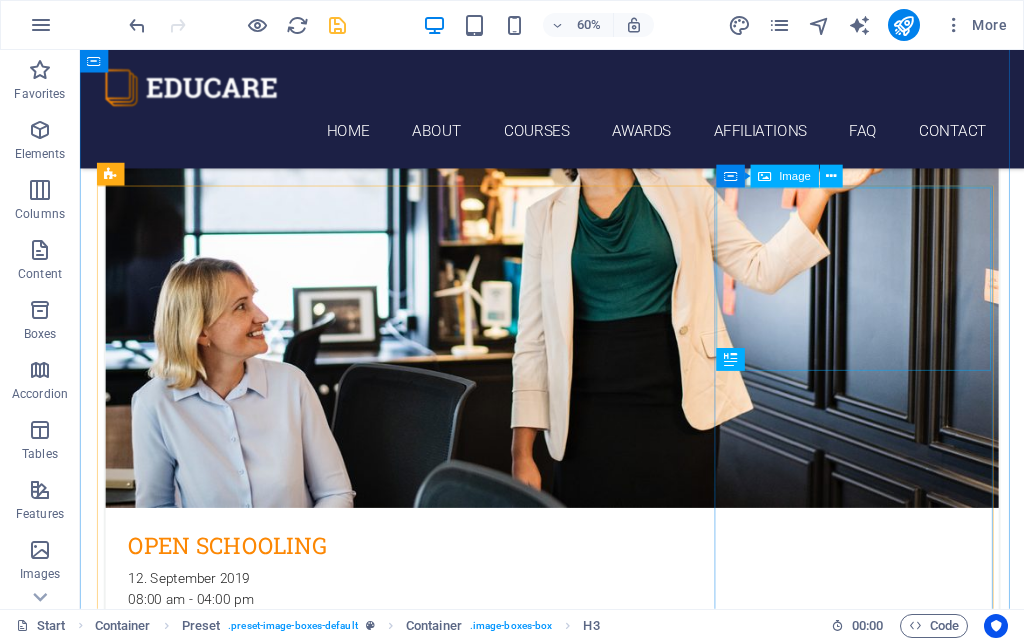 scroll, scrollTop: 656, scrollLeft: 0, axis: vertical 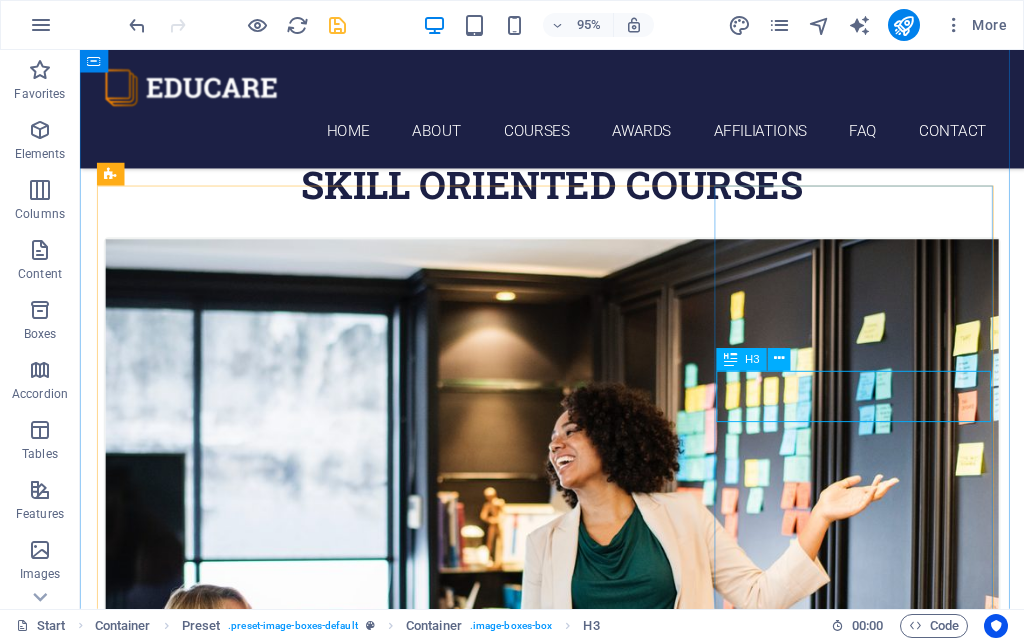 click on "German" at bounding box center [577, 2523] 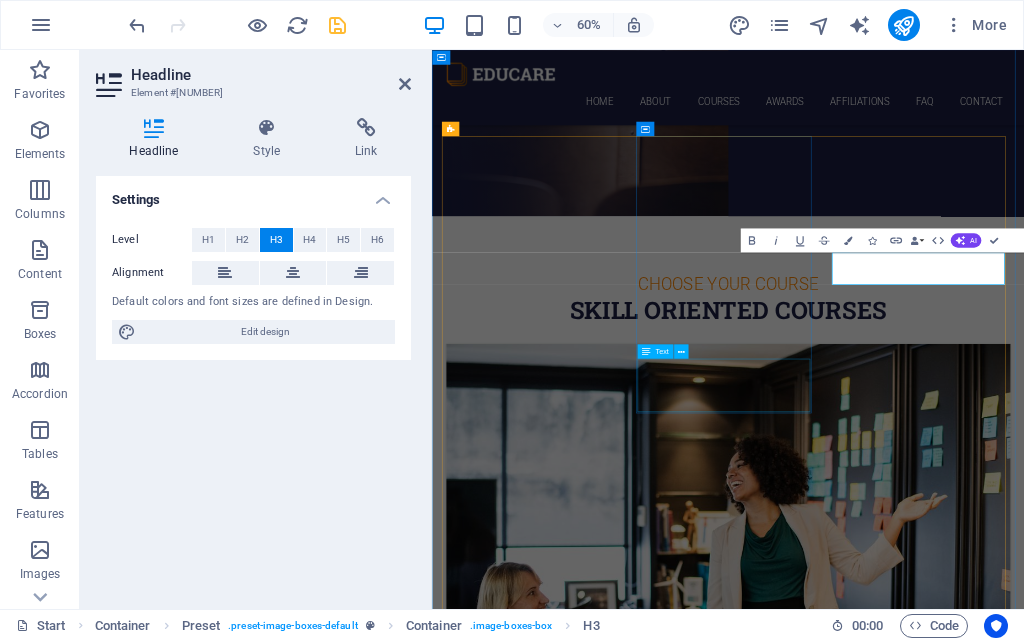scroll, scrollTop: 1000, scrollLeft: 0, axis: vertical 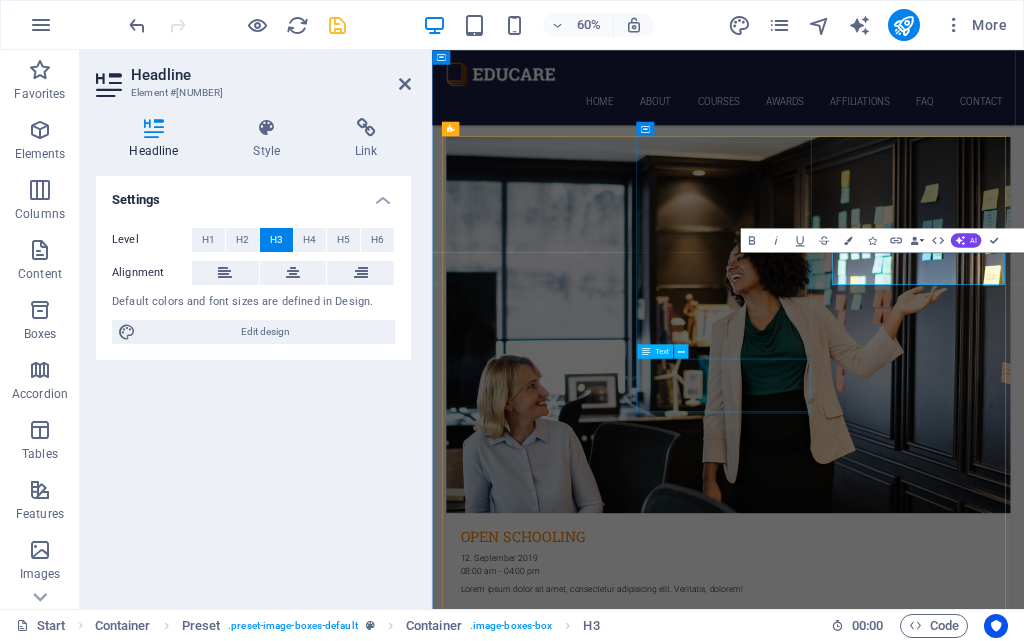 type 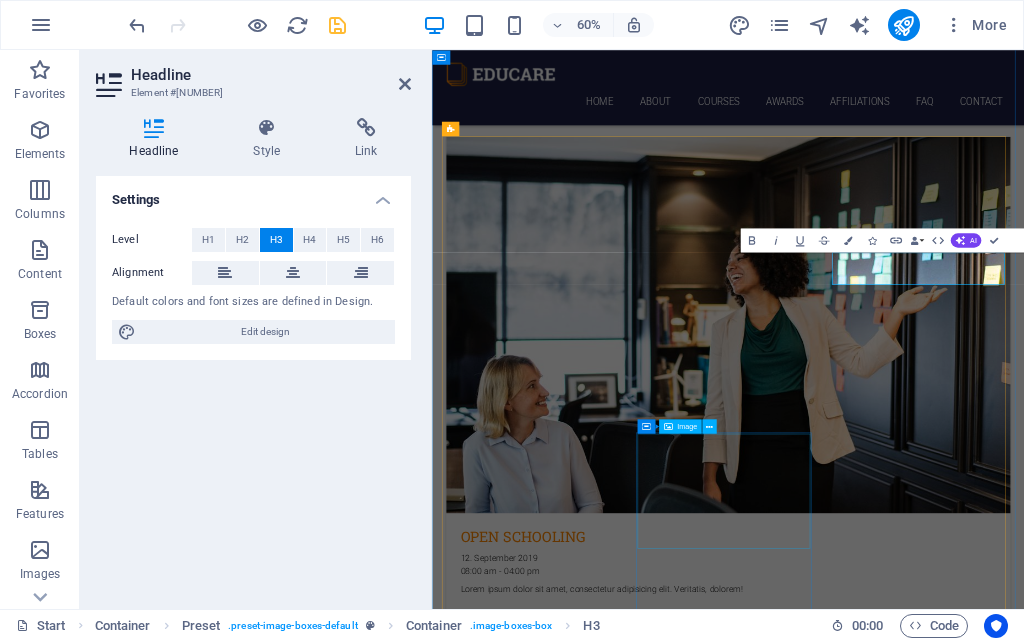 click at bounding box center (926, 3748) 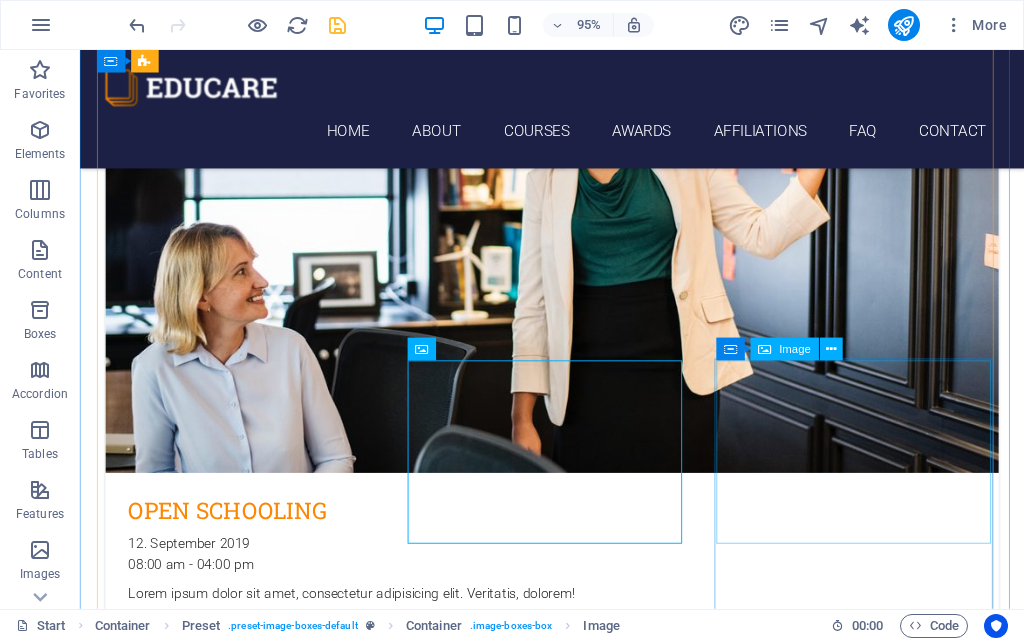 scroll, scrollTop: 1227, scrollLeft: 0, axis: vertical 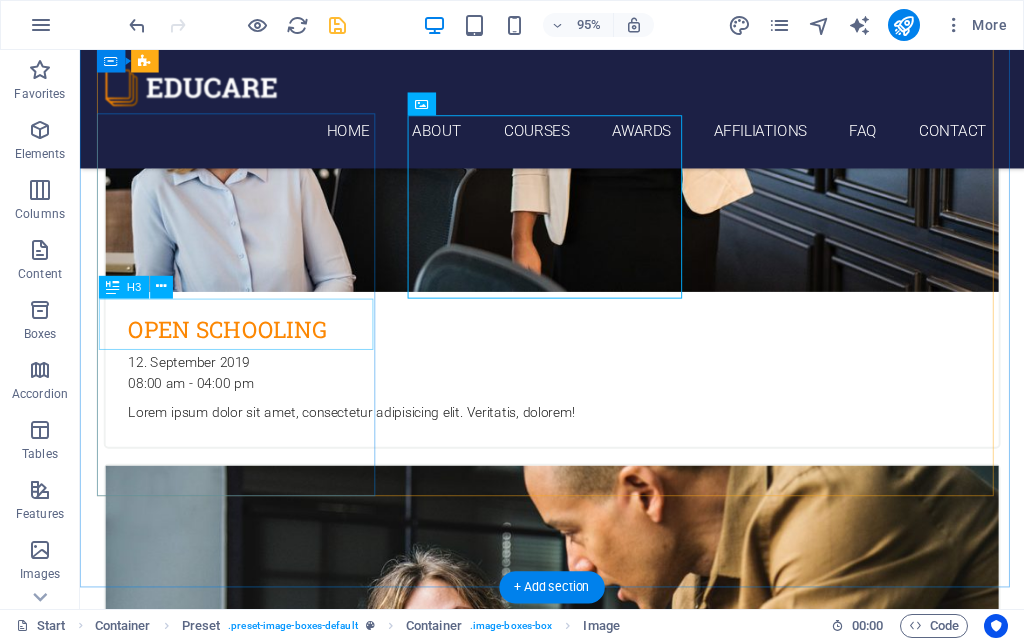 click on "Italian" at bounding box center [577, 2761] 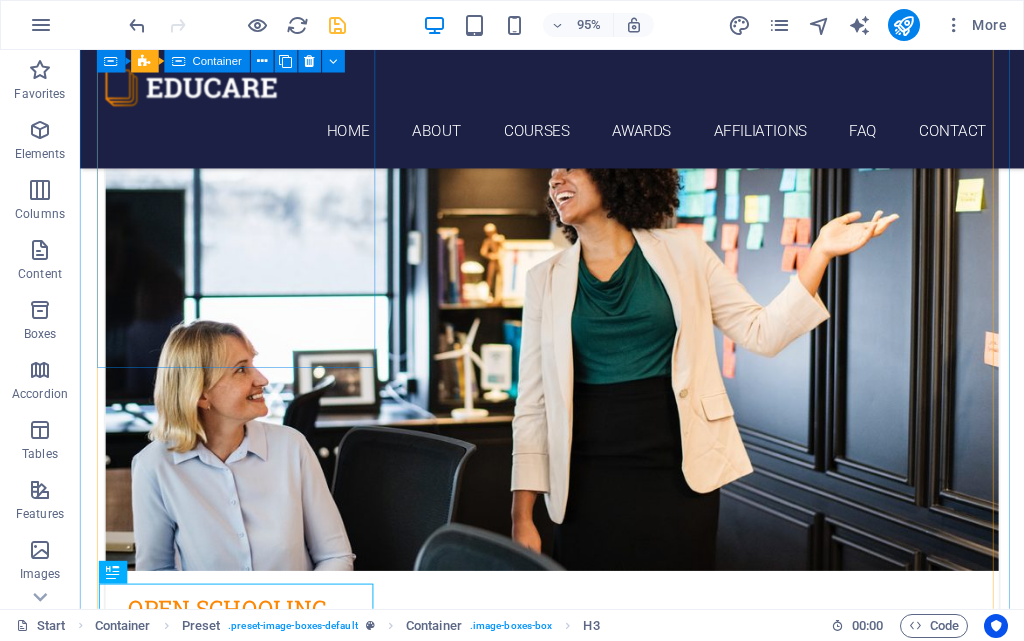 scroll, scrollTop: 1027, scrollLeft: 0, axis: vertical 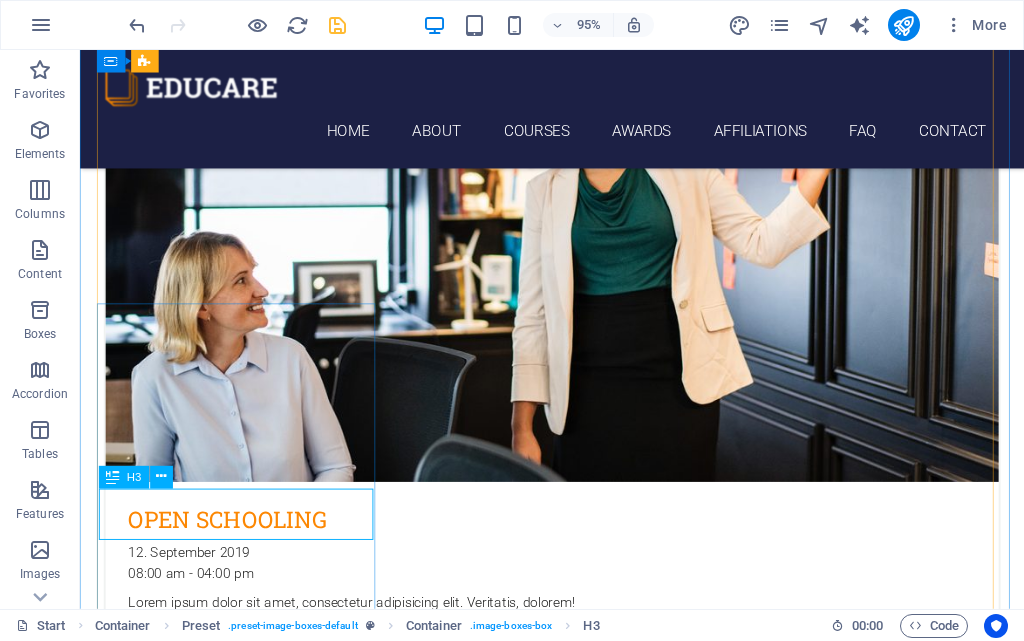 click on "Italian" at bounding box center [577, 2961] 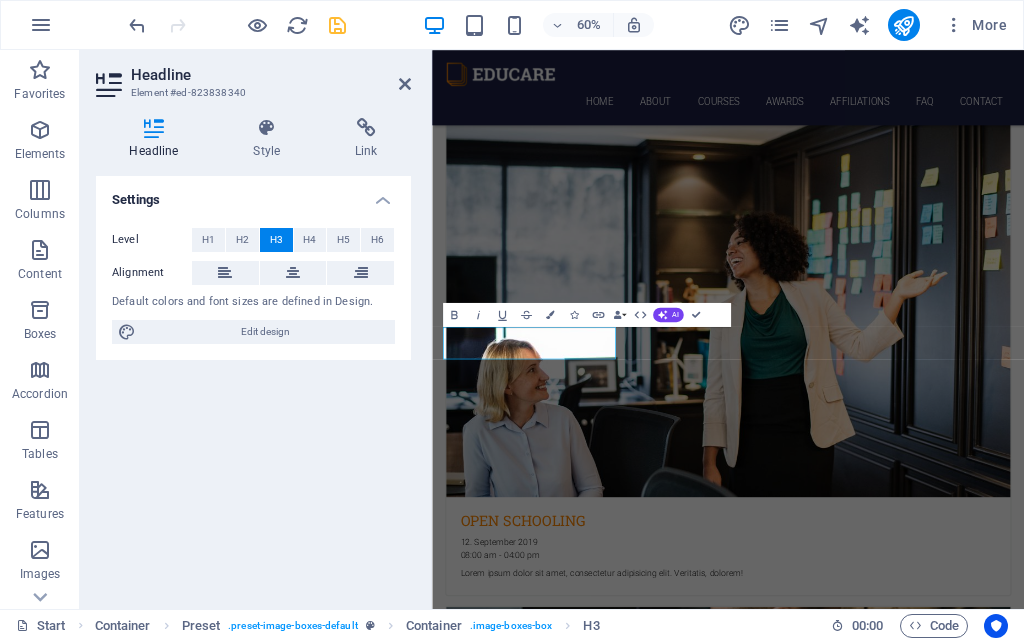 scroll, scrollTop: 1370, scrollLeft: 0, axis: vertical 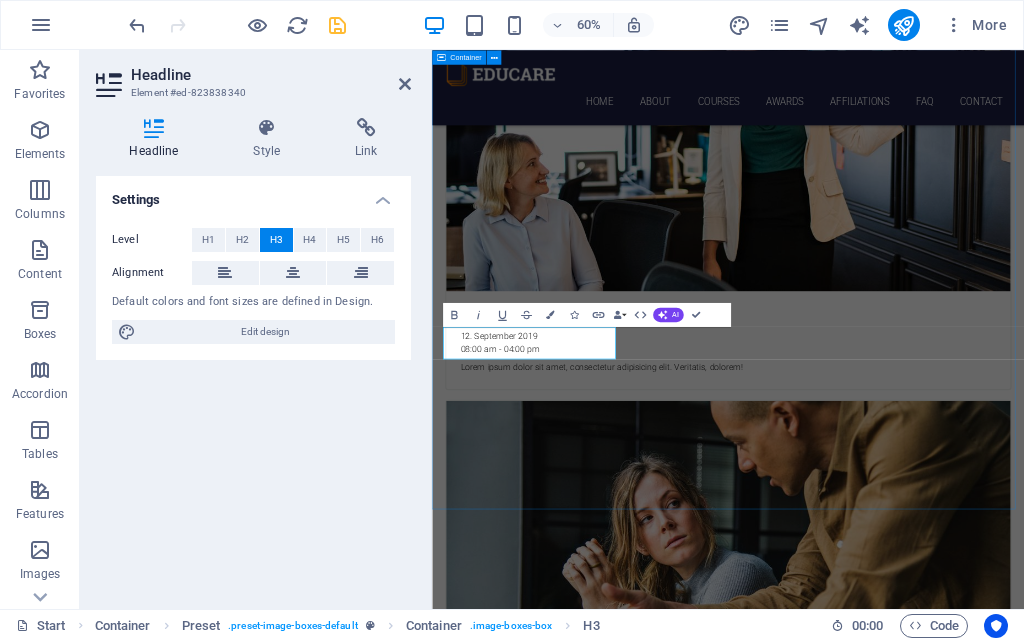 click on "Choose Your Course SKILL ORIENTED Courses OPEN SCHOOLING 12. September 2019 08:00 am - 04:00 pm Lorem ipsum dolor sit amet, consectetur adipisicing elit. Veritatis, dolorem! DIPLOMA & ADVANCED DIPLOMA 12. September 2019 08:00 am - 04:00 pm Lorem ipsum dolor sit amet, consectetur adipisicing elit. Veritatis, dolorem! UG / PG COURSES 12. September 2019 08:00 am - 04:00 pm Lorem ipsum dolor sit amet, consectetur adipisicing elit. Veritatis, dolorem! Italian 12. September 2019 08:00 am - 04:00 pm Lorem ipsum dolor sit amet, consectetur adipisicing elit. Veritatis, dolorem! French 12. September 2019 08:00 am - 04:00 pm Lorem ipsum dolor sit amet, consectetur adipisicing elit. Veritatis, dolorem! Danish 12. September 2019 08:00 am - 04:00 pm Lorem ipsum dolor sit amet, consectetur adipisicing elit. Veritatis, dolorem!" at bounding box center (925, 2203) 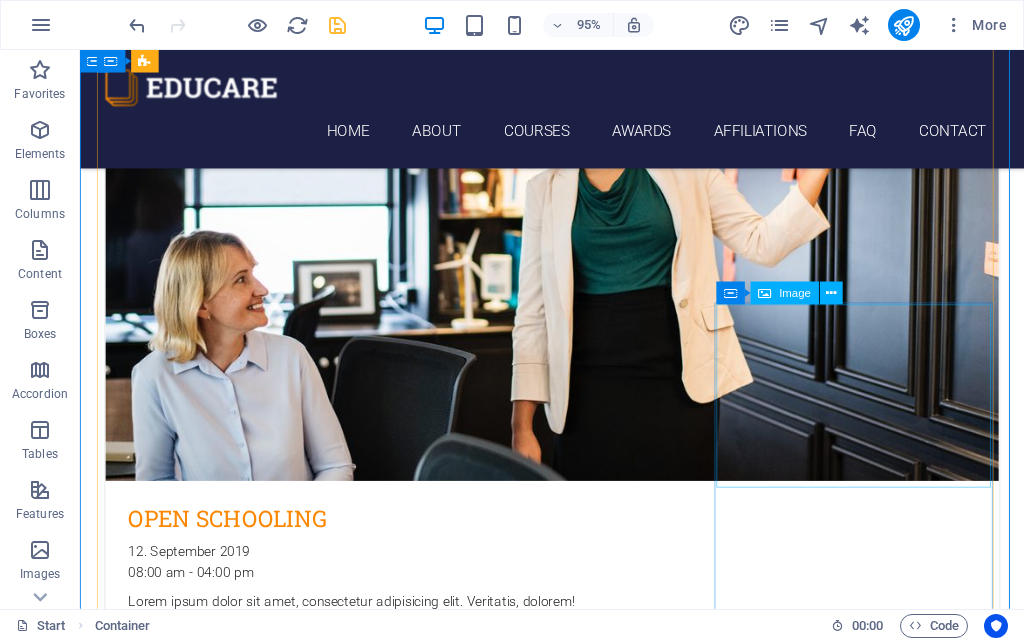 scroll, scrollTop: 728, scrollLeft: 0, axis: vertical 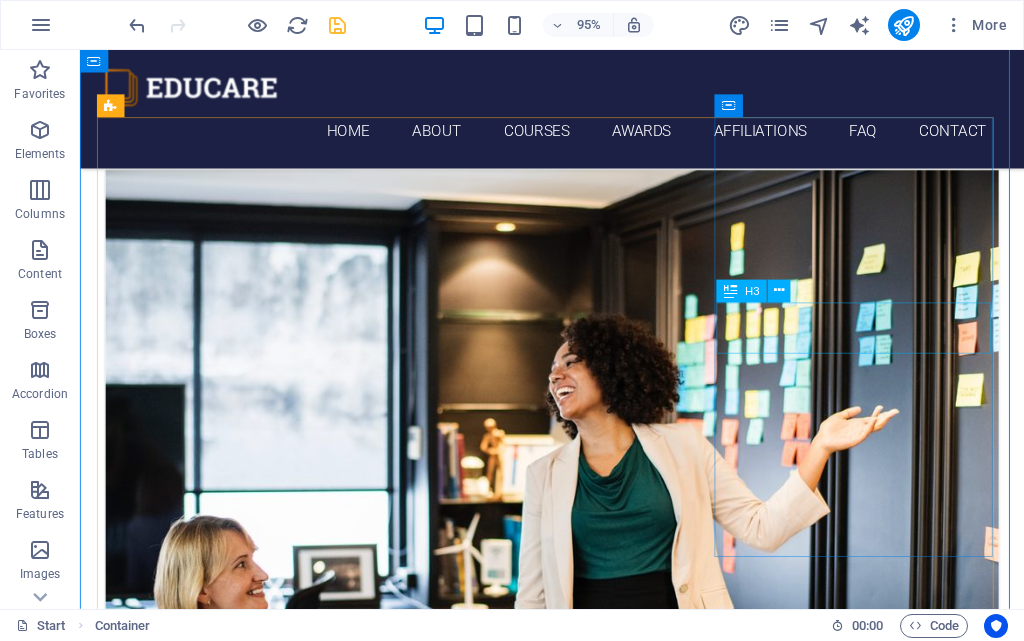 click on "UG / PG COURSES" at bounding box center (577, 2451) 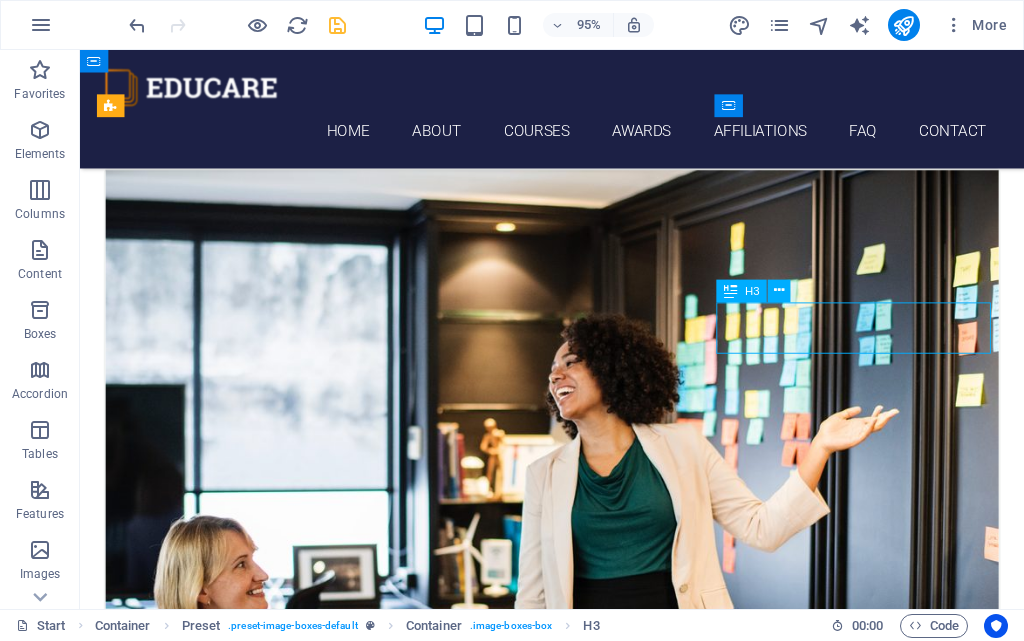 click on "UG / PG COURSES" at bounding box center [577, 2451] 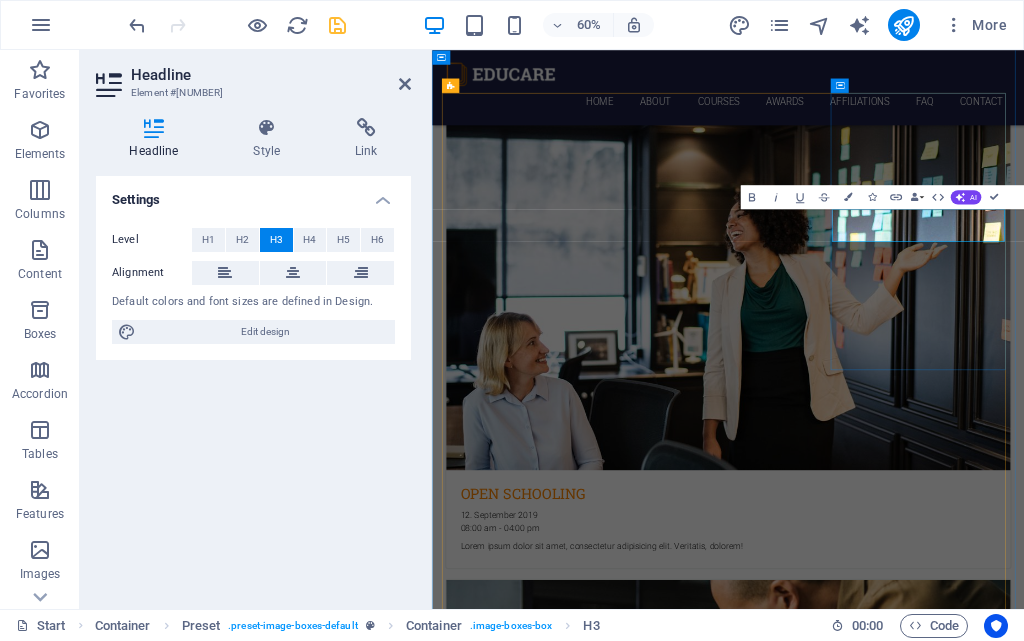 click on "UG / PG COURSES" at bounding box center [926, 2409] 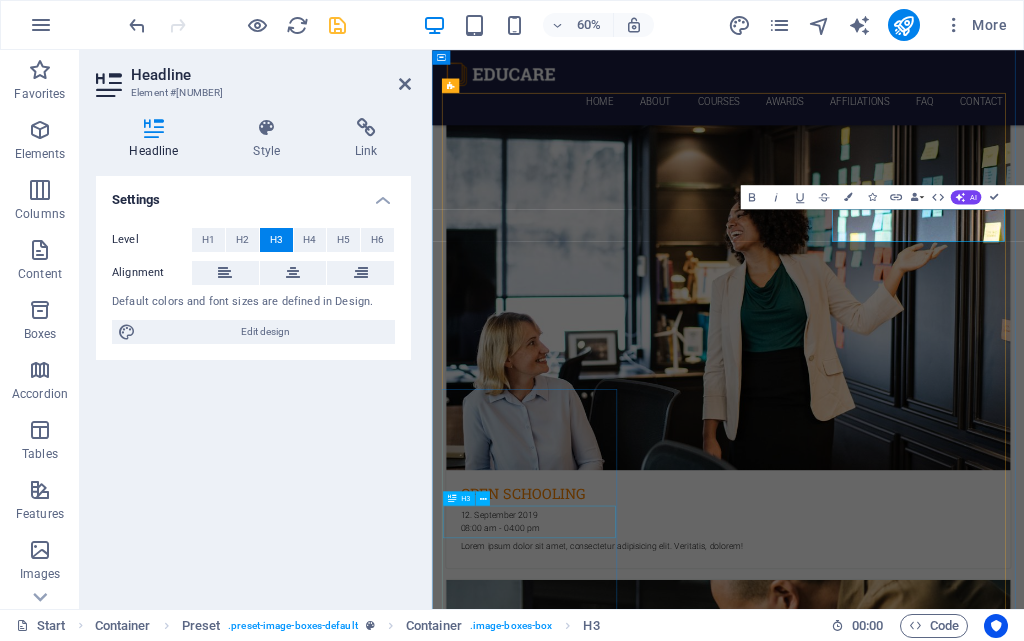 click on "Italian" at bounding box center (926, 3206) 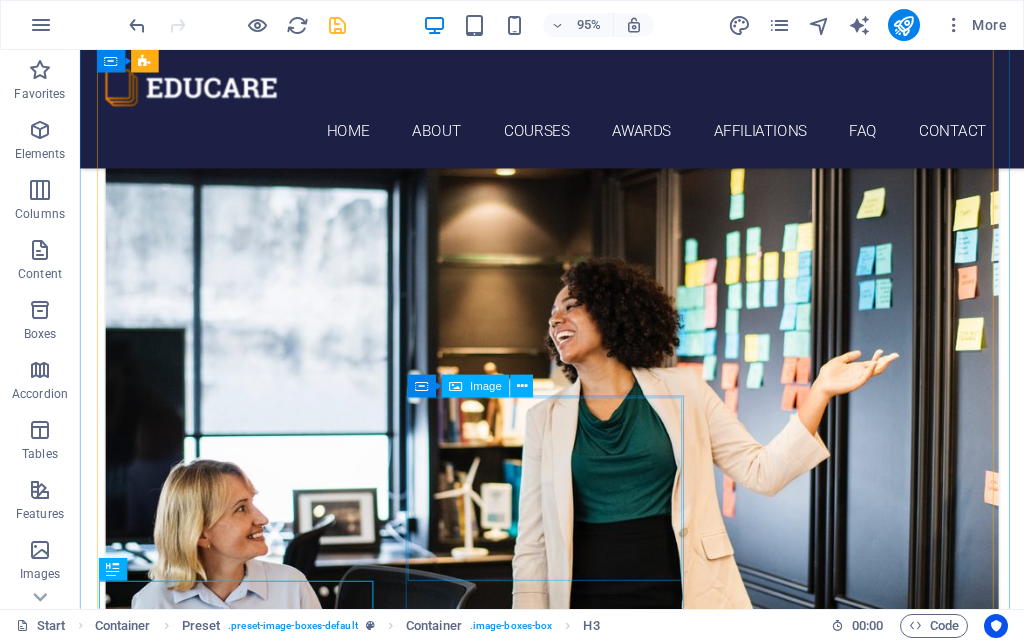 scroll, scrollTop: 1234, scrollLeft: 0, axis: vertical 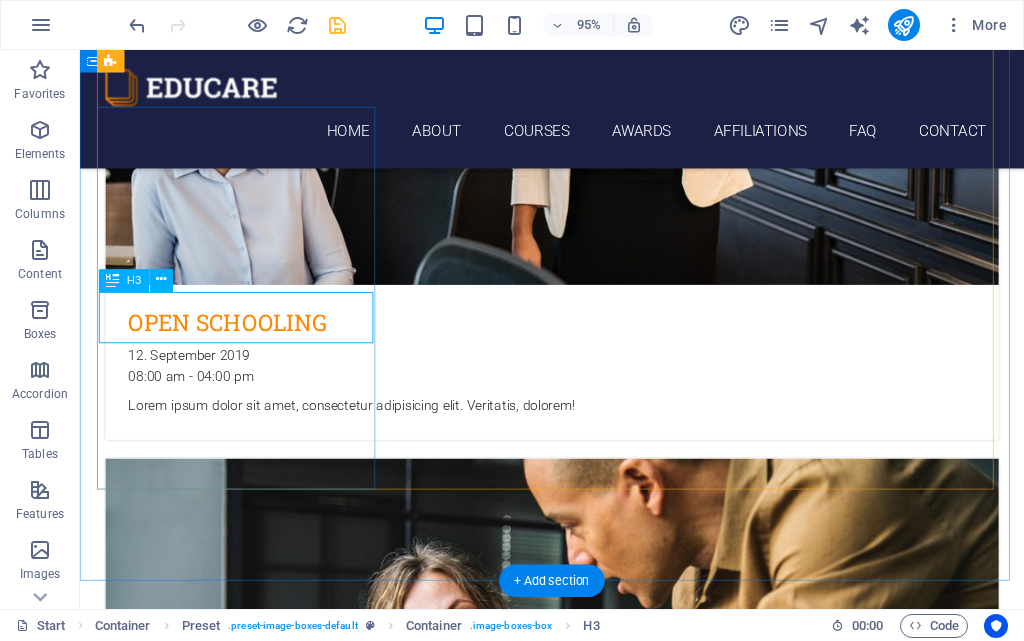 click on "Italian" at bounding box center (577, 2754) 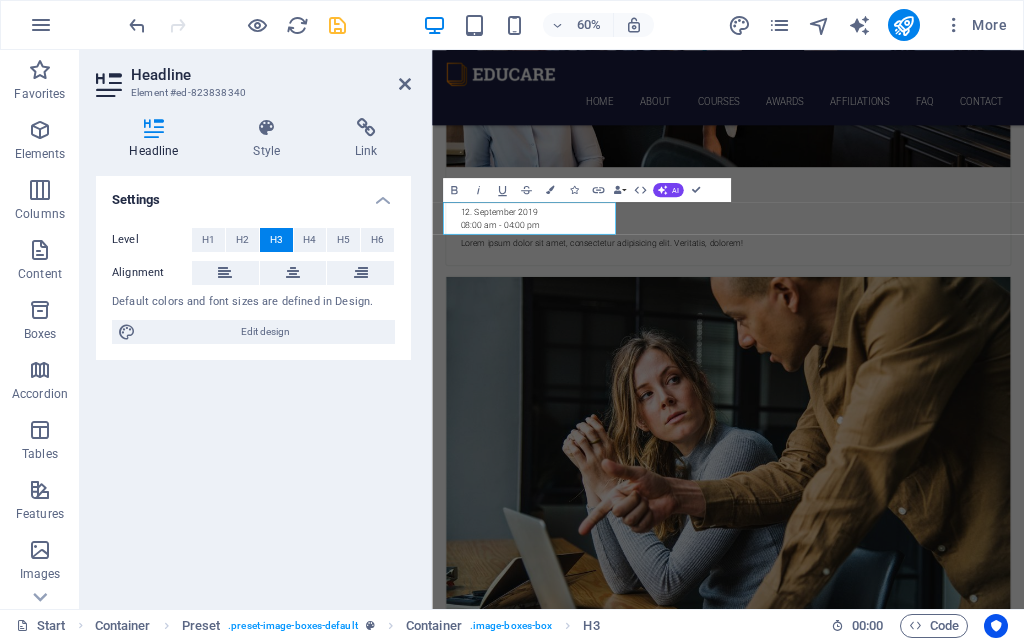 type 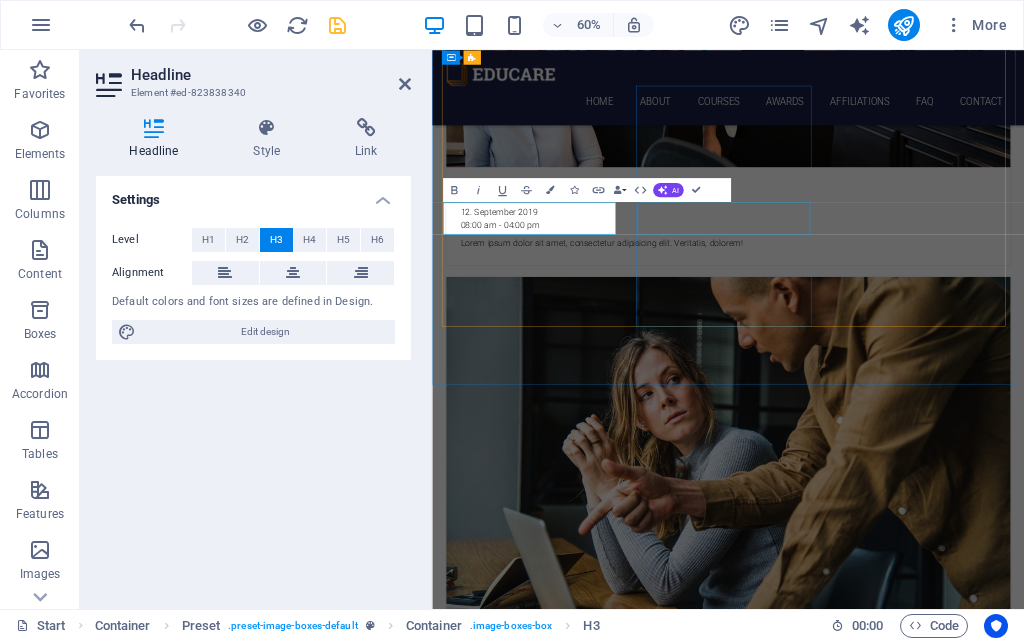 click on "French" at bounding box center (926, 3511) 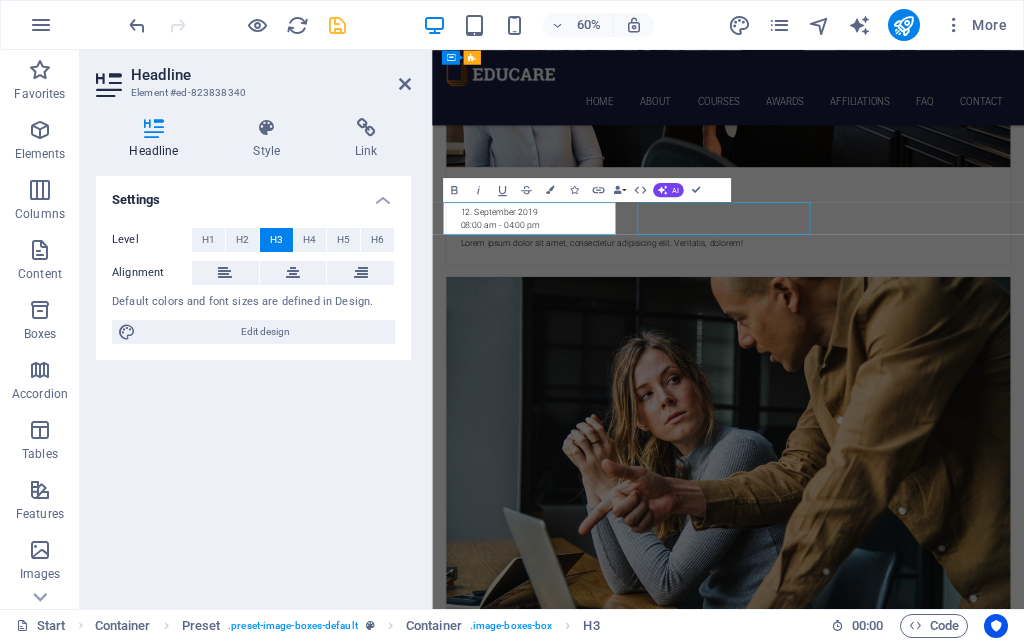 scroll, scrollTop: 1234, scrollLeft: 0, axis: vertical 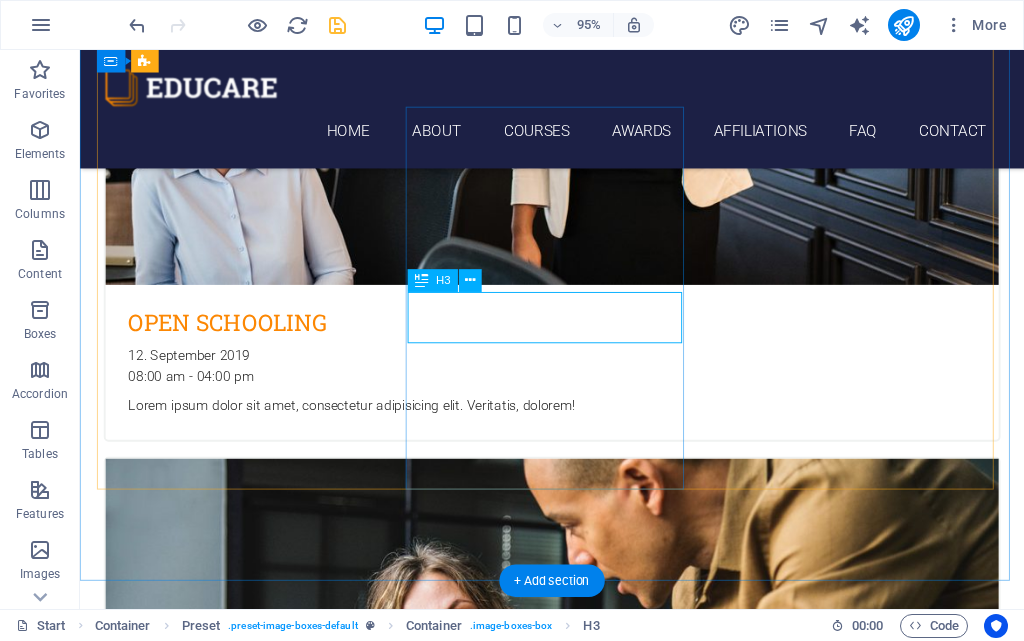 click on "French" at bounding box center [577, 3565] 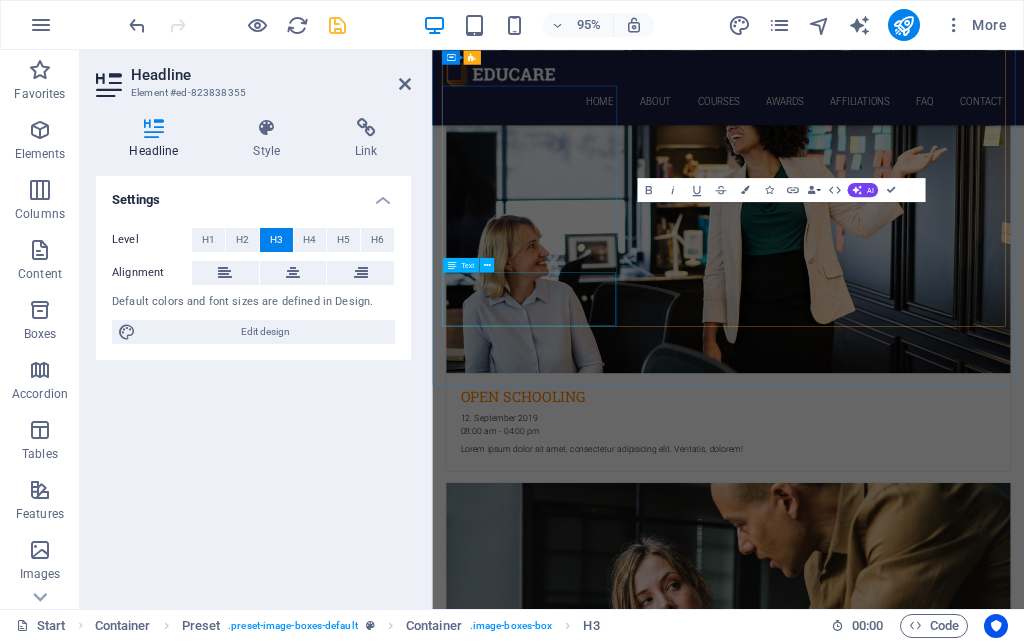 scroll, scrollTop: 1578, scrollLeft: 0, axis: vertical 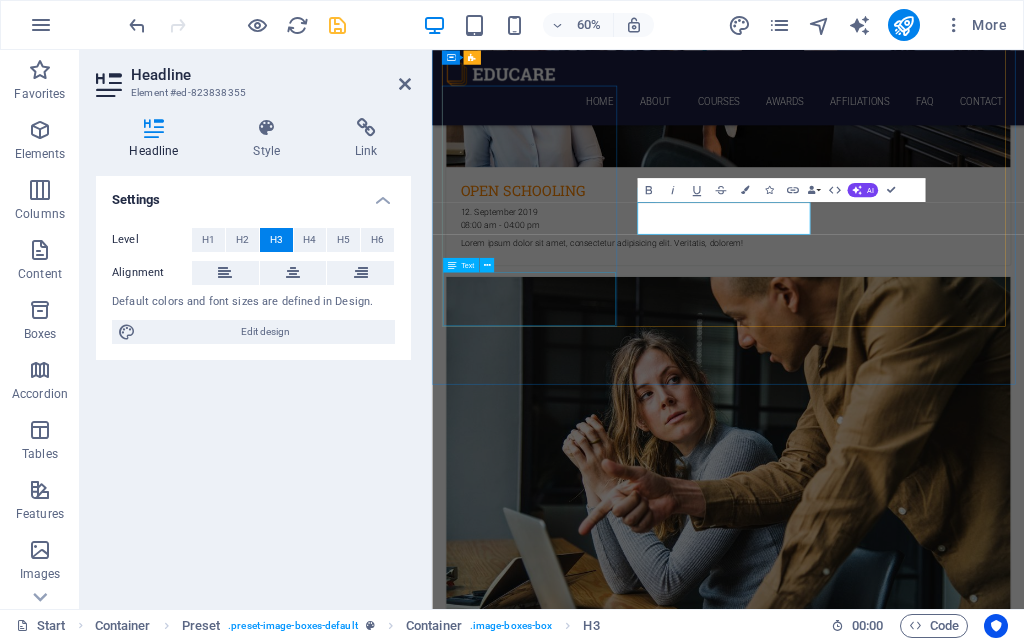 type 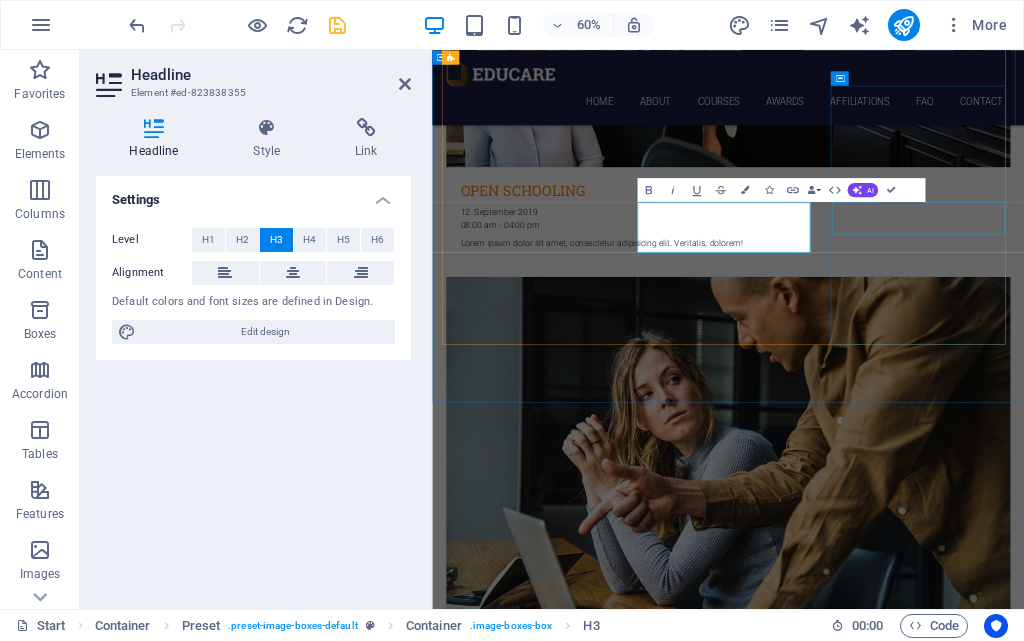 click on "Danish" at bounding box center [926, 4352] 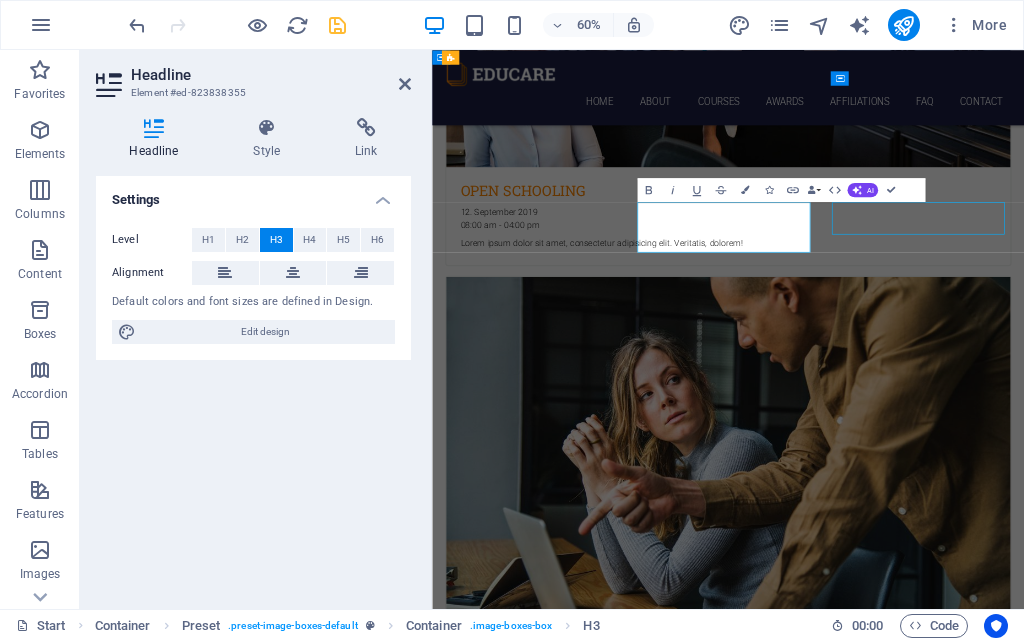 click on "Danish" at bounding box center (926, 4352) 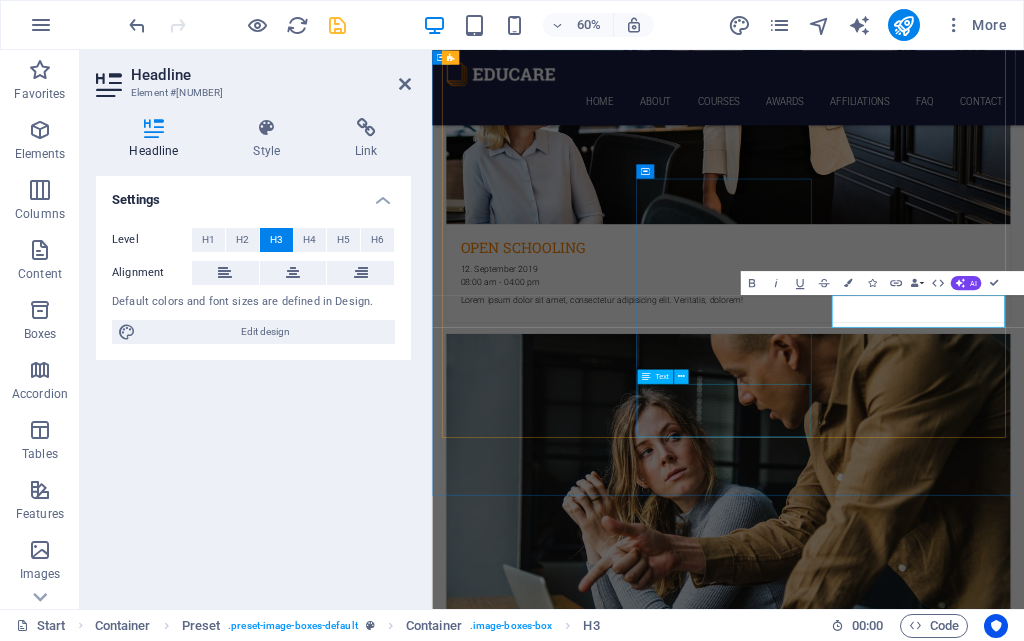 scroll, scrollTop: 1378, scrollLeft: 0, axis: vertical 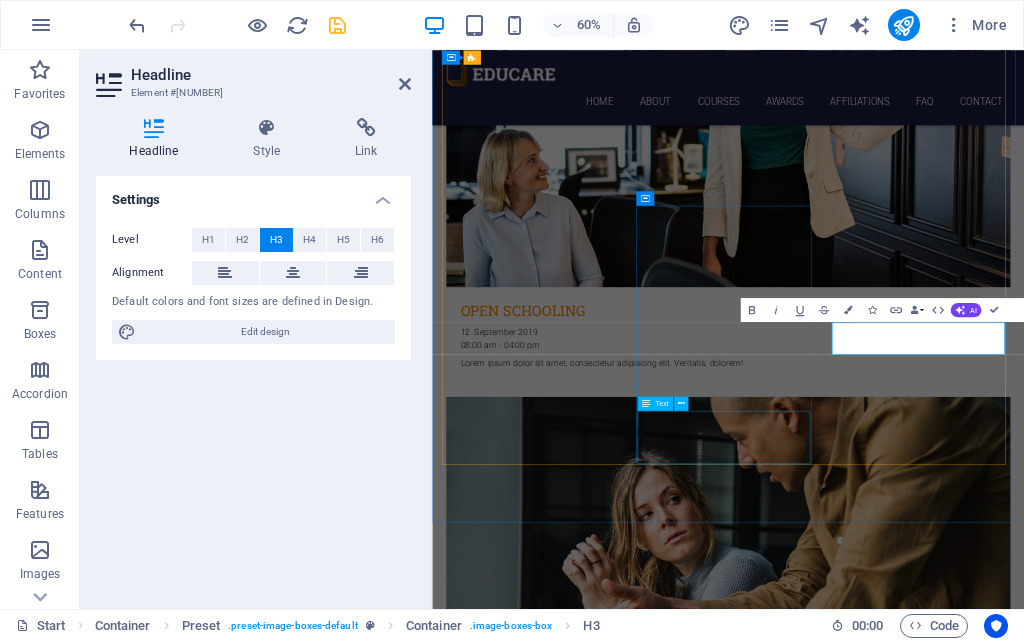 type 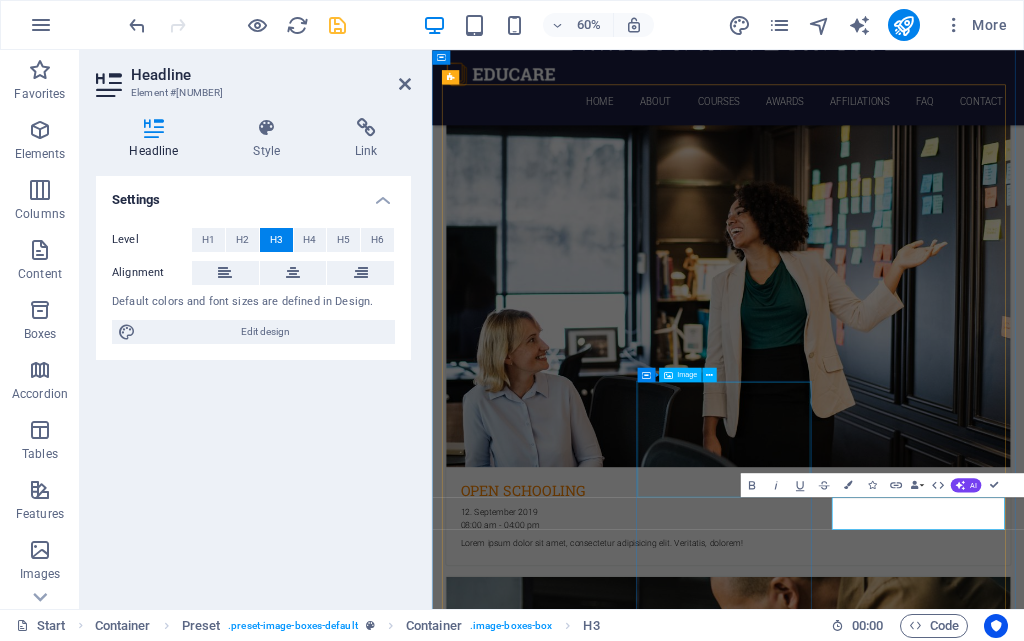 scroll, scrollTop: 1378, scrollLeft: 0, axis: vertical 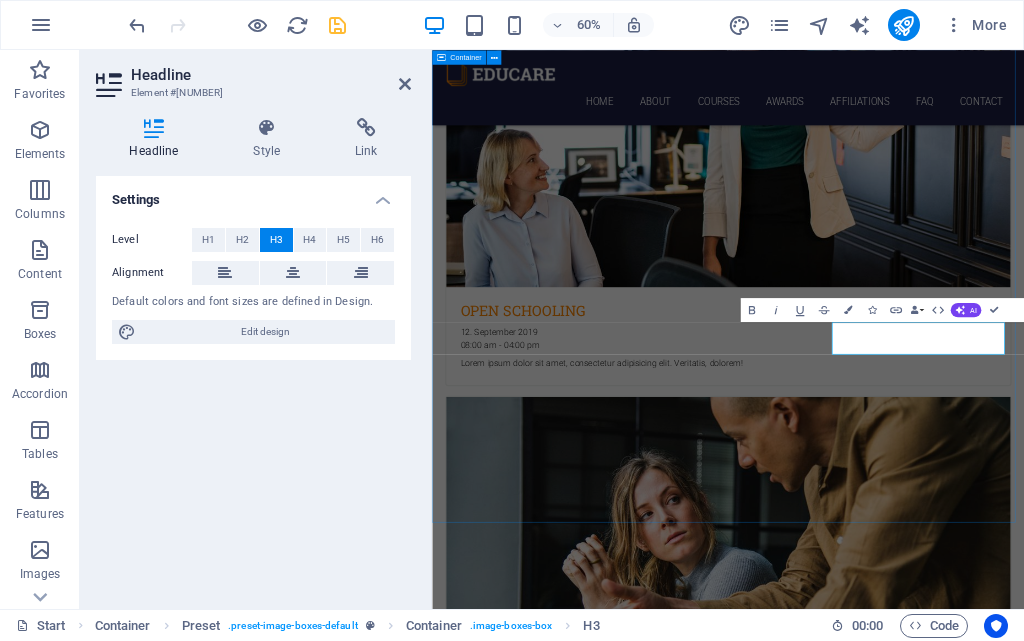 click on "Choose Your Course SKILL ORIENTED Courses OPEN SCHOOLING [DATE] [TIME] - [TIME] Lorem ipsum dolor sit amet, consectetur adipisicing elit. Veritatis, dolorem! DIPLOMA & ADVANCED DIPLOMA [DATE] [TIME] - [TIME] Lorem ipsum dolor sit amet, consectetur adipisicing elit. Veritatis, dolorem! UG COURSES [DATE] [TIME] - [TIME] Lorem ipsum dolor sit amet, consectetur adipisicing elit. Veritatis, dolorem! PG COURSES [DATE] [TIME] - [TIME] Lorem ipsum dolor sit amet, consectetur adipisicing elit. Veritatis, dolorem! DOCTORATE PROGRAM [DATE] [TIME] - [TIME] Lorem ipsum dolor sit amet, consectetur adipisicing elit. Veritatis, dolorem! ​SKILL COURSES [DATE] [TIME] - [TIME] Lorem ipsum dolor sit amet, consectetur adipisicing elit. Veritatis, dolorem!" at bounding box center [925, 2195] 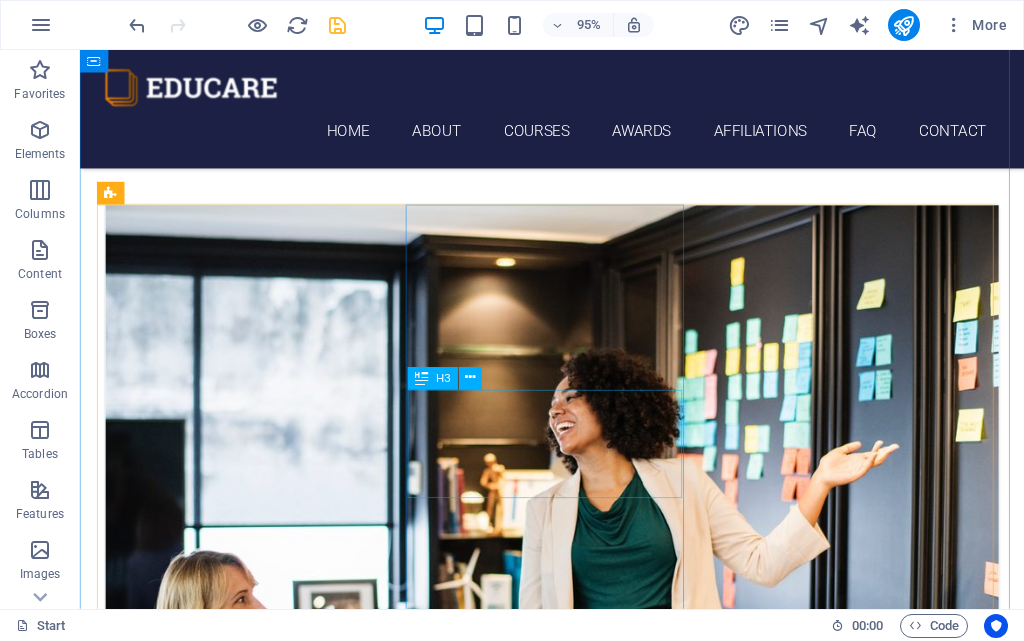 scroll, scrollTop: 836, scrollLeft: 0, axis: vertical 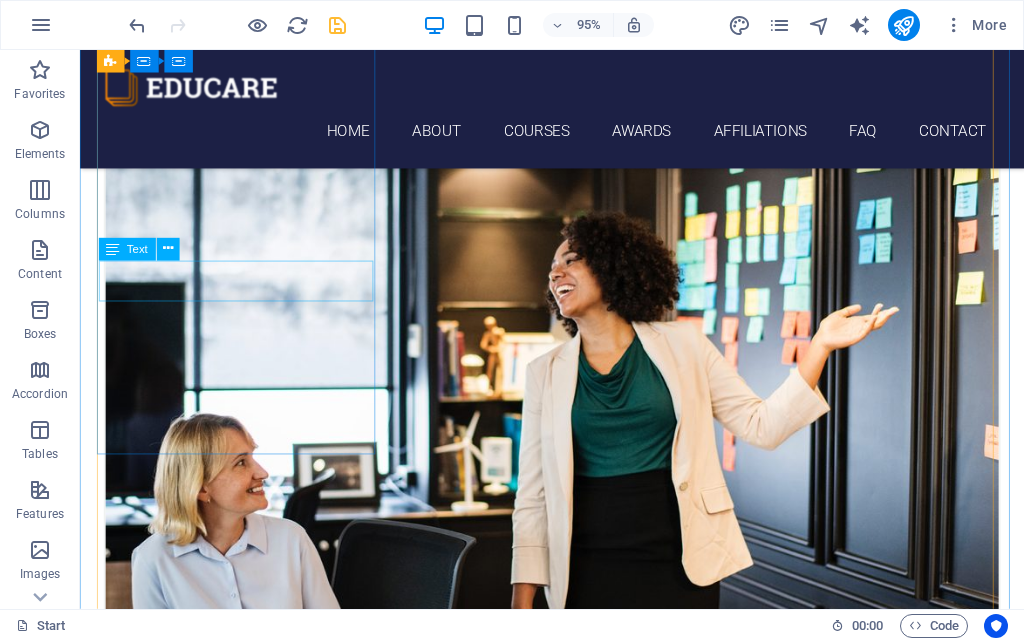 click on "[DATE] [TIME] - [TIME]" at bounding box center (577, 781) 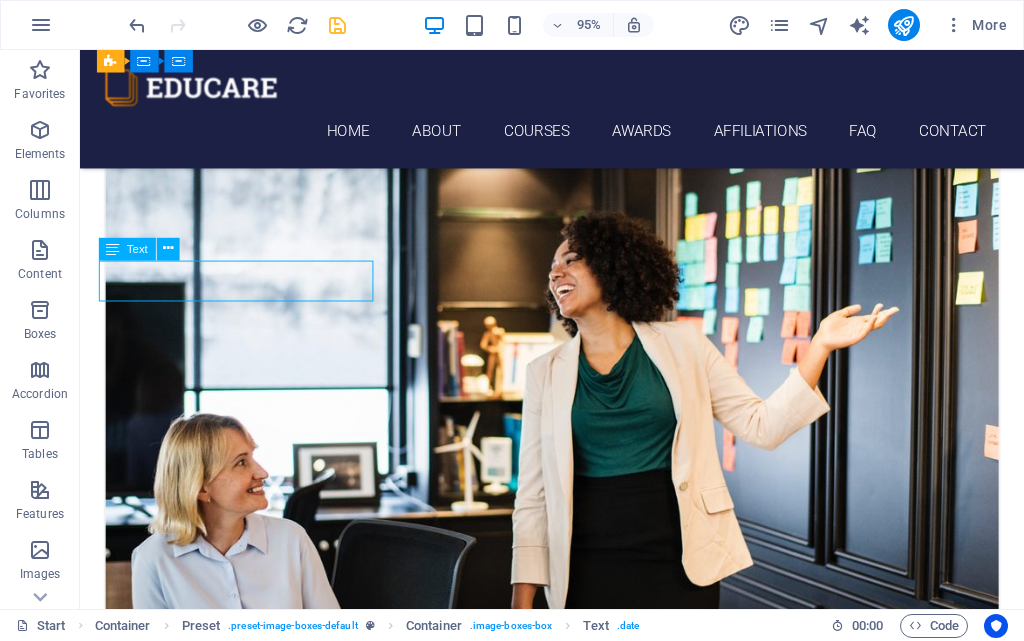 click on "[DATE] [TIME] - [TIME]" at bounding box center (577, 781) 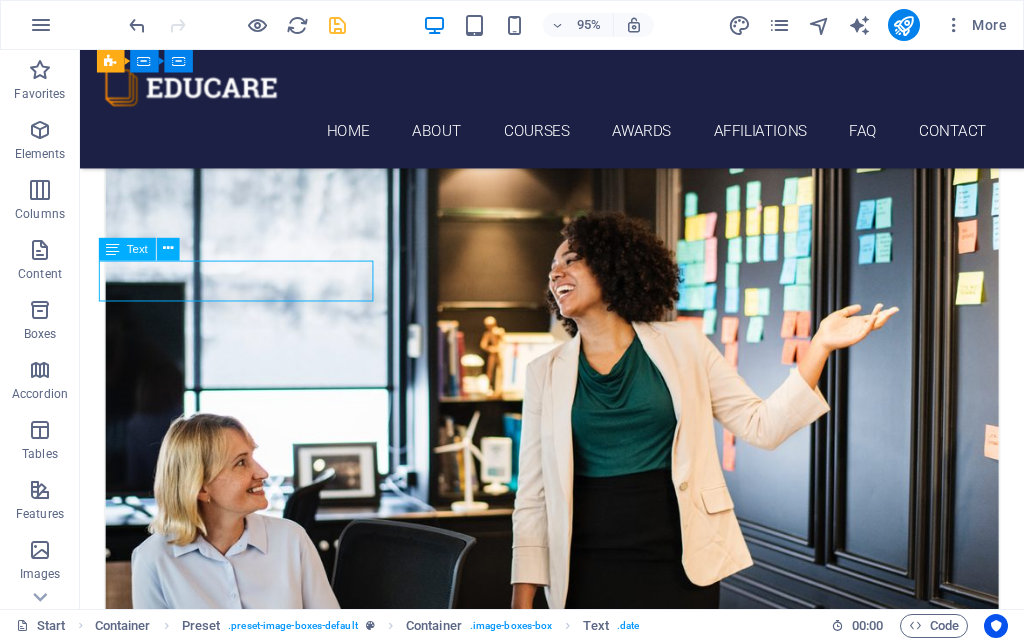 click on "[DATE] [TIME] - [TIME]" at bounding box center [577, 781] 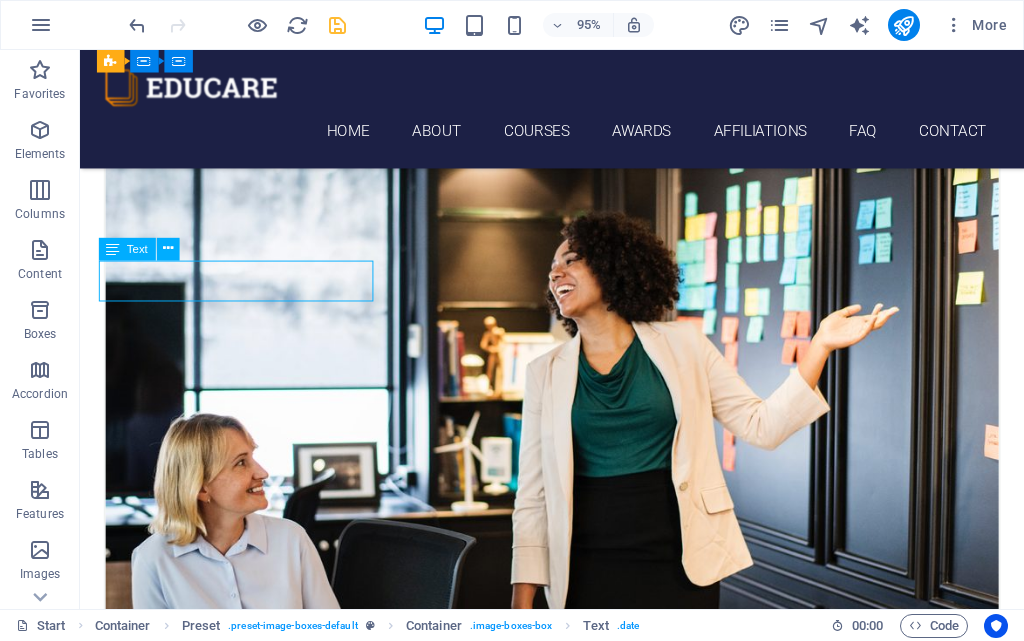 scroll, scrollTop: 1180, scrollLeft: 0, axis: vertical 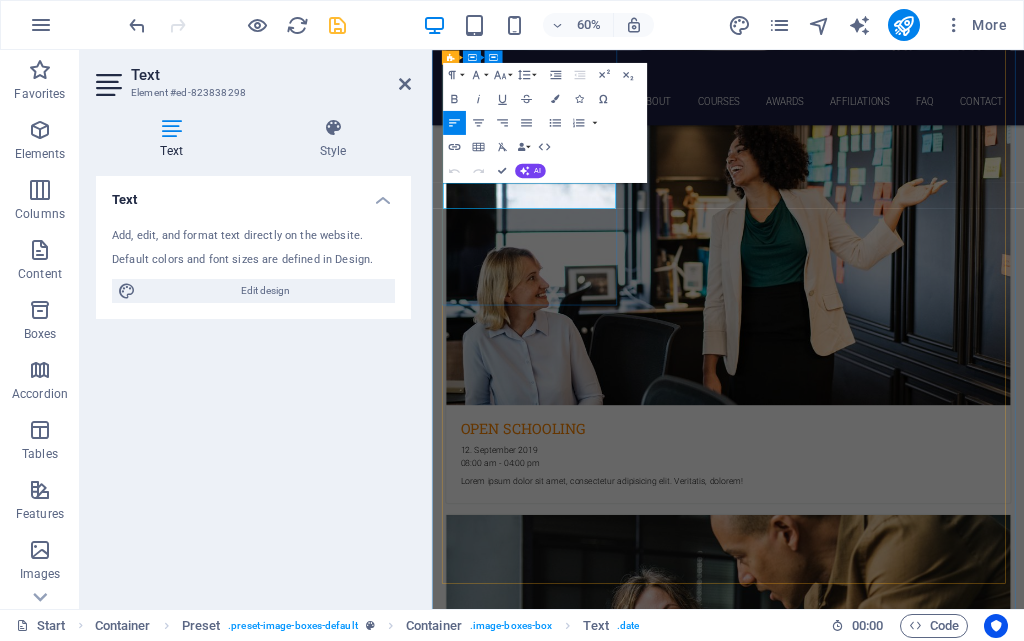 click on "12. September 2019" at bounding box center [926, 717] 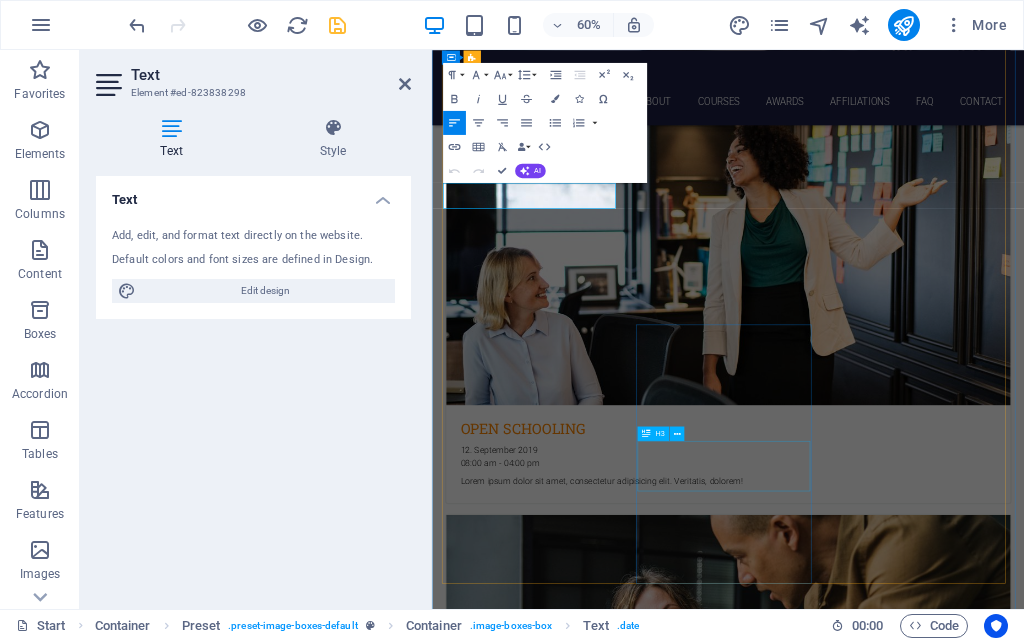 click on "DOCTORATE PROGRAM" at bounding box center (926, 3909) 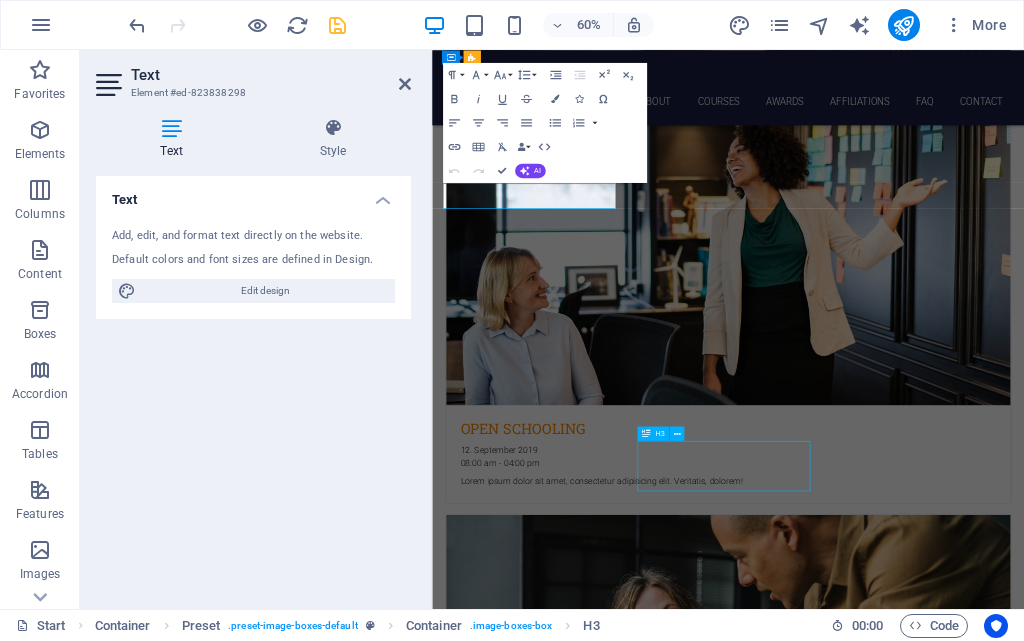 scroll, scrollTop: 1249, scrollLeft: 0, axis: vertical 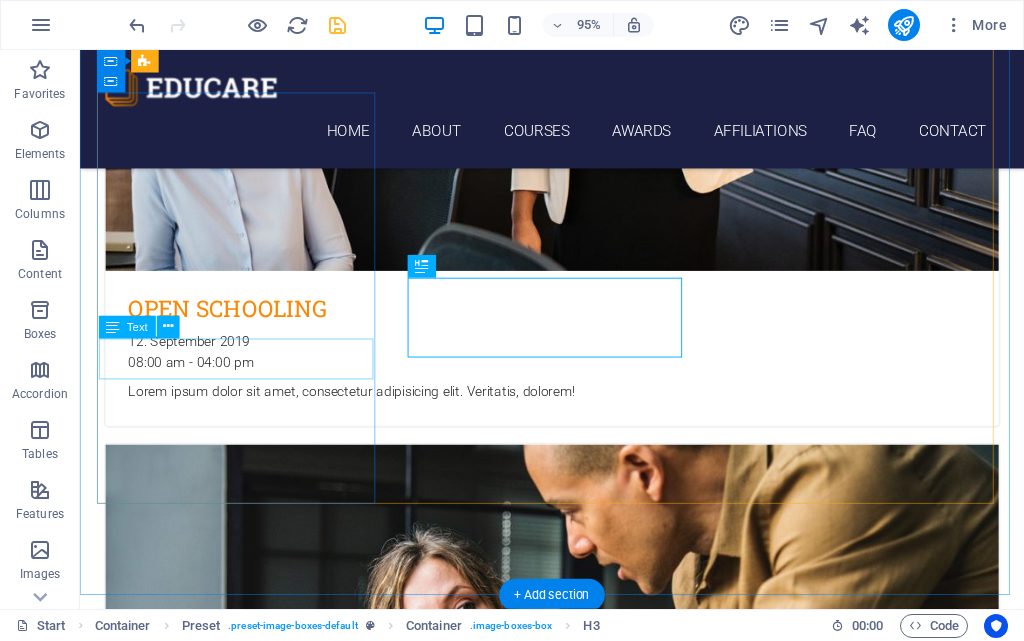 click on "[DATE] [TIME] - [TIME]" at bounding box center [577, 2797] 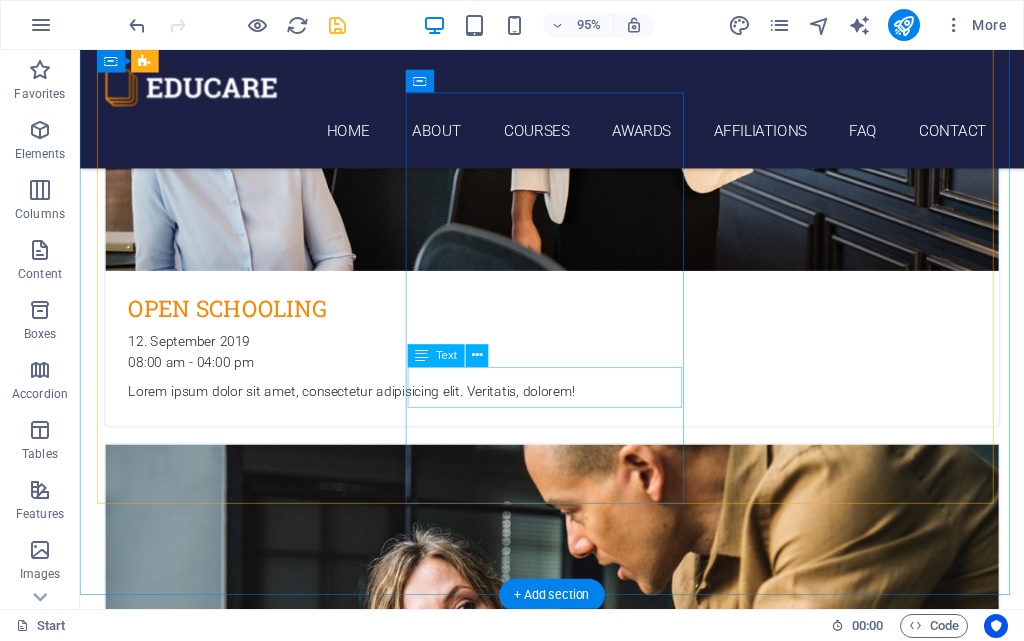click on "[DATE] [TIME] - [TIME]" at bounding box center [577, 3545] 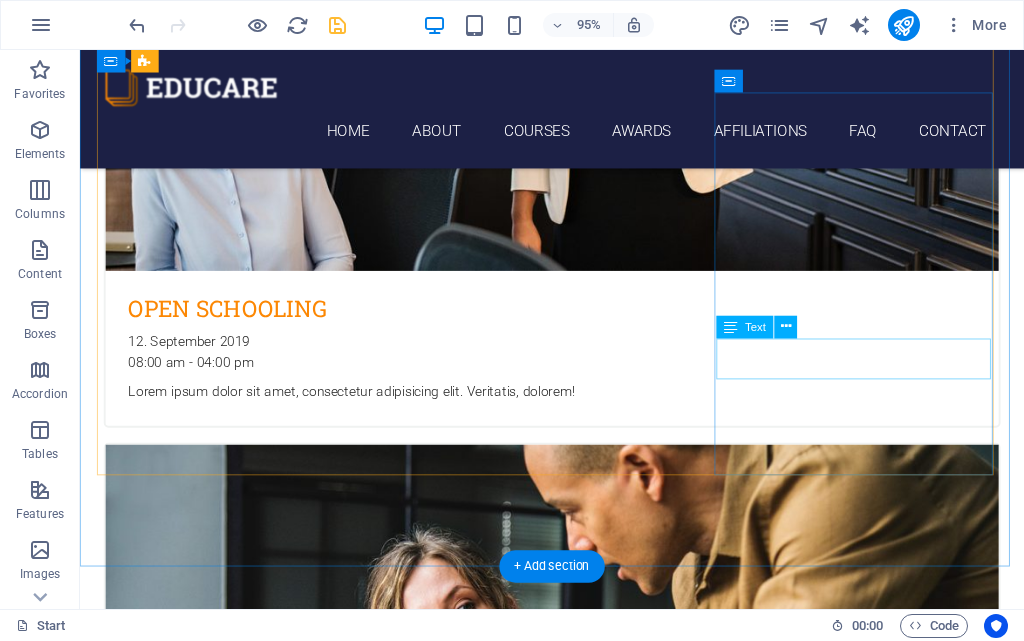 click on "[DATE] [TIME] - [TIME]" at bounding box center (577, 4327) 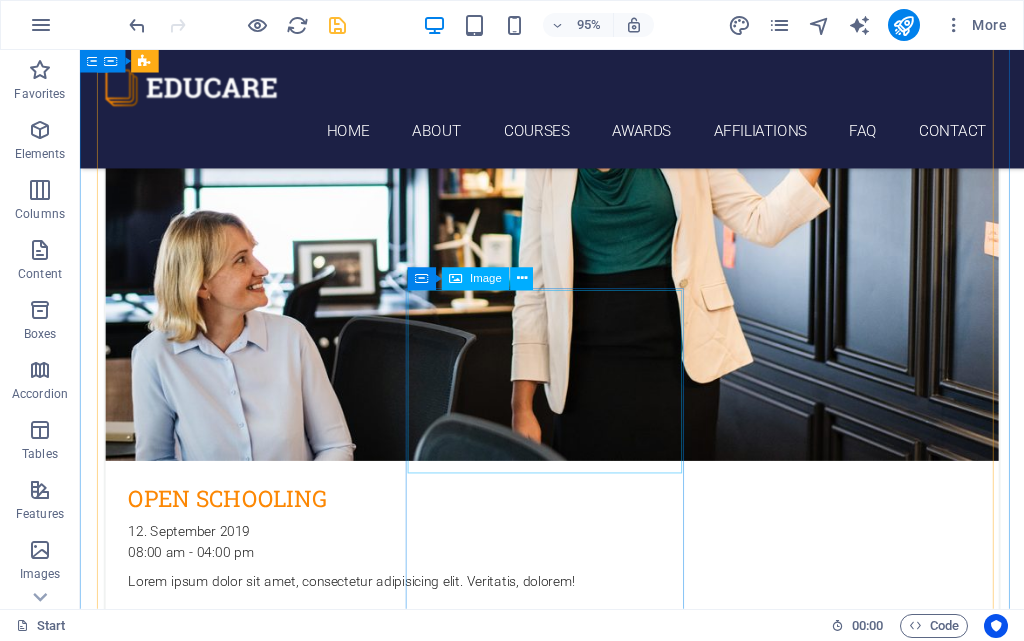 scroll, scrollTop: 749, scrollLeft: 0, axis: vertical 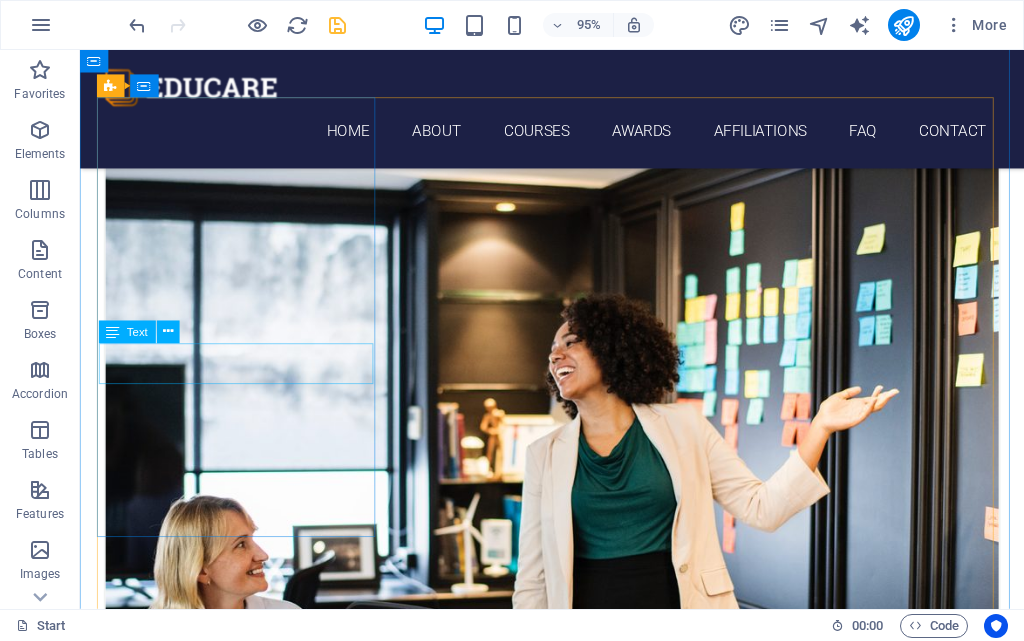 click on "[DATE] [TIME] - [TIME]" at bounding box center [577, 868] 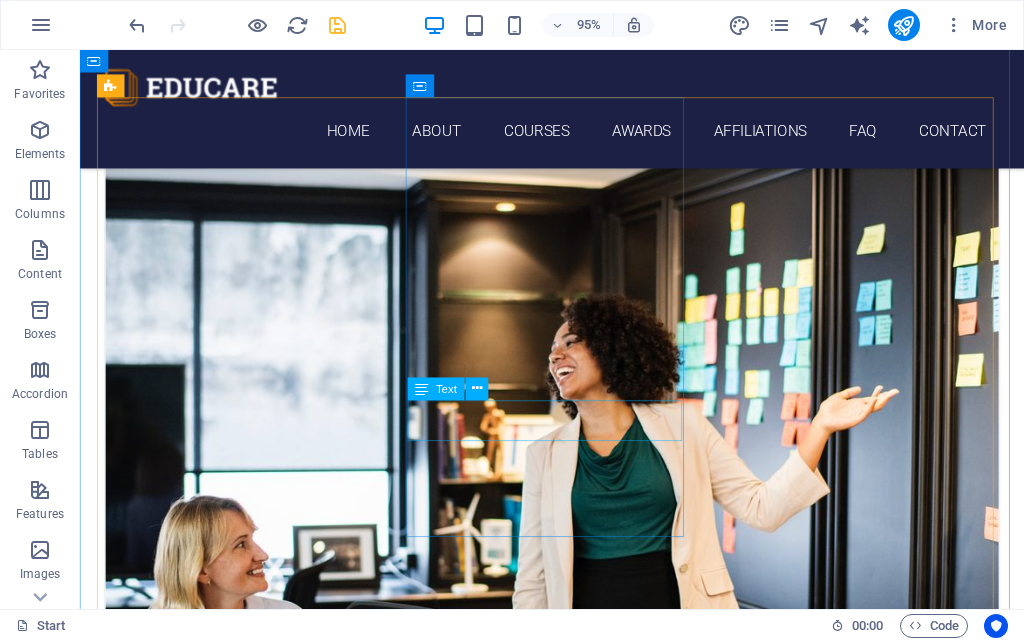 click on "[DATE] [TIME] - [TIME]" at bounding box center [577, 1615] 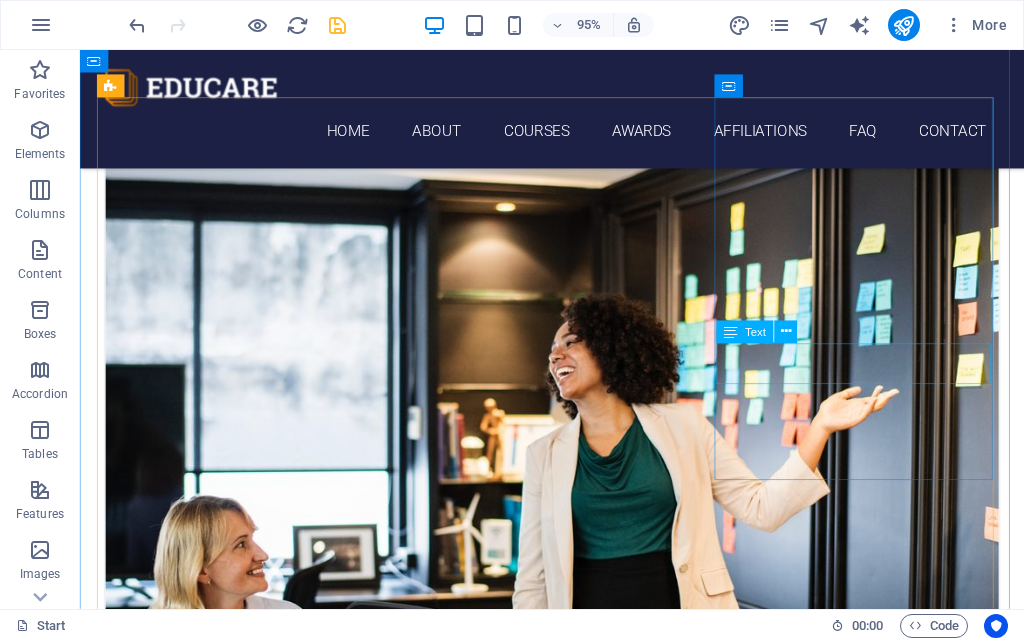 click on "[DATE] [TIME] - [TIME]" at bounding box center (577, 2361) 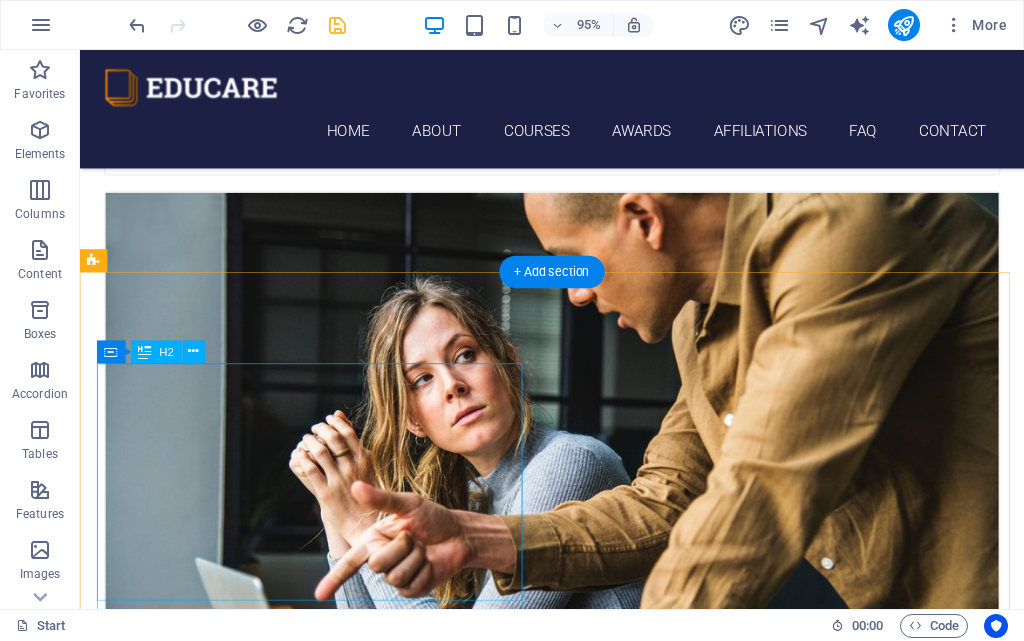 scroll, scrollTop: 1449, scrollLeft: 0, axis: vertical 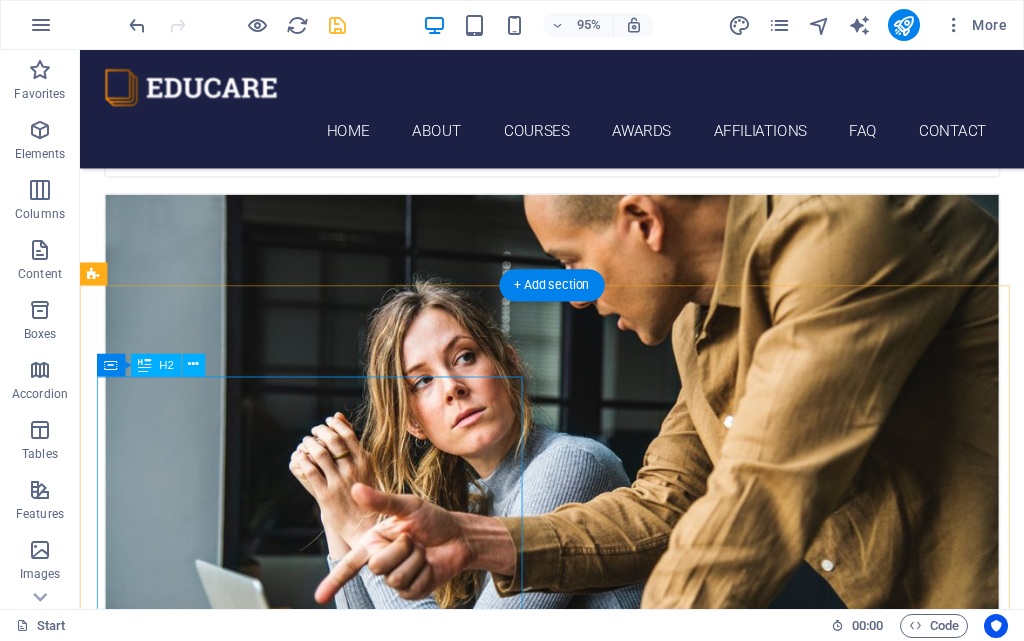 click on "Overcome the Language Barrier with Multilingual Translation Services" at bounding box center (568, 4196) 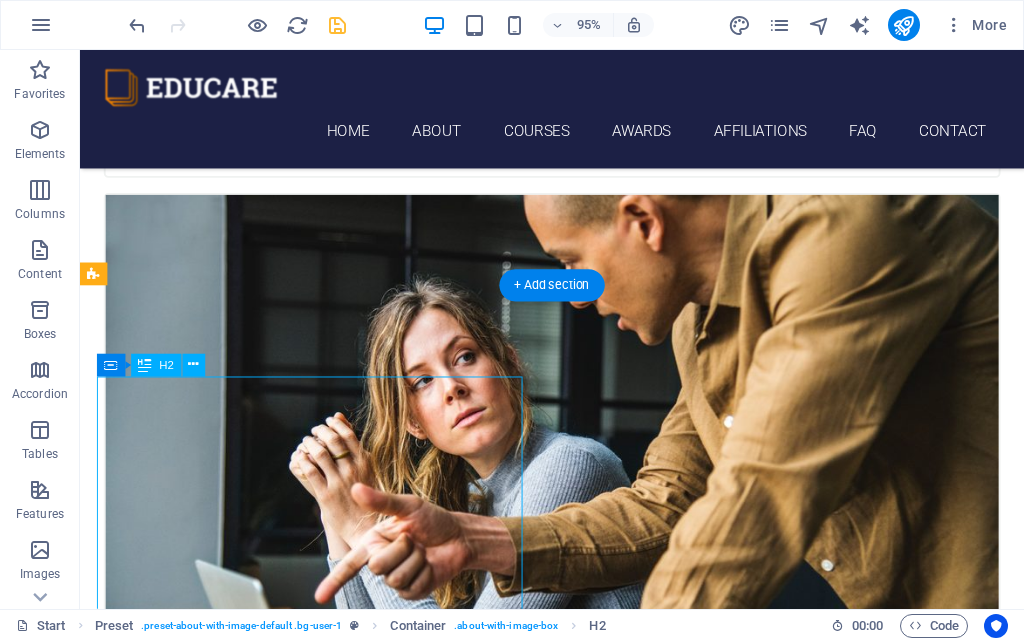 click on "Overcome the Language Barrier with Multilingual Translation Services" at bounding box center [568, 4196] 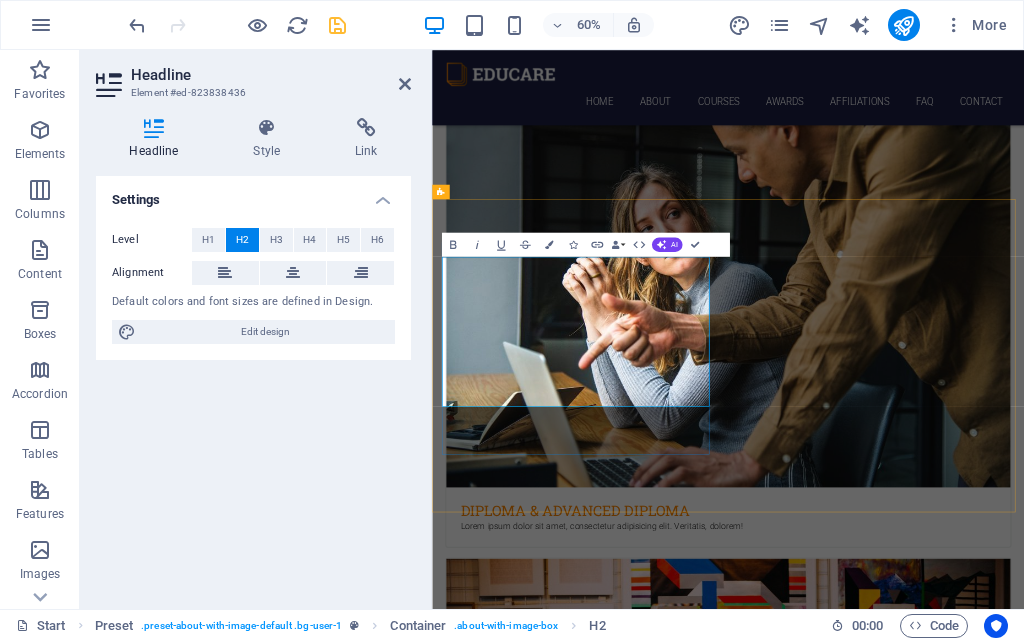 type 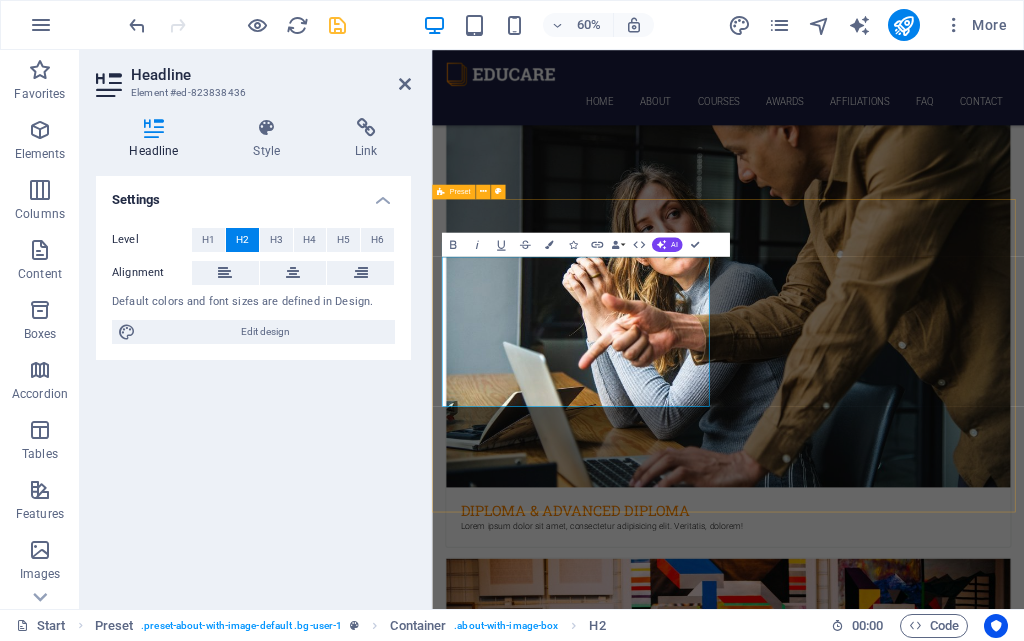 drag, startPoint x: 651, startPoint y: 624, endPoint x: 438, endPoint y: 413, distance: 299.81662 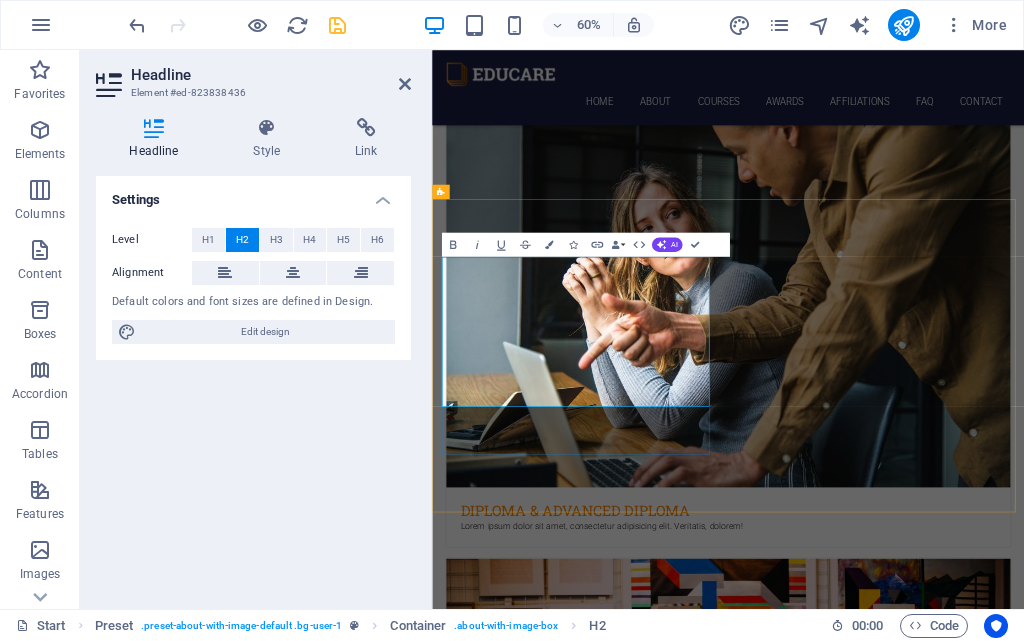 copy on "Overcome the ILLITERATE Barrier with OUR EDUCATIONAL Services" 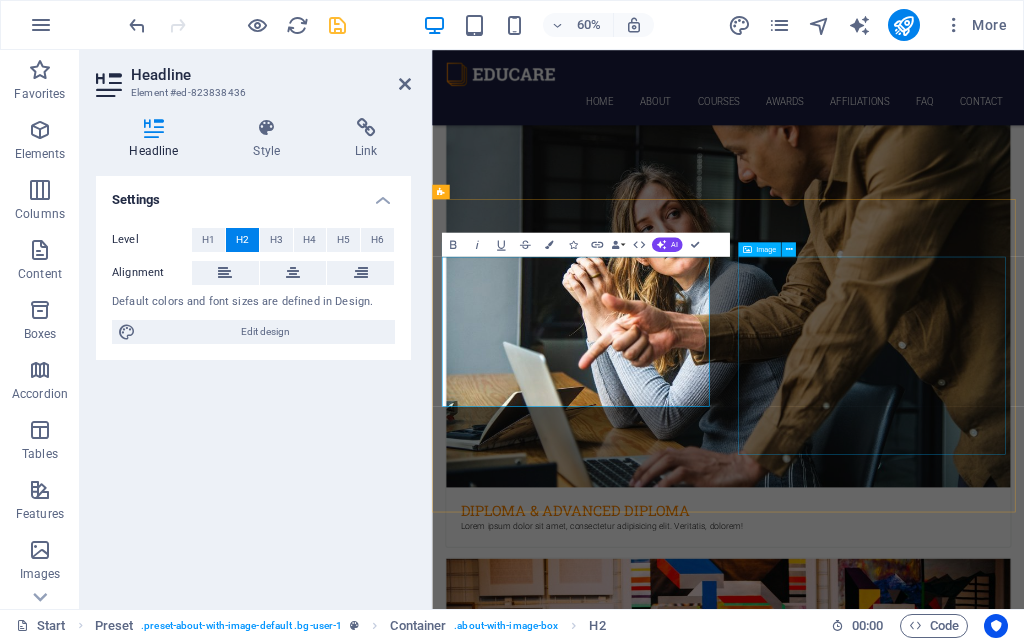 click at bounding box center [597, 4344] 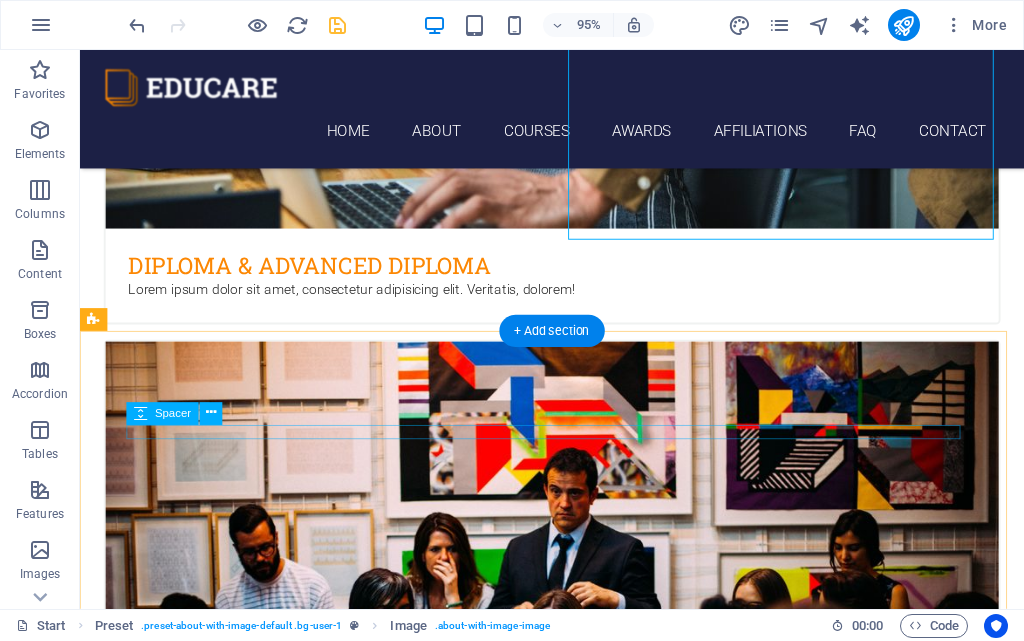 scroll, scrollTop: 2049, scrollLeft: 0, axis: vertical 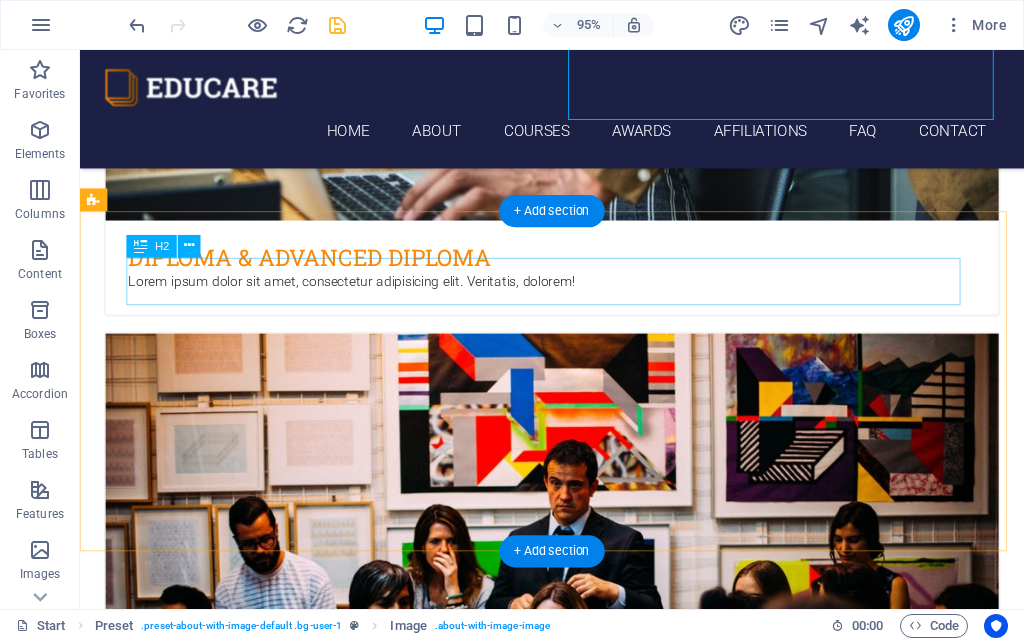 click on "Translation Service" at bounding box center (568, 4020) 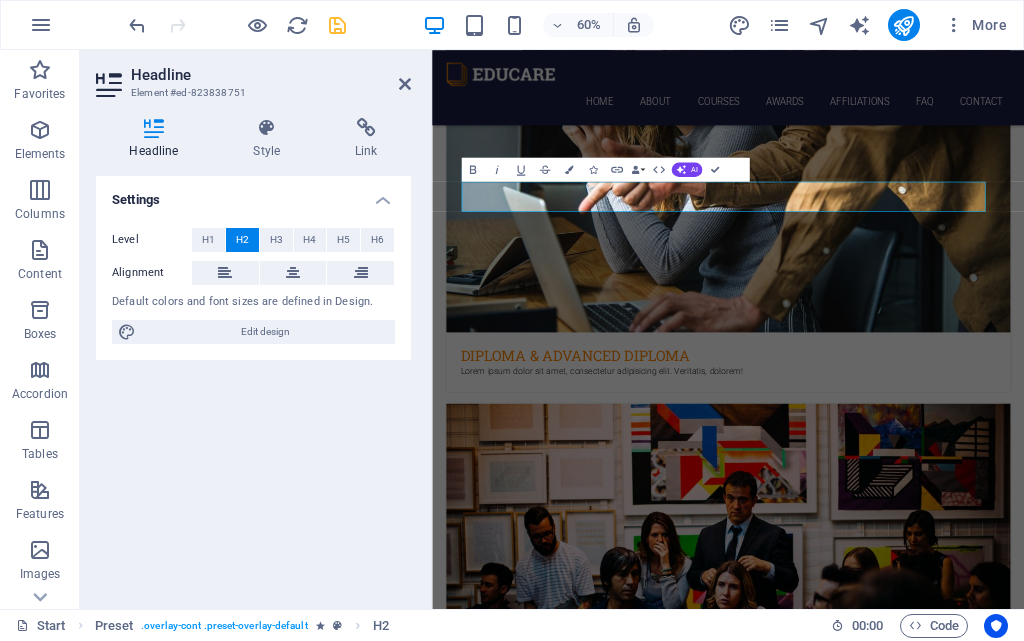 scroll, scrollTop: 2391, scrollLeft: 0, axis: vertical 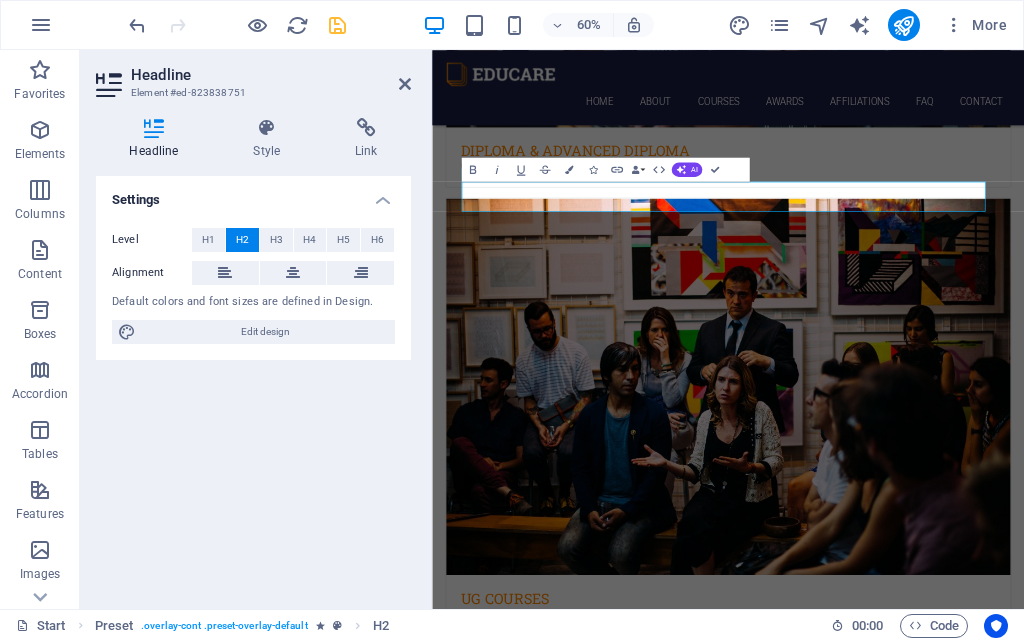type 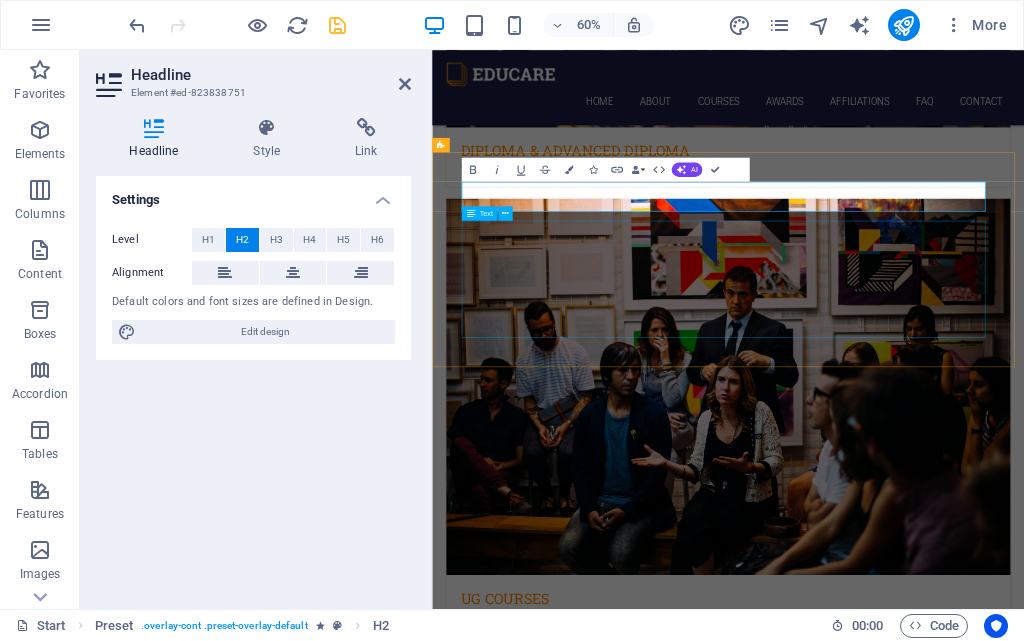 click on "Lorem ipsum dolor sit amet, consetetur sadipscing elitr, sed diam nonumy eirmod tempor invidunt ut labore et dolore magna aliquyam erat, sed diam voluptua. At vero eos et accusam et justo duo dolores et ea rebum. Stet clita kasd gubergren, no sea takimata sanctus est Lorem ipsum dolor sit amet. Lorem ipsum dolor sit amet, consetetur sadipscing elitr. Sed diam nonumy eirmod tempor amet invidunt ut labore: Et dolore magna aliquyam erat, sed diam voluptua dolor sit amet At vero eos et accusam et justo duo dolores et ea rebum Stet clita kasd gubergren, no sea takimata sanctus est lorem ipsum" at bounding box center (917, 4100) 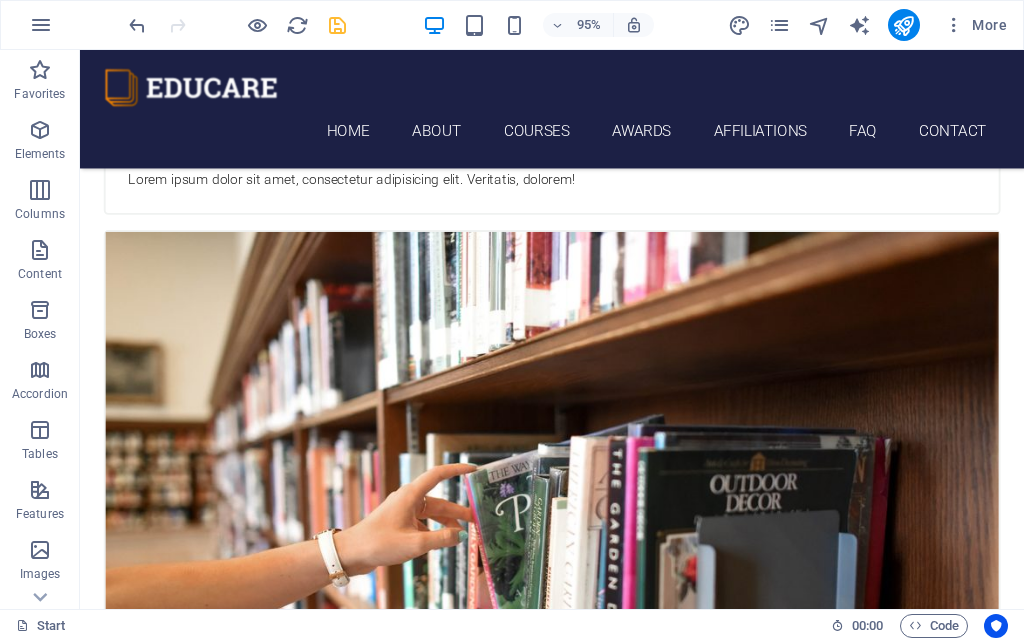 scroll, scrollTop: 3349, scrollLeft: 0, axis: vertical 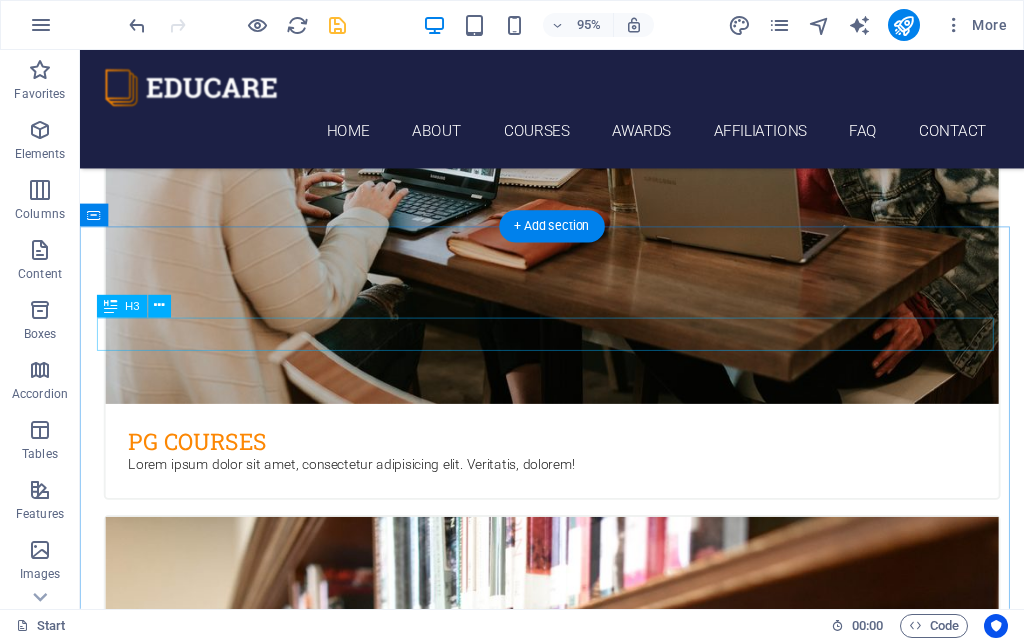 click on "Language School" at bounding box center (577, 4557) 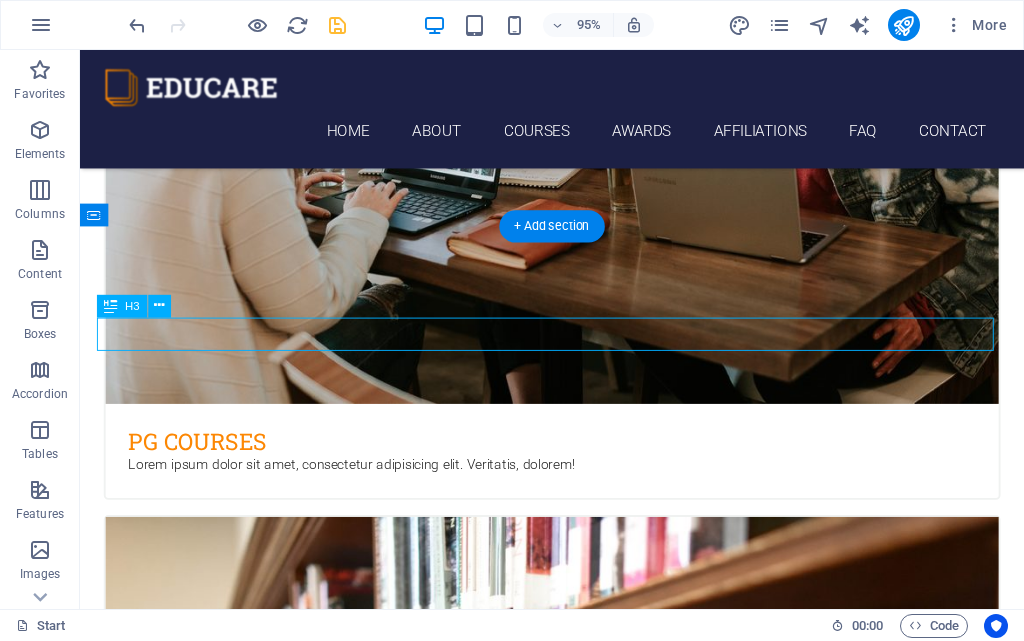 click on "Language School" at bounding box center (577, 4557) 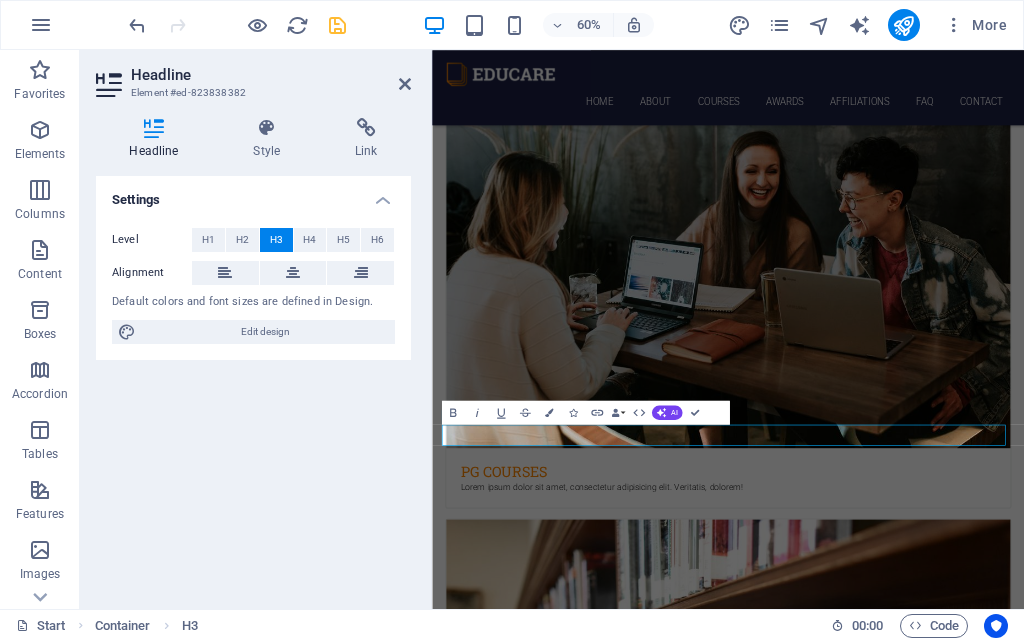 type 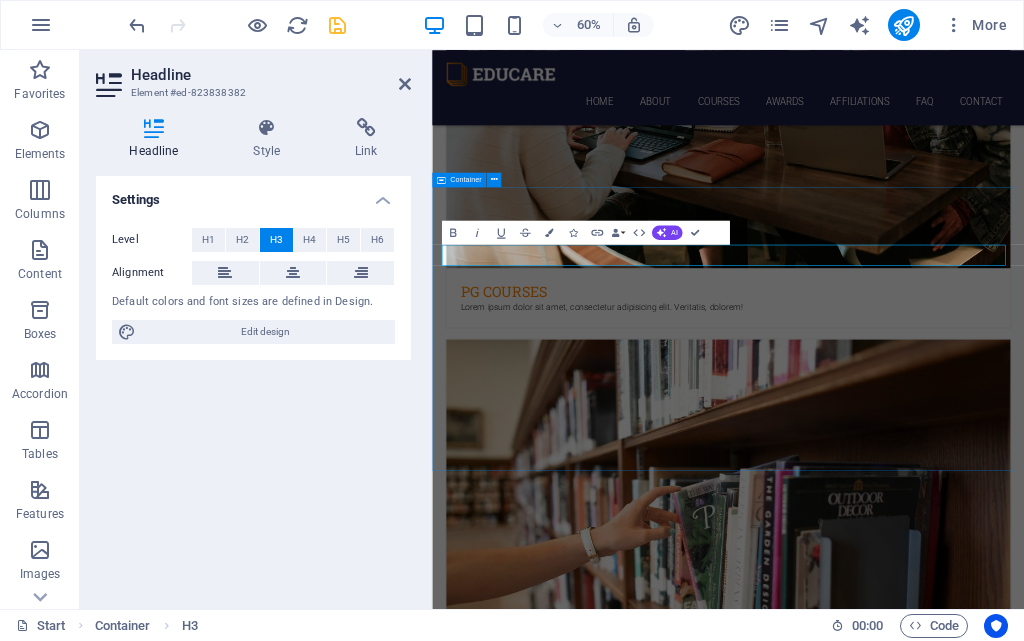 click on "A CENTER FOR SKILL DEVELOPMENT About arivoliacademy.org Lorem ipsum dolor sit amet, consetetur sadipscing elitr, sed diam nonumy eirmod tempor invidunt ut labore et dolore magna aliquyam erat, sed diam voluptua. At vero eos et accusam et justo duo dolores et ea rebum. Stet clita kasd gubergren, no sea takimata sanctus est Lorem ipsum dolor sit amet. Lorem ipsum dolor sit amet, consetetur sadipscing elitr, sed diam nonumy eirmod tempor invidunt ut labore et dolore magna aliquyam erat, sed diam voluptua. At vero eos et accusam et justo duo dolores. get in touch" at bounding box center [925, 4838] 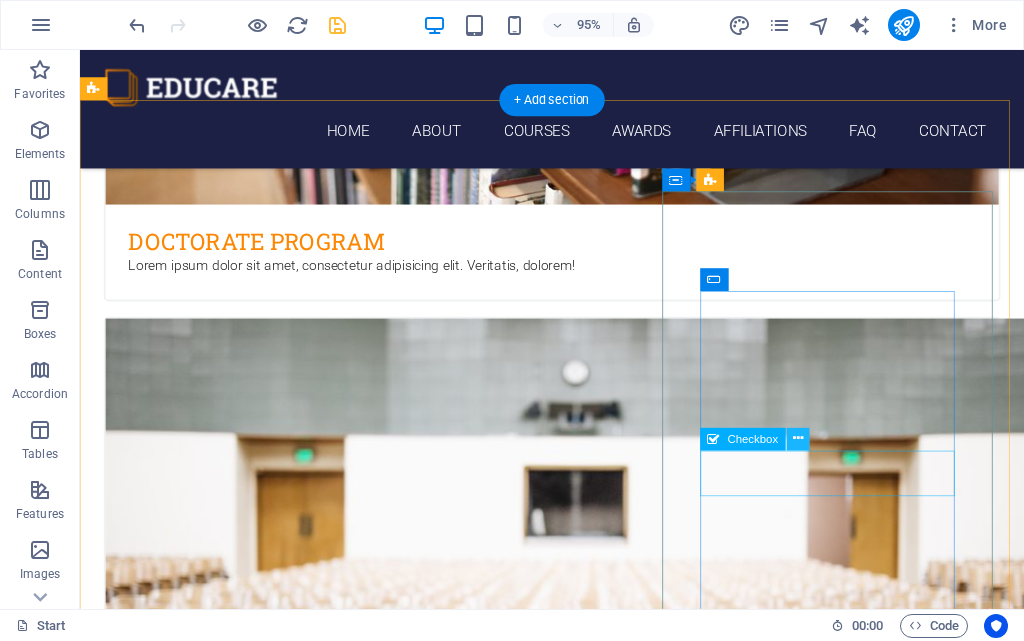 scroll, scrollTop: 3907, scrollLeft: 0, axis: vertical 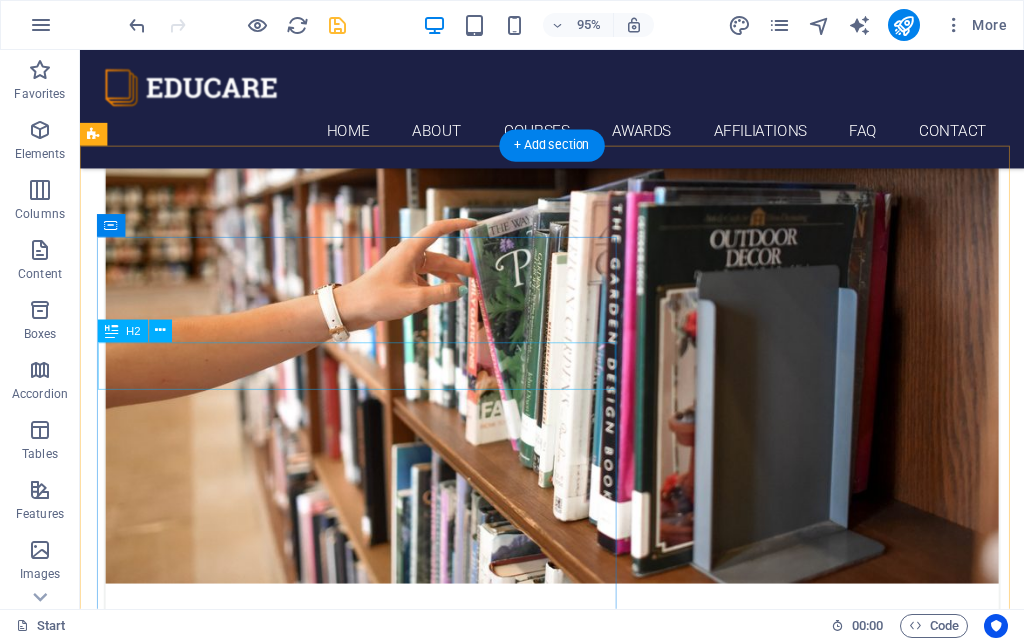 click on "Get 1 Course for free" at bounding box center (568, 5125) 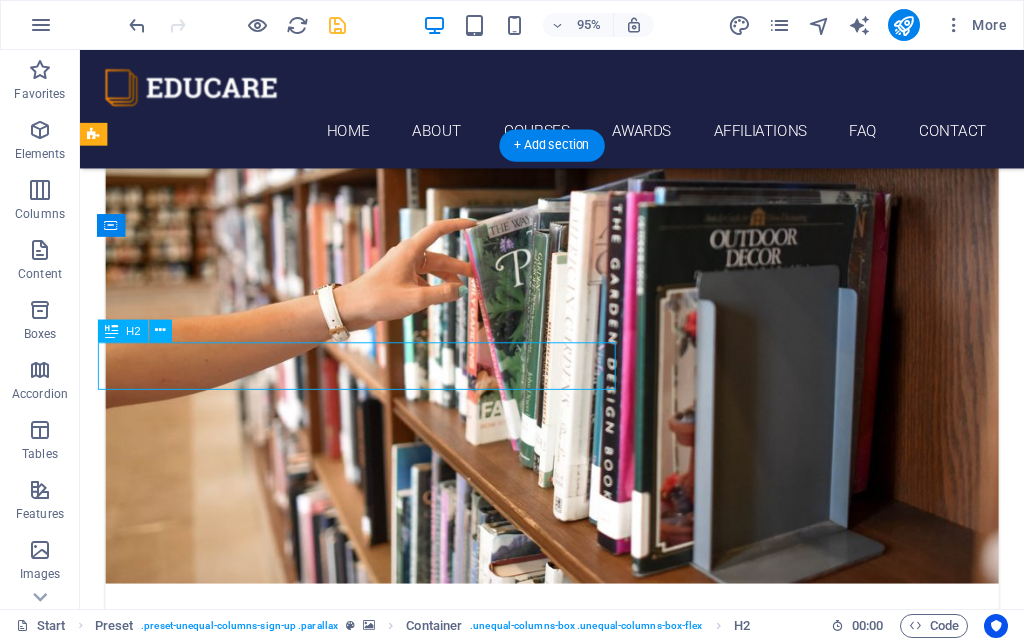 click on "Get 1 Course for free" at bounding box center (568, 5125) 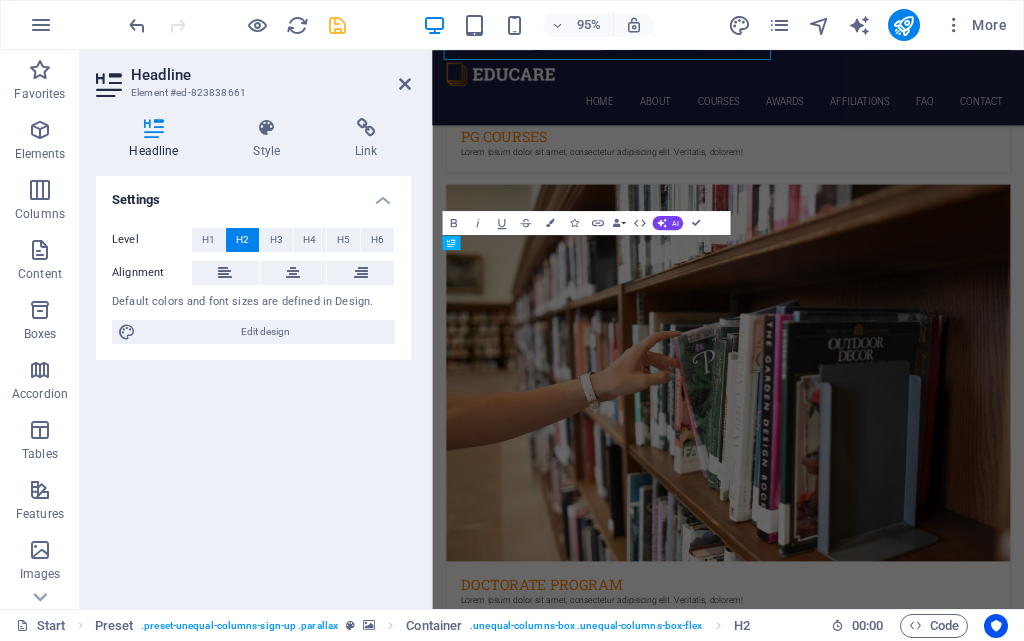 scroll, scrollTop: 4249, scrollLeft: 0, axis: vertical 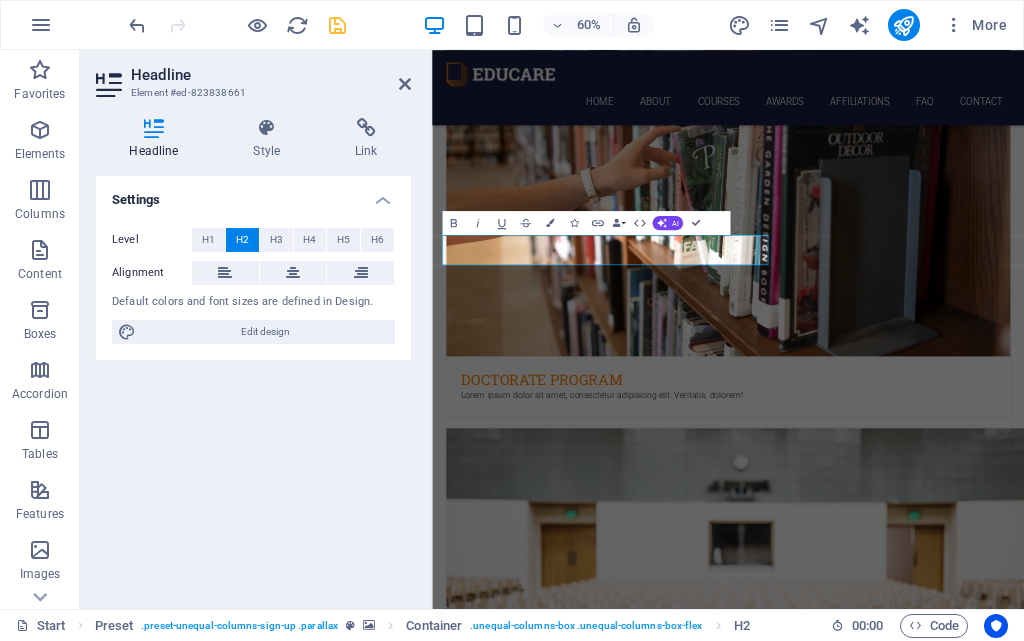 type 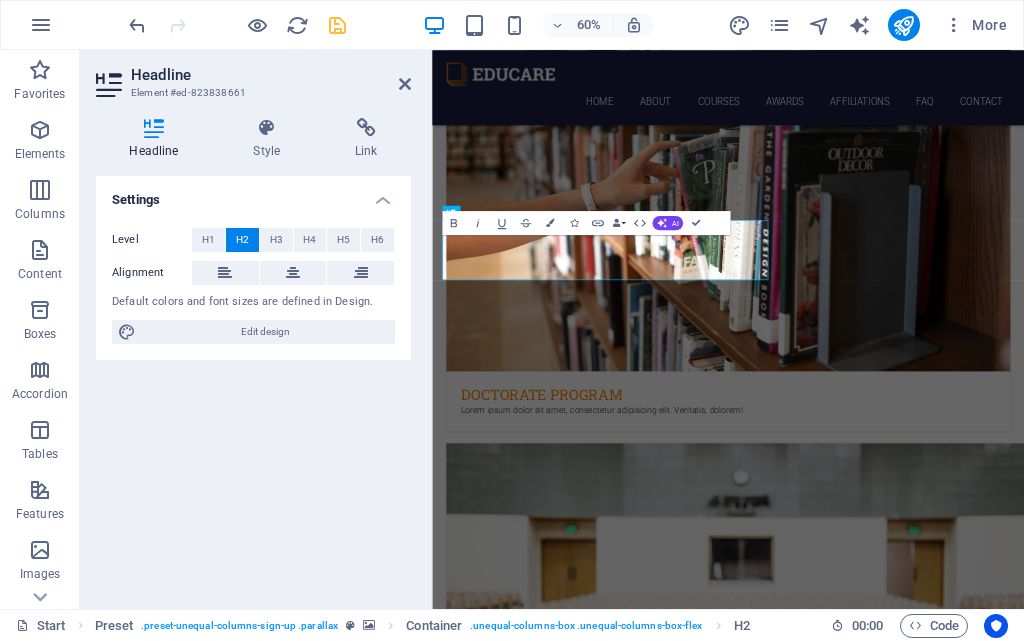 scroll, scrollTop: 4249, scrollLeft: 0, axis: vertical 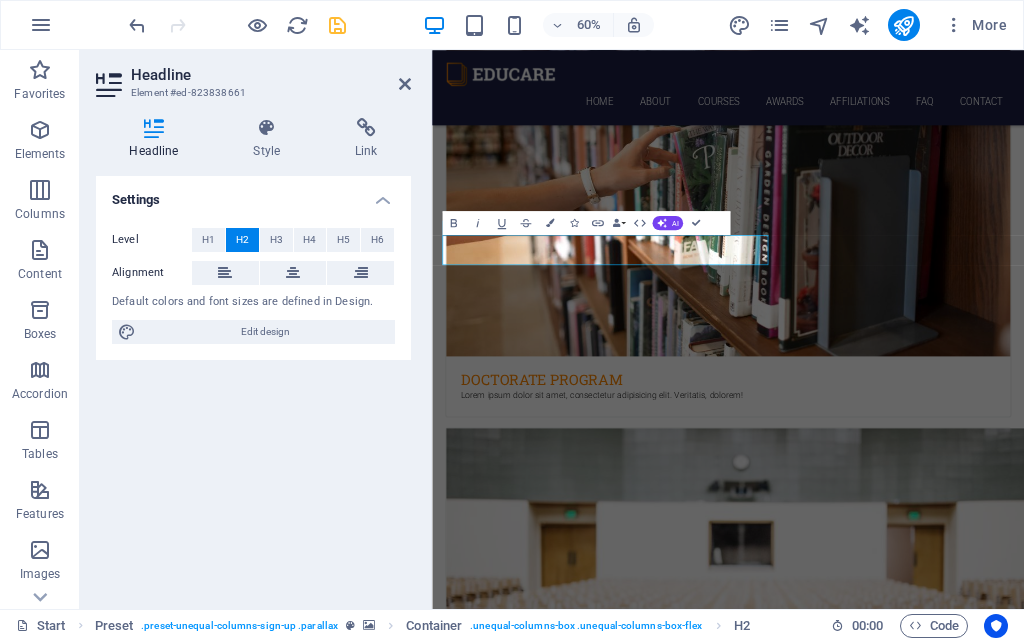 click at bounding box center [925, 4832] 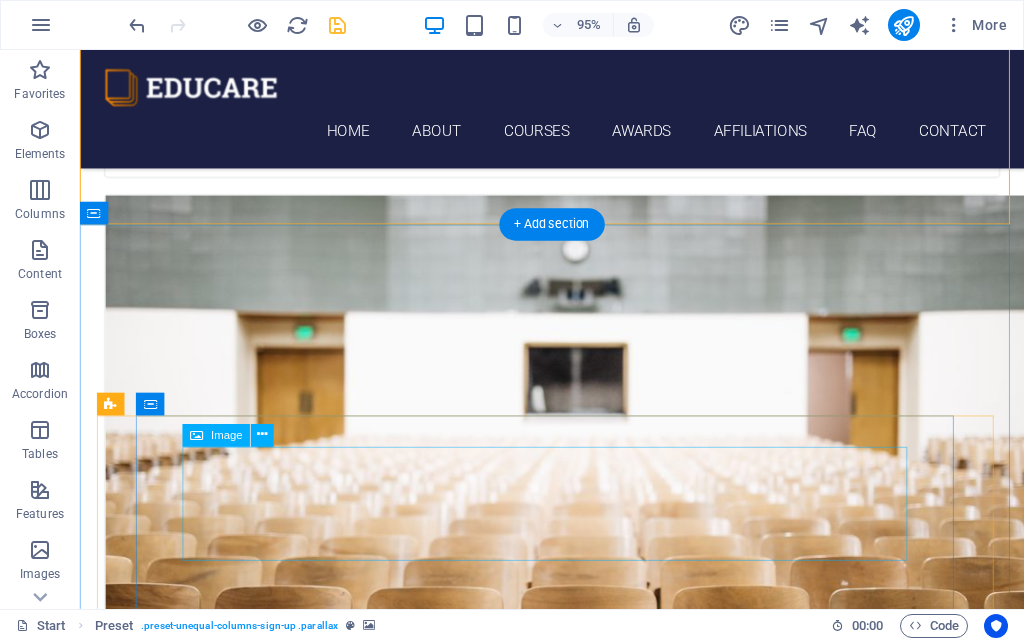 scroll, scrollTop: 4607, scrollLeft: 0, axis: vertical 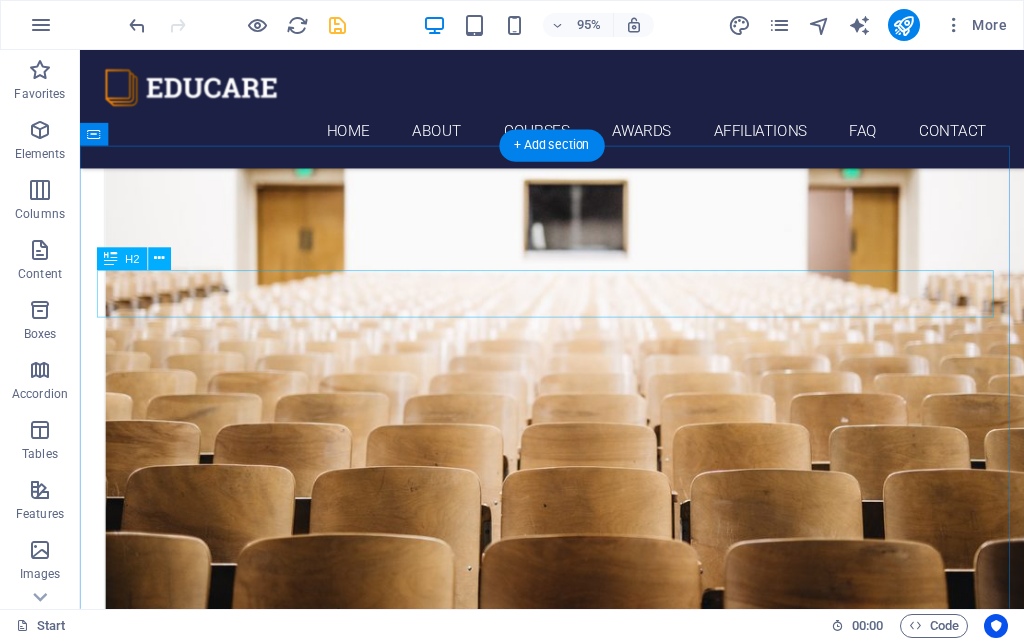 click on "Our Teachers" at bounding box center [577, 5776] 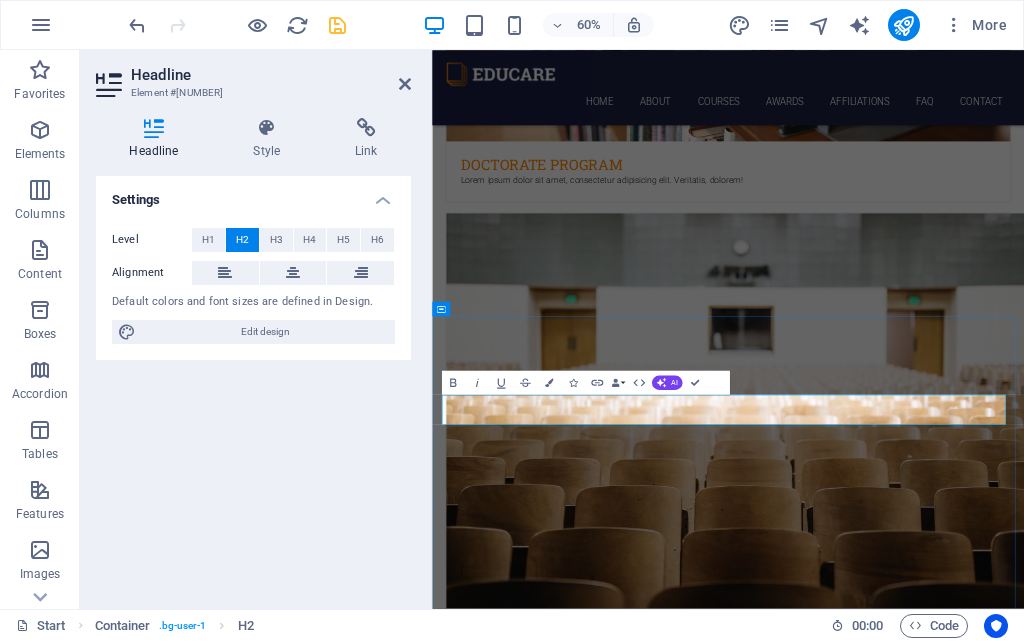click on "Our Teachers" at bounding box center (926, 6062) 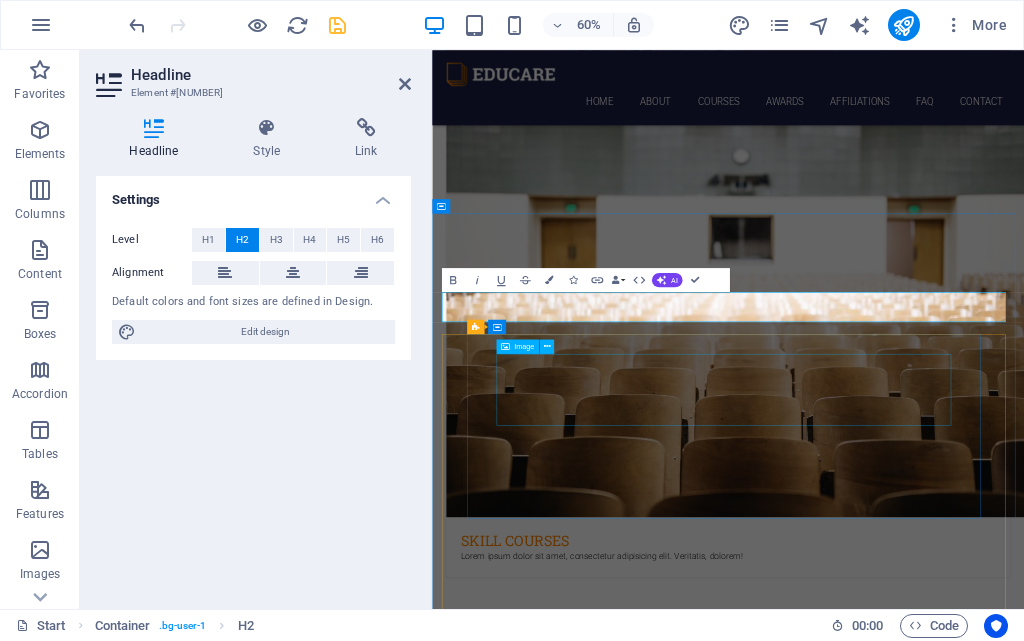 scroll, scrollTop: 4807, scrollLeft: 0, axis: vertical 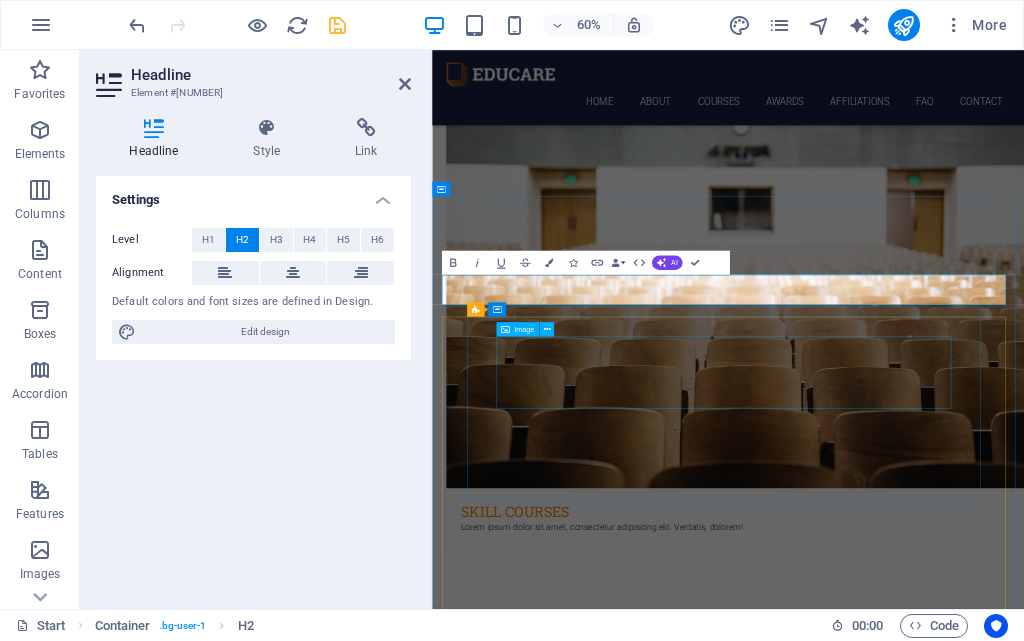 click at bounding box center (925, 6344) 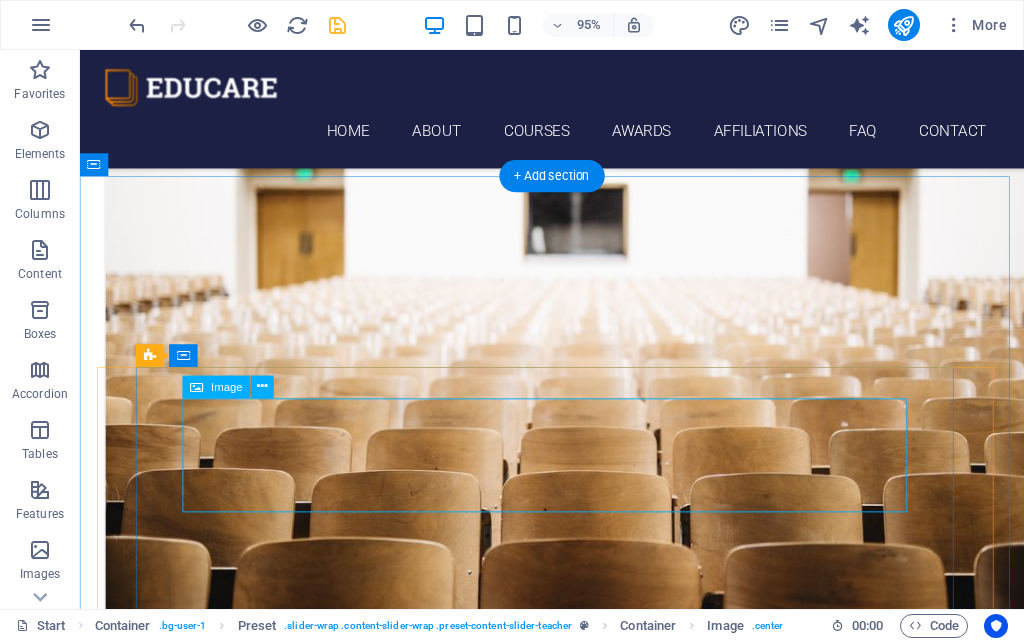 scroll, scrollTop: 4507, scrollLeft: 0, axis: vertical 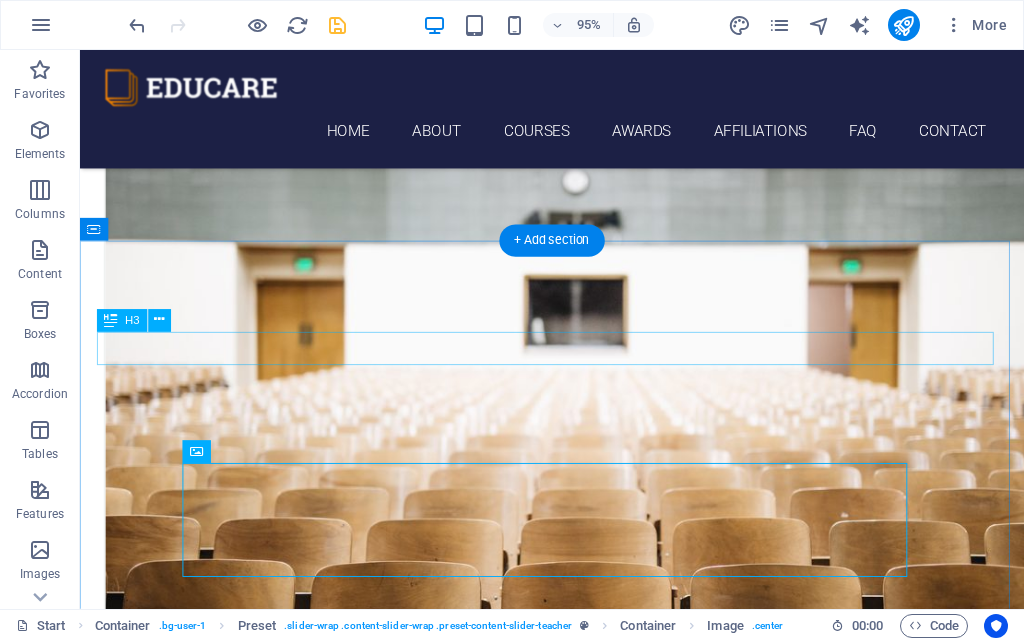 click on "learn from natives" at bounding box center (577, 5833) 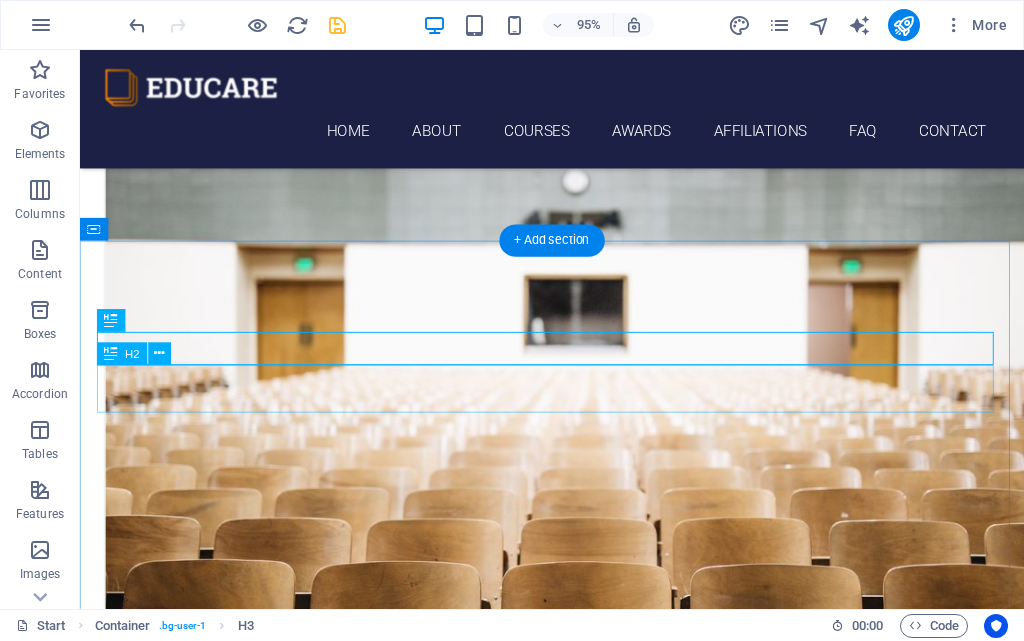 click on "Our AFFILIATIONS" at bounding box center [577, 5876] 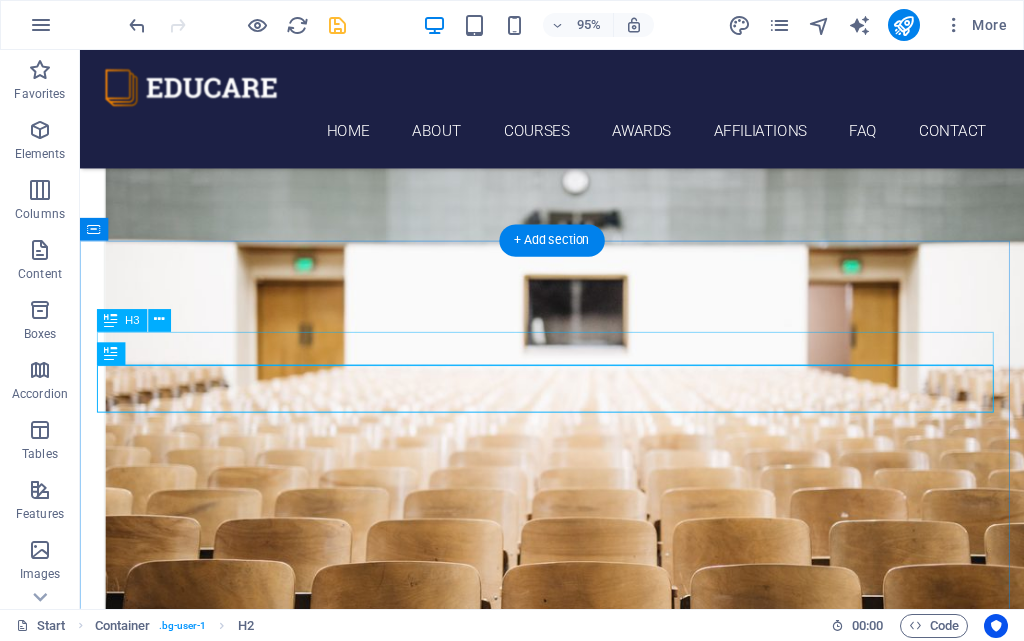 click on "learn from natives" at bounding box center (577, 5833) 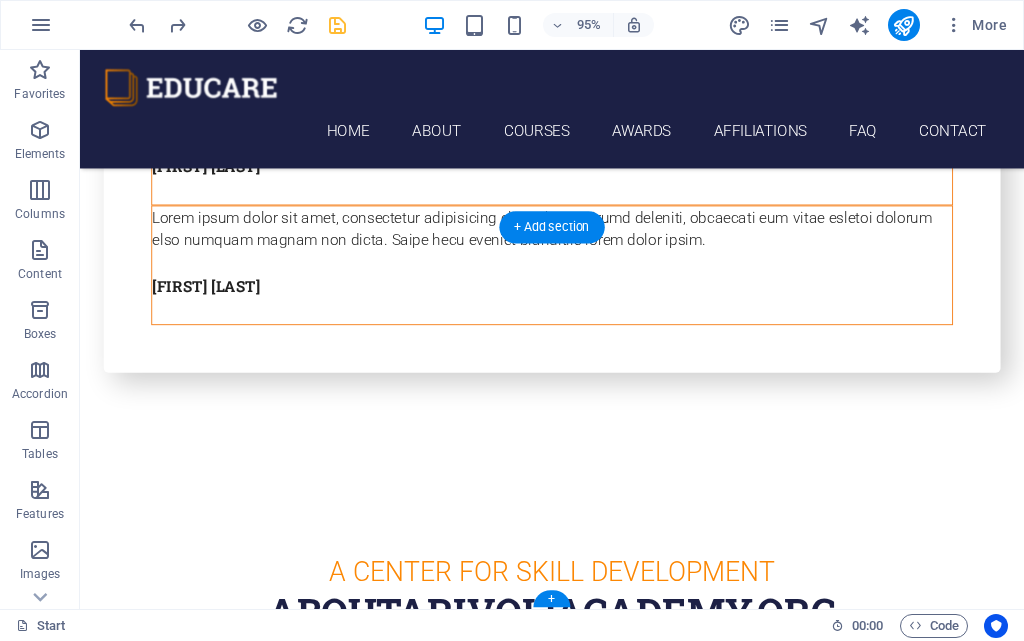 scroll, scrollTop: 7498, scrollLeft: 0, axis: vertical 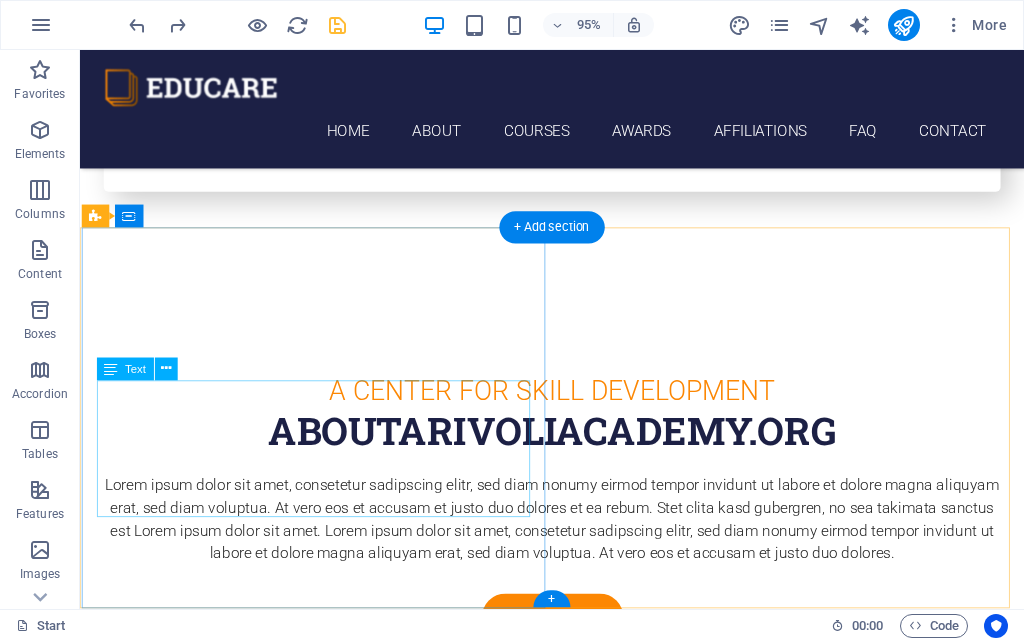 click on "arivoliacademy.org [NUMBER] [STREET], [CITY] [POSTAL CODE] [PHONE] [EMAIL] Legal Notice | Privacy" at bounding box center [333, 6076] 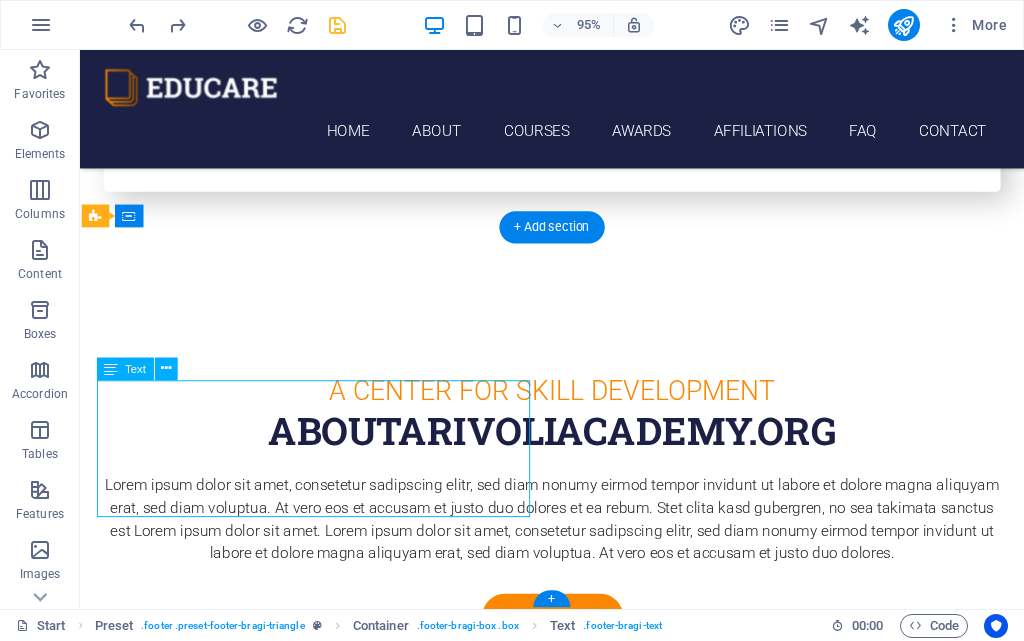click on "arivoliacademy.org [NUMBER] [STREET], [CITY] [POSTAL CODE] [PHONE] [EMAIL] Legal Notice | Privacy" at bounding box center (333, 6076) 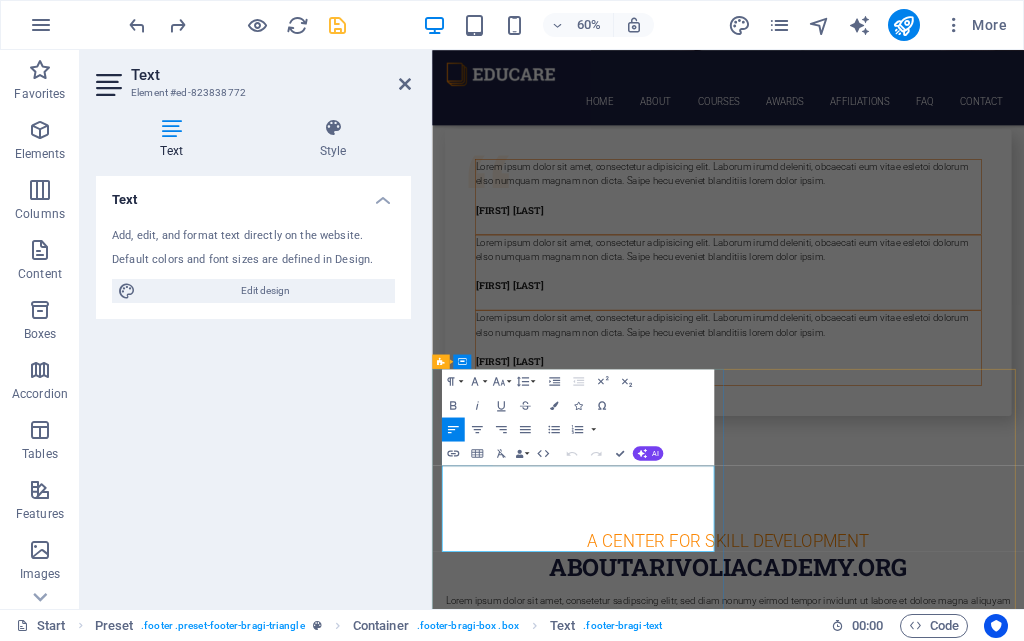 click on "San Antonio, TX" at bounding box center [634, 6670] 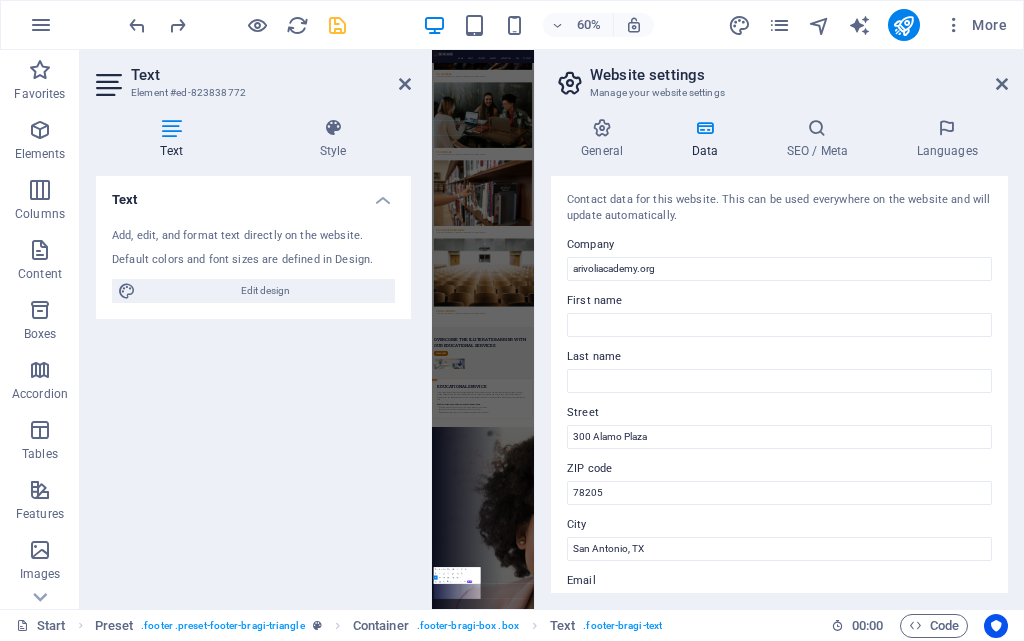 scroll, scrollTop: 7515, scrollLeft: 0, axis: vertical 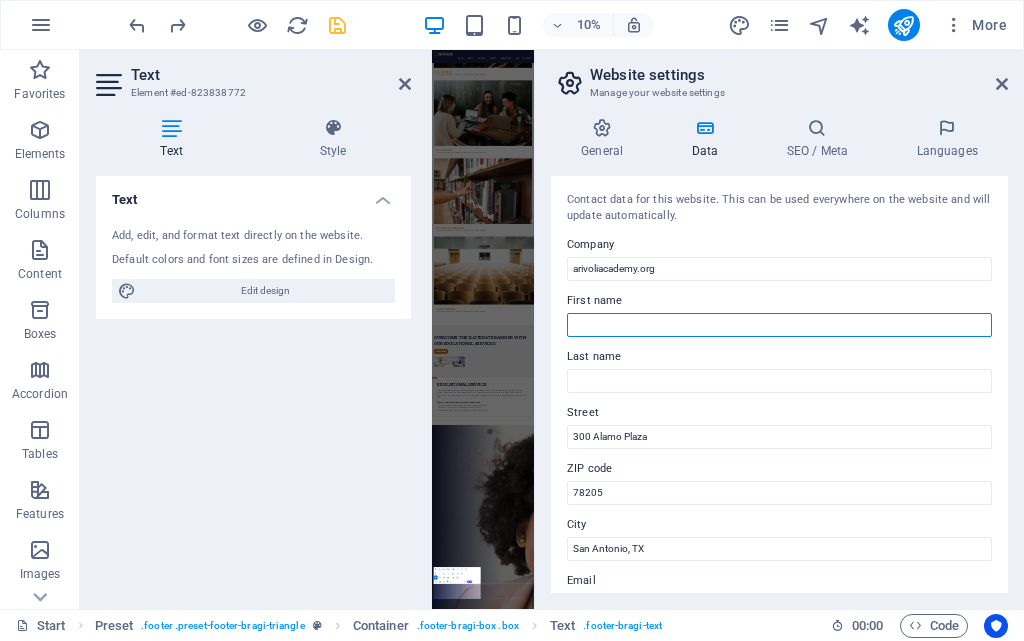 click on "First name" at bounding box center [779, 325] 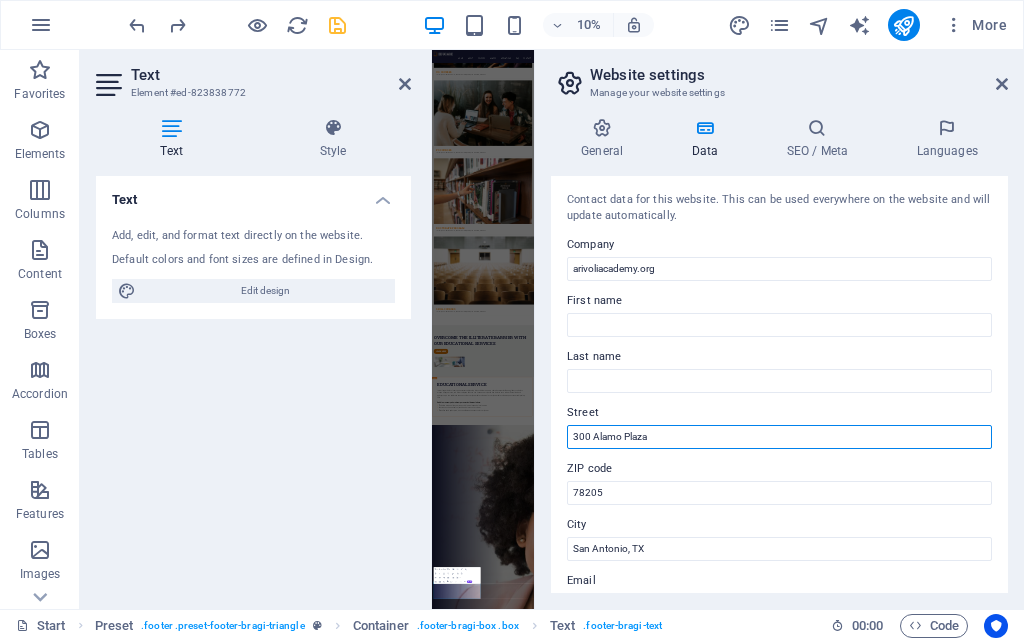 drag, startPoint x: 677, startPoint y: 436, endPoint x: 544, endPoint y: 438, distance: 133.01503 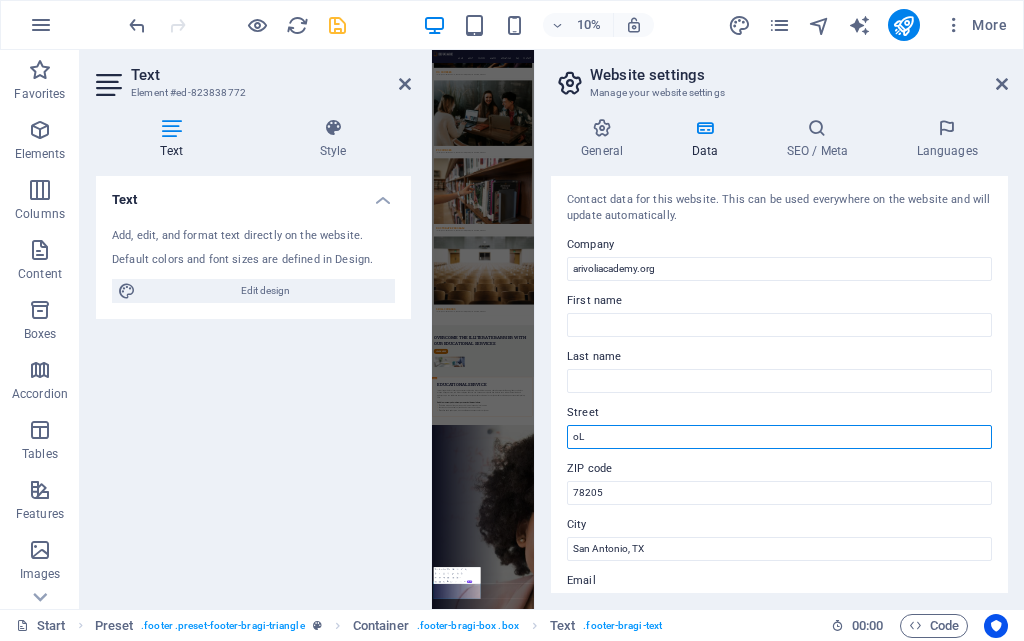 type on "o" 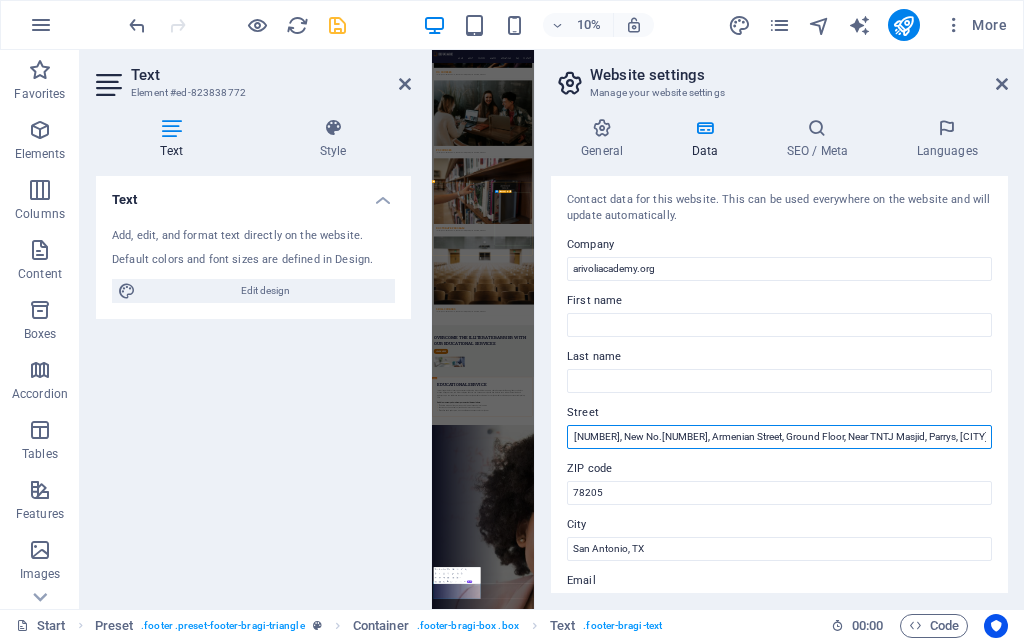 scroll, scrollTop: 0, scrollLeft: 28, axis: horizontal 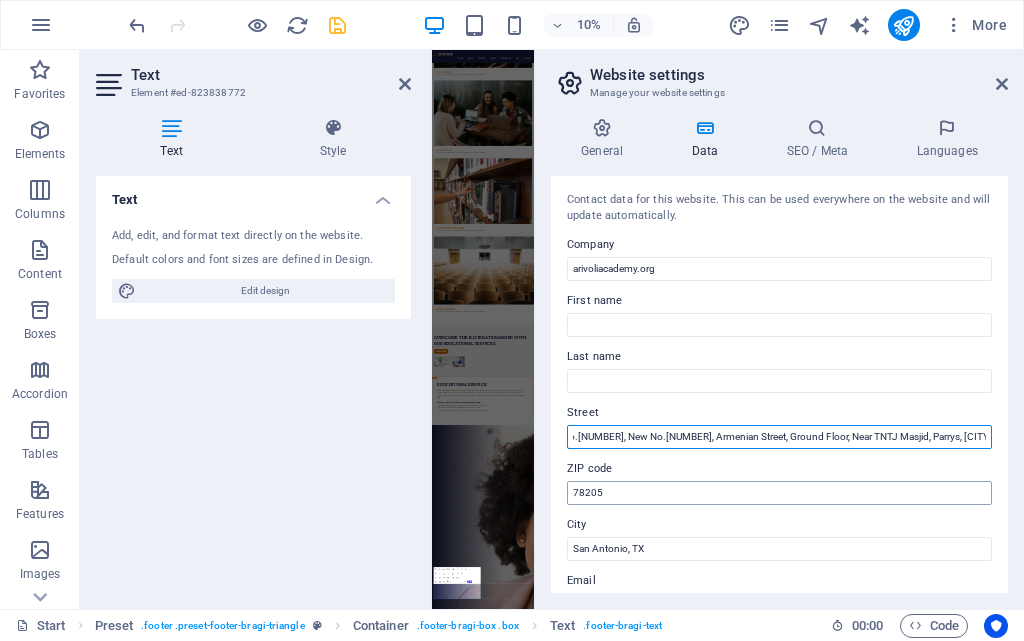 type on "Old No.[NUMBER], New No.[NUMBER], Armenian Street, Ground Floor, Near TNTJ Masjid, Parrys, [CITY]-[POSTAL CODE]" 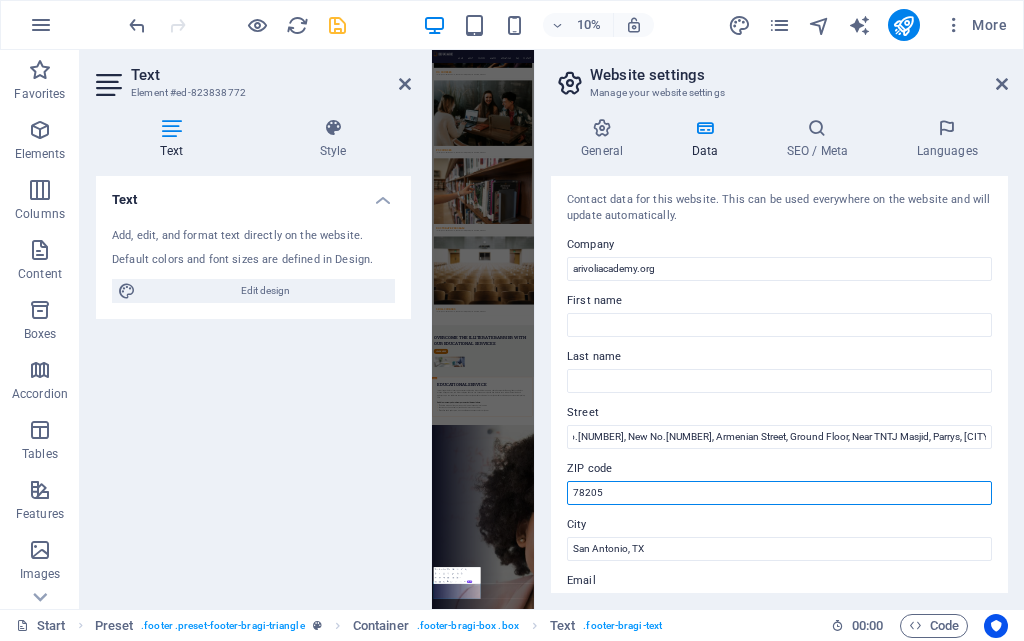 drag, startPoint x: 606, startPoint y: 489, endPoint x: 540, endPoint y: 494, distance: 66.189125 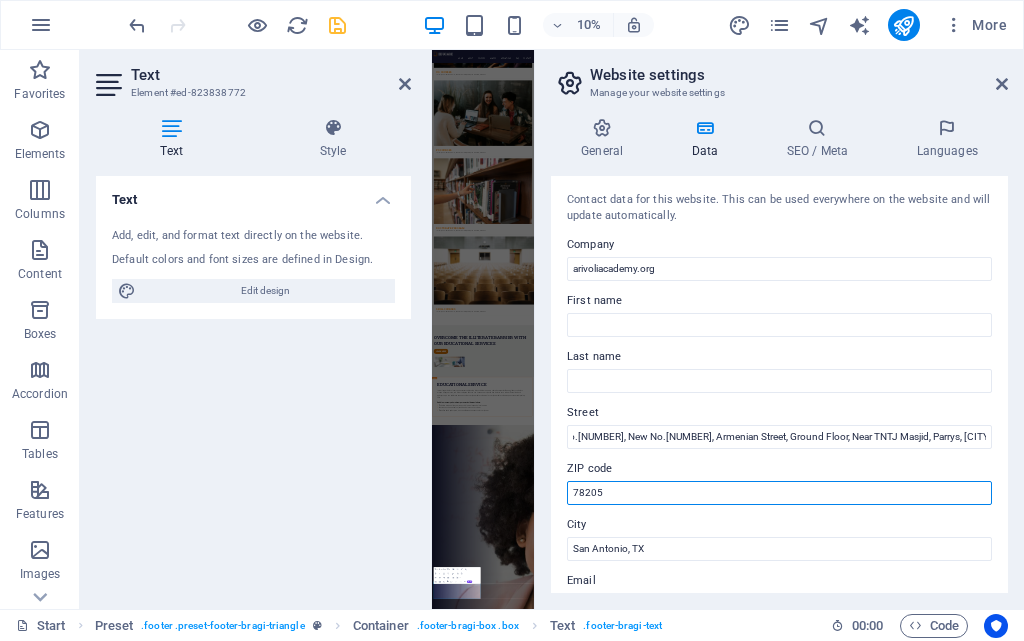 scroll, scrollTop: 0, scrollLeft: 0, axis: both 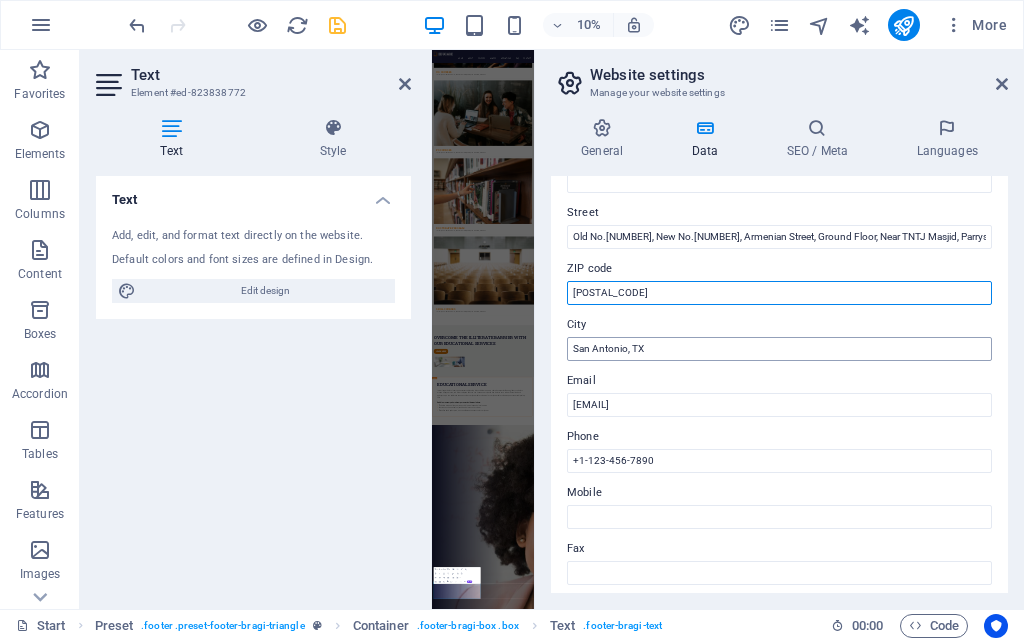 type on "[POSTAL_CODE]" 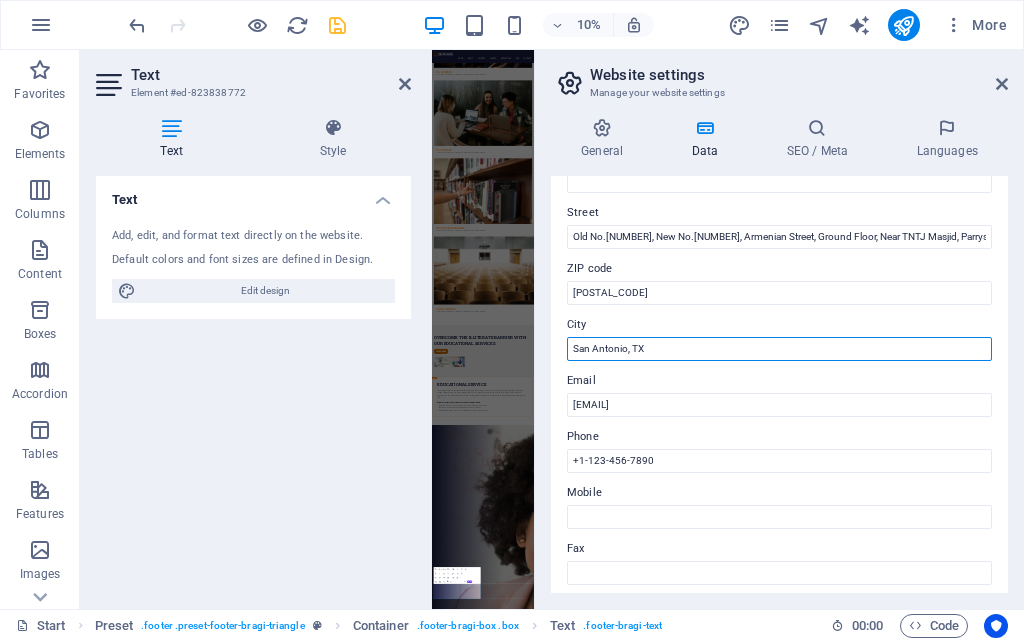 drag, startPoint x: 686, startPoint y: 354, endPoint x: 340, endPoint y: 337, distance: 346.4174 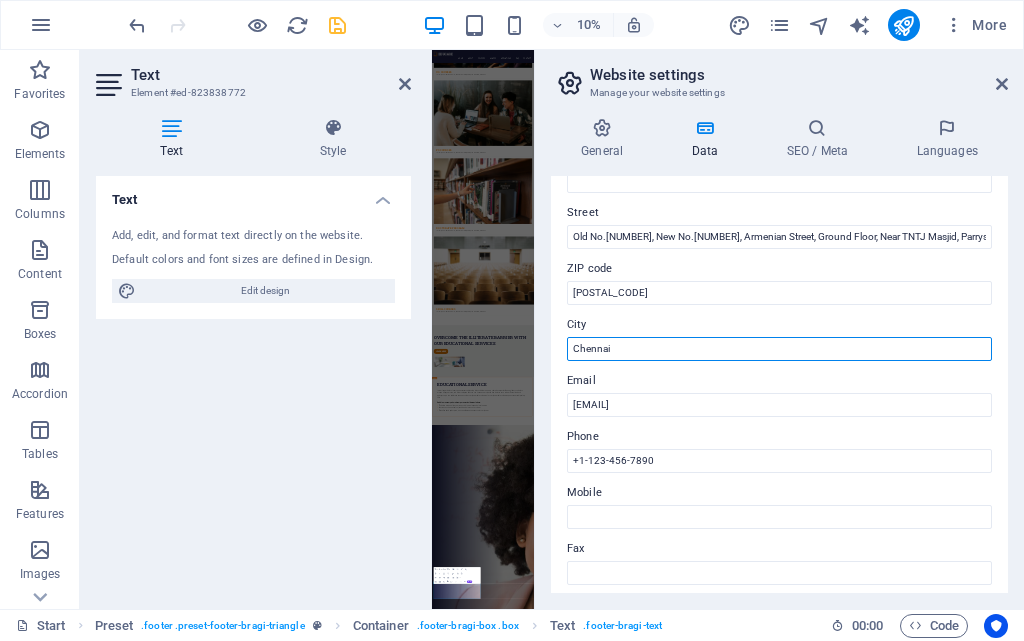 type on "Chennai" 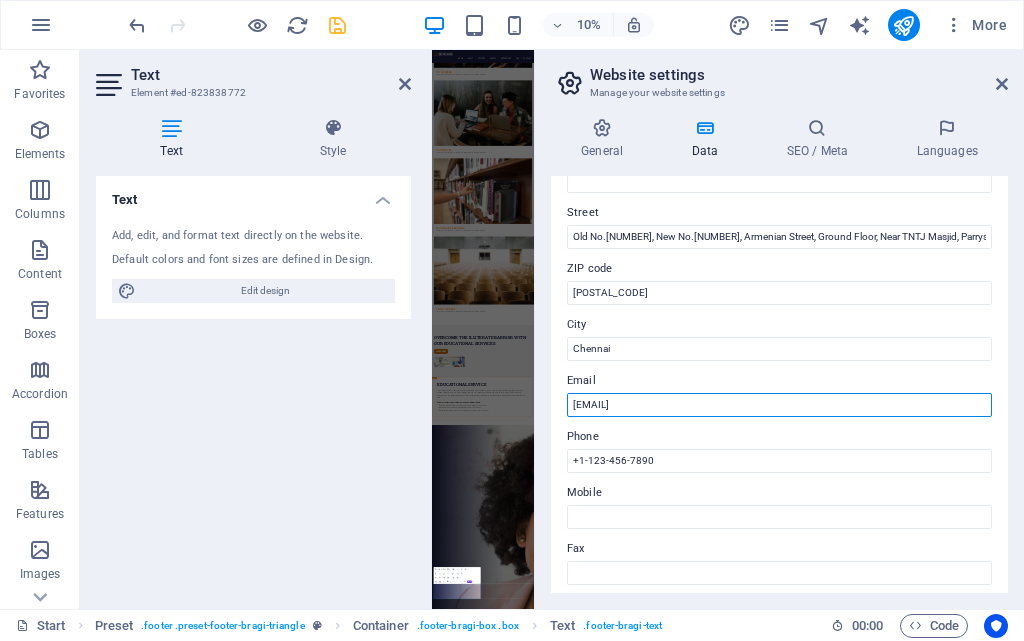click on "Contact data for this website. This can be used everywhere on the website and will update automatically. Company arivoliacademy.org First name Last name Street Old No.[NUMBER], New No.[NUMBER], Armenian Street, Ground Floor, Near TNTJ Masjid, Parrys, [CITY]-[POSTAL CODE] ZIP code [POSTAL CODE] City [CITY] Email [EMAIL] Phone [PHONE] Mobile Fax Custom field 1 Custom field 2 Custom field 3 Custom field 4 Custom field 5 Custom field 6" at bounding box center (779, 384) 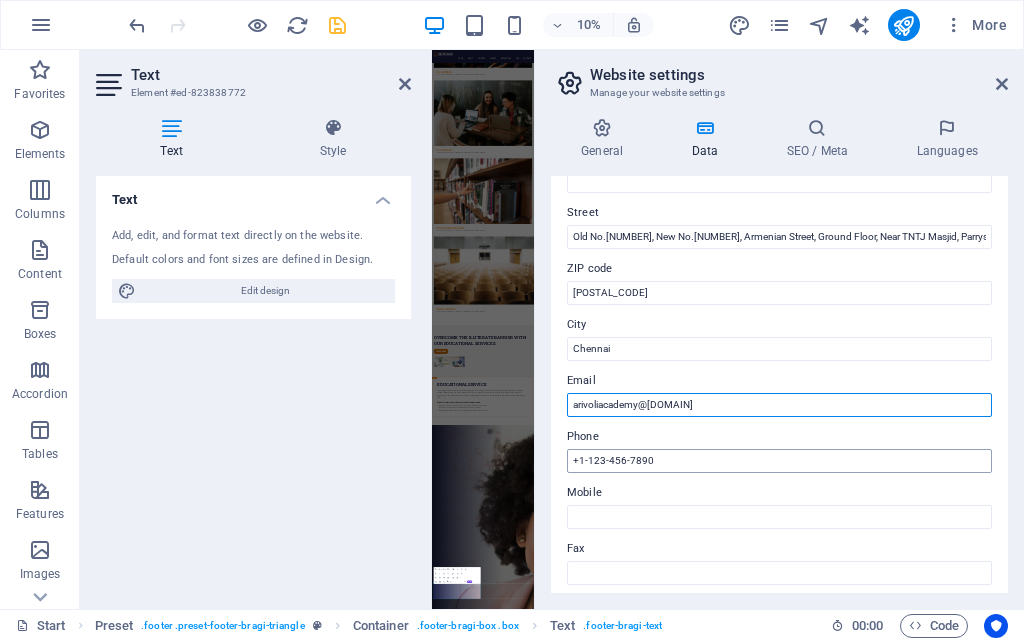 type on "arivoliacademy@[DOMAIN]" 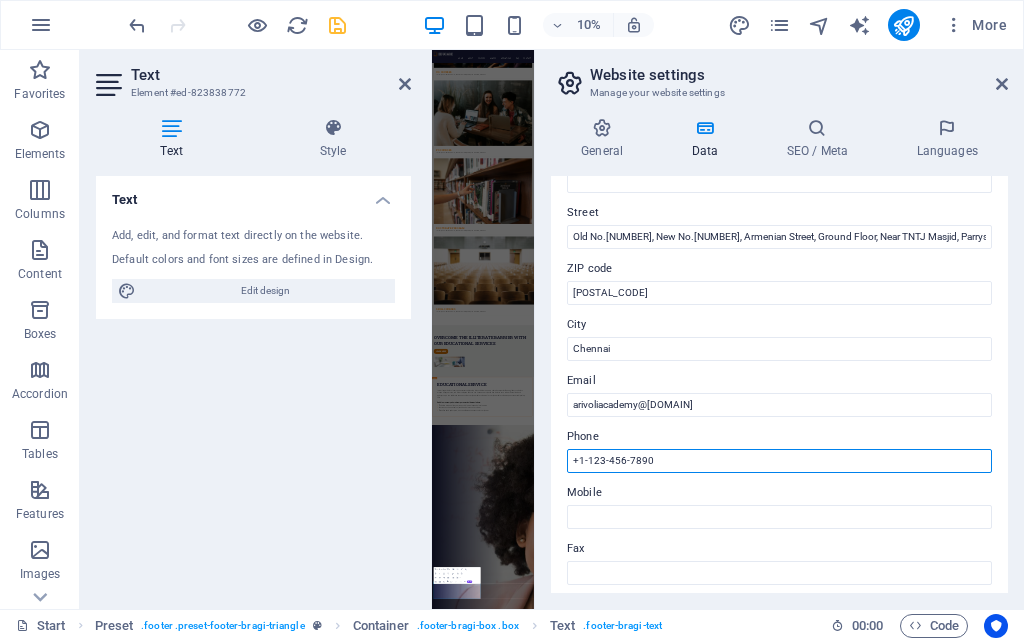 click on "+1-123-456-7890" at bounding box center (779, 461) 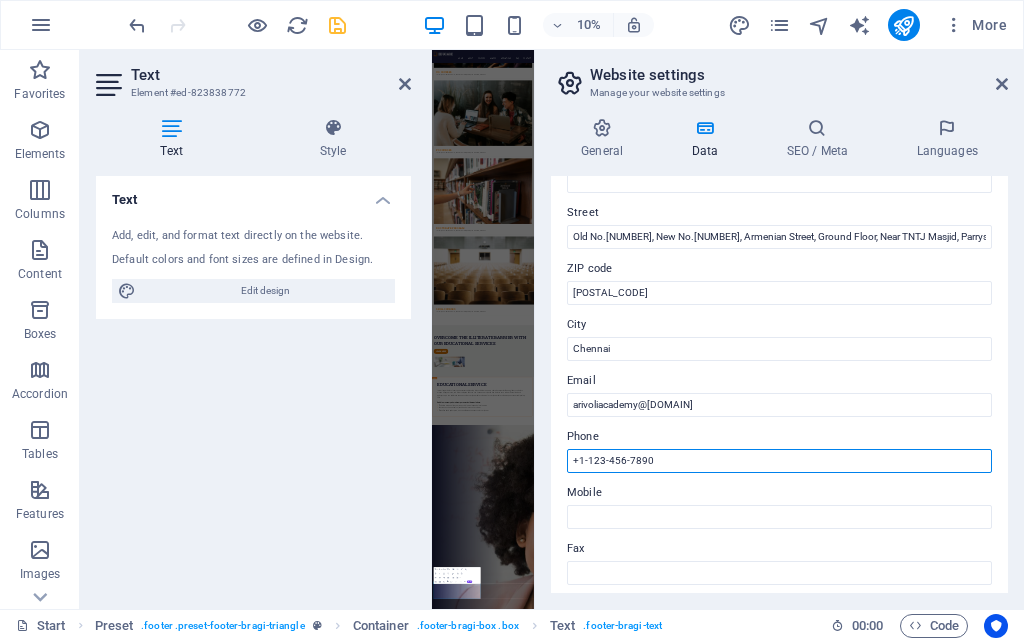 drag, startPoint x: 666, startPoint y: 461, endPoint x: 544, endPoint y: 461, distance: 122 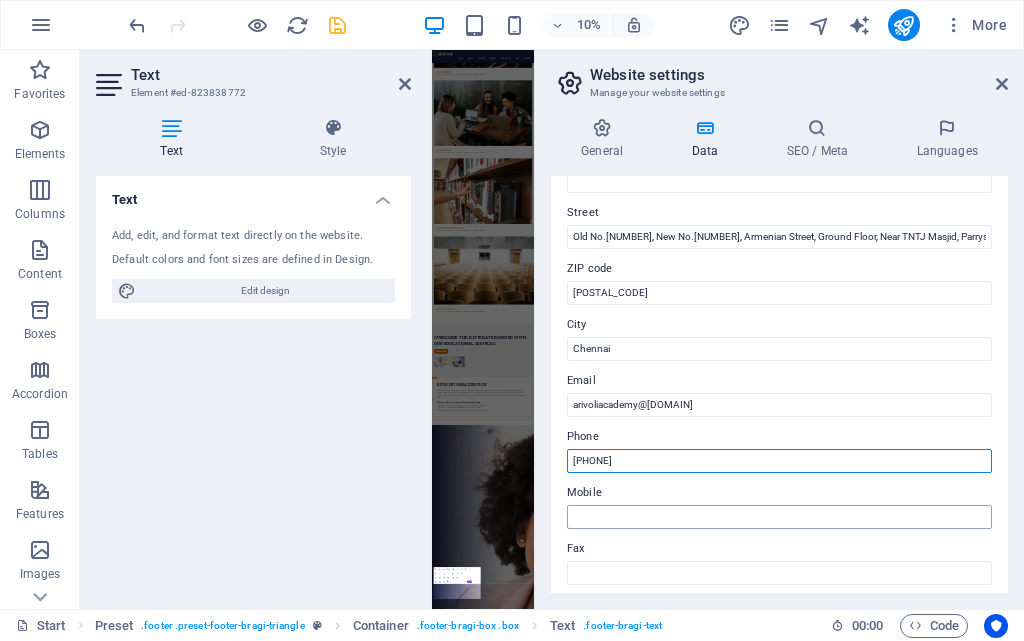 type on "[PHONE]" 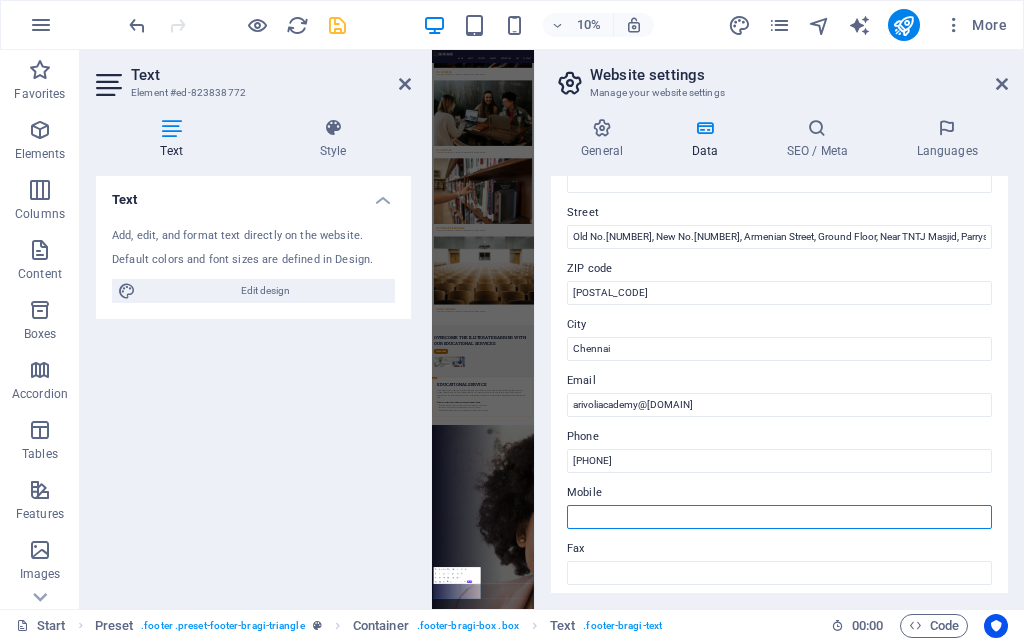 click on "Mobile" at bounding box center [779, 517] 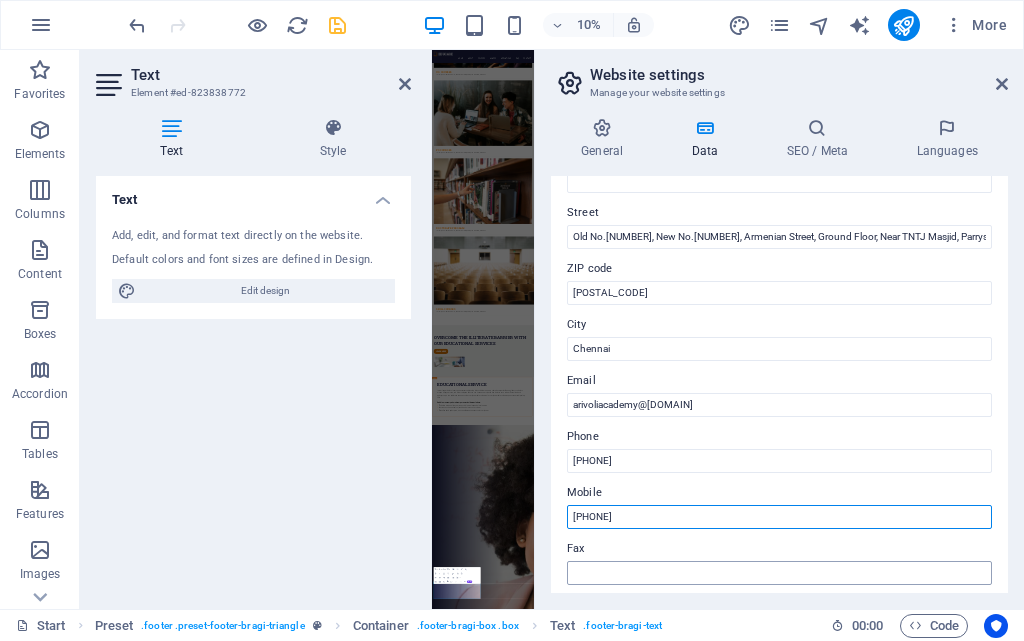 type on "[PHONE]" 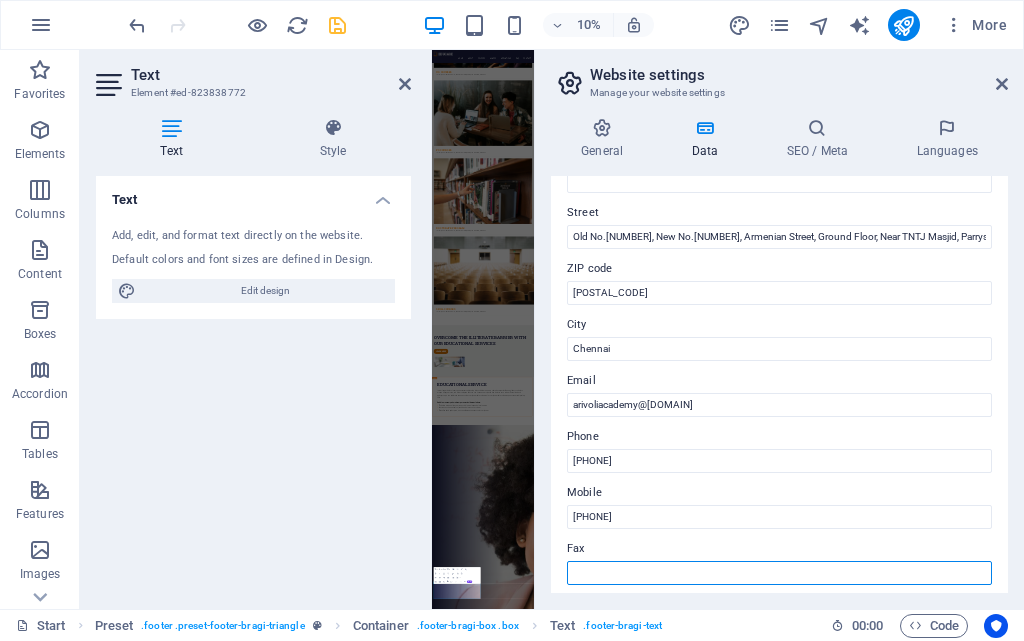 click on "Fax" at bounding box center [779, 573] 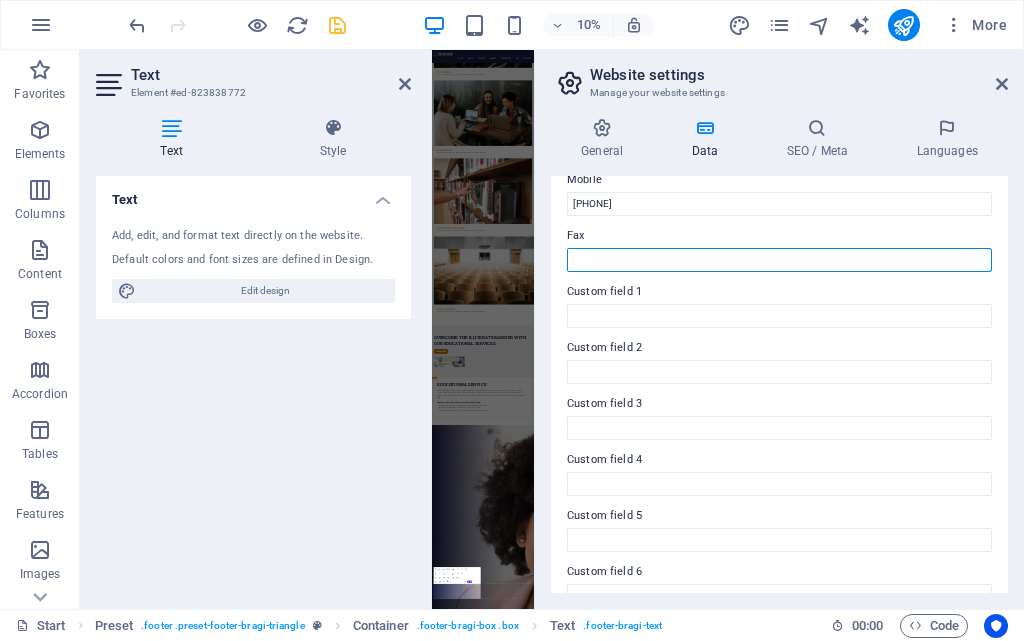 scroll, scrollTop: 544, scrollLeft: 0, axis: vertical 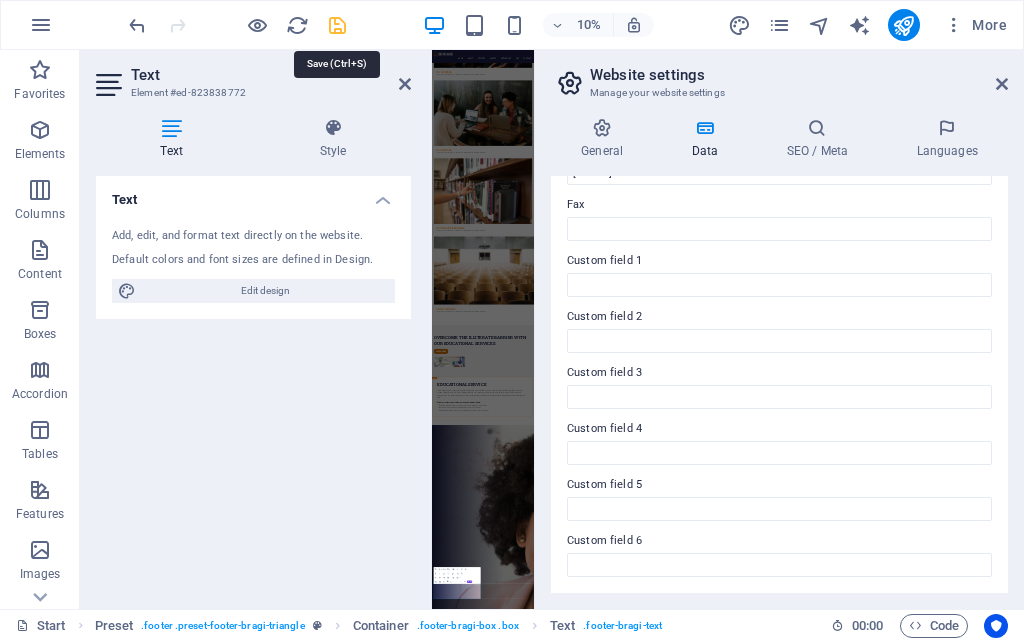 click at bounding box center [337, 25] 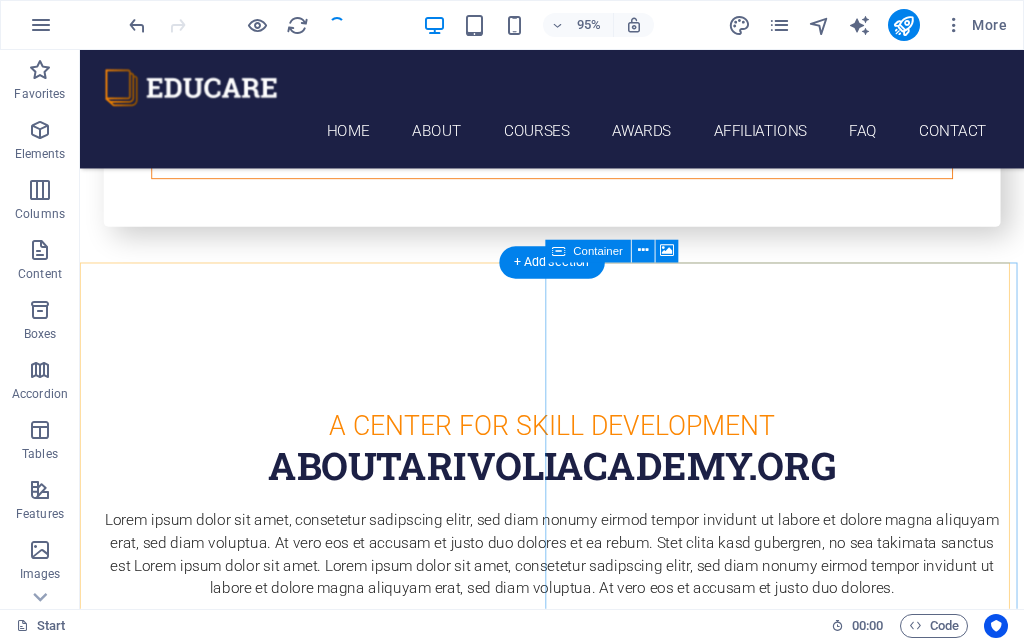 scroll, scrollTop: 7522, scrollLeft: 0, axis: vertical 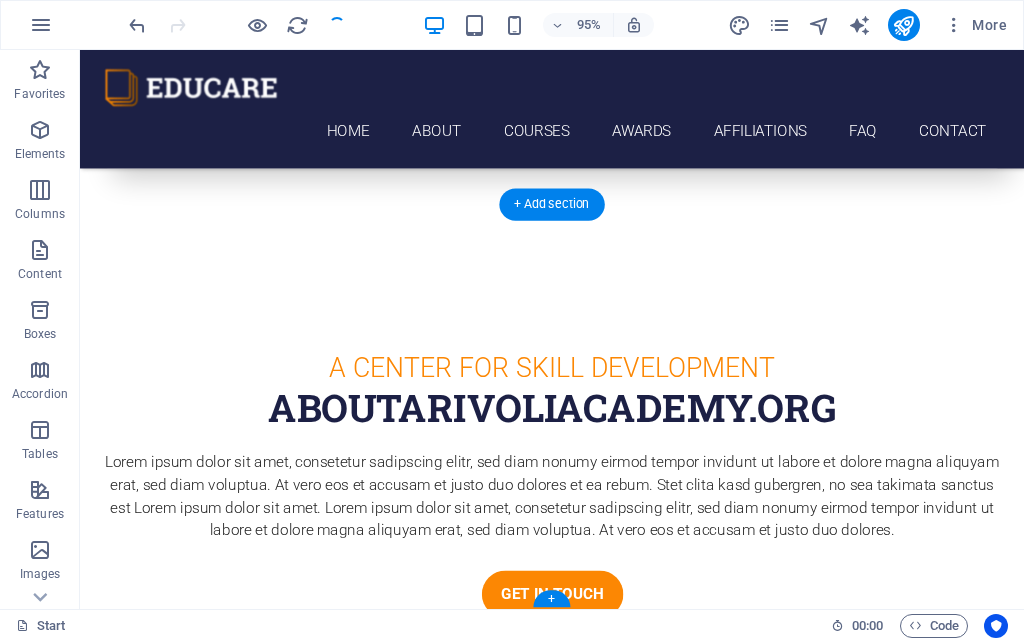 click at bounding box center [825, -7260] 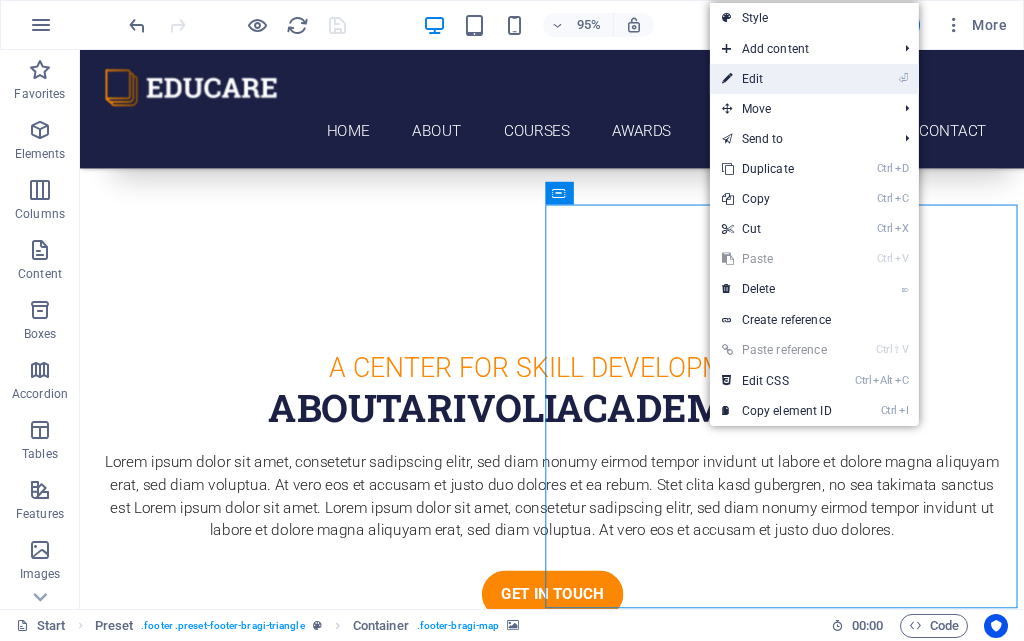 click on "⏎  Edit" at bounding box center (777, 79) 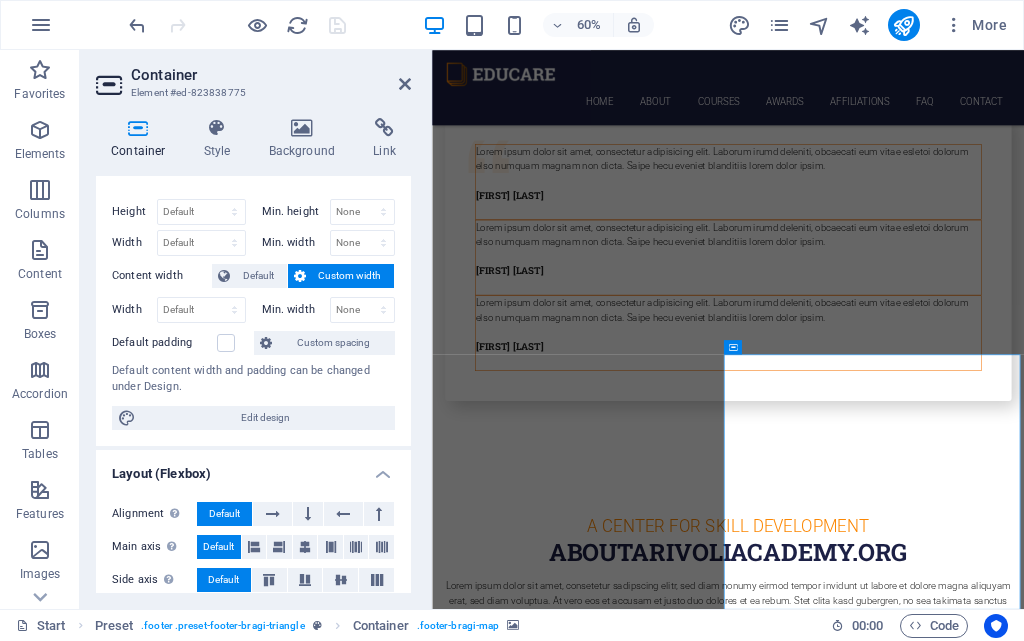 scroll, scrollTop: 0, scrollLeft: 0, axis: both 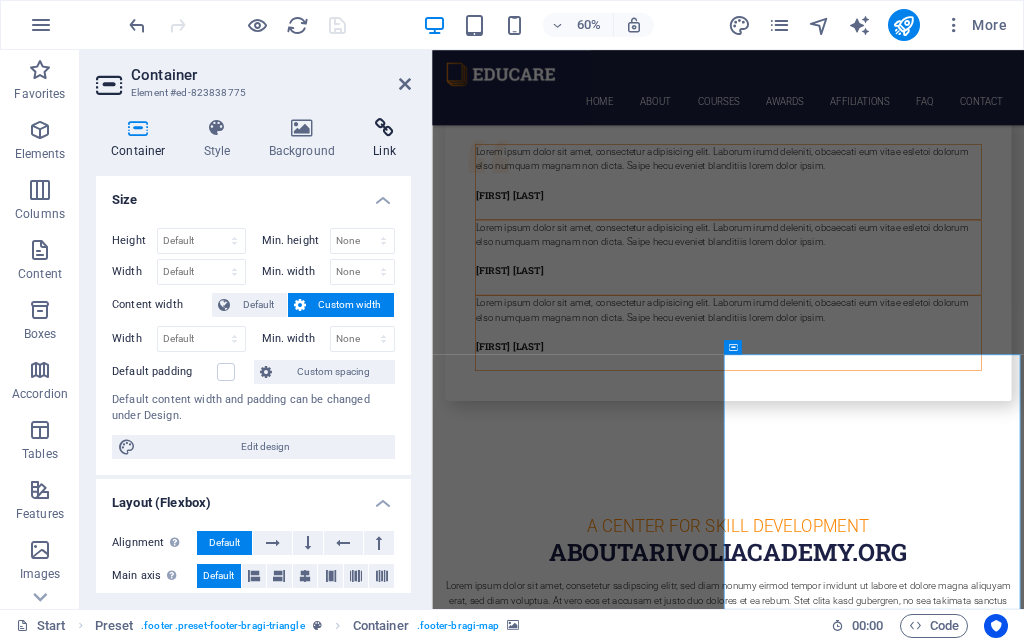click at bounding box center [384, 128] 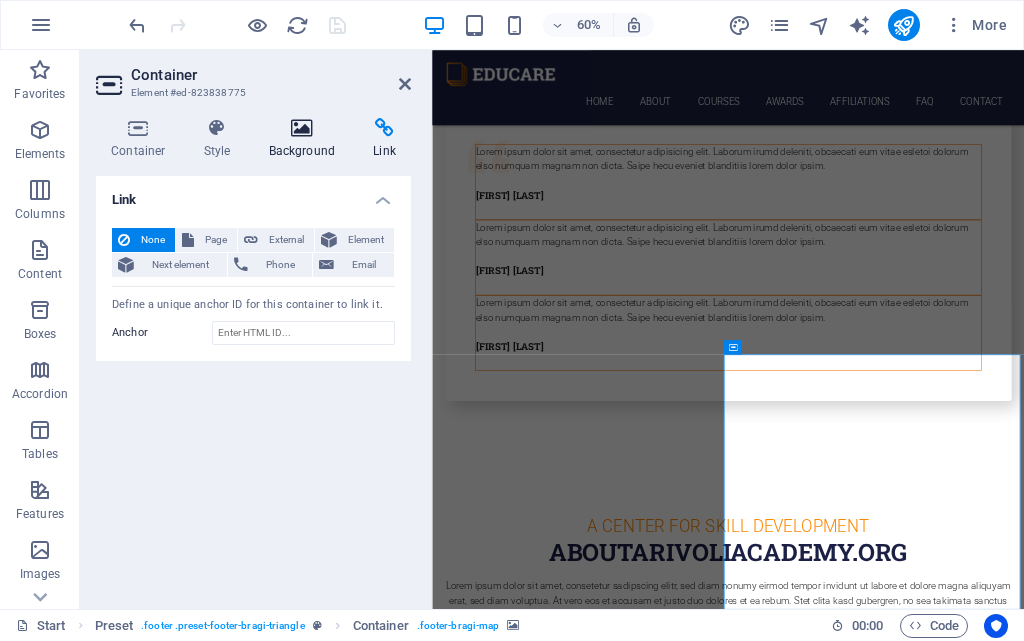 click at bounding box center [302, 128] 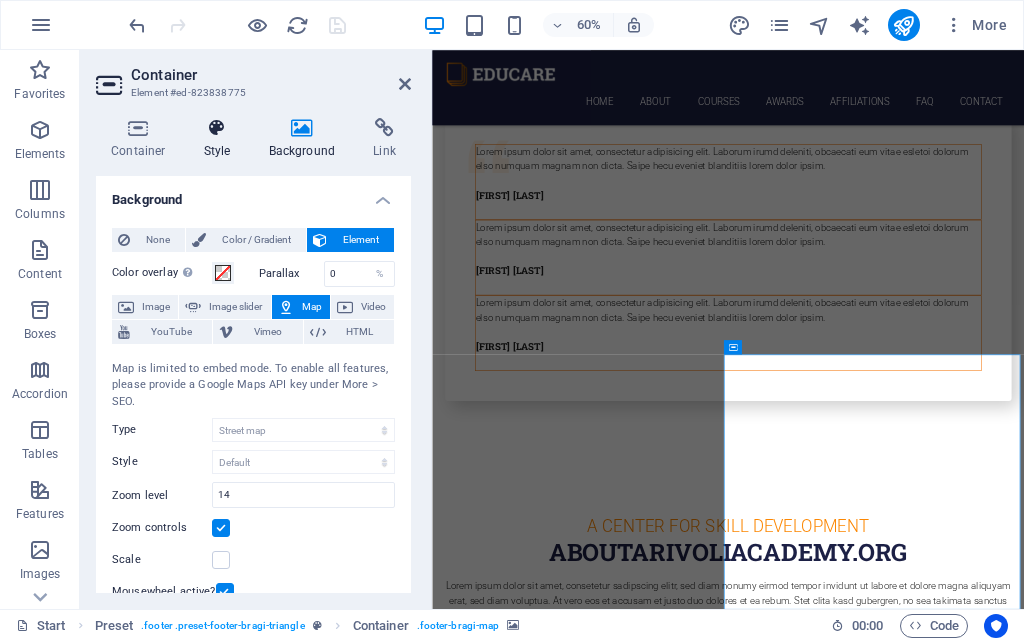 click at bounding box center (217, 128) 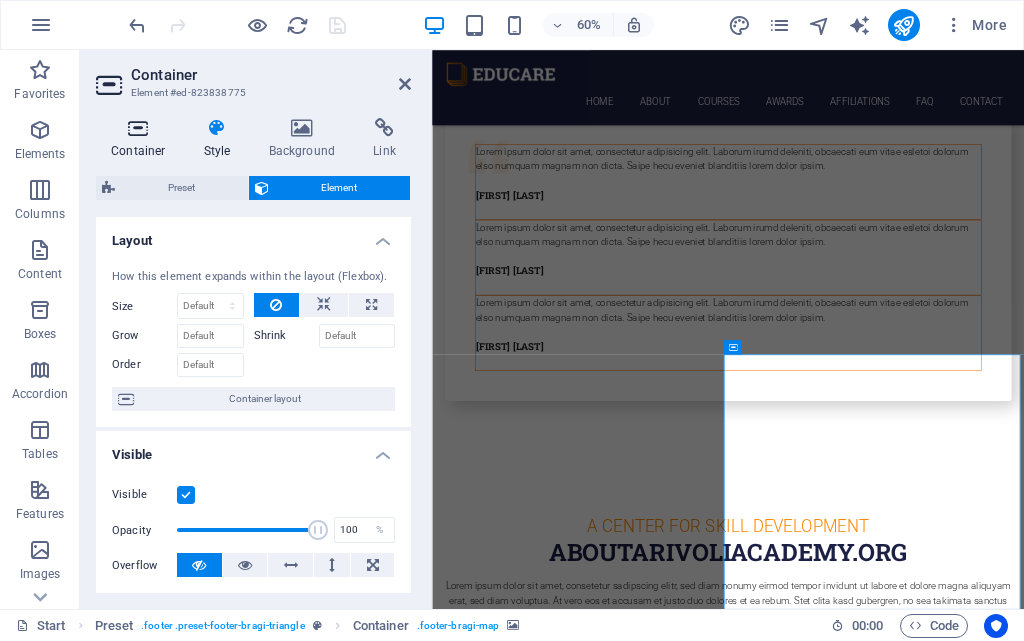 click at bounding box center (138, 128) 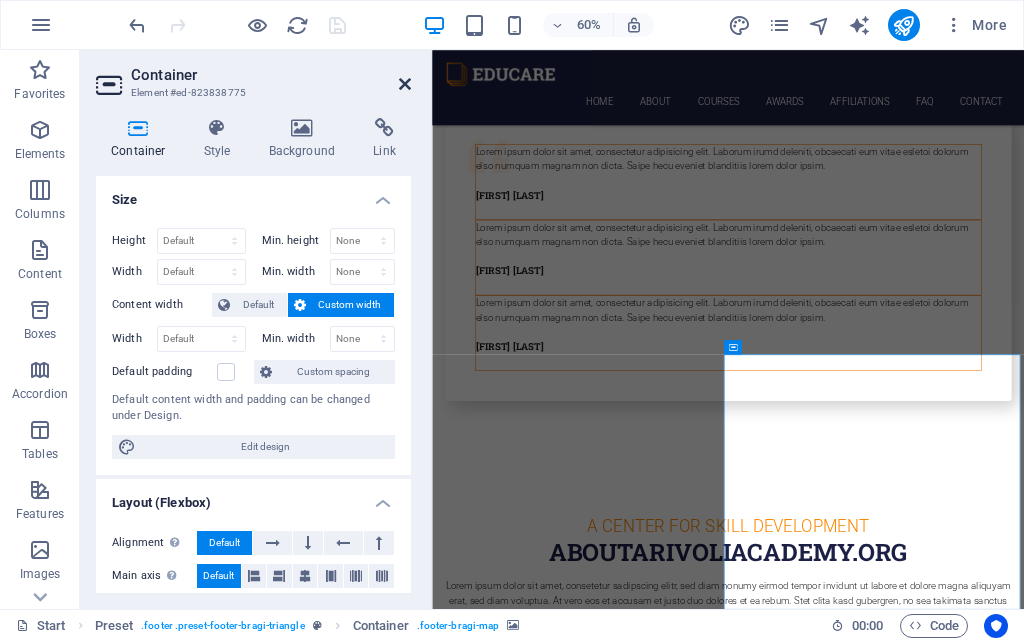 click at bounding box center [405, 84] 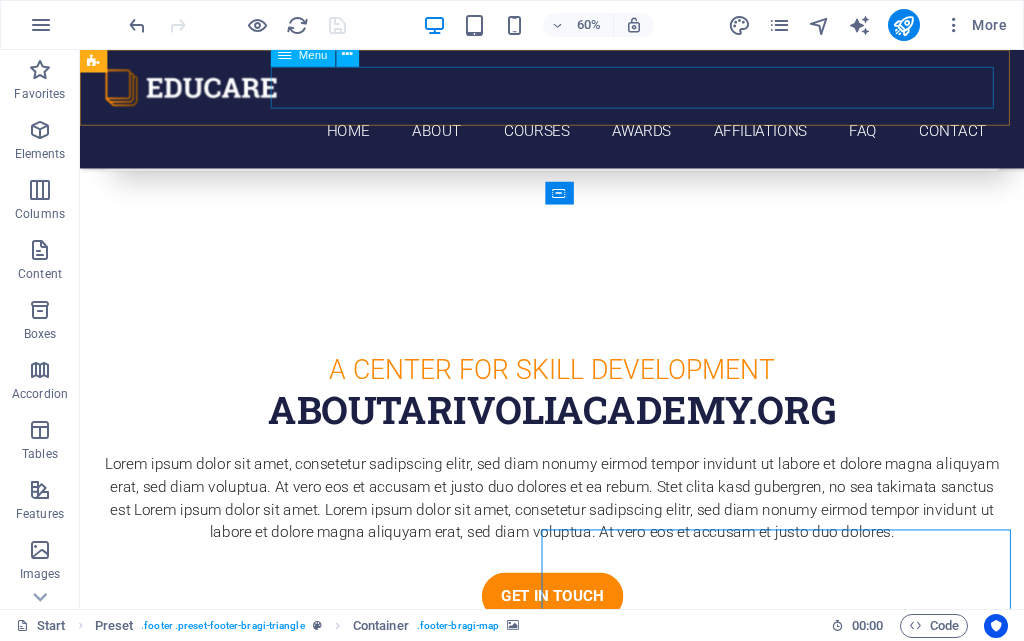scroll, scrollTop: 7522, scrollLeft: 0, axis: vertical 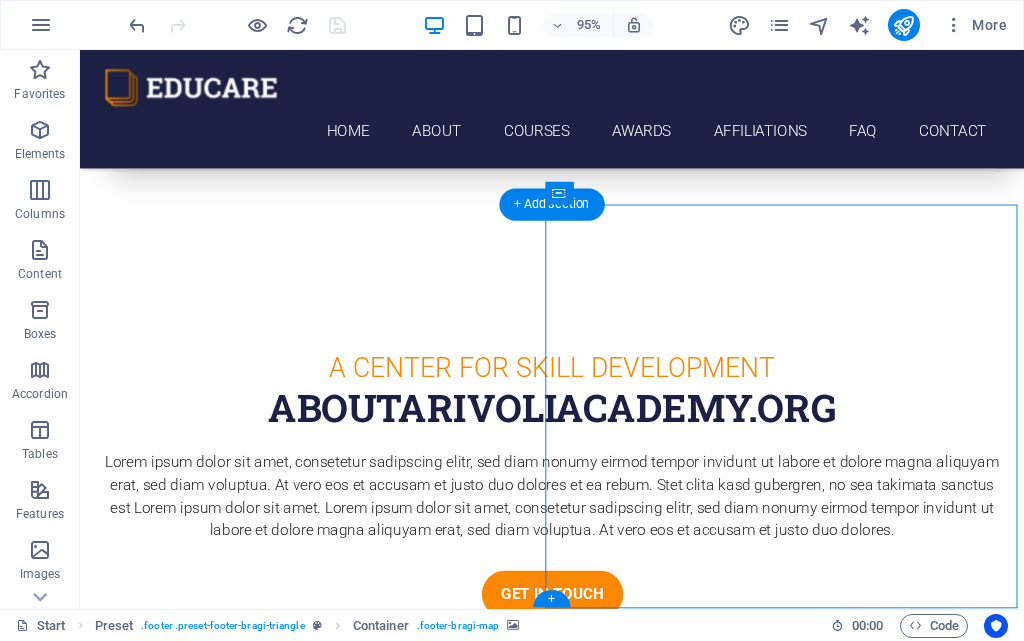 click at bounding box center (825, -7260) 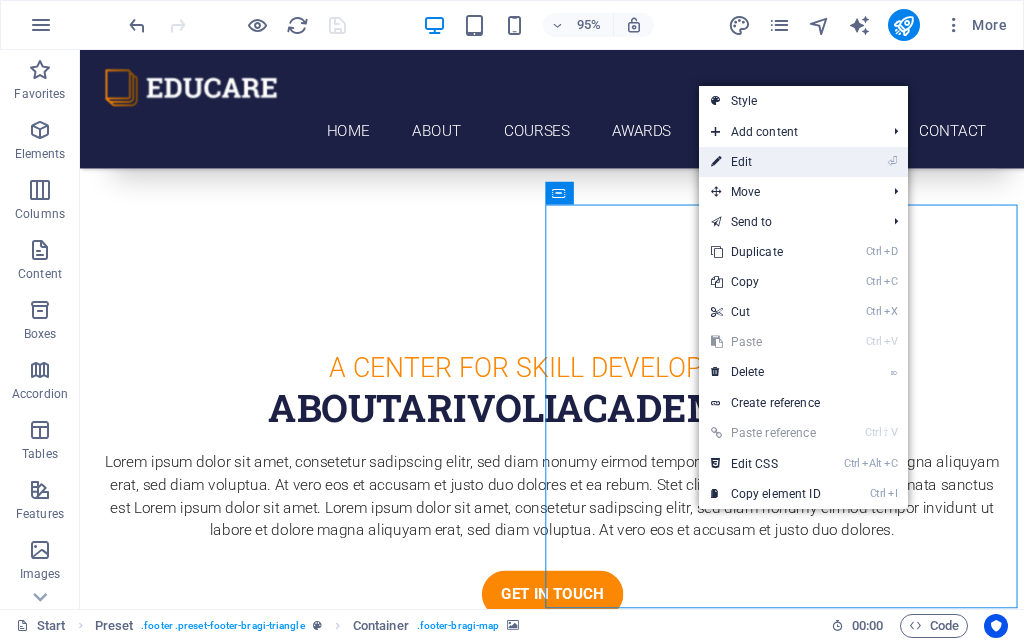 click on "⏎  Edit" at bounding box center (766, 162) 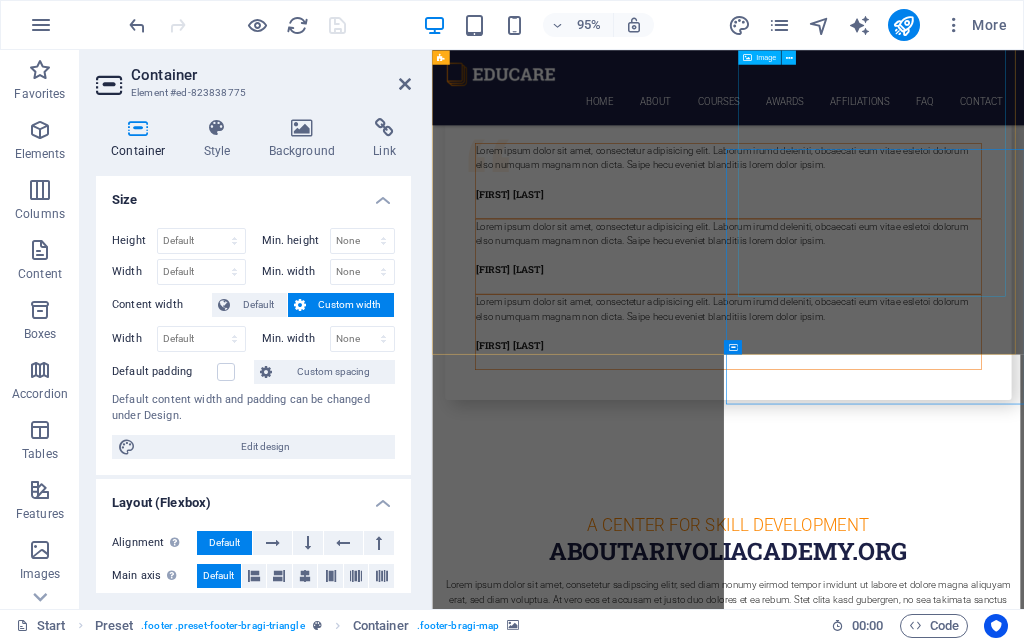 scroll, scrollTop: 7520, scrollLeft: 0, axis: vertical 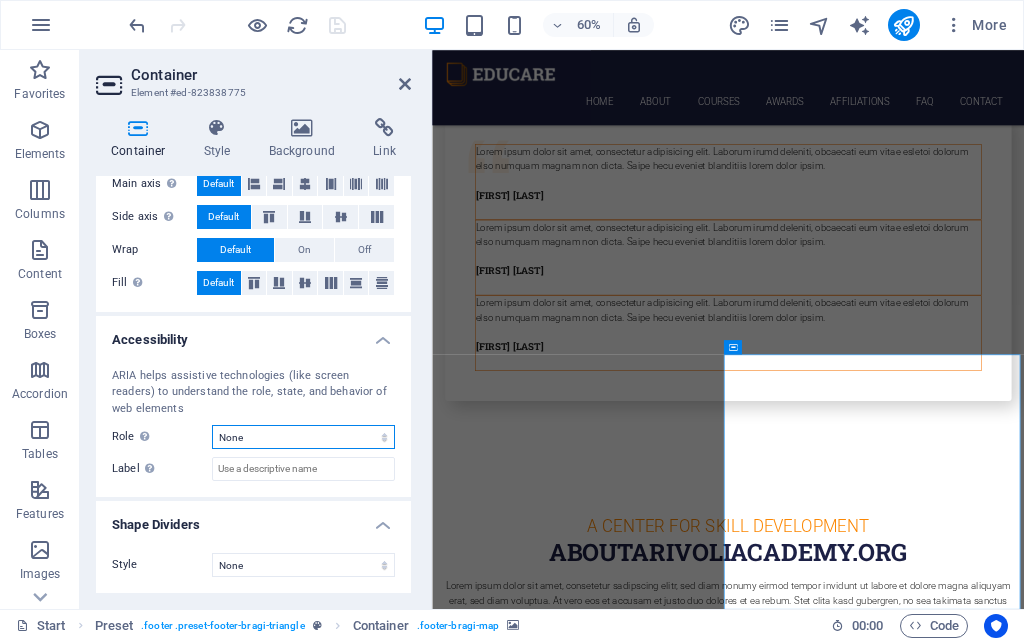 click on "None Alert Article Banner Comment Complementary Dialog Footer Header Marquee Presentation Region Section Separator Status Timer" at bounding box center (303, 437) 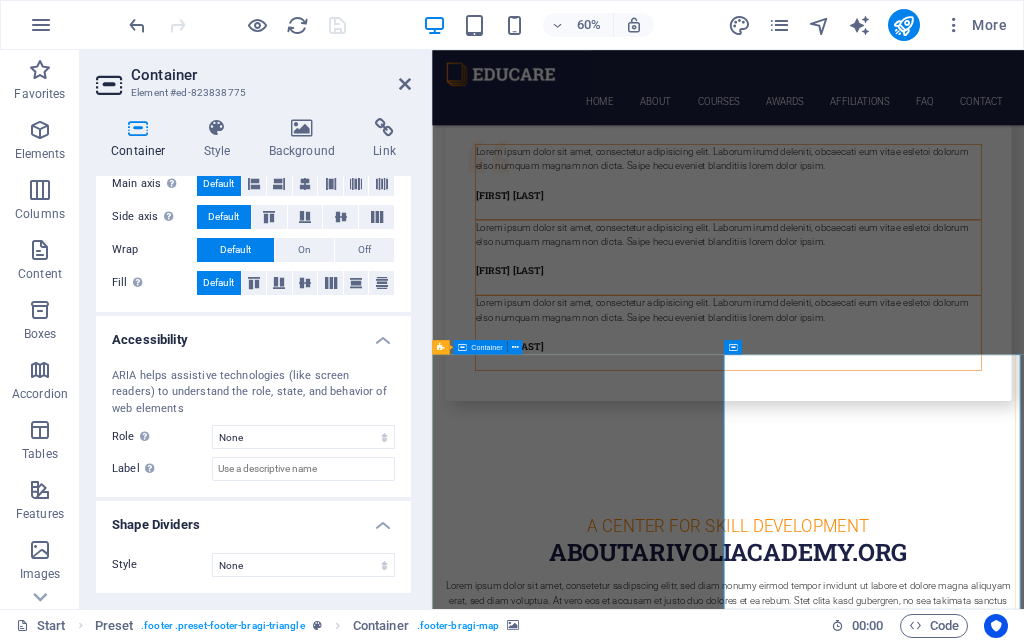 click on "Get in touch arivoliacademy.org Old No.[NUMBER], New No.[NUMBER], Armenian Street, Ground Floor, Near TNTJ Masjid, Parrys, [CITY]-[POSTAL CODE] , [CITY] [POSTAL CODE] [PHONE] [PHONE] arivoliacademy@[DOMAIN] Legal Notice | Privacy" at bounding box center [682, 6674] 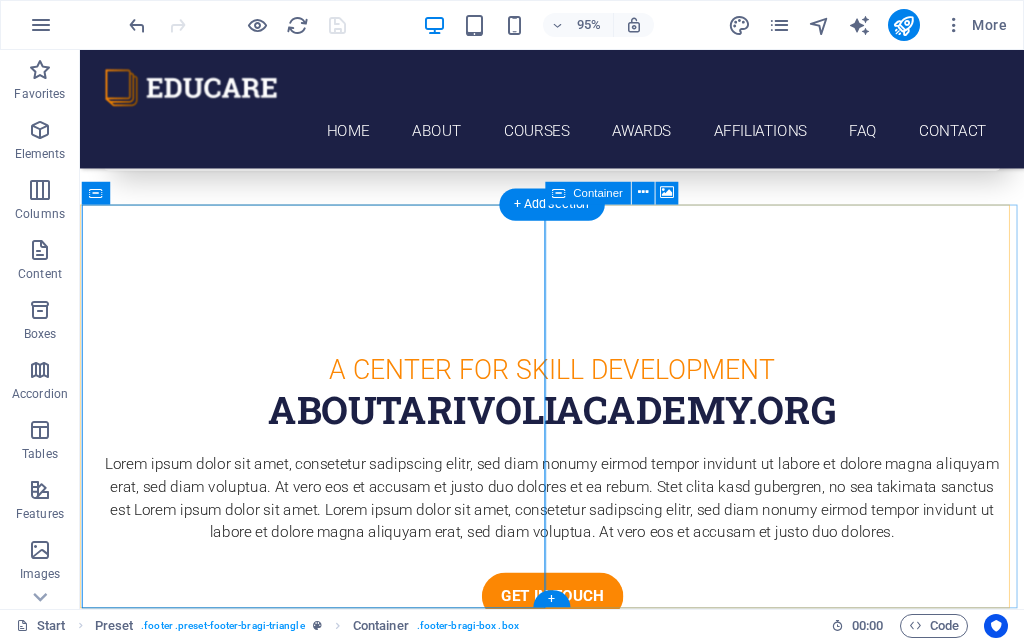 scroll, scrollTop: 7522, scrollLeft: 0, axis: vertical 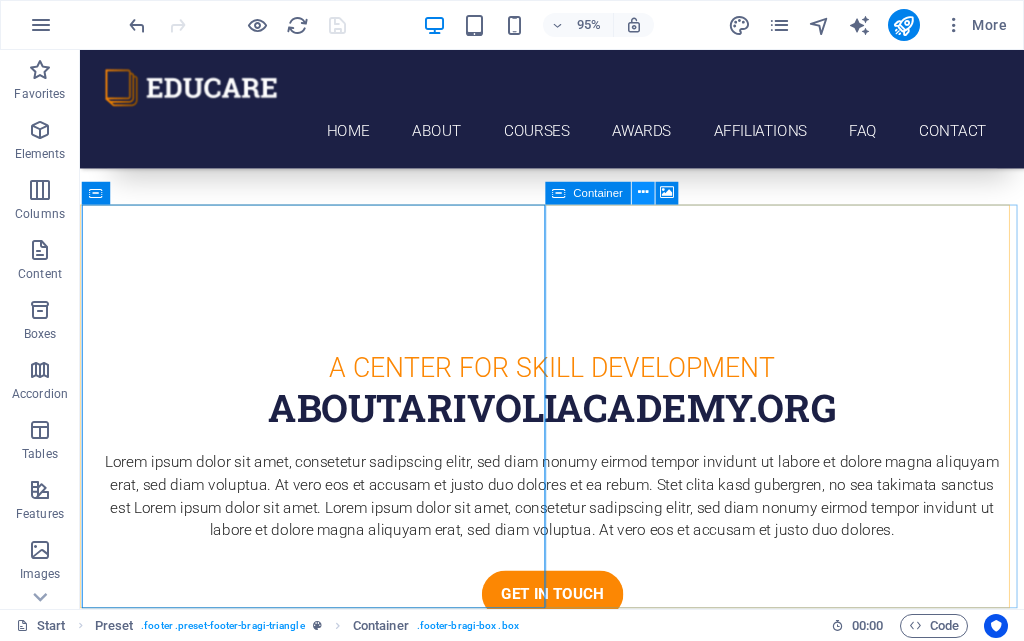 click at bounding box center [643, 193] 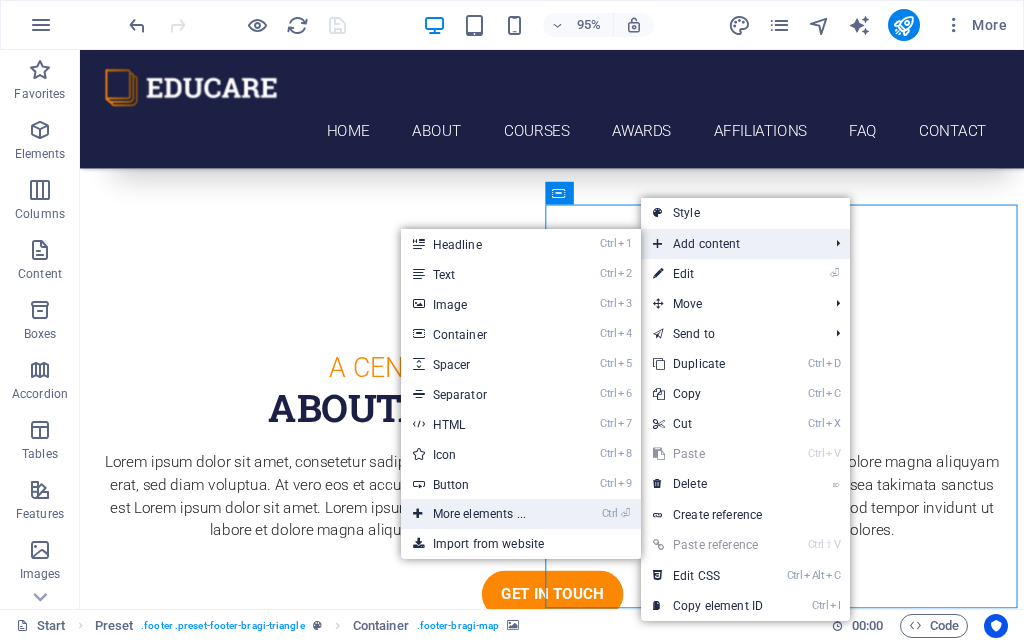 click on "Ctrl ⏎  More elements ..." at bounding box center (483, 514) 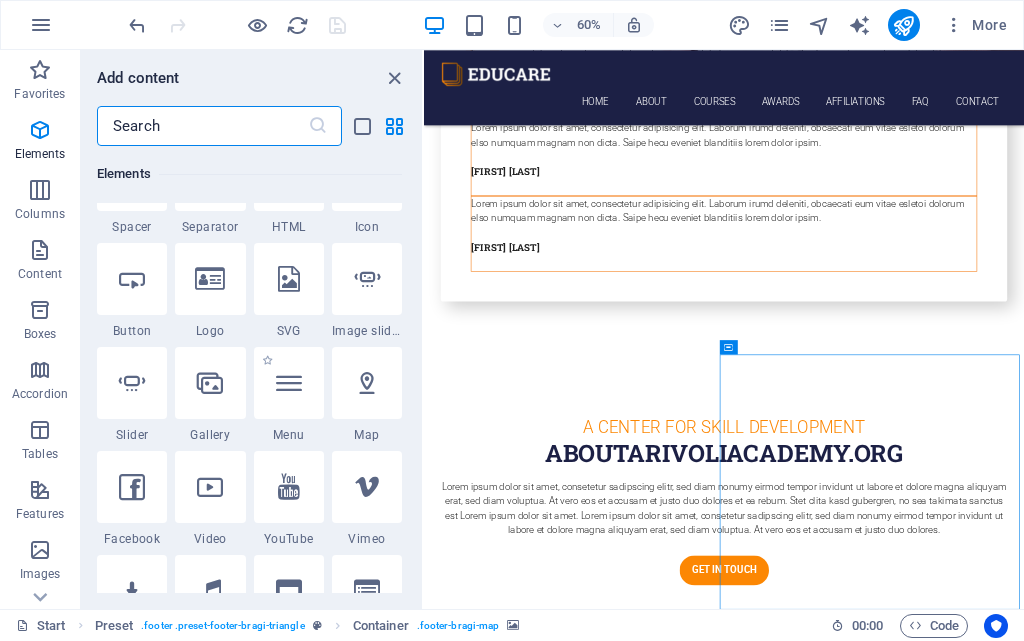scroll, scrollTop: 413, scrollLeft: 0, axis: vertical 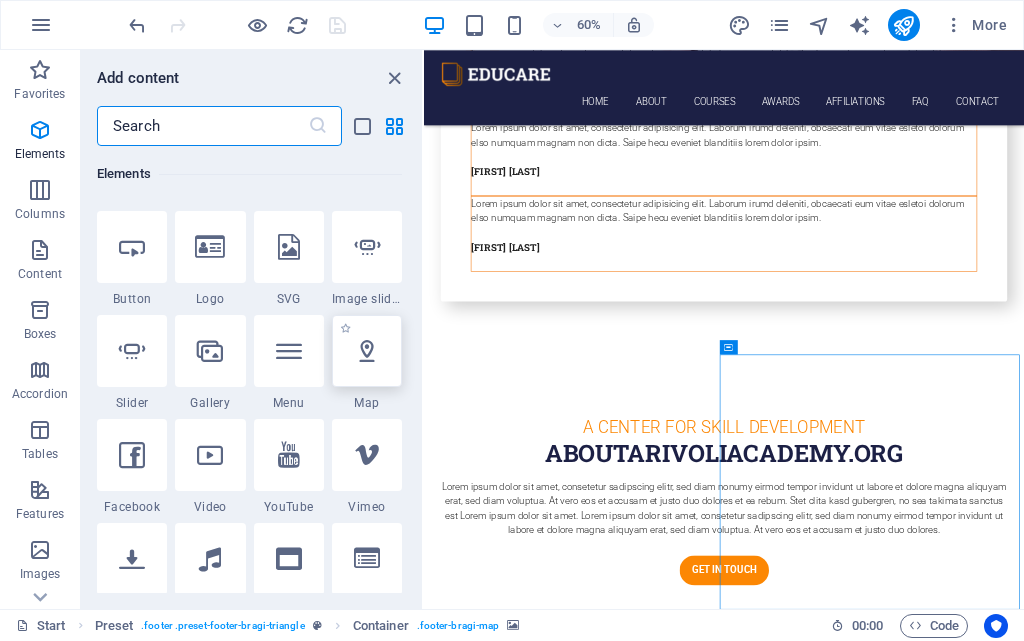 click at bounding box center [367, 351] 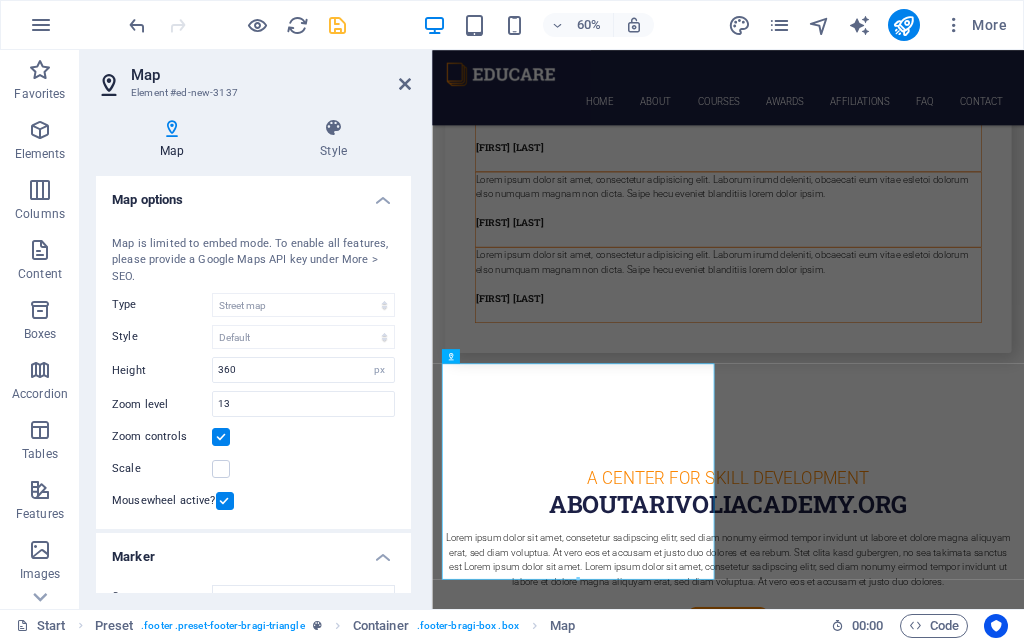 scroll, scrollTop: 7620, scrollLeft: 0, axis: vertical 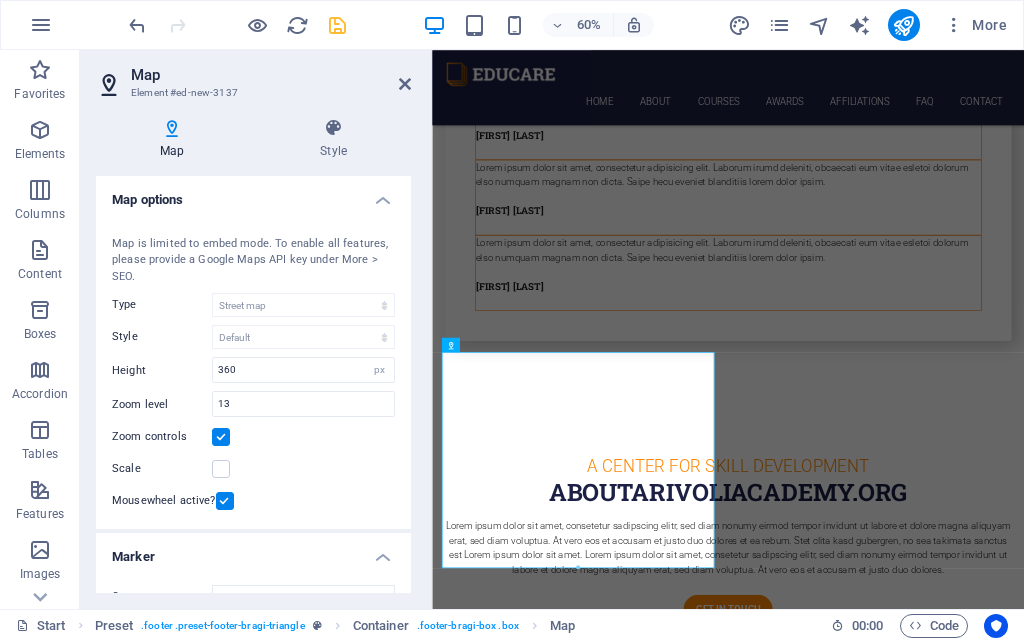 click at bounding box center [1173, -7178] 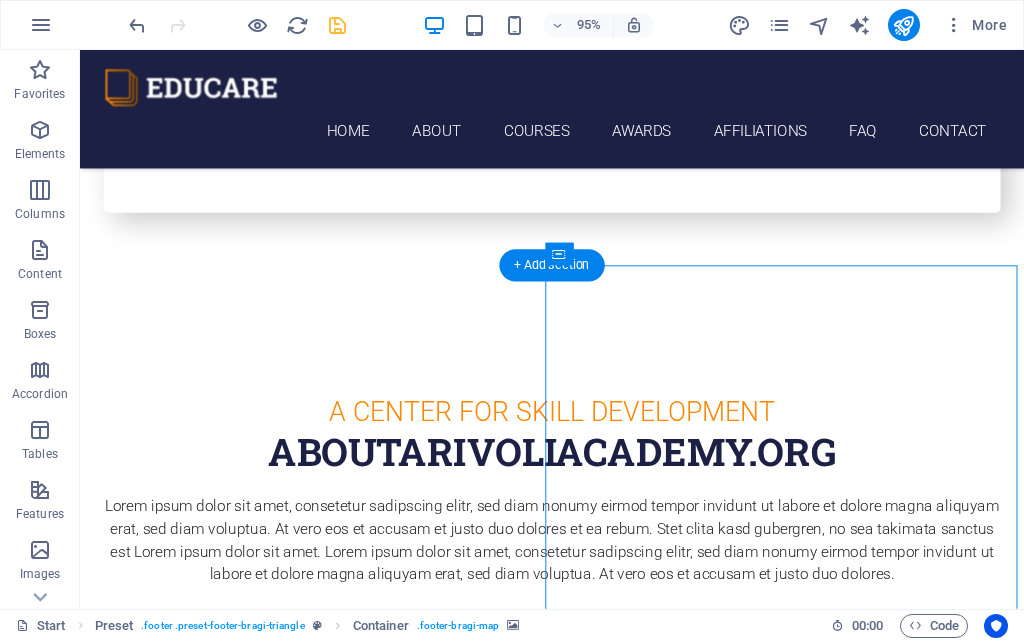 scroll, scrollTop: 7477, scrollLeft: 0, axis: vertical 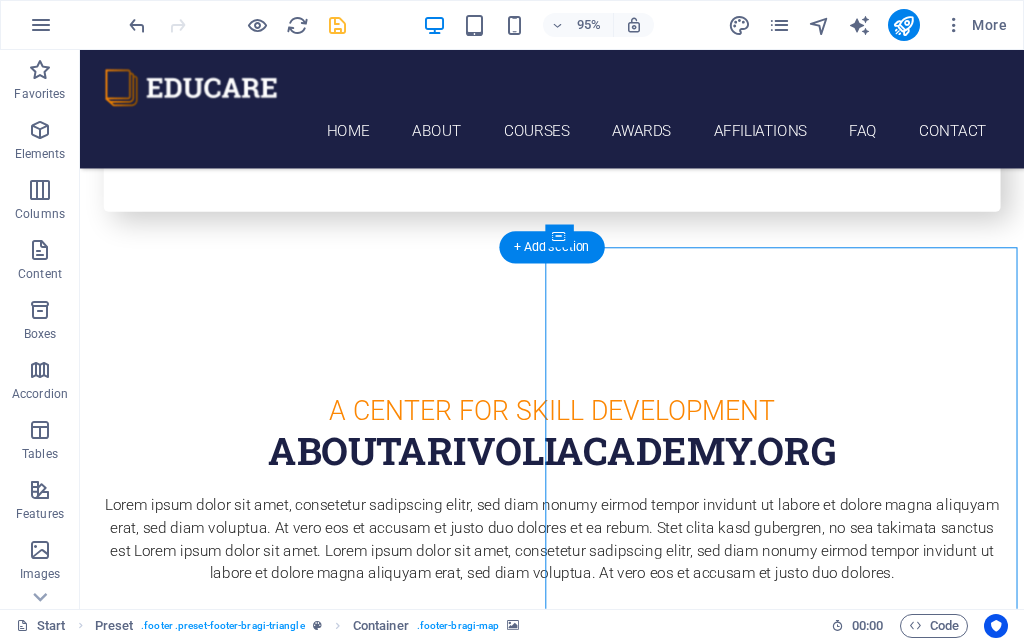 click at bounding box center (825, -7035) 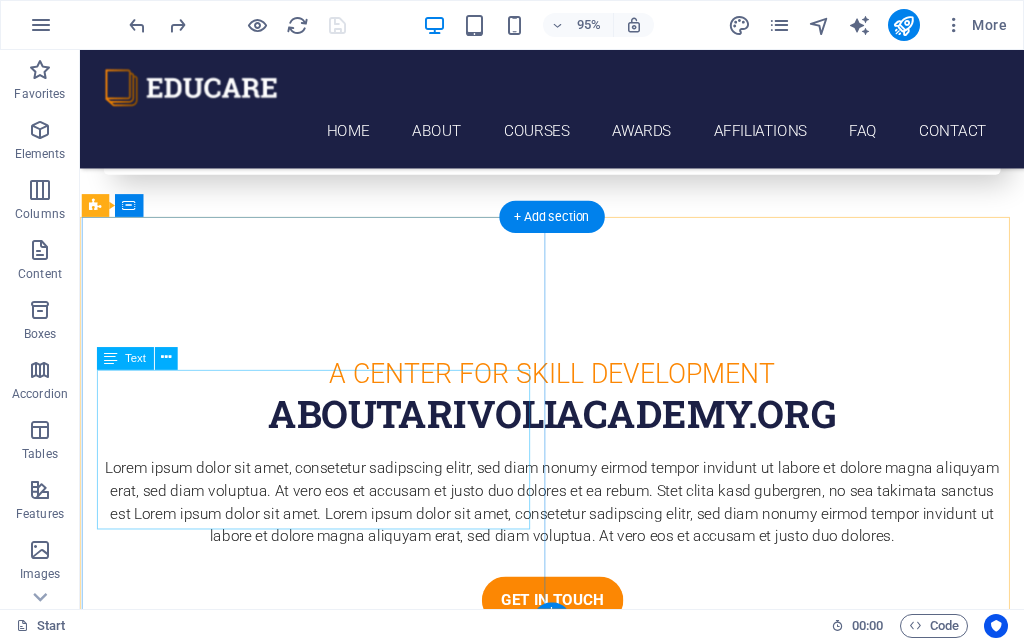scroll, scrollTop: 7522, scrollLeft: 0, axis: vertical 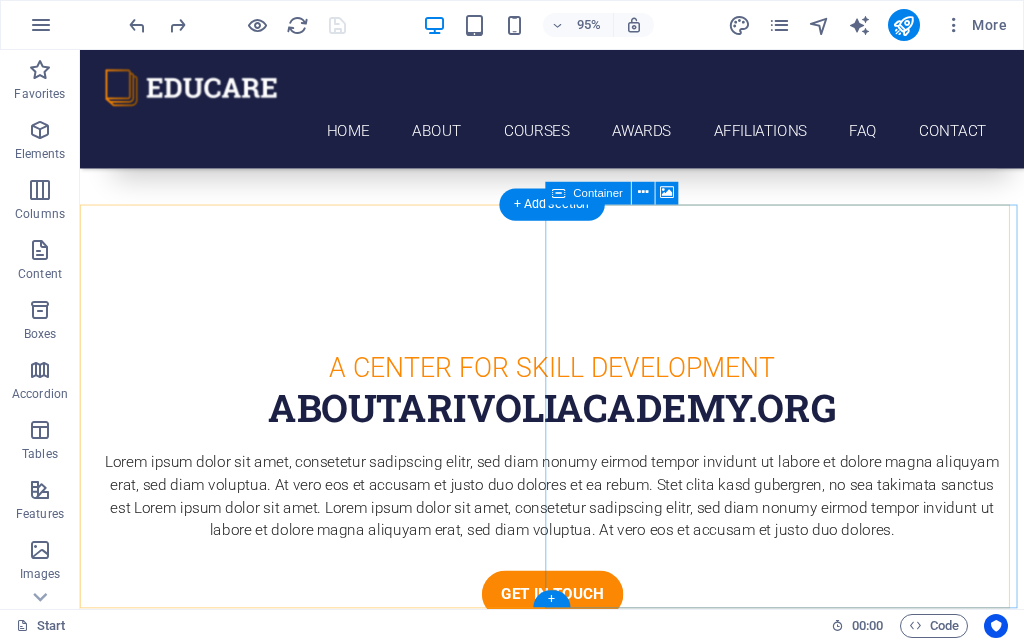 click on "Drop content here or  Add elements  Paste clipboard" at bounding box center (825, -6976) 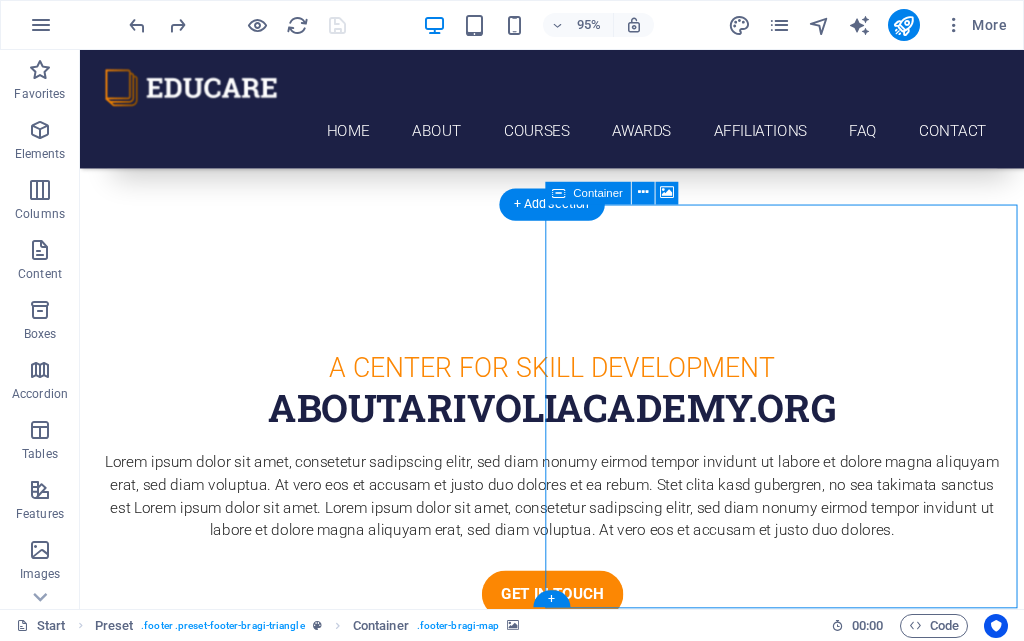 click on "Drop content here or  Add elements  Paste clipboard" at bounding box center (825, -6976) 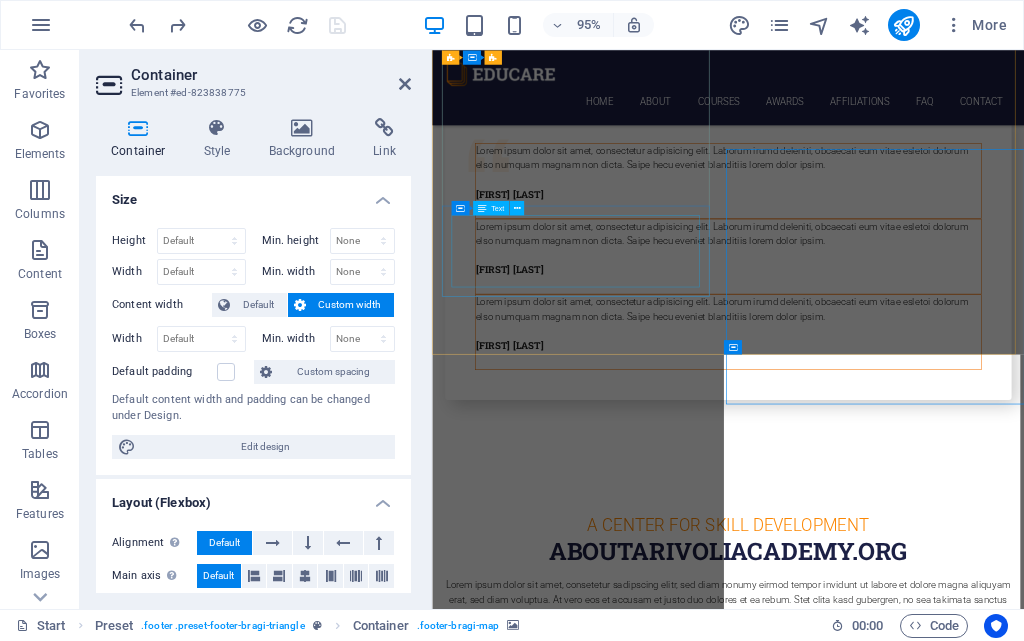 scroll, scrollTop: 7520, scrollLeft: 0, axis: vertical 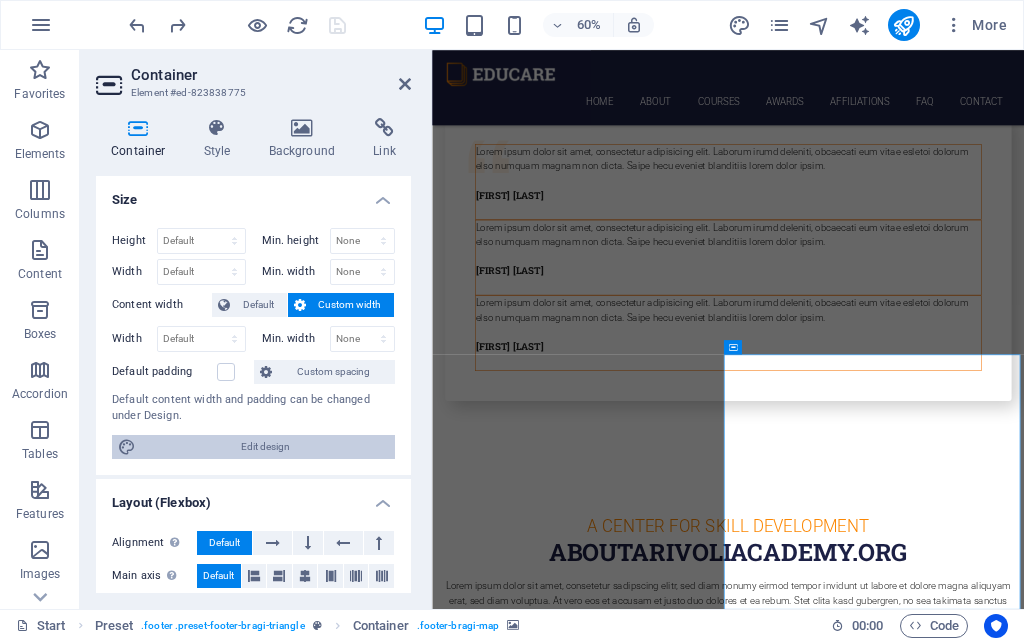 click on "Edit design" at bounding box center (265, 447) 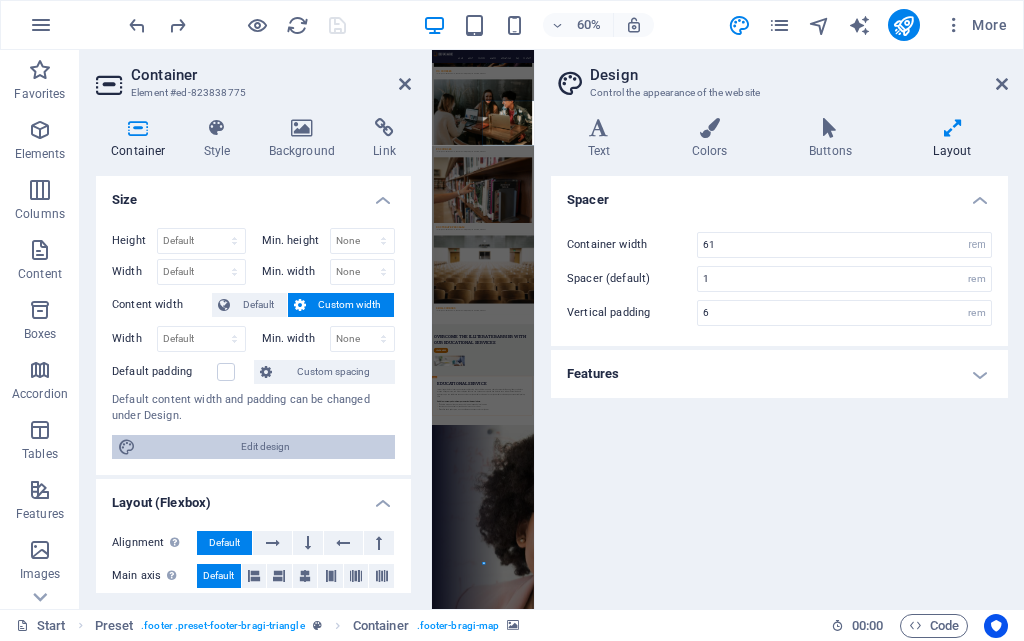scroll, scrollTop: 7539, scrollLeft: 0, axis: vertical 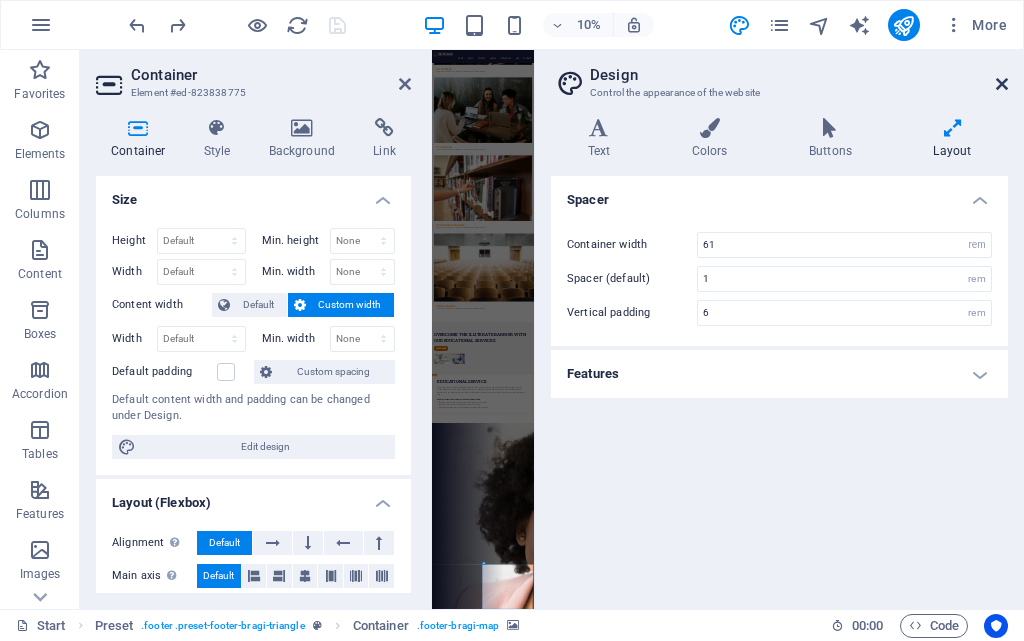 click at bounding box center (1002, 84) 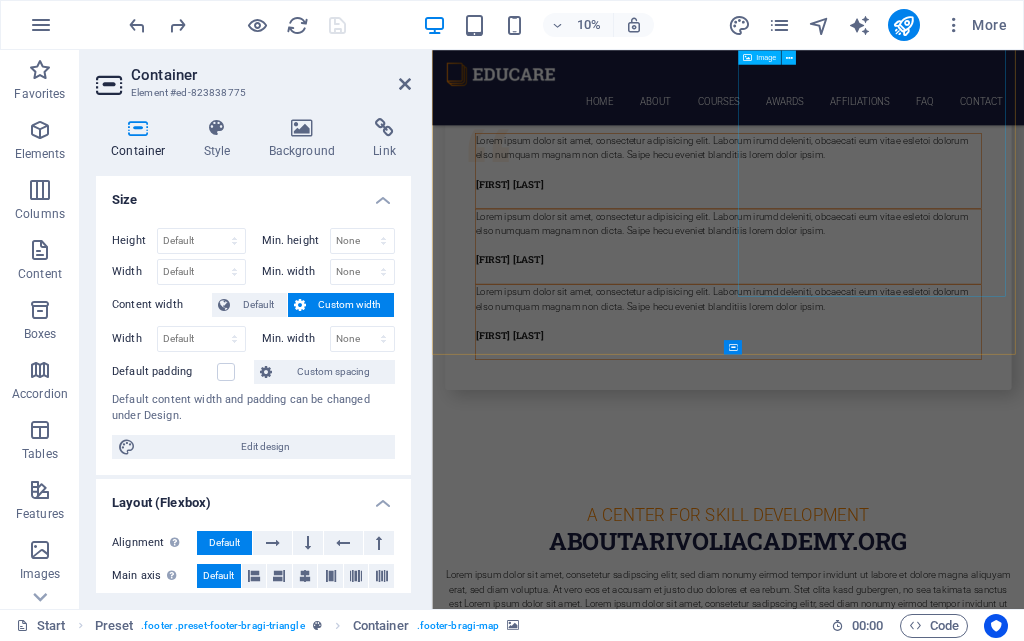 scroll, scrollTop: 7520, scrollLeft: 0, axis: vertical 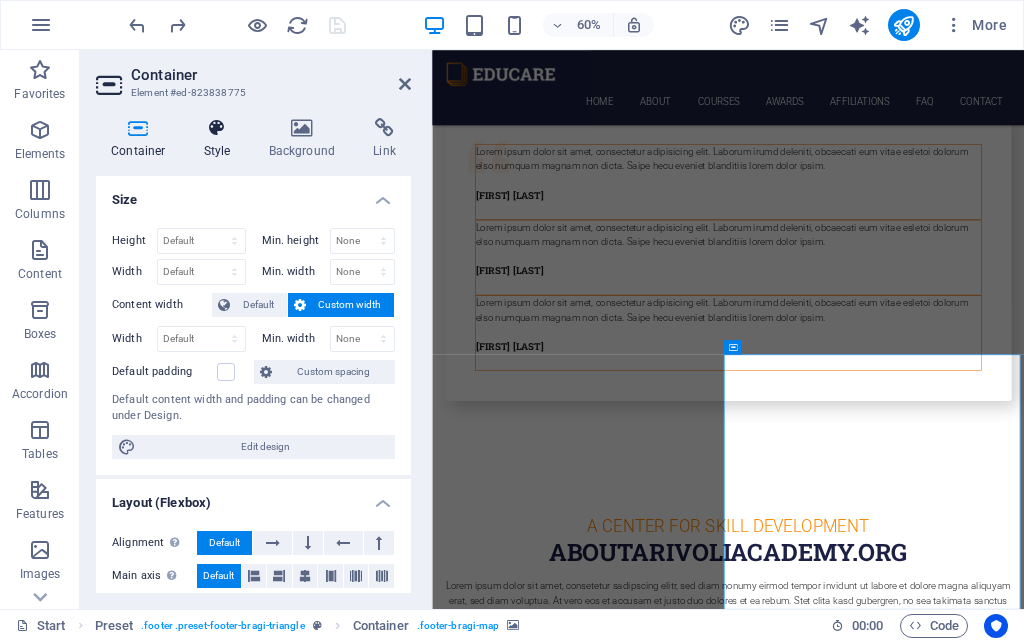 click on "Style" at bounding box center [221, 139] 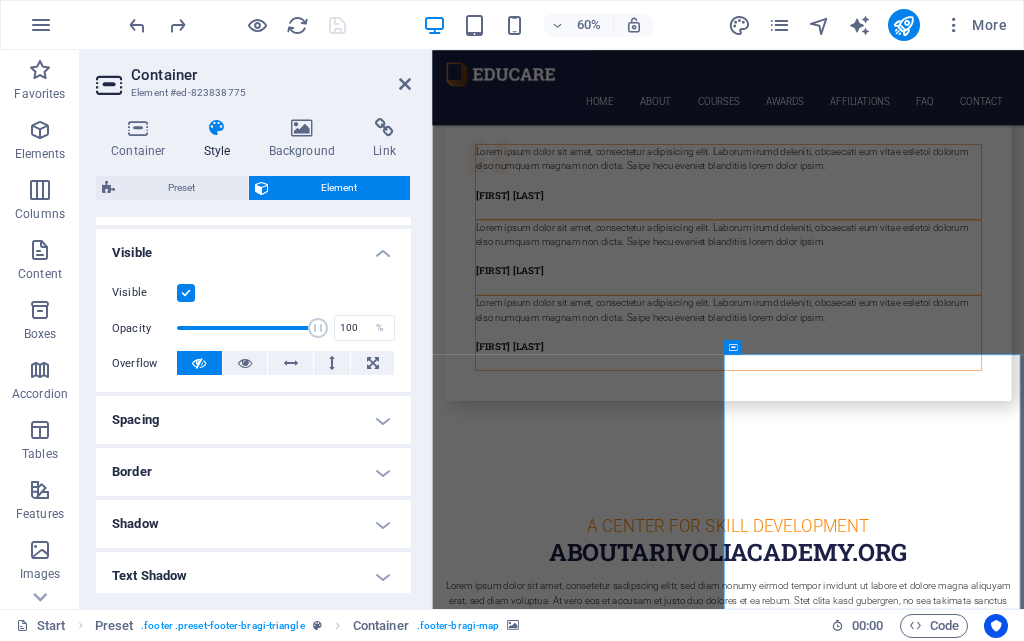 scroll, scrollTop: 469, scrollLeft: 0, axis: vertical 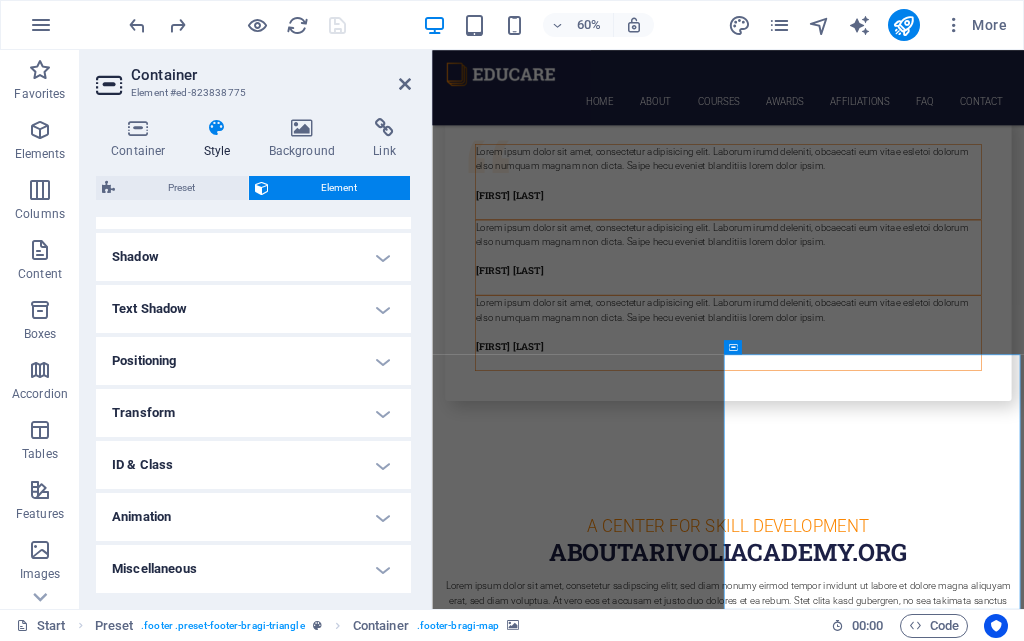 click on "Positioning" at bounding box center (253, 361) 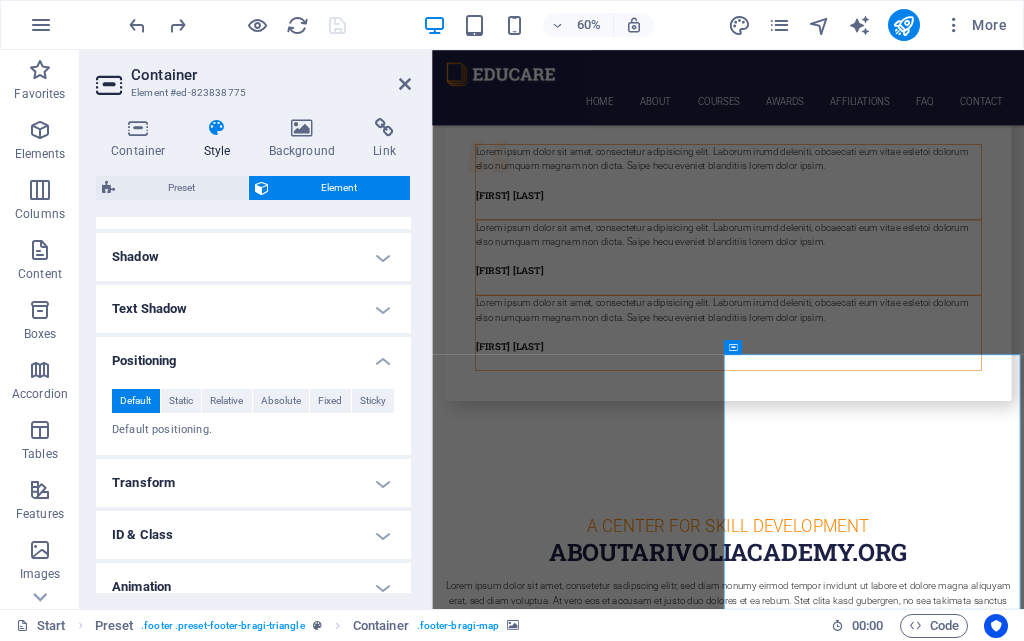 click on "Positioning" at bounding box center [253, 355] 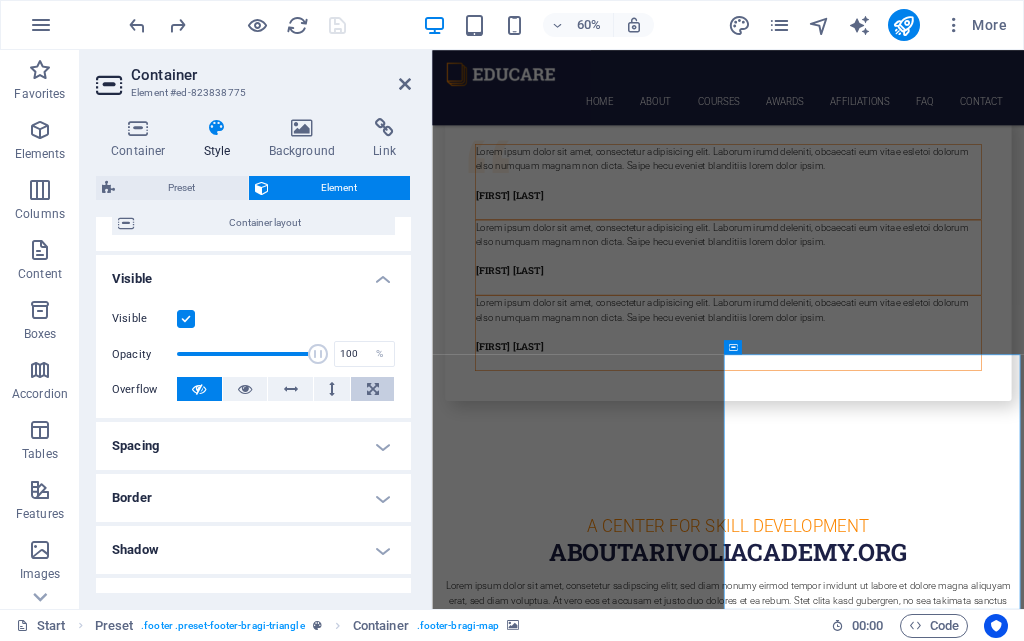 scroll, scrollTop: 0, scrollLeft: 0, axis: both 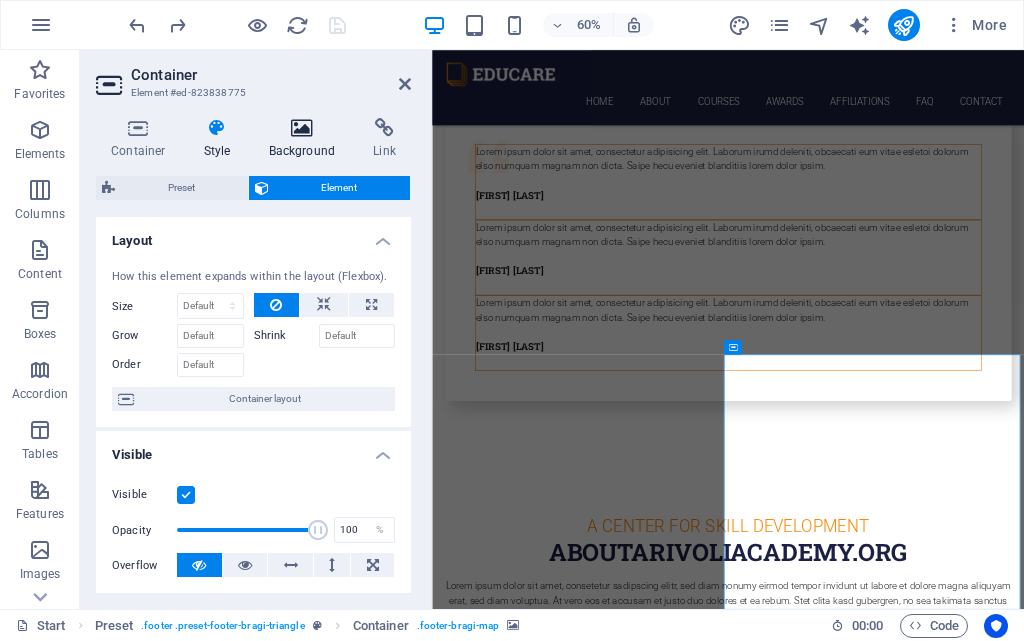 click at bounding box center (302, 128) 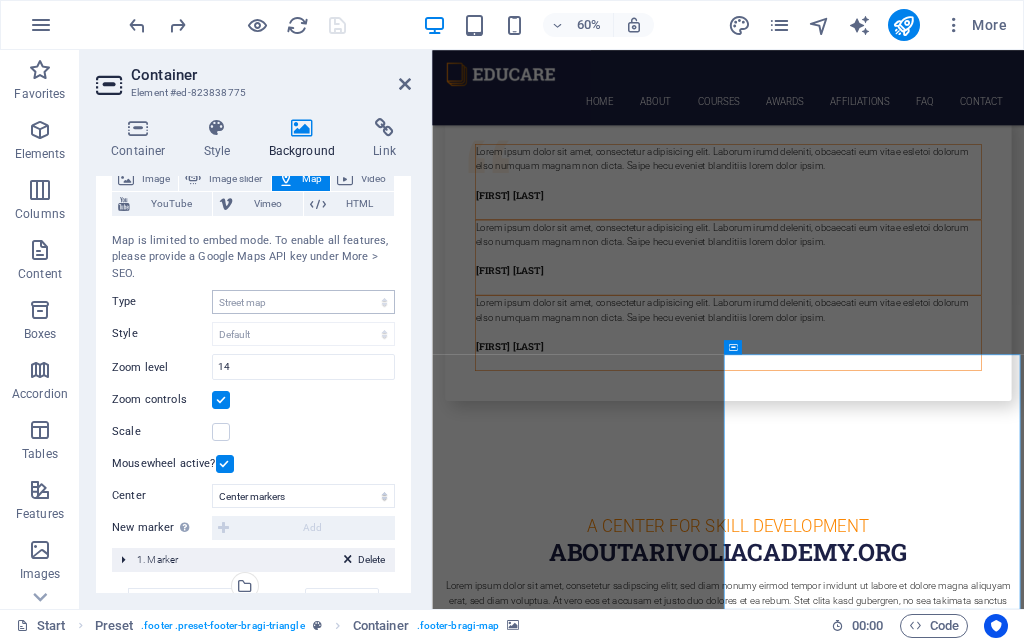 scroll, scrollTop: 355, scrollLeft: 0, axis: vertical 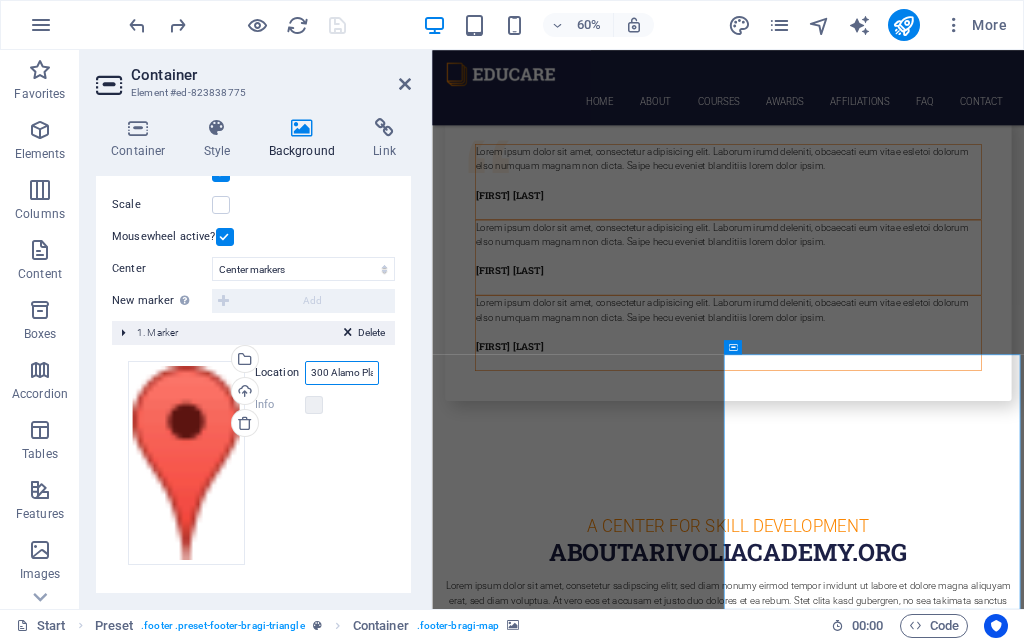 click on "300 Alamo Plaza, 78205 San Antonio, TX" at bounding box center (342, 373) 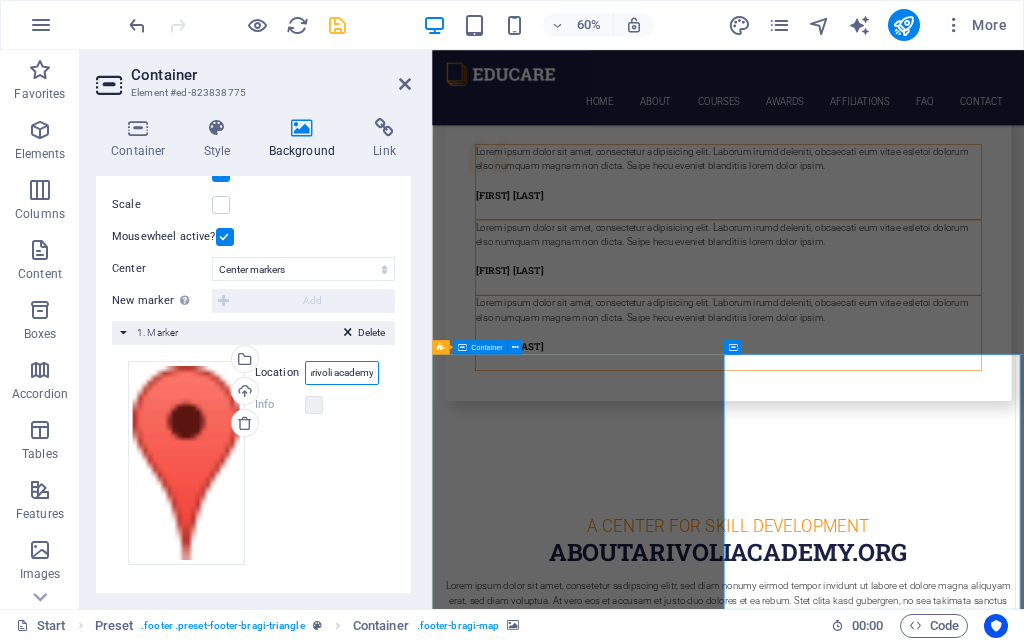 scroll, scrollTop: 0, scrollLeft: 9, axis: horizontal 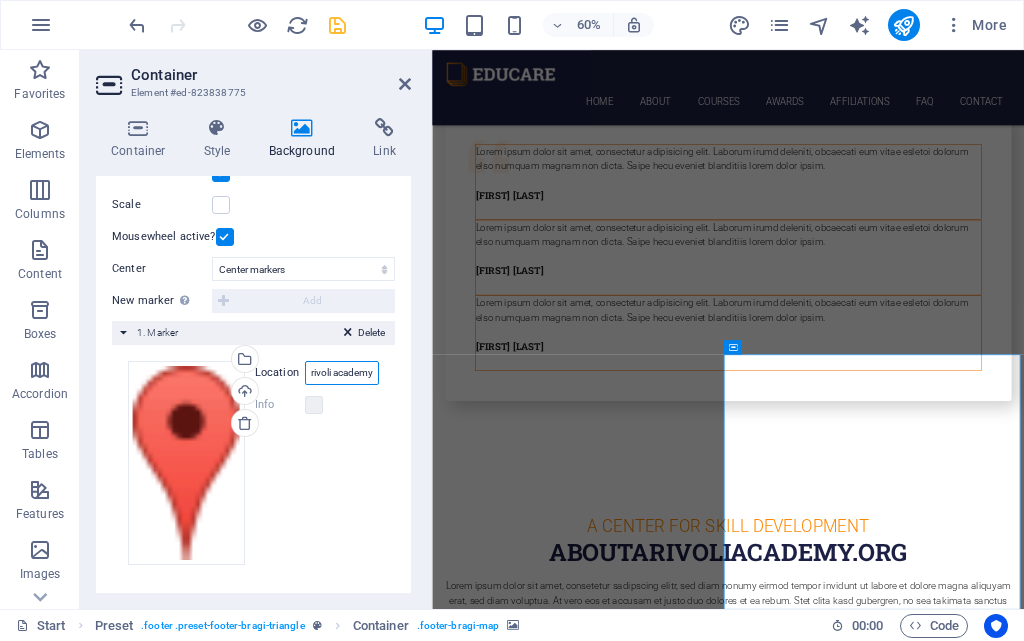 type on "arivoli academy" 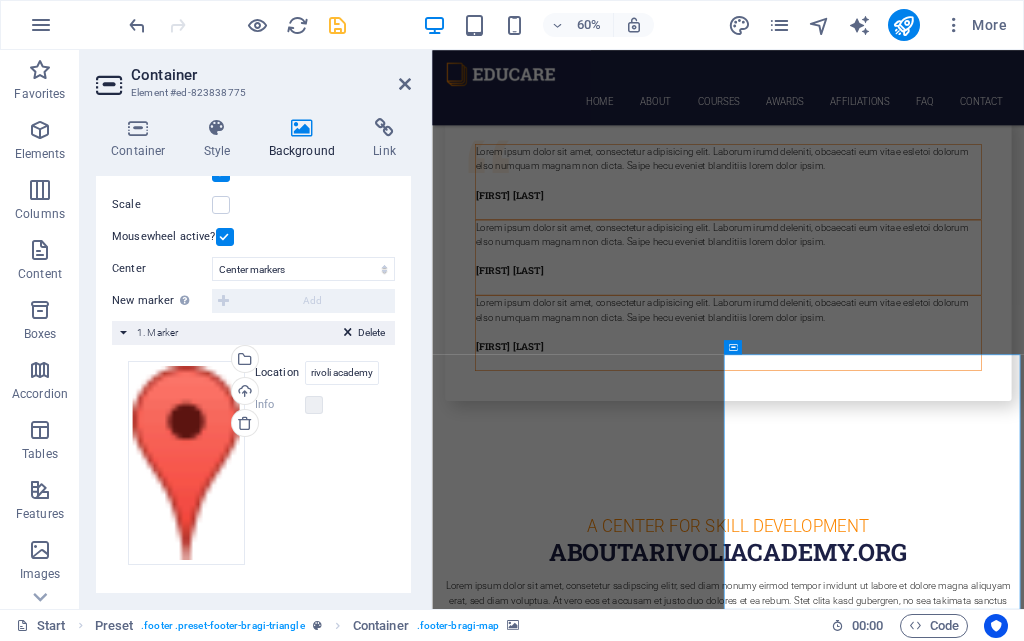 click at bounding box center [337, 25] 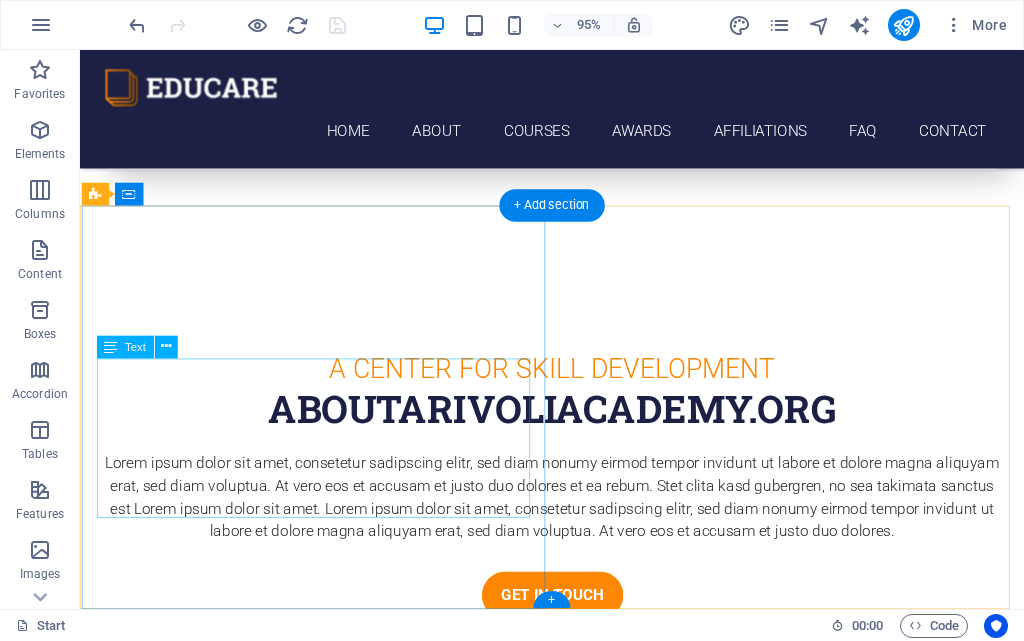scroll, scrollTop: 7522, scrollLeft: 0, axis: vertical 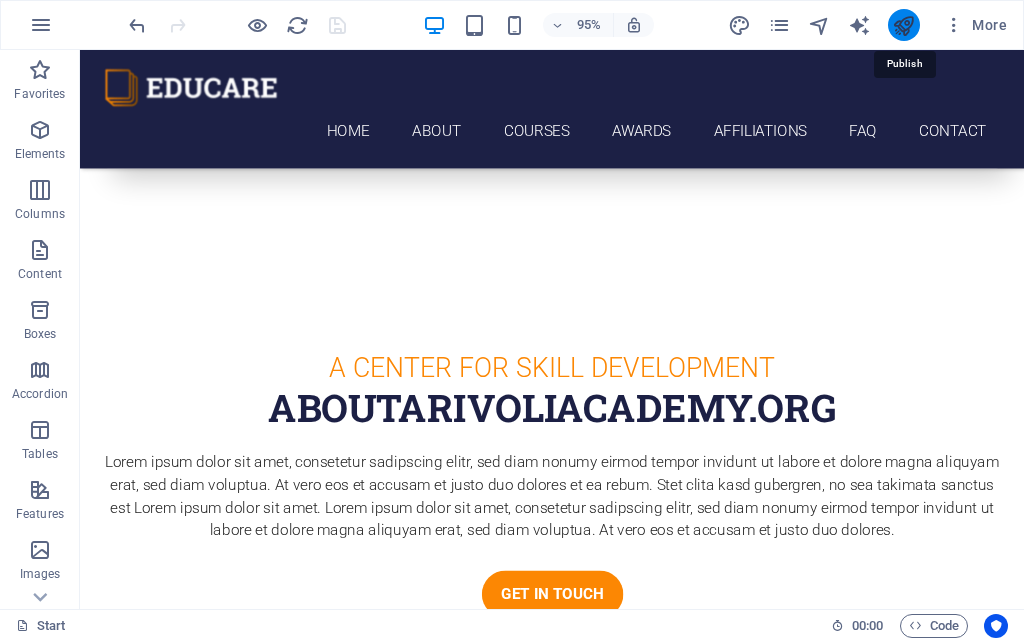 click at bounding box center [903, 25] 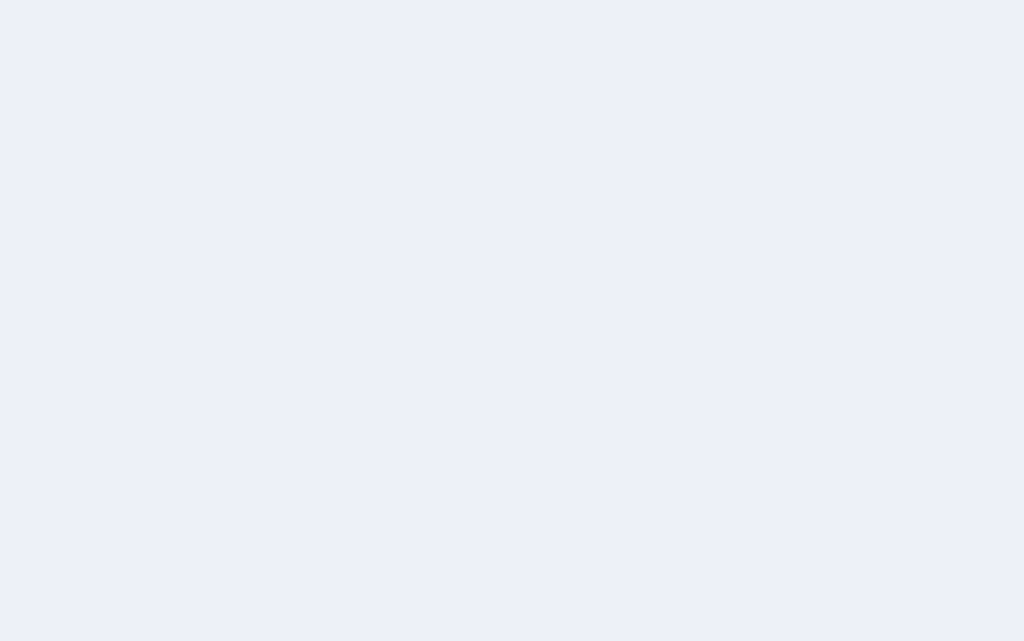 scroll, scrollTop: 0, scrollLeft: 0, axis: both 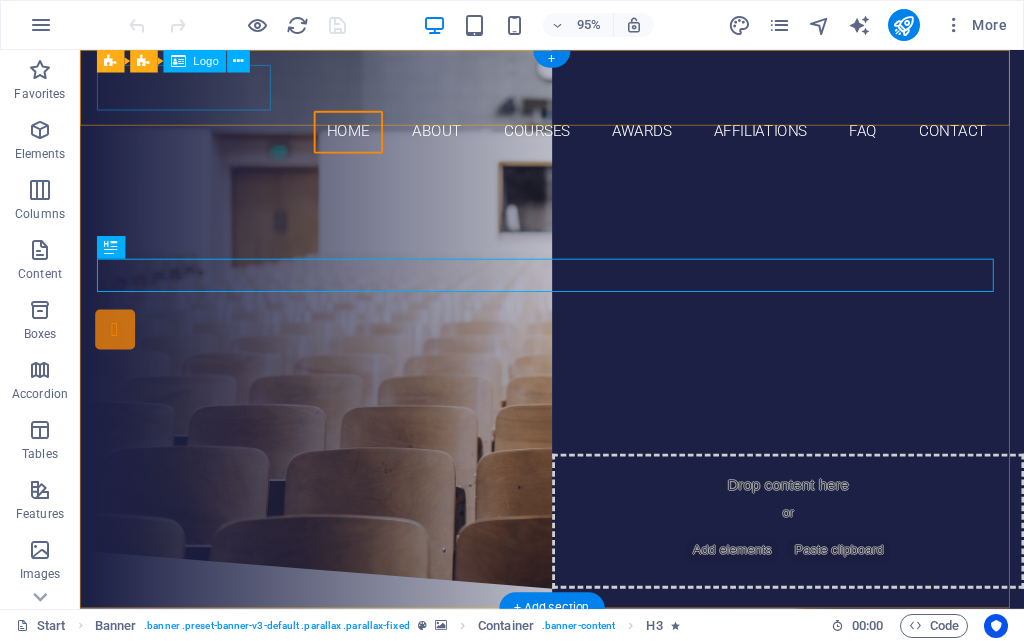 click at bounding box center (577, 90) 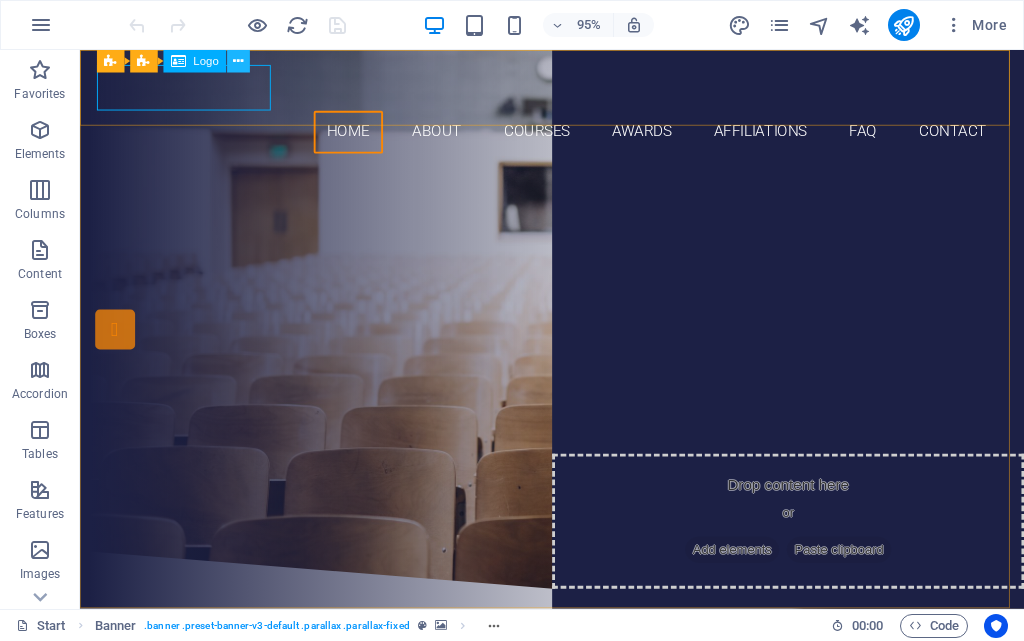 click at bounding box center [239, 61] 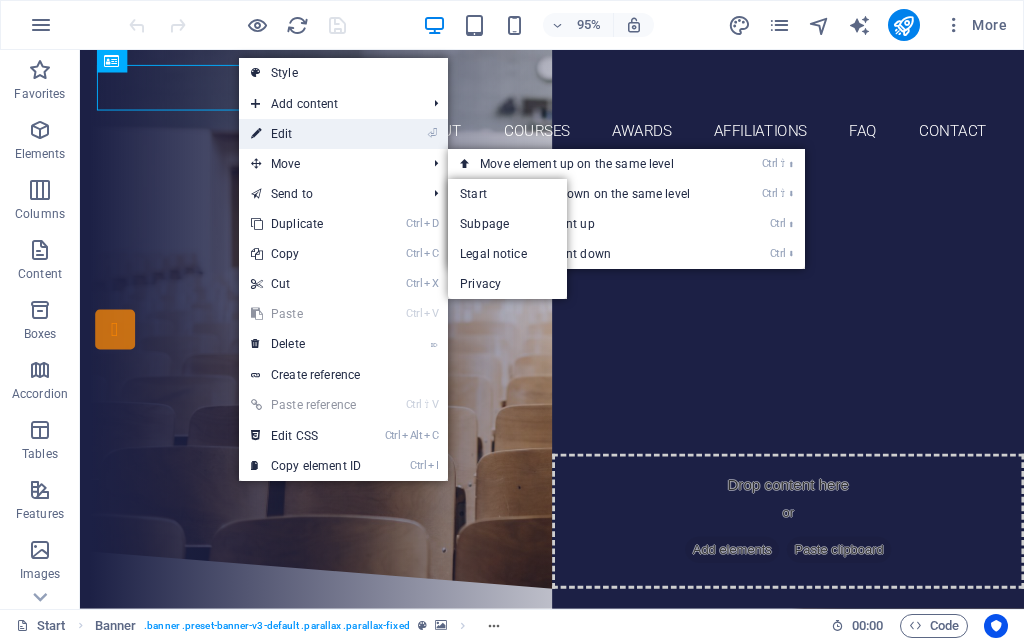 click on "⏎  Edit" at bounding box center [306, 134] 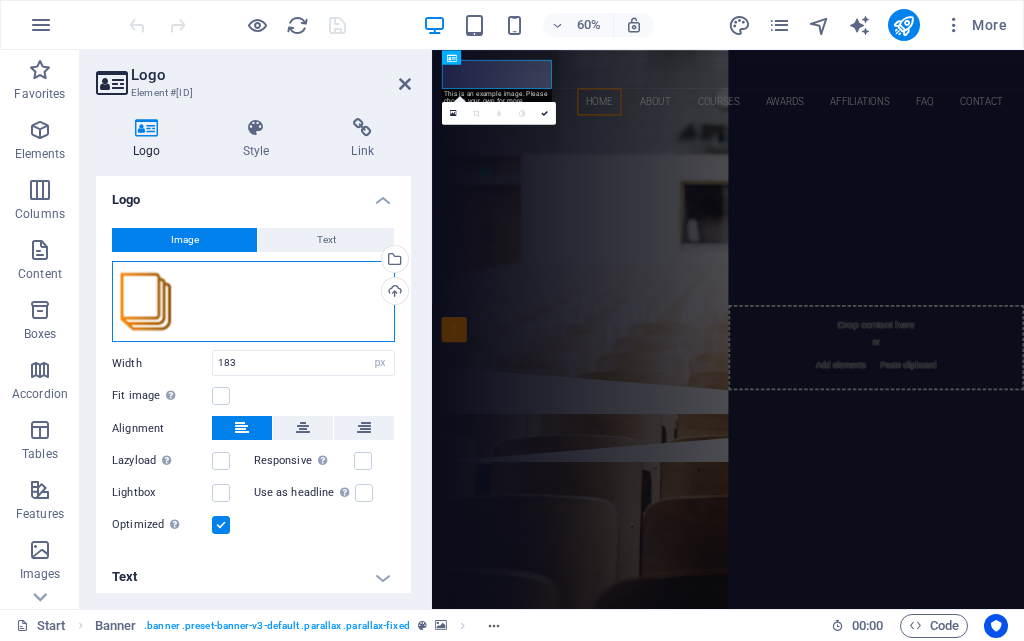 click on "Drag files here, click to choose files or select files from Files or our free stock photos & videos" at bounding box center (253, 302) 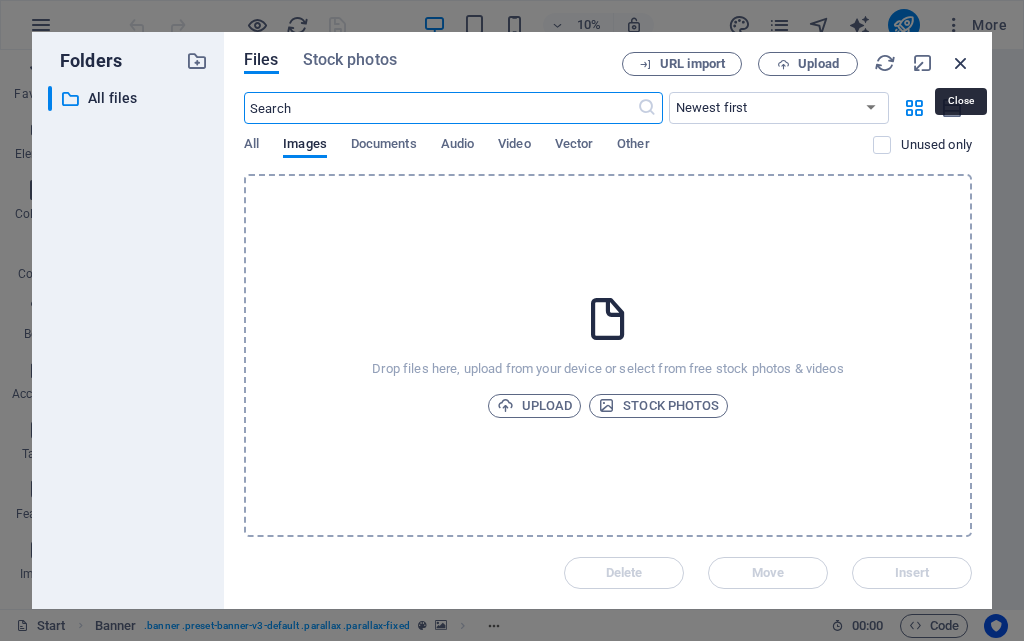 click at bounding box center (961, 63) 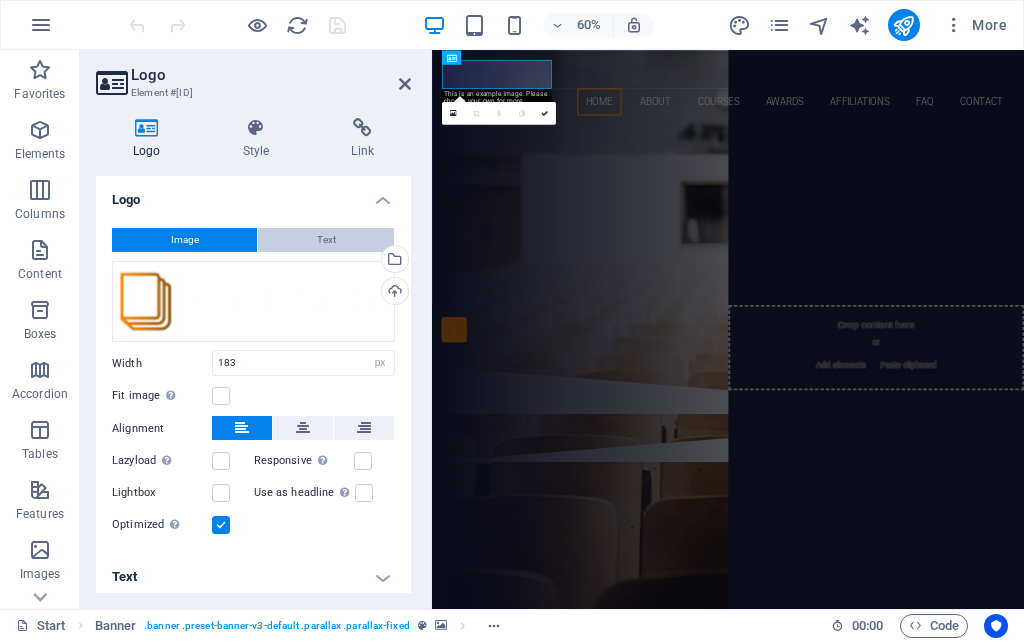 click on "Text" at bounding box center [326, 240] 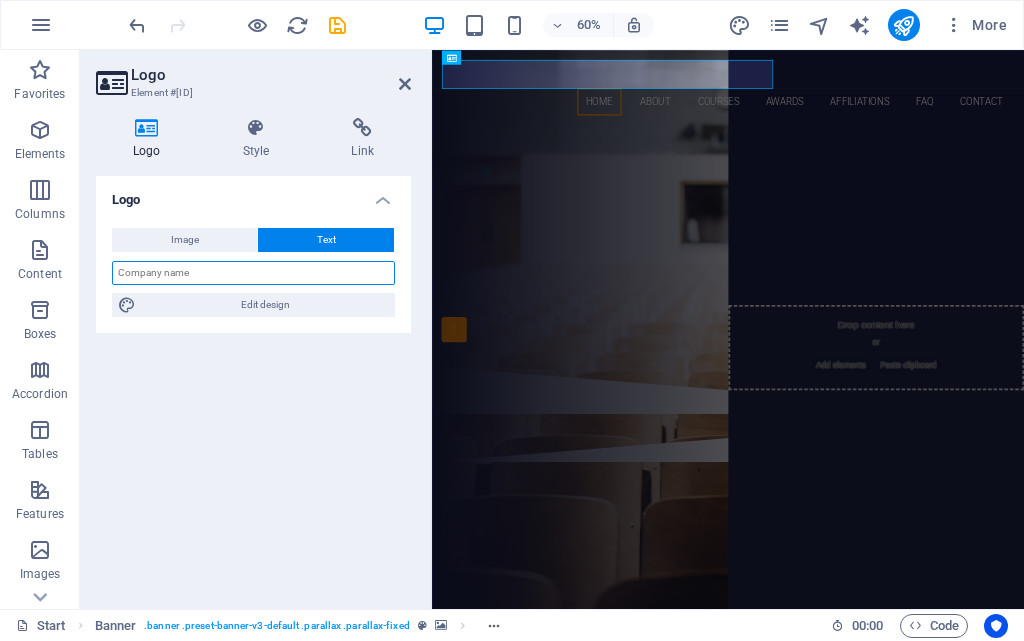 click at bounding box center (253, 273) 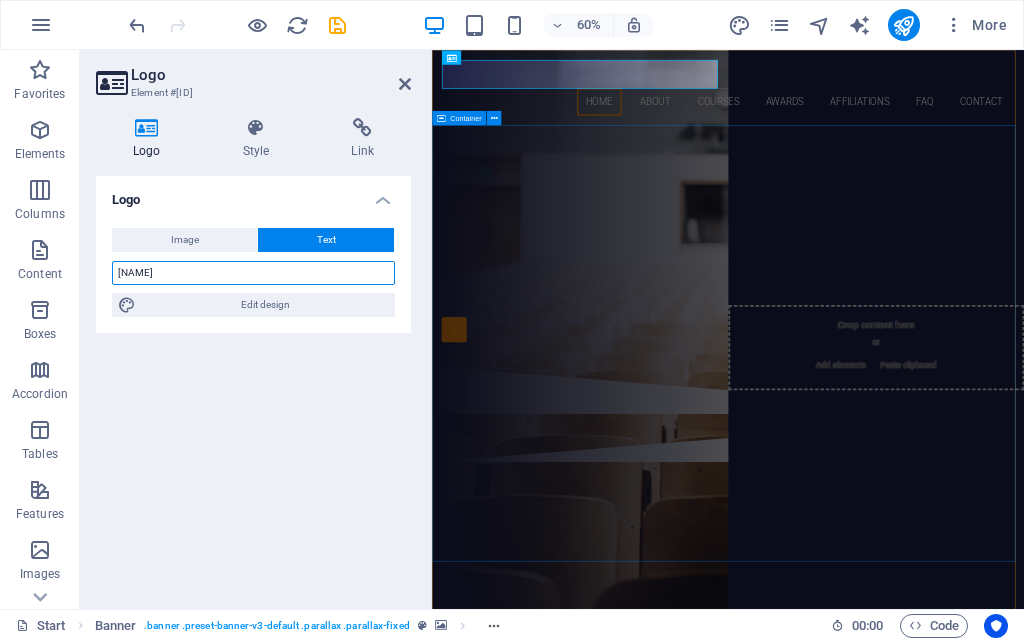type on "Arivoli Academy" 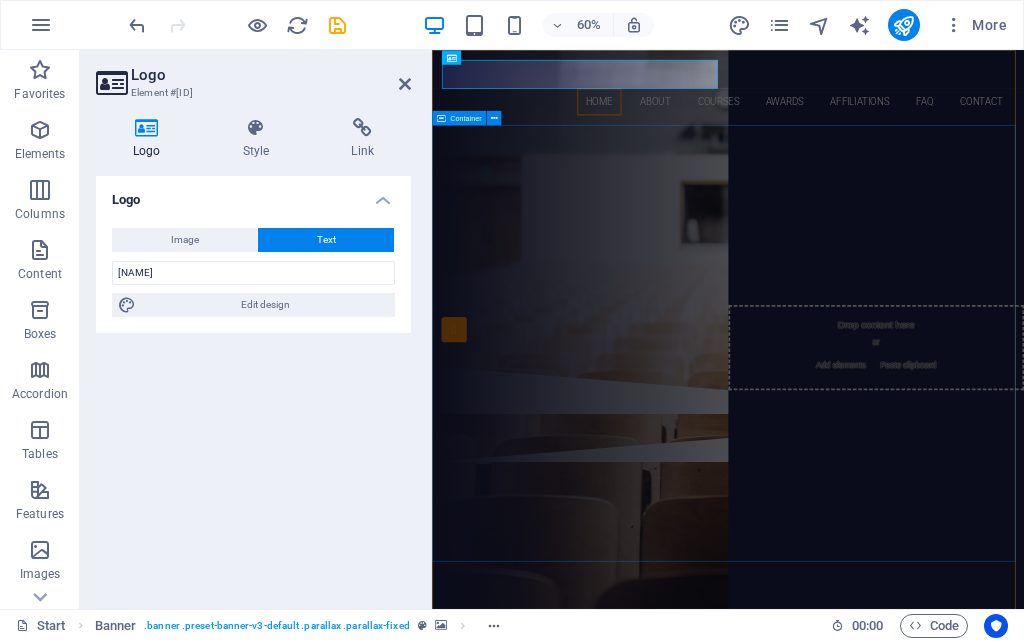 click on "Are you ready to learn SKILL ORIENTED COURSE ? Join our INSTITUTION Our Courses Sign up now" at bounding box center [925, 376] 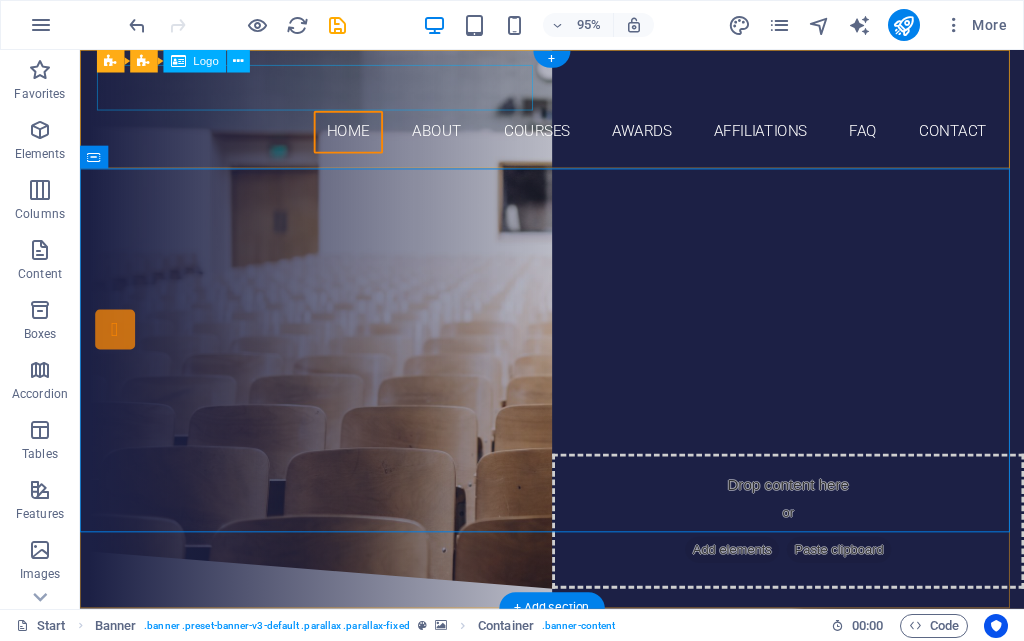 click on "Arivoli Academy" at bounding box center (577, 90) 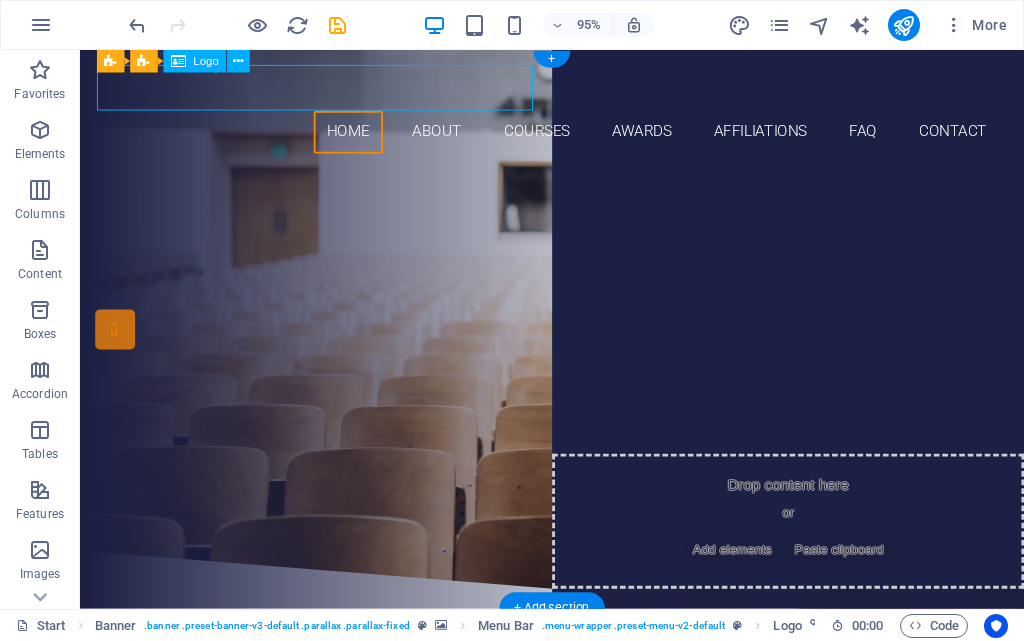 click on "Arivoli Academy" at bounding box center (577, 90) 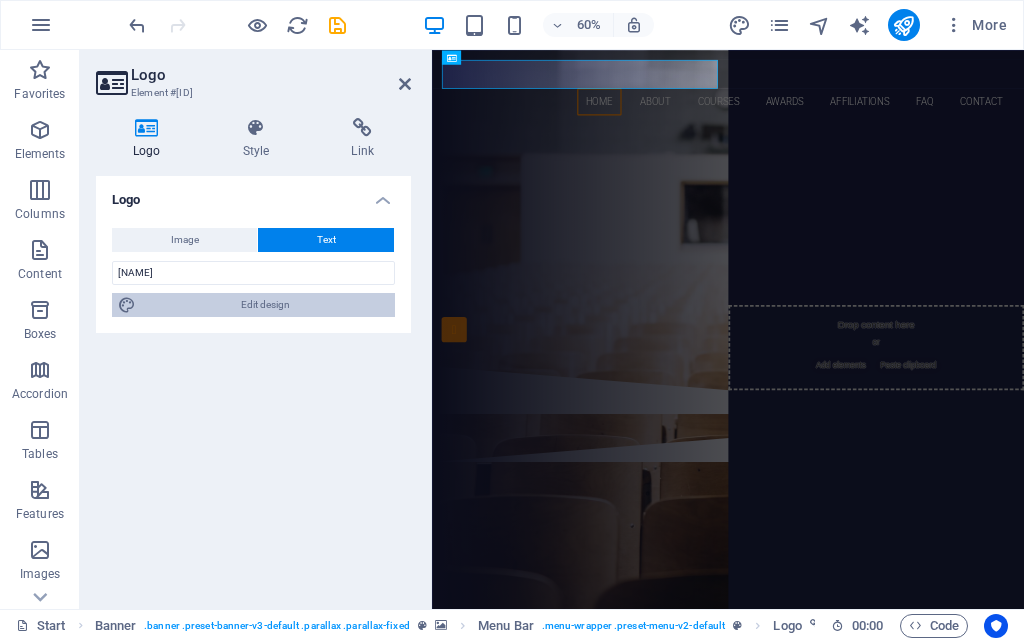 click on "Edit design" at bounding box center (265, 305) 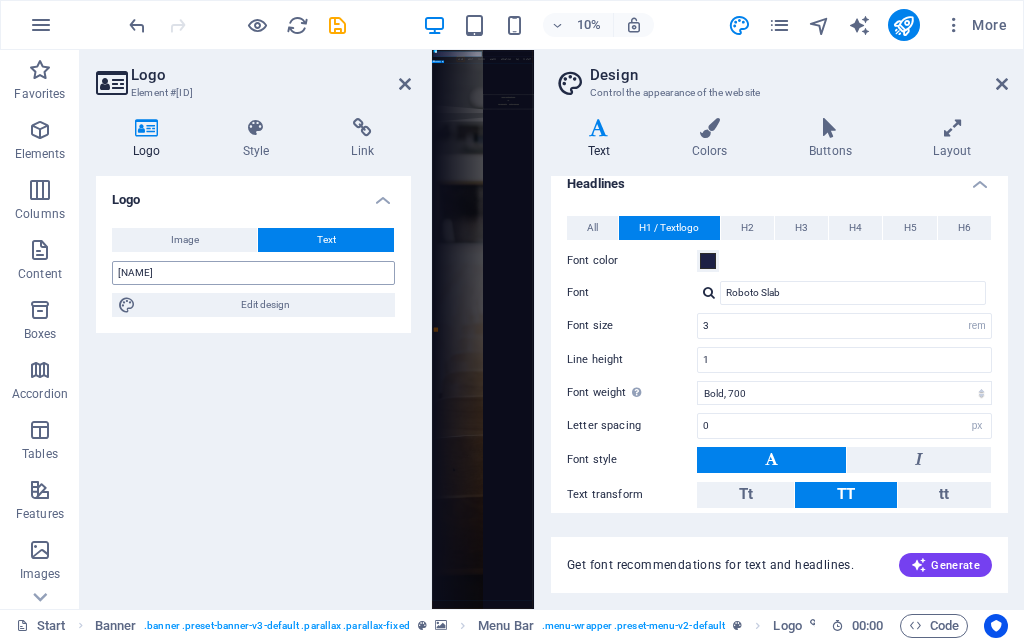 scroll, scrollTop: 0, scrollLeft: 0, axis: both 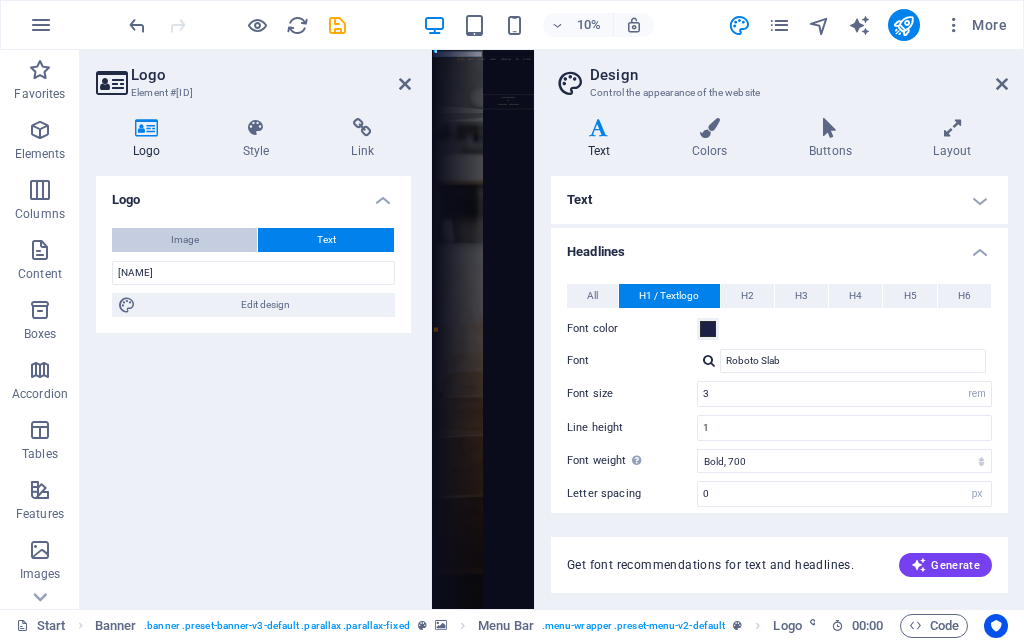 click on "Image" at bounding box center (185, 240) 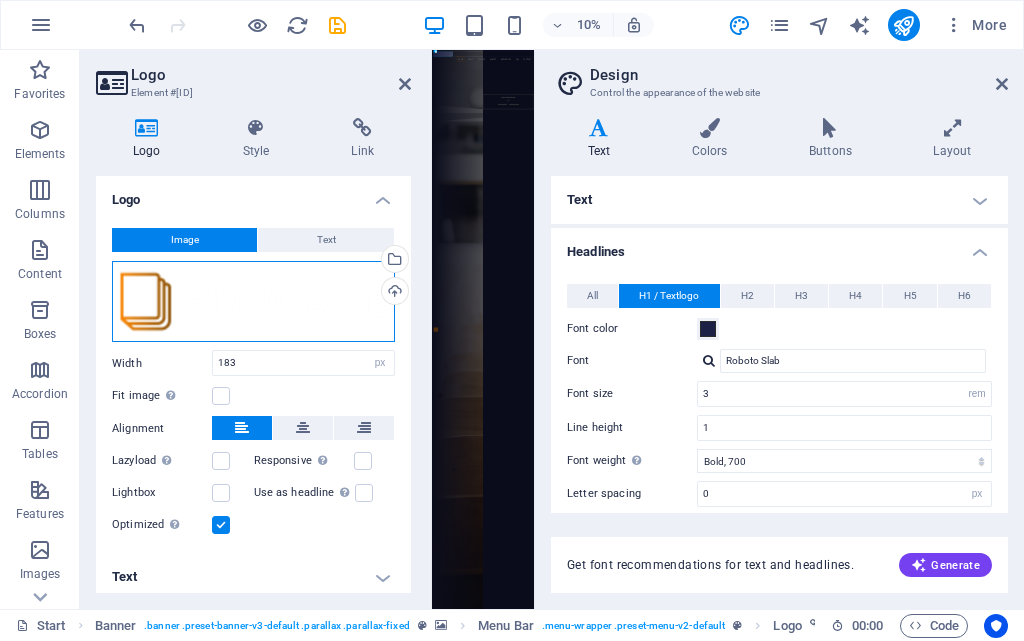 click on "Drag files here, click to choose files or select files from Files or our free stock photos & videos" at bounding box center [253, 302] 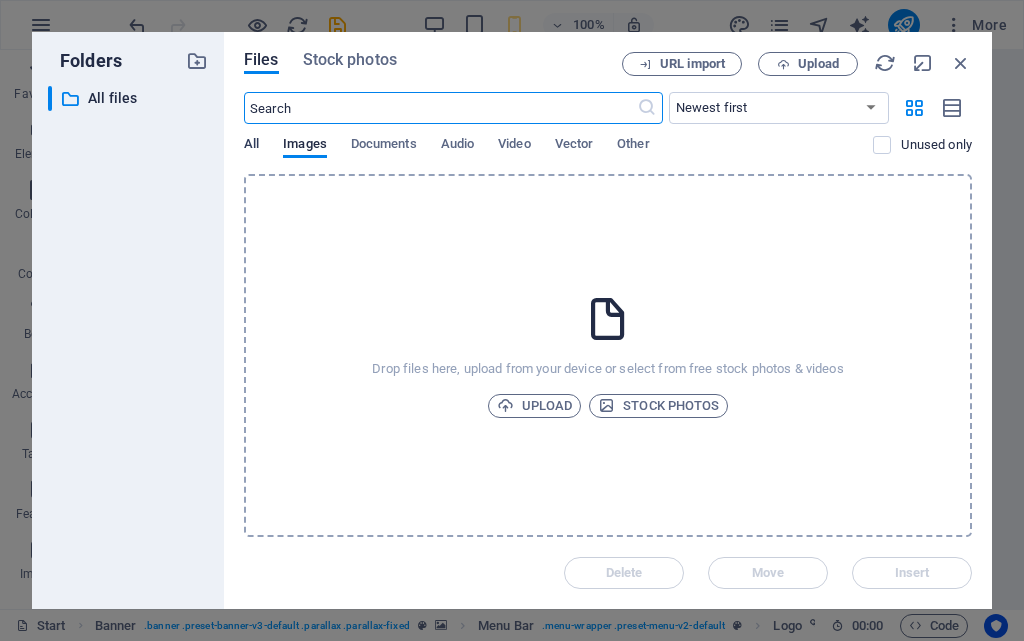 click on "All" at bounding box center (251, 146) 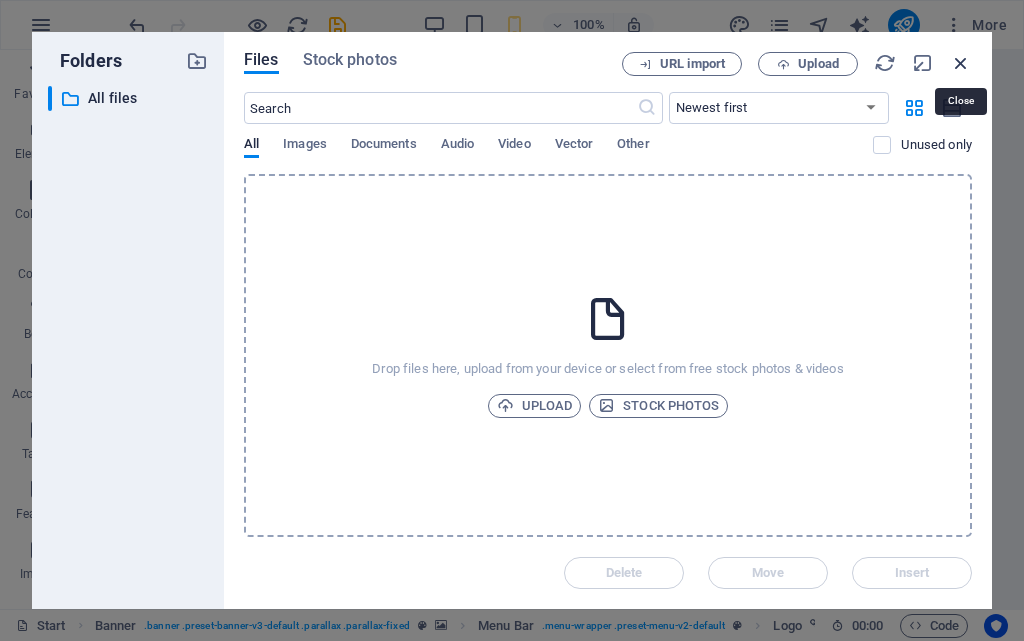 click at bounding box center (961, 63) 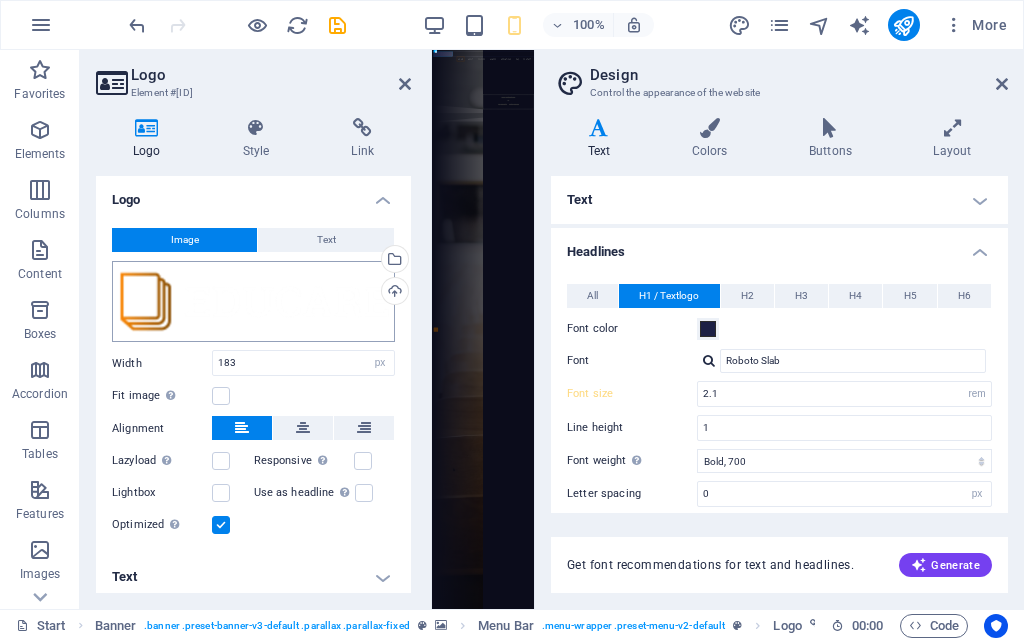 type on "3" 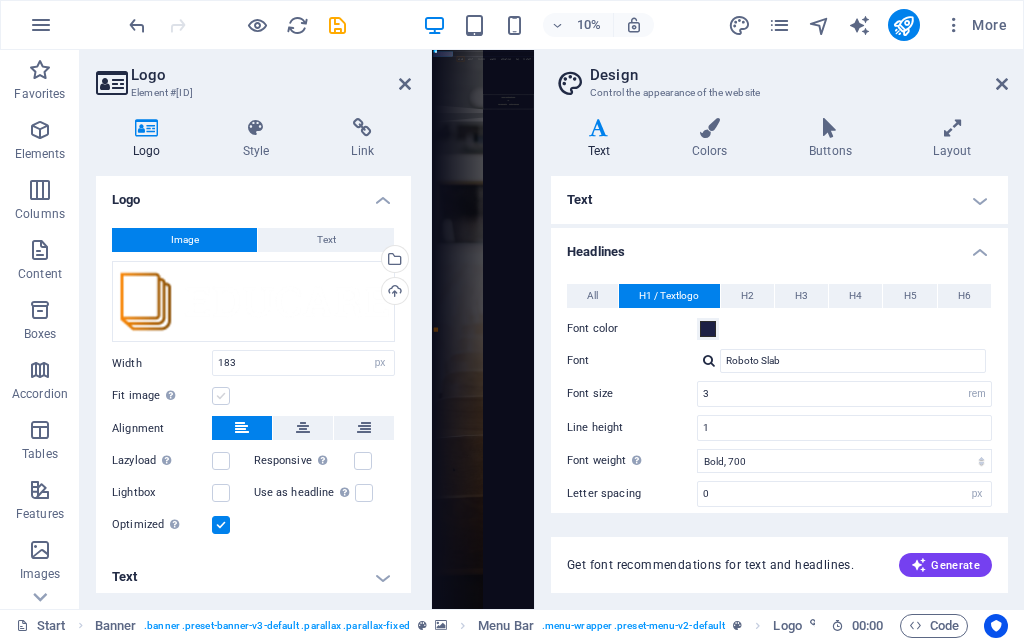 click at bounding box center [221, 396] 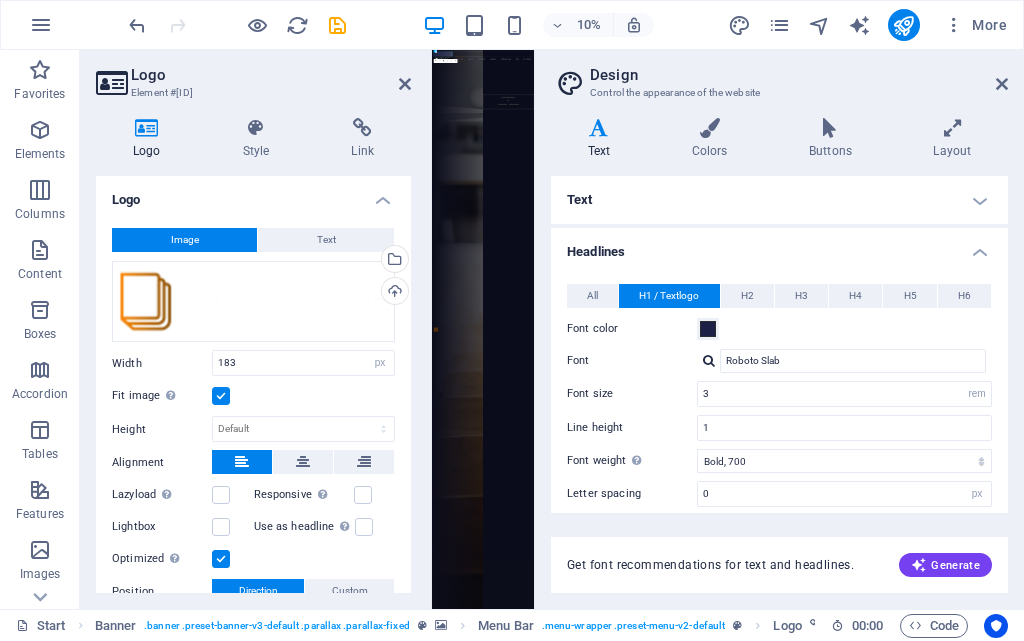 click at bounding box center [221, 396] 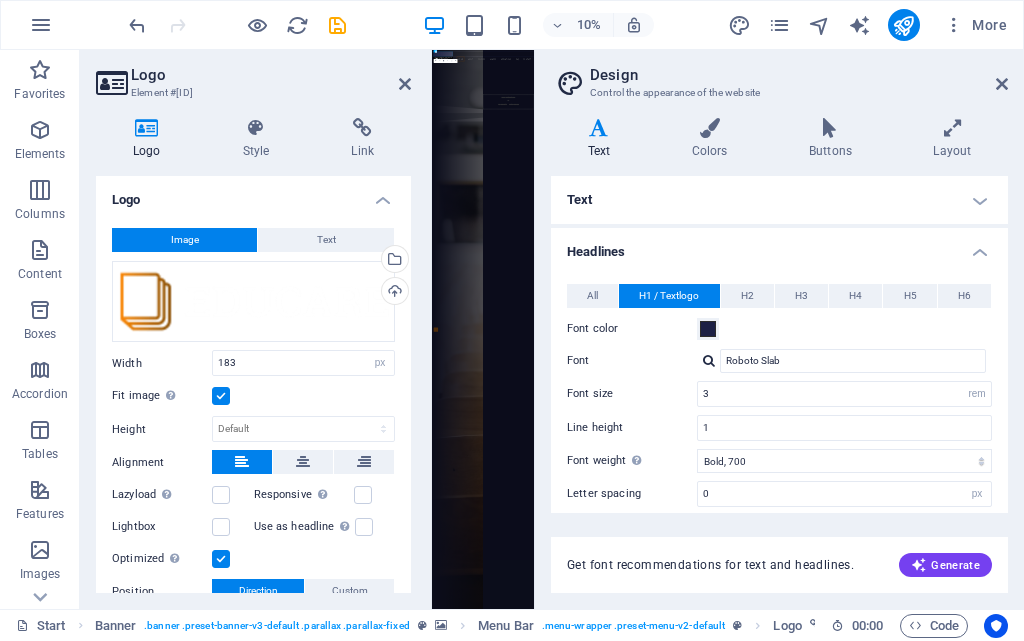 click on "Fit image Automatically fit image to a fixed width and height" at bounding box center (0, 0) 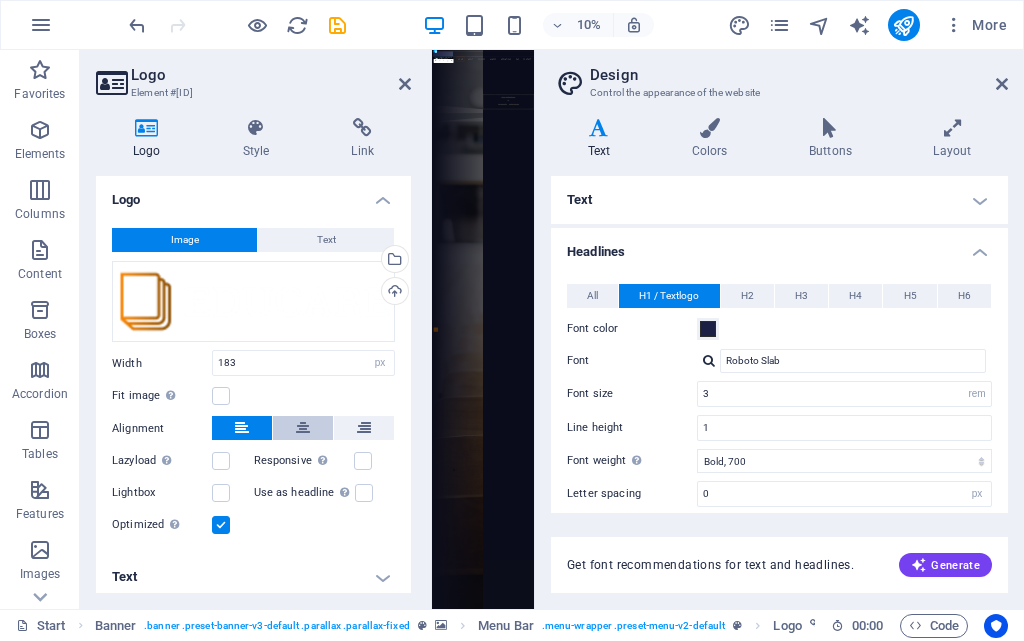 scroll, scrollTop: 7, scrollLeft: 0, axis: vertical 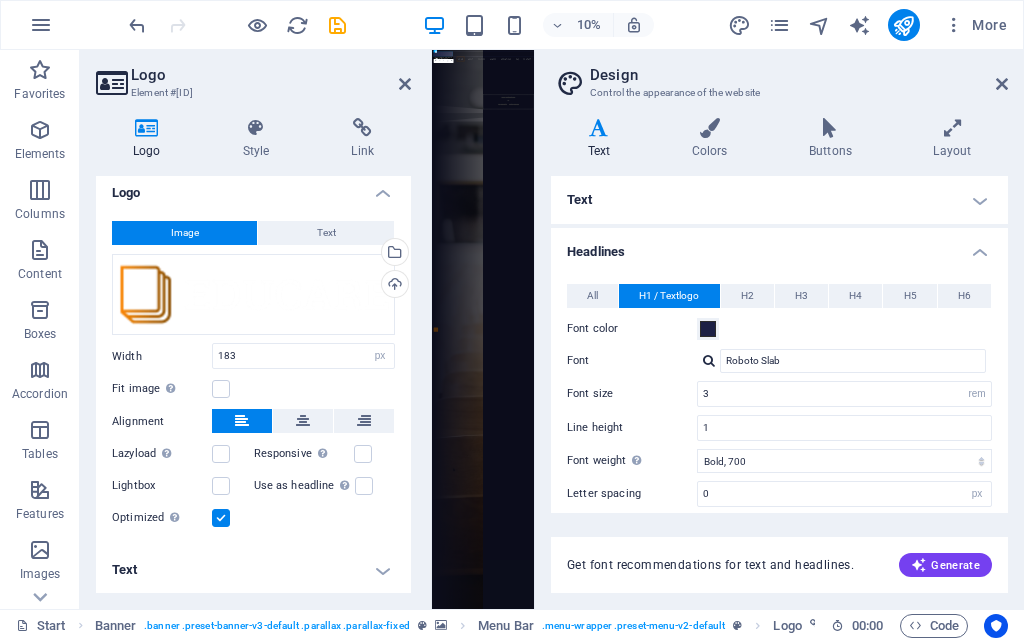 click on "Text" at bounding box center (253, 570) 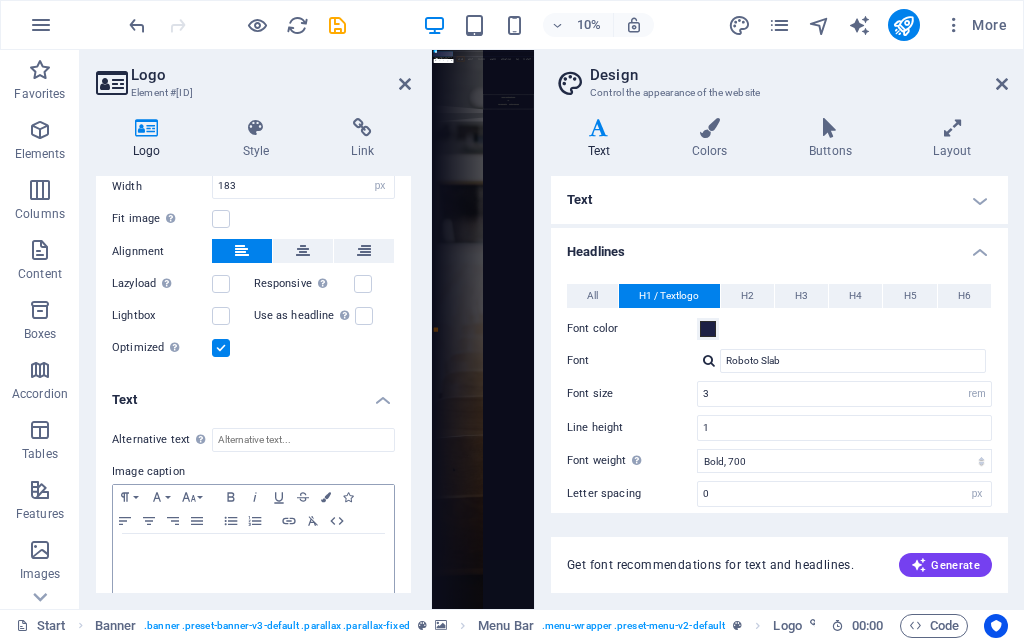 scroll, scrollTop: 195, scrollLeft: 0, axis: vertical 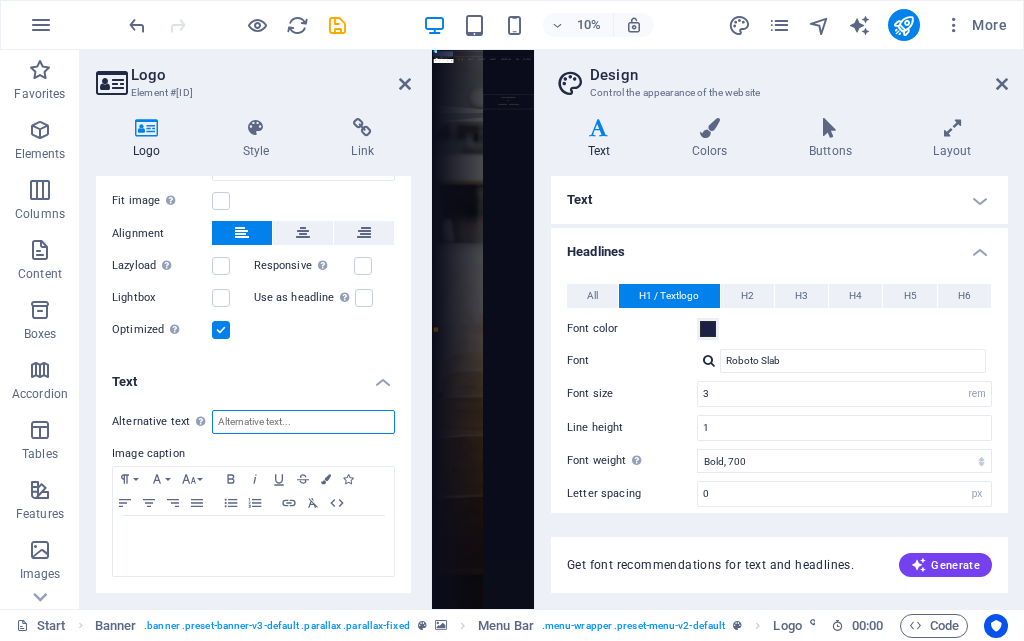 click on "Alternative text The alternative text is used by devices that cannot display images (e.g. image search engines) and should be added to every image to improve website accessibility." at bounding box center [303, 422] 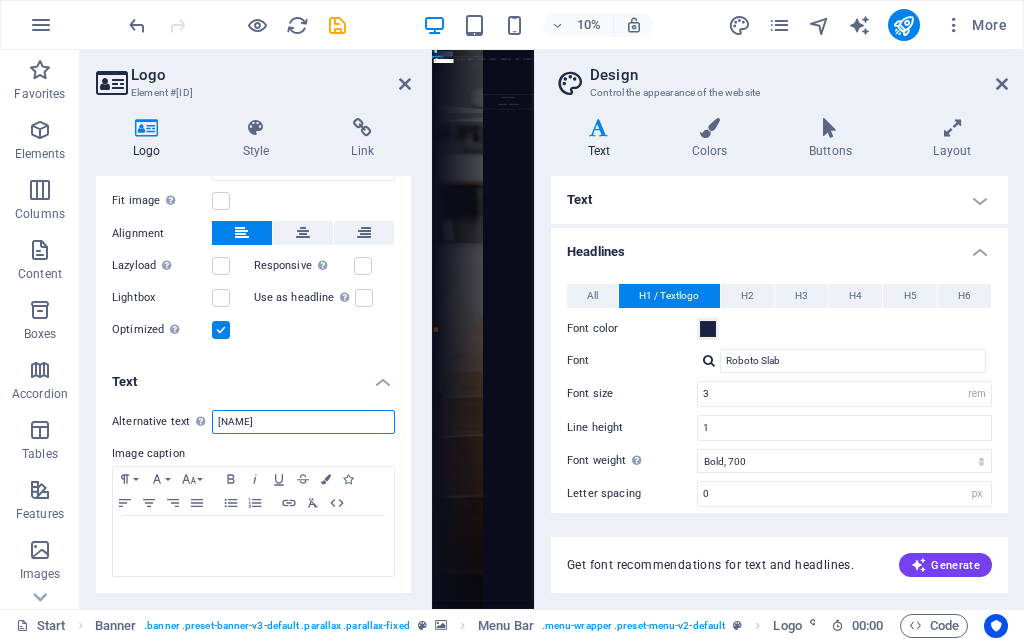 type on "Arivoli Academy" 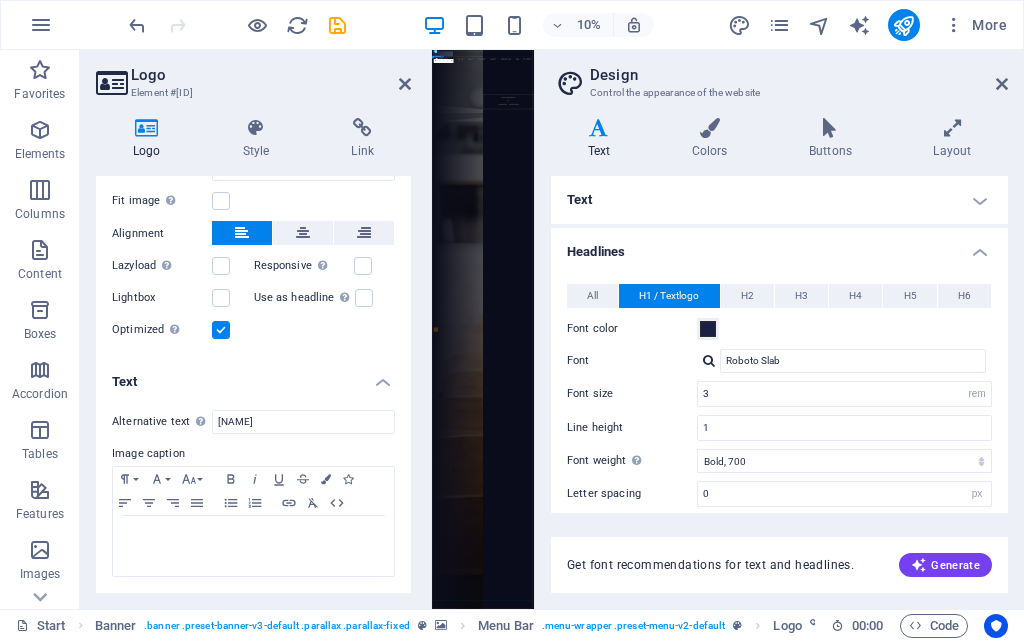 click on "Are you ready to learn SKILL ORIENTED COURSE ? Join our INSTITUTION Our Courses Sign up now" at bounding box center (920, 376) 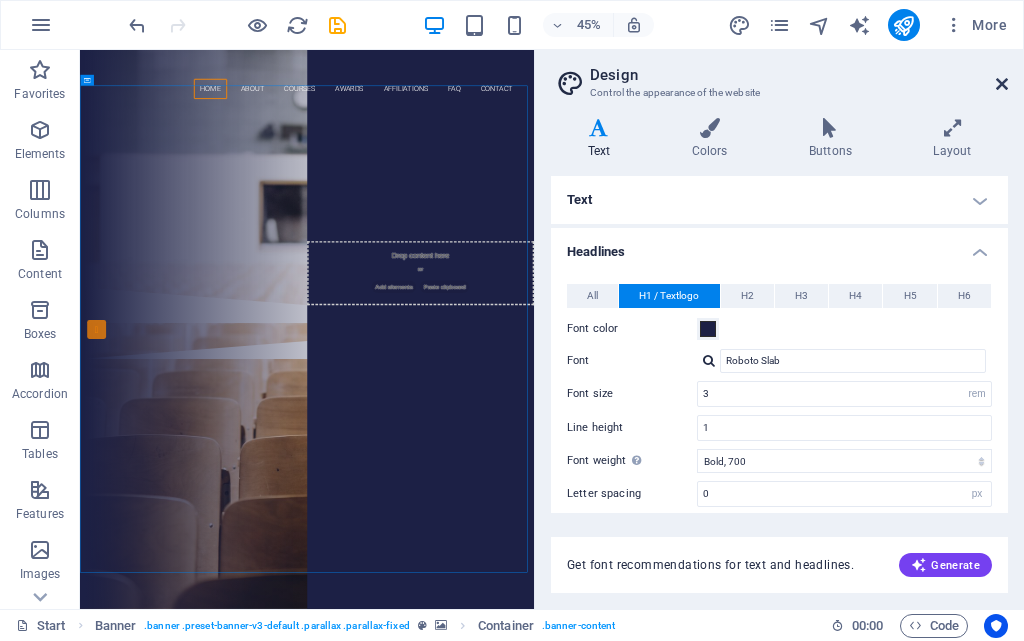 click at bounding box center (1002, 84) 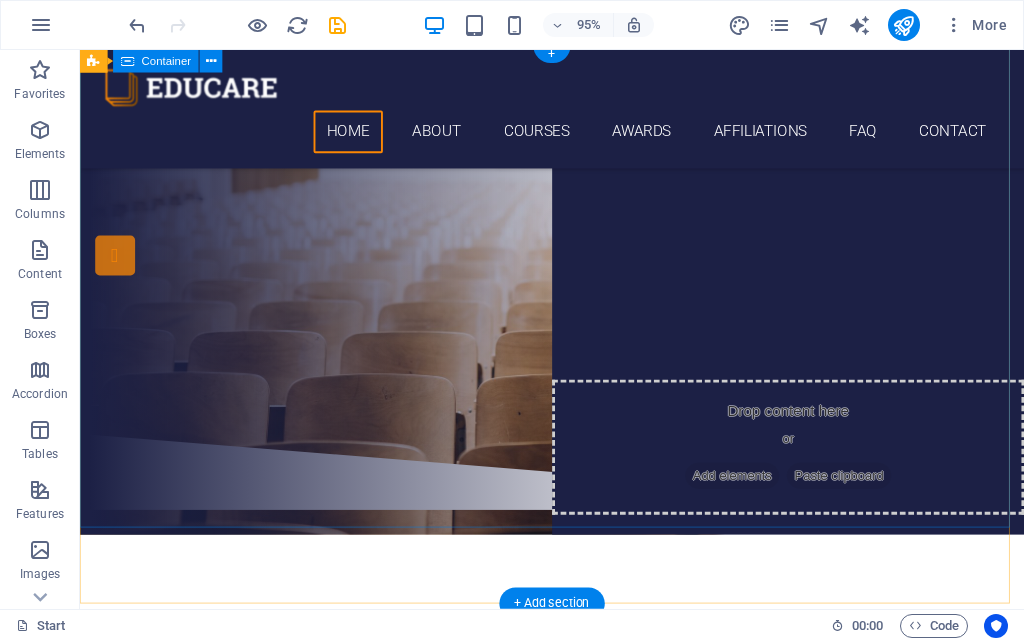 scroll, scrollTop: 0, scrollLeft: 0, axis: both 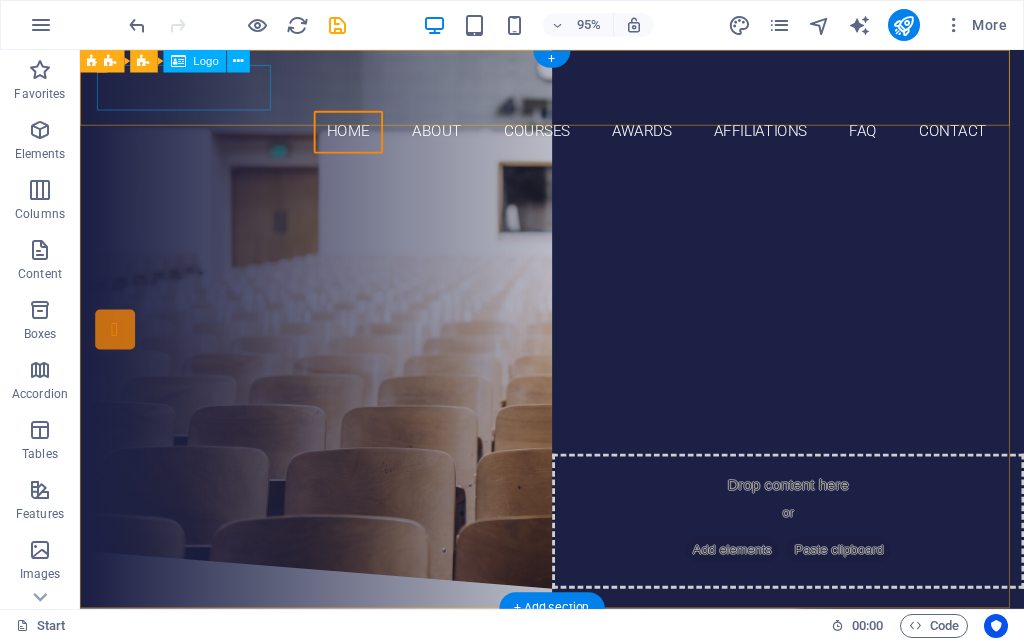 click at bounding box center (577, 90) 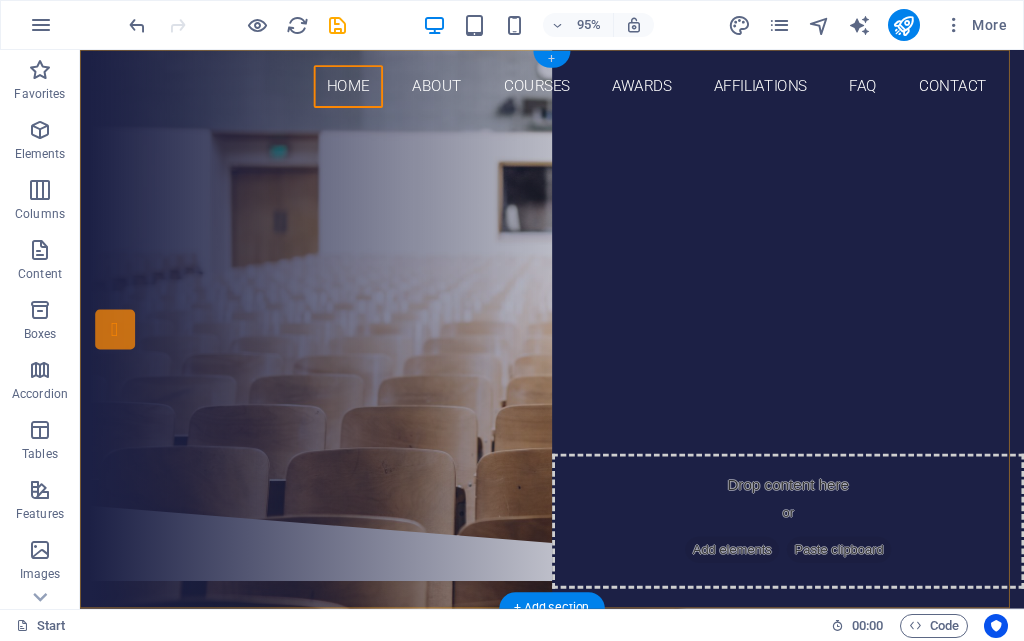 click on "+" at bounding box center (551, 59) 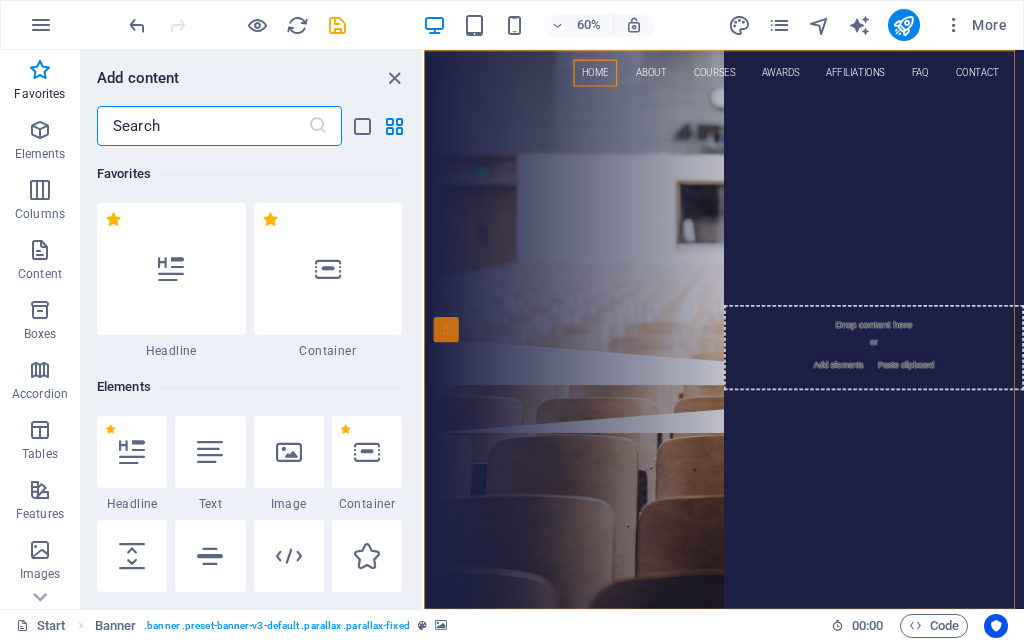 scroll, scrollTop: 100, scrollLeft: 0, axis: vertical 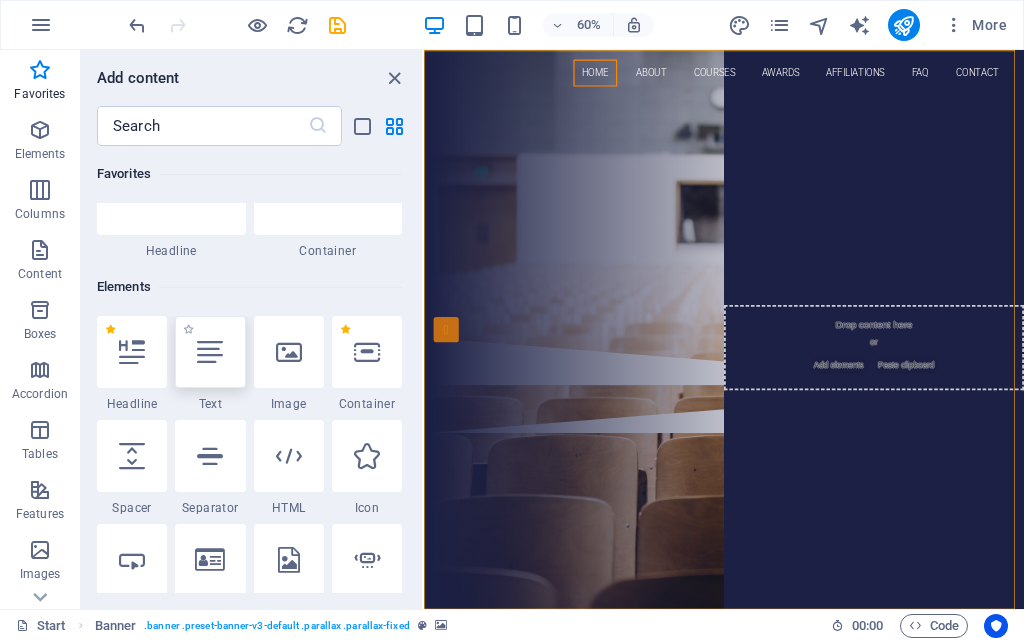 click at bounding box center [210, 352] 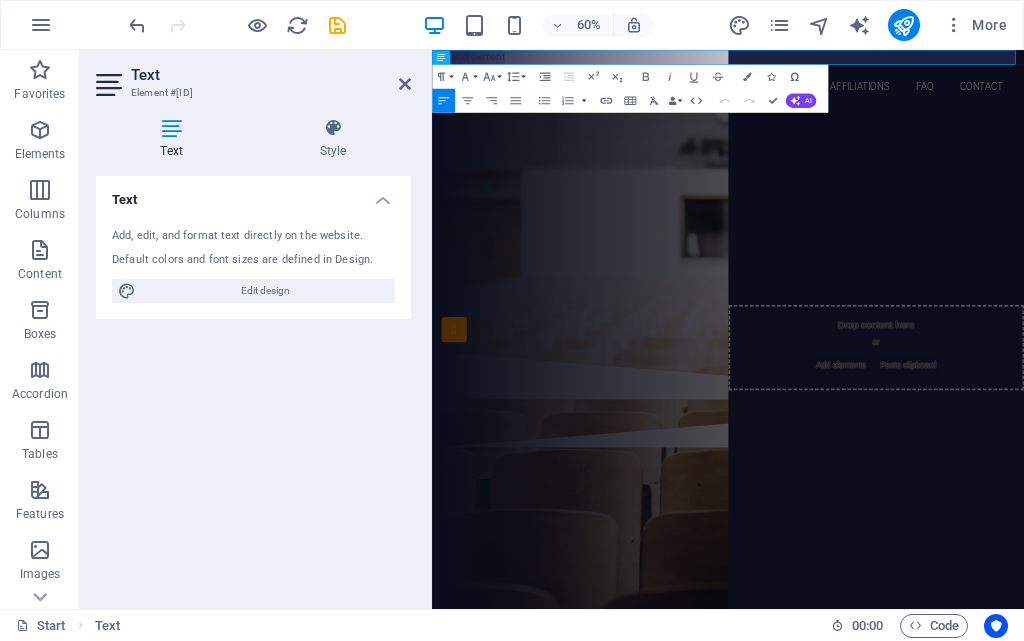type 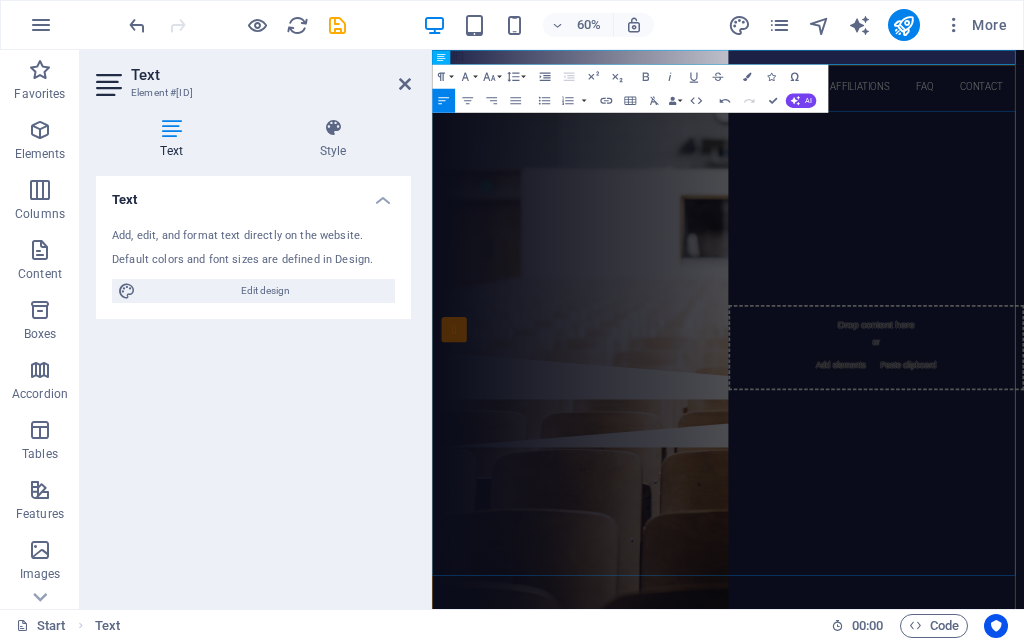 click on "Are you ready to learn SKILL ORIENTED COURSE ? Join our INSTITUTION Our Courses Sign up now" at bounding box center (925, 352) 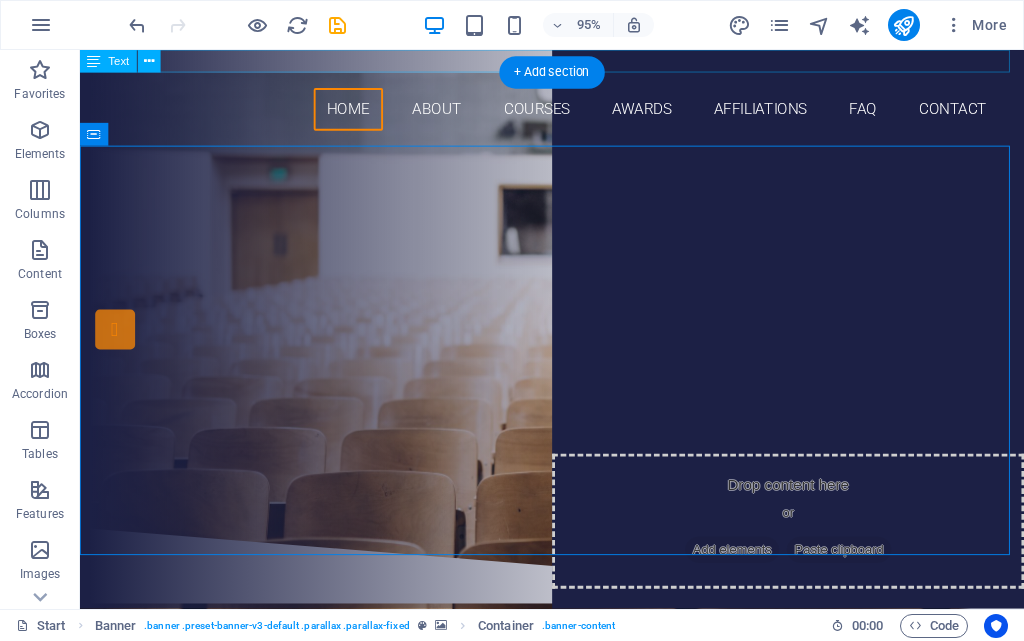 click on "Arivoli Academy" at bounding box center (577, 62) 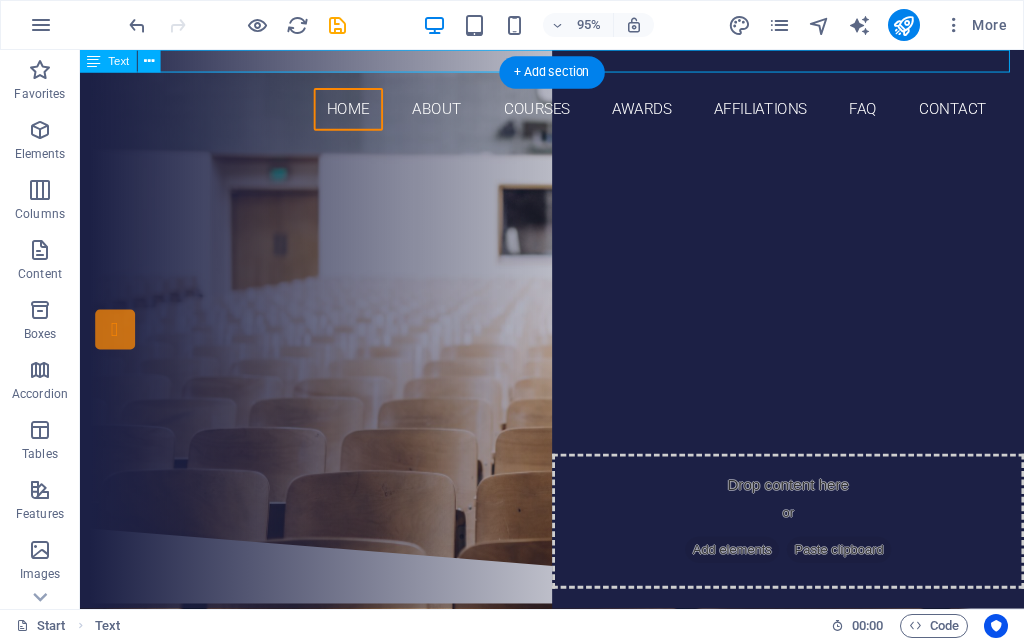 click on "Arivoli Academy" at bounding box center [577, 62] 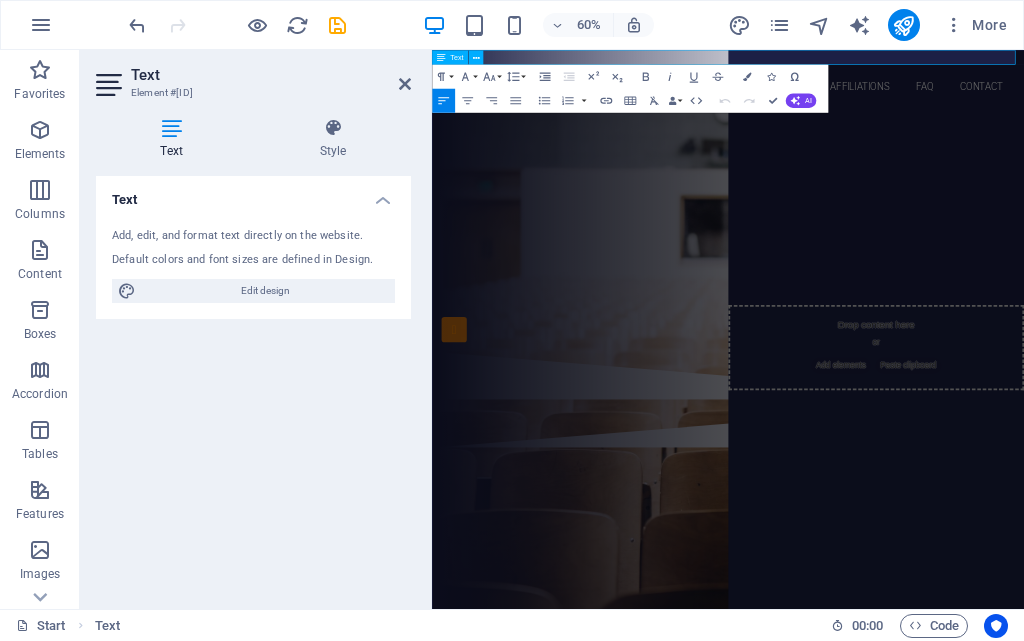 drag, startPoint x: 563, startPoint y: 59, endPoint x: 285, endPoint y: 63, distance: 278.02878 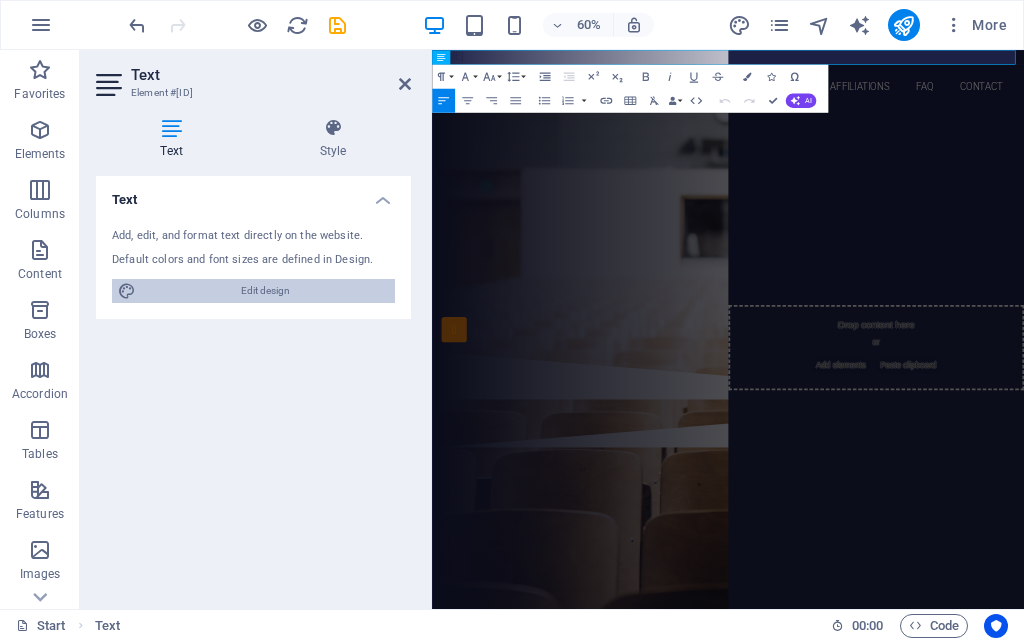 click on "Edit design" at bounding box center [265, 291] 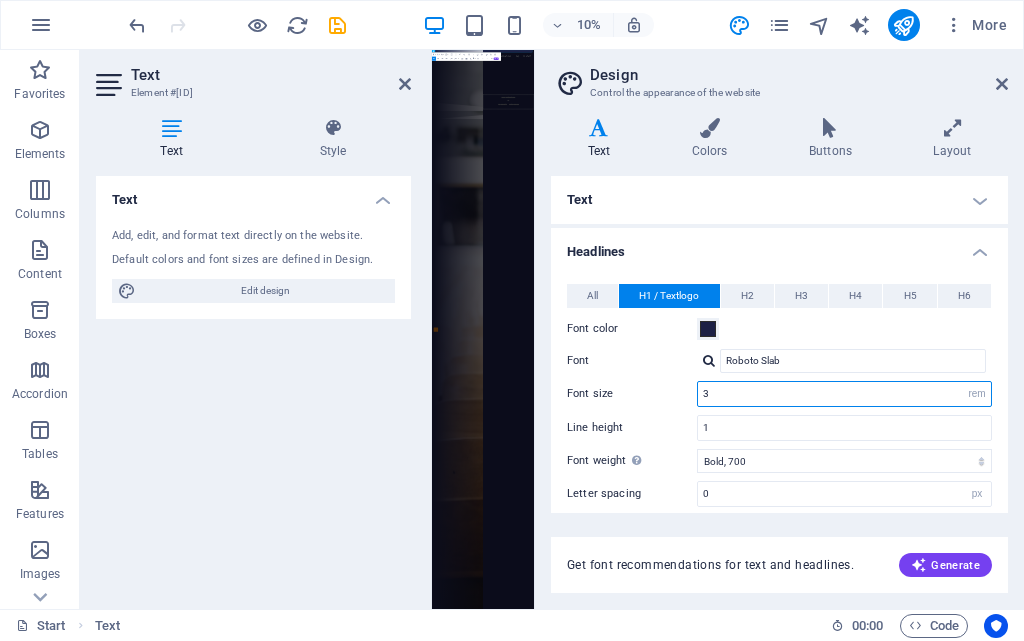 click on "Font size 3 rem px em %" at bounding box center (779, 394) 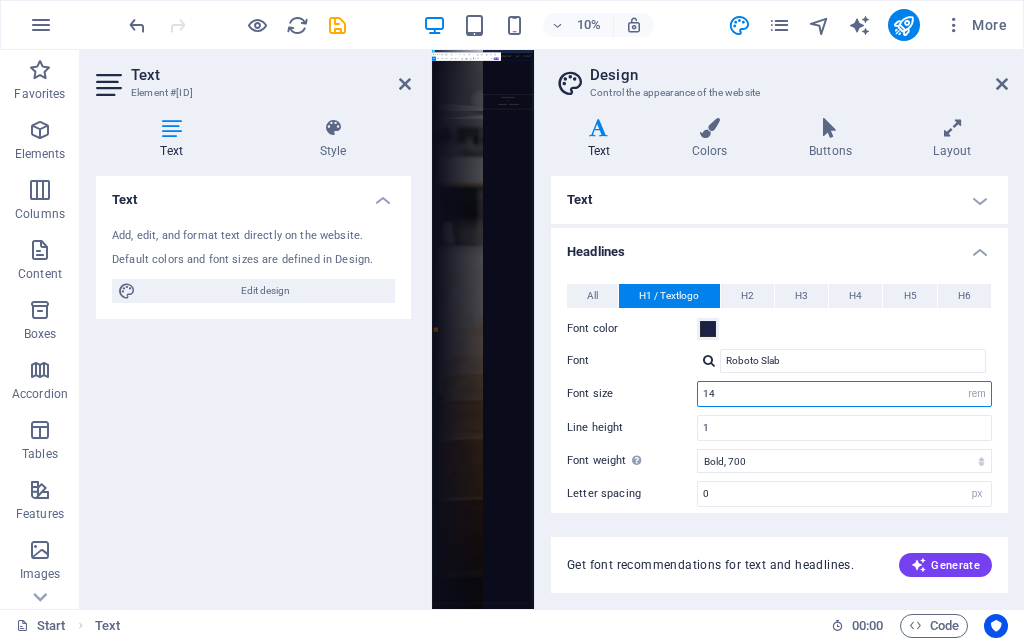 type on "14" 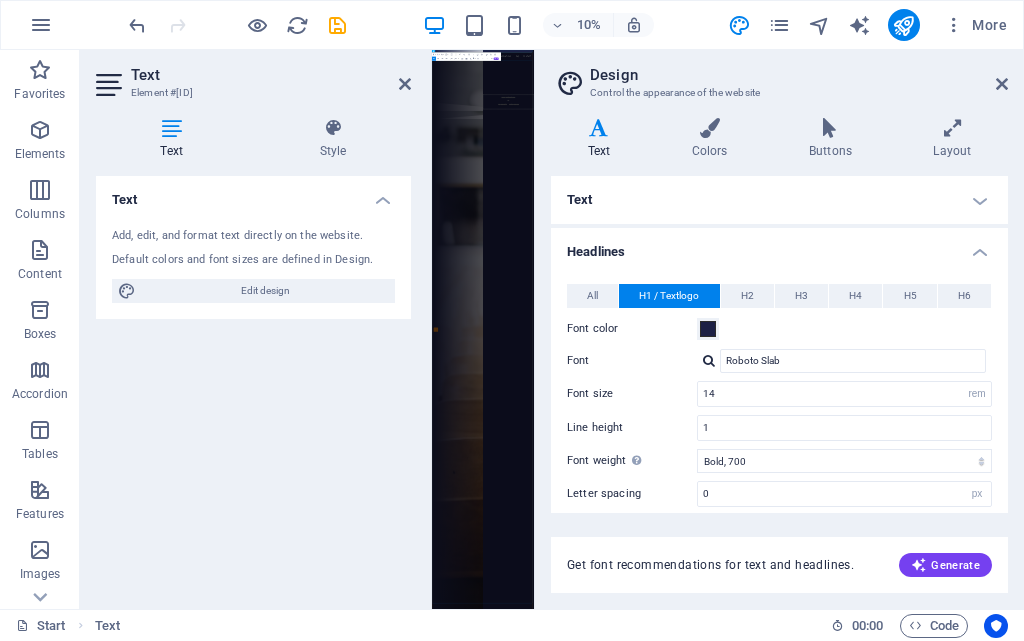 click on "Are you ready to learn SKILL ORIENTED COURSE ? Join our INSTITUTION Our Courses Sign up now" at bounding box center (920, 352) 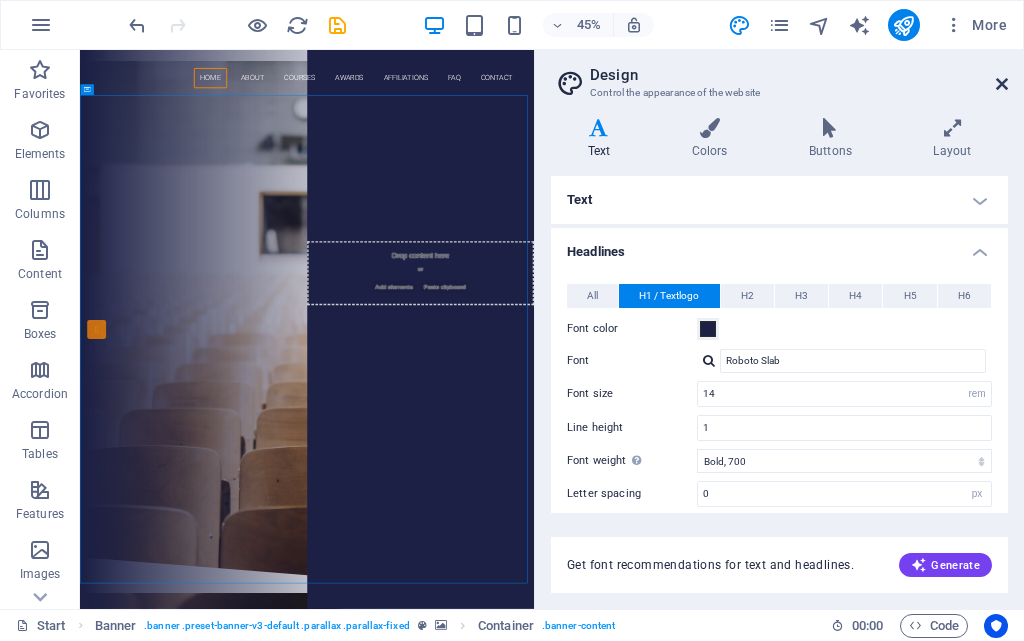 click at bounding box center [1002, 84] 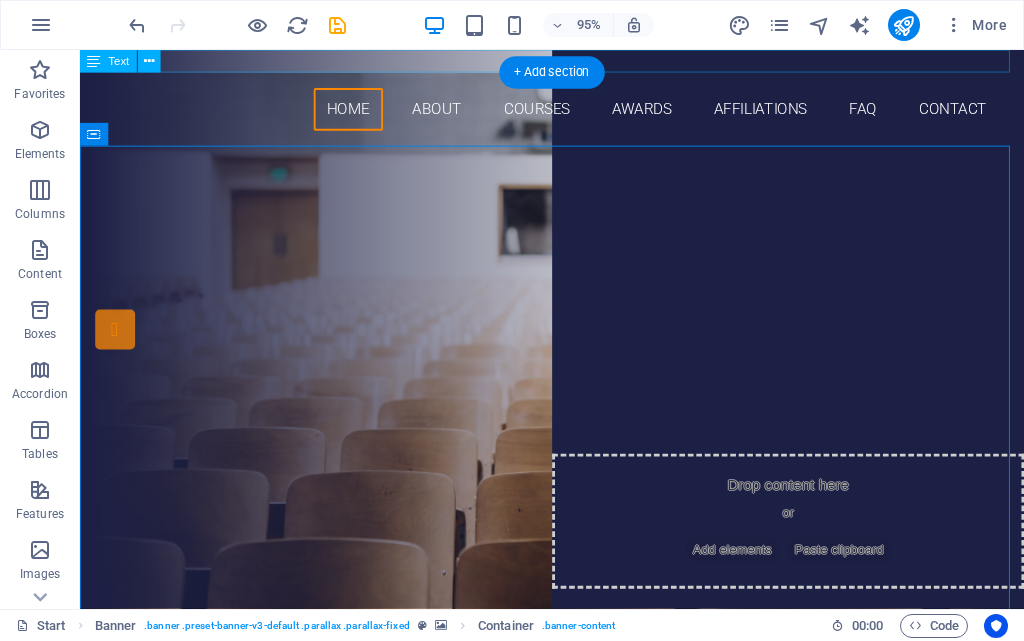 click on "Arivoli Academy" at bounding box center (577, 62) 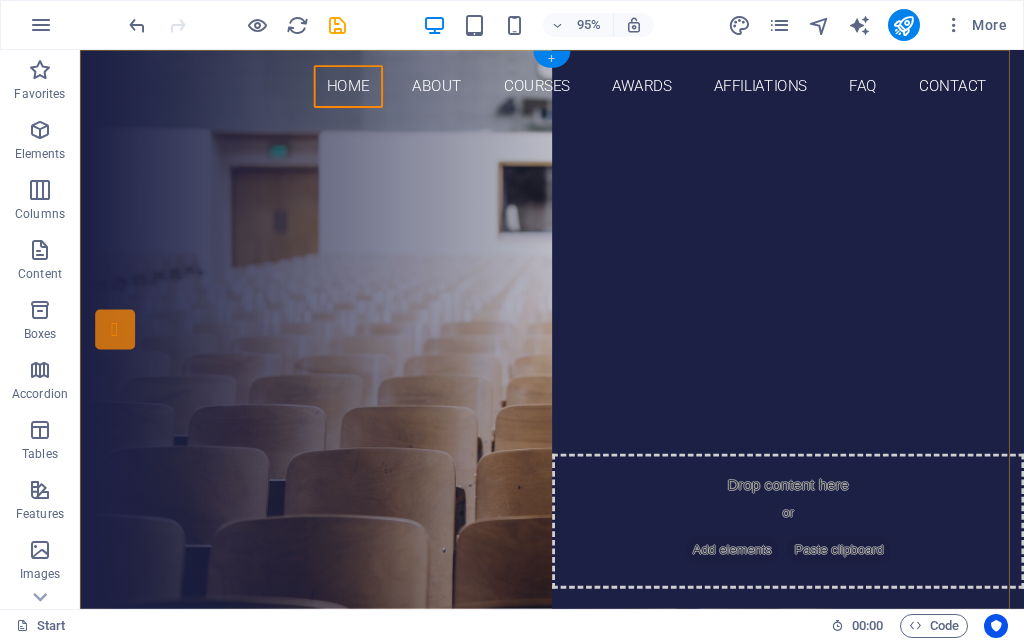 click on "+" at bounding box center (551, 59) 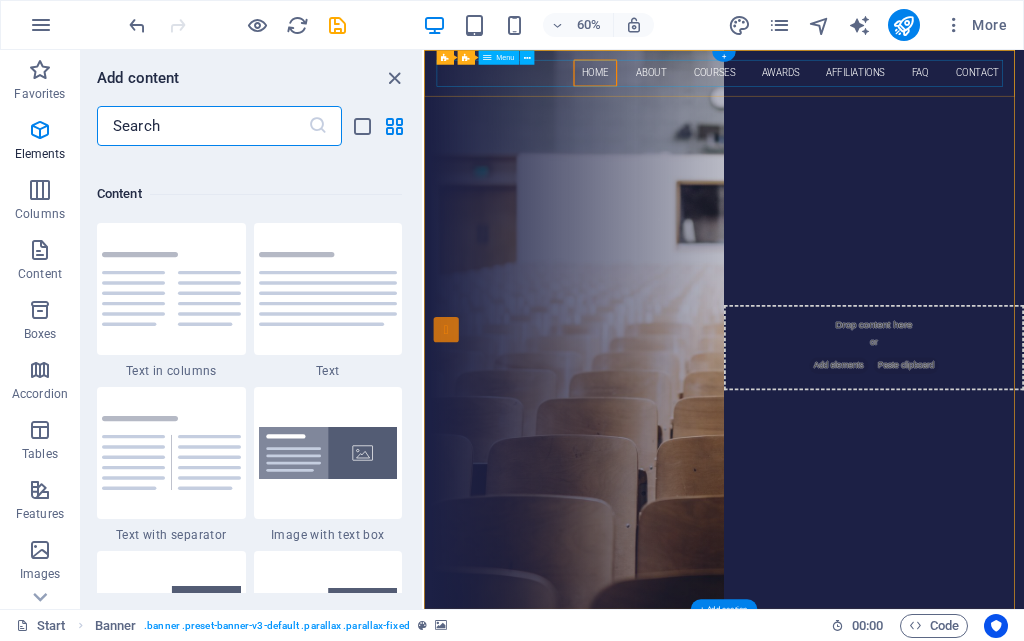 scroll, scrollTop: 3499, scrollLeft: 0, axis: vertical 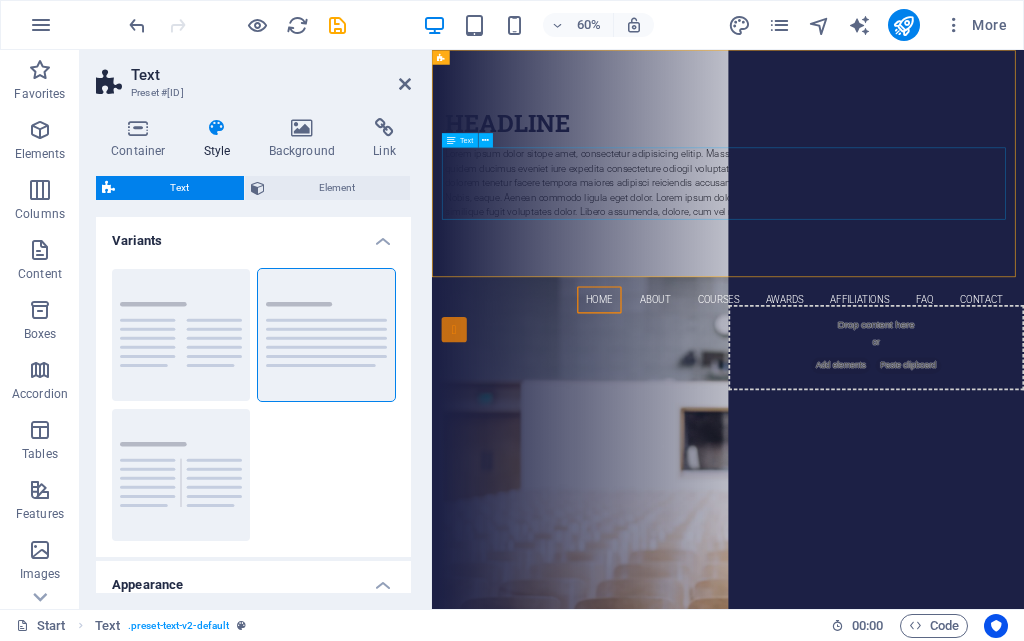click on "Lorem ipsum dolor sitope amet, consectetur adipisicing elitip. Massumenda, dolore, cum vel modi asperiores consequatur suscipit quidem ducimus eveniet iure expedita consecteture odiogil voluptatum similique fugit voluptates atem accusamus quae quas dolorem tenetur facere tempora maiores adipisci reiciendis accusantium voluptatibus id voluptate tempore dolor harum nisi amet! Nobis, eaque. Aenean commodo ligula eget dolor. Lorem ipsum dolor sit amet, consectetuer adipiscing elit leget odiogil voluptatum similique fugit voluptates dolor. Libero assumenda, dolore, cum vel modi asperiores consequatur." at bounding box center (926, 272) 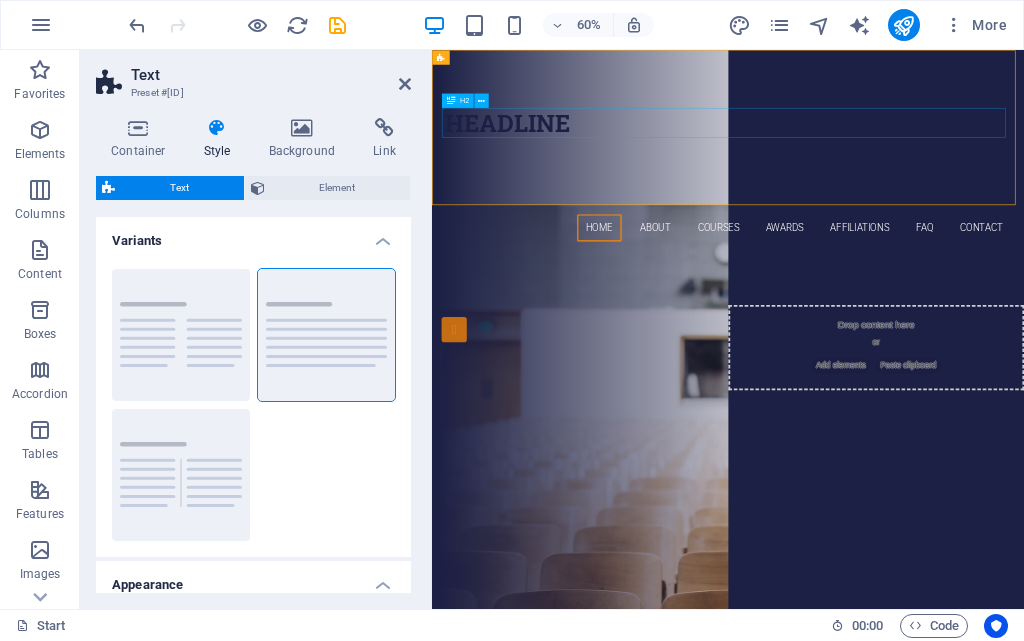 click on "Headline" at bounding box center (926, 171) 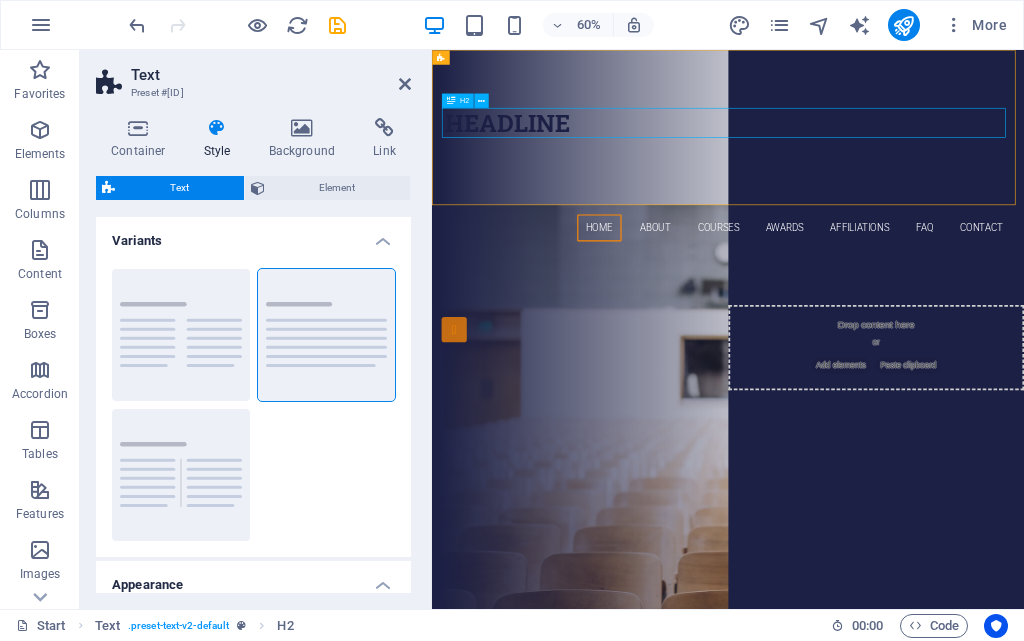 click on "Headline" at bounding box center (926, 171) 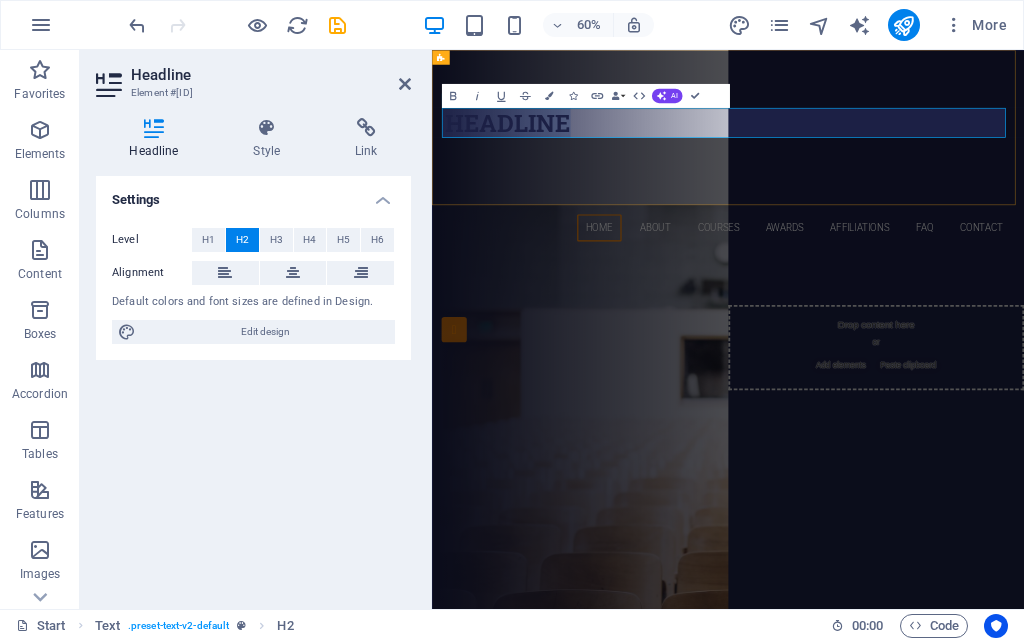 type 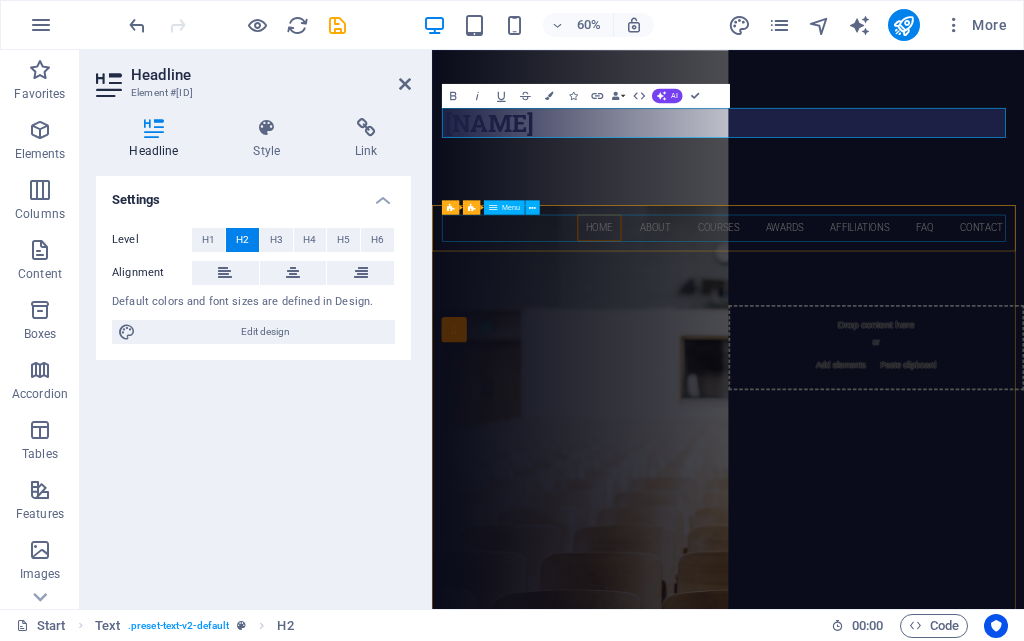 click on "Home About Courses Awards Affiliations FAQ Contact" at bounding box center (926, 346) 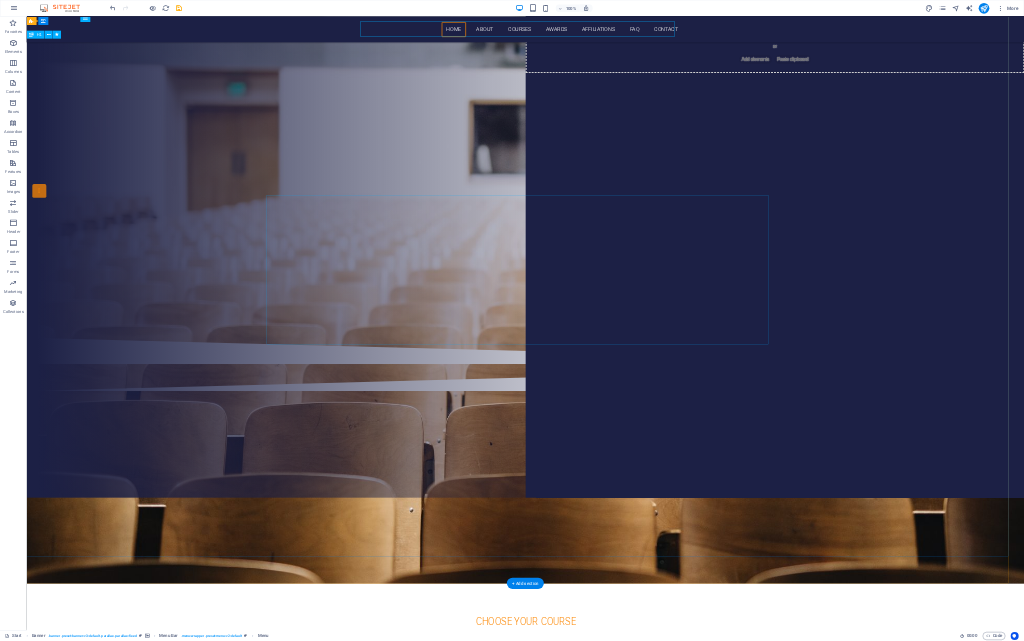 scroll, scrollTop: 400, scrollLeft: 0, axis: vertical 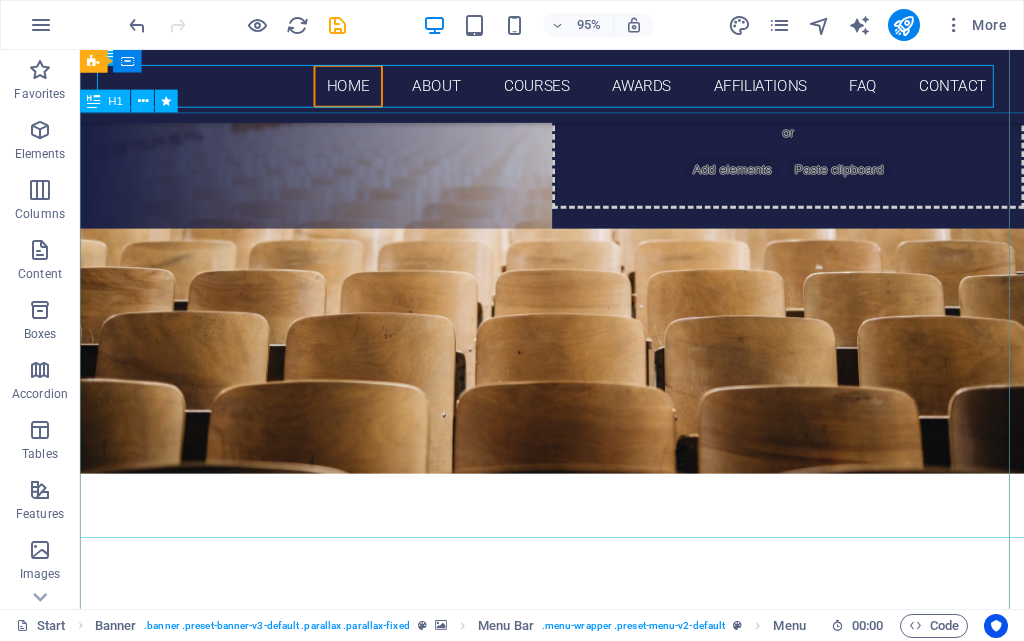 click on "Join our INSTITUTION" at bounding box center [577, 452] 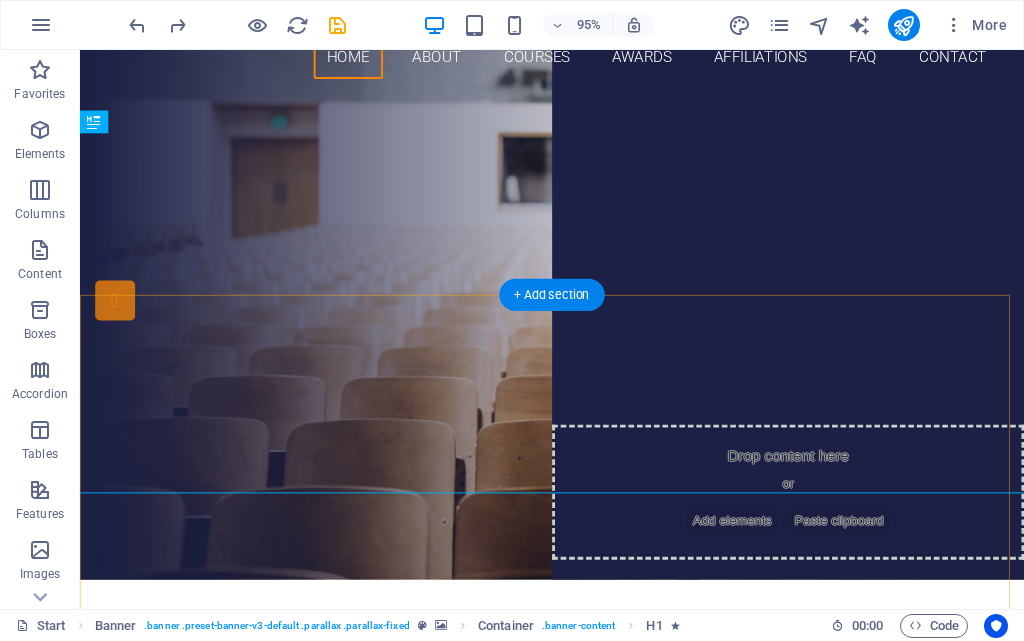 scroll, scrollTop: 0, scrollLeft: 0, axis: both 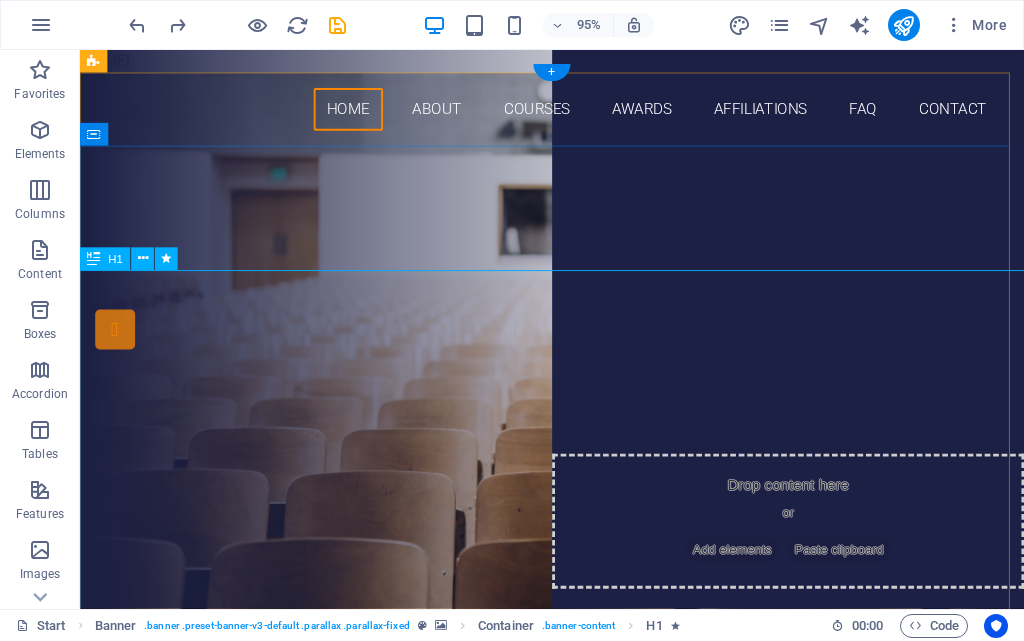 click on "Join our INSTITUTION" at bounding box center (577, 618) 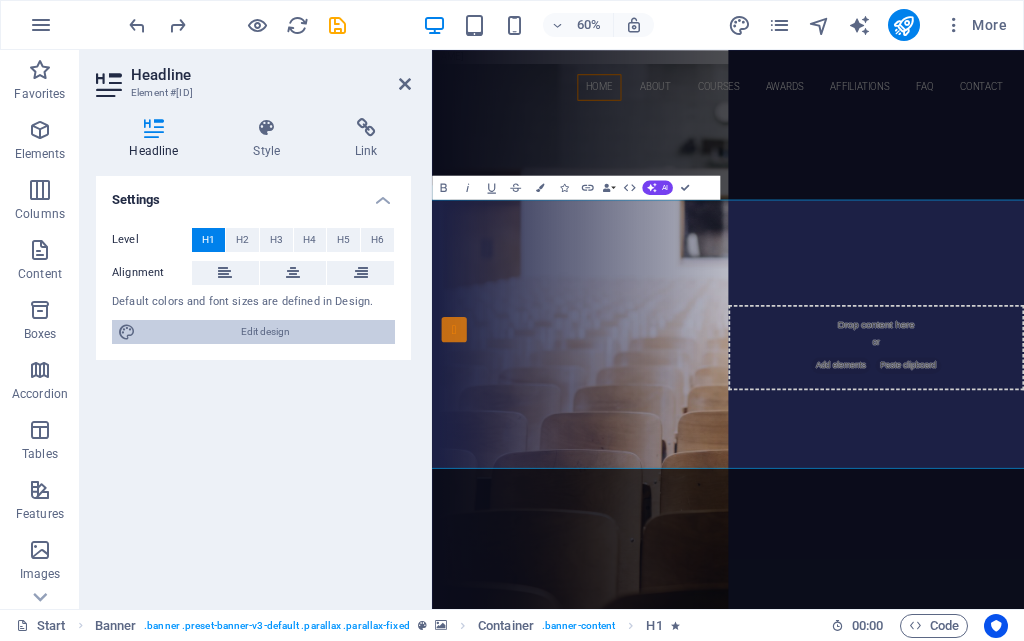 click on "Edit design" at bounding box center [265, 332] 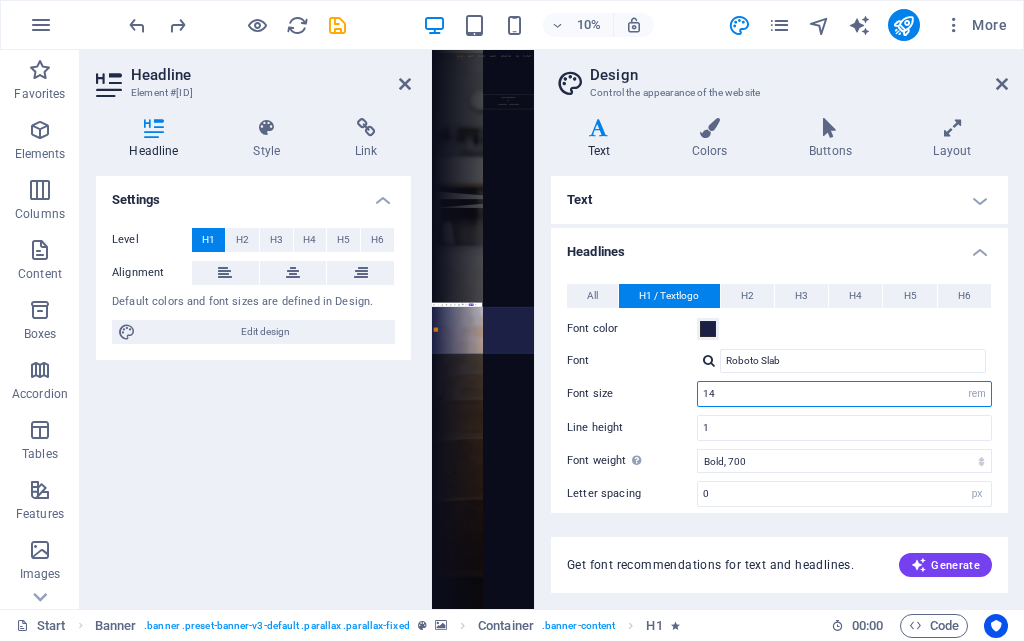 drag, startPoint x: 1232, startPoint y: 443, endPoint x: 757, endPoint y: 3322, distance: 2917.9216 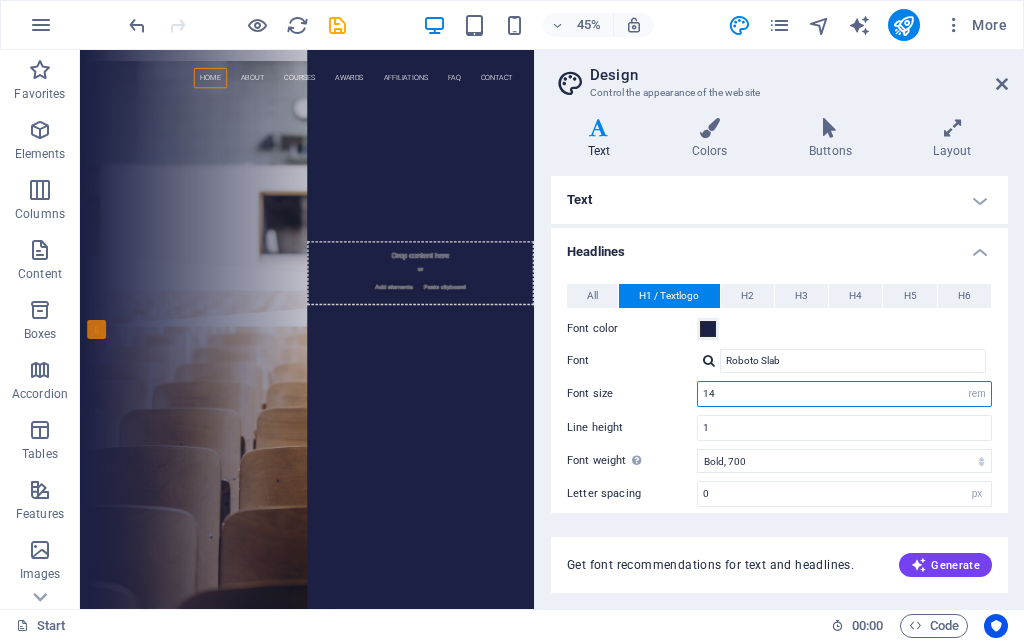 click on "14" at bounding box center [844, 394] 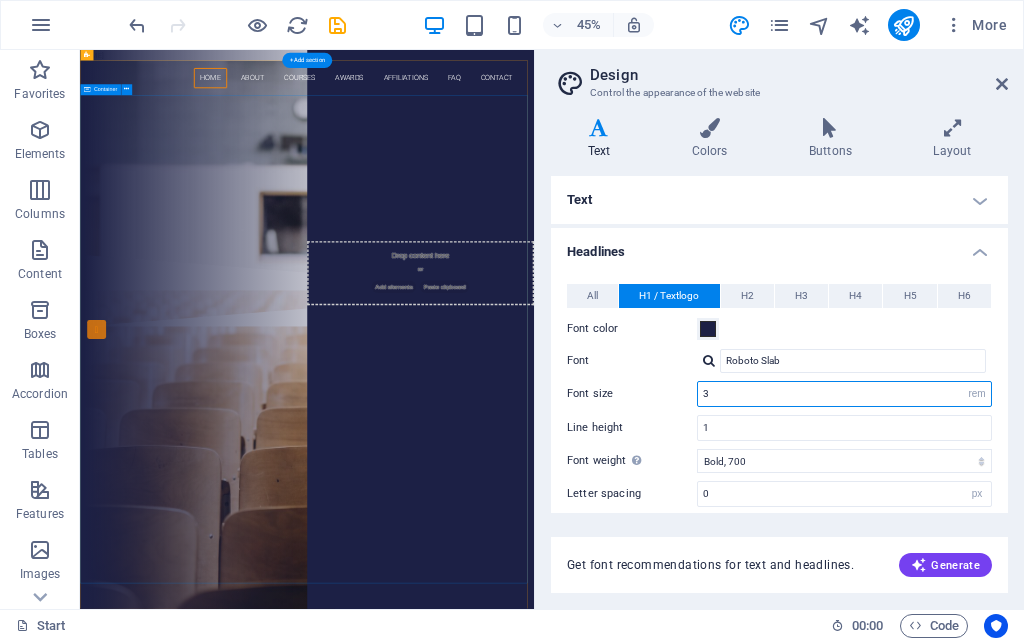 type on "3" 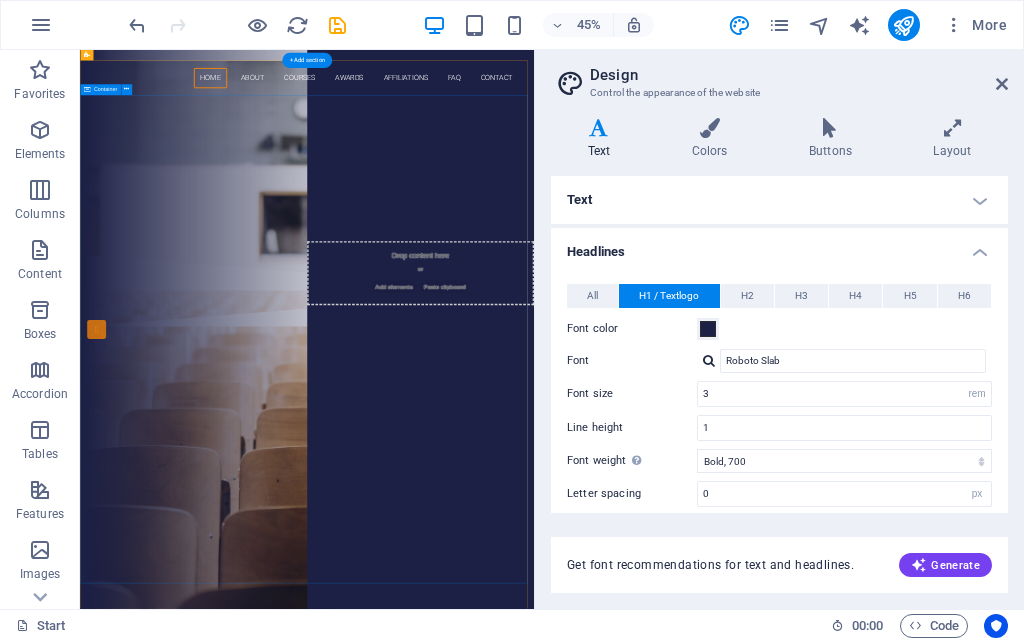 click on "Are you ready to learn SKILL ORIENTED COURSE ? Our Courses Sign up now" at bounding box center (584, 328) 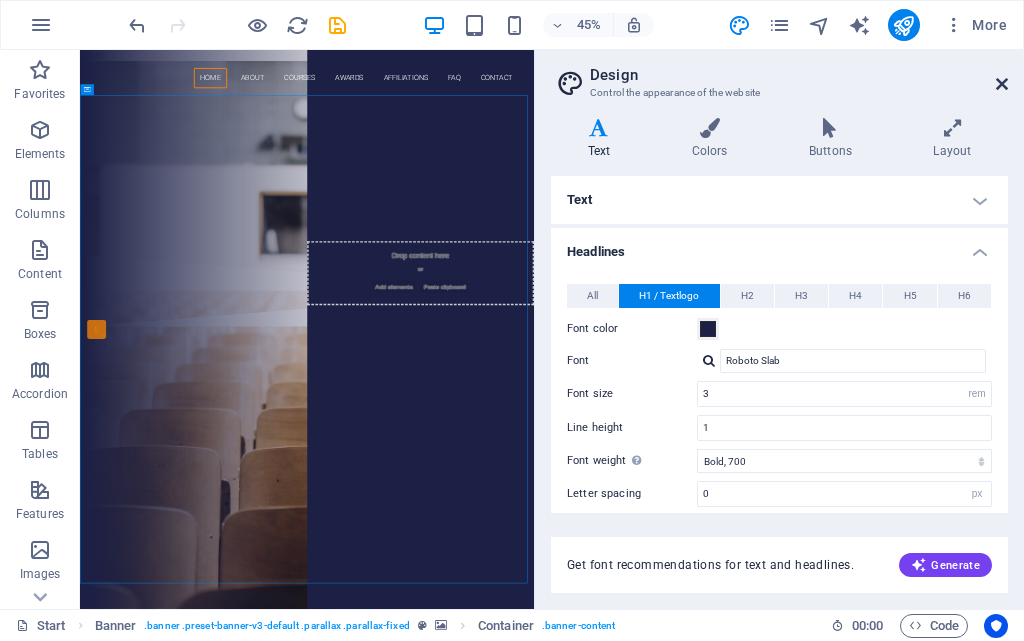click at bounding box center (1002, 84) 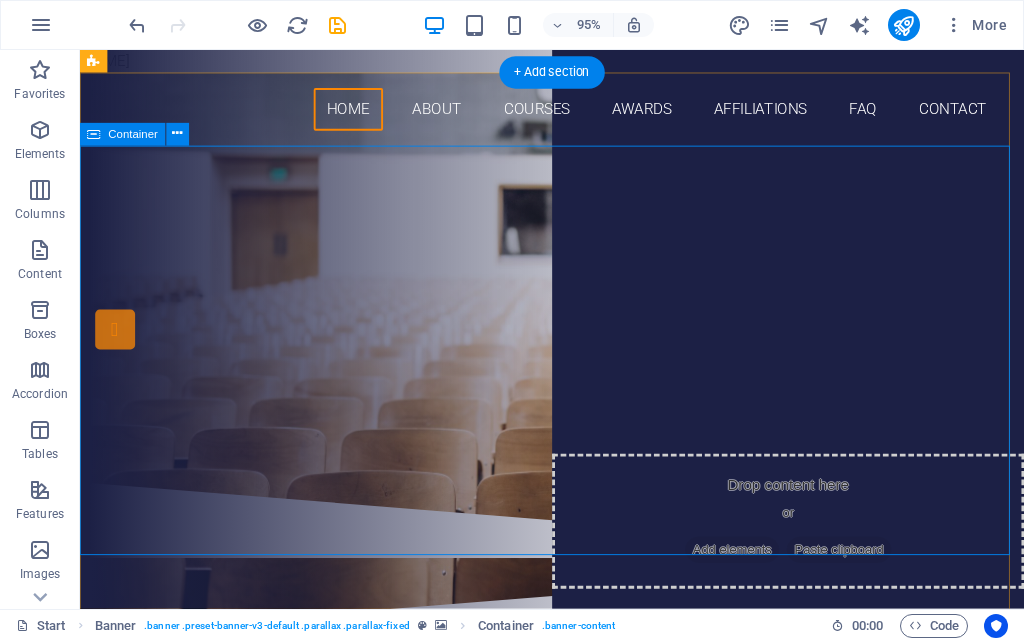click on "Are you ready to learn SKILL ORIENTED COURSE ? Our Courses Sign up now" at bounding box center (577, 328) 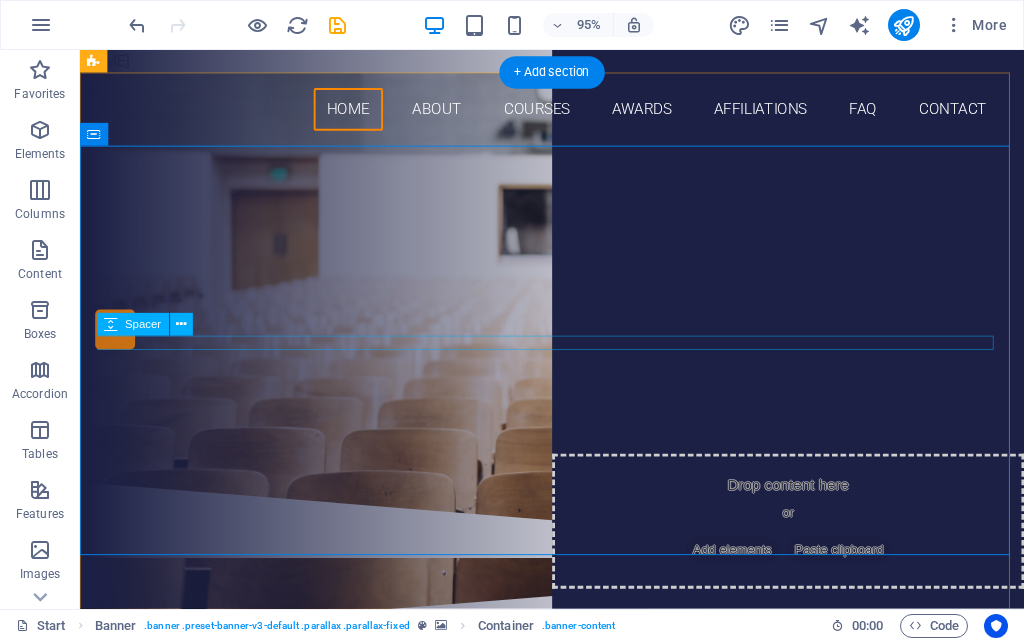 click at bounding box center (577, 289) 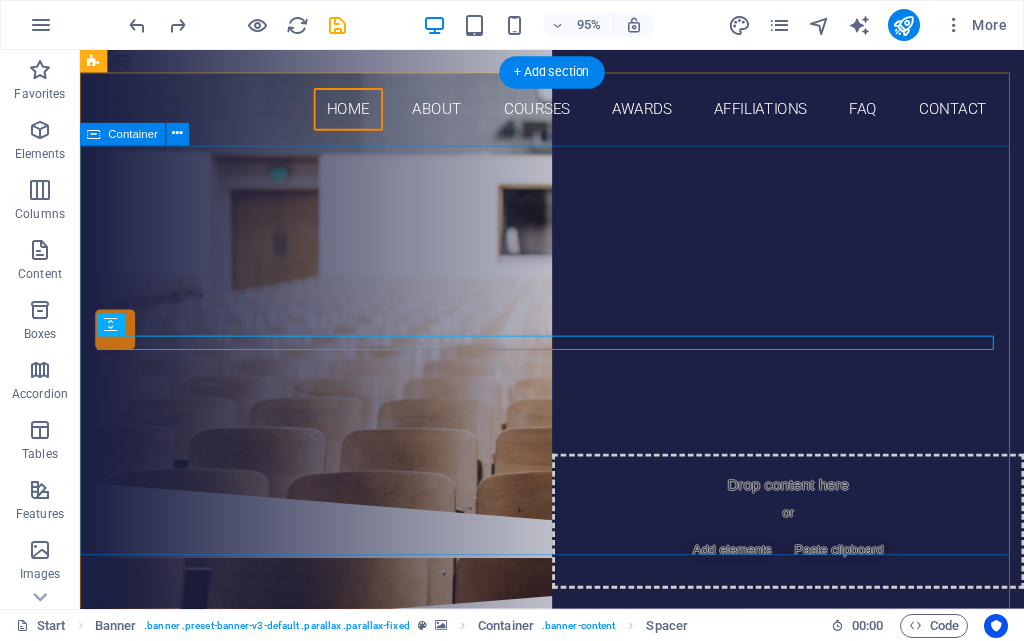 click on "Are you ready to learn SKILL ORIENTED COURSE ? Our Courses Sign up now" at bounding box center [577, 328] 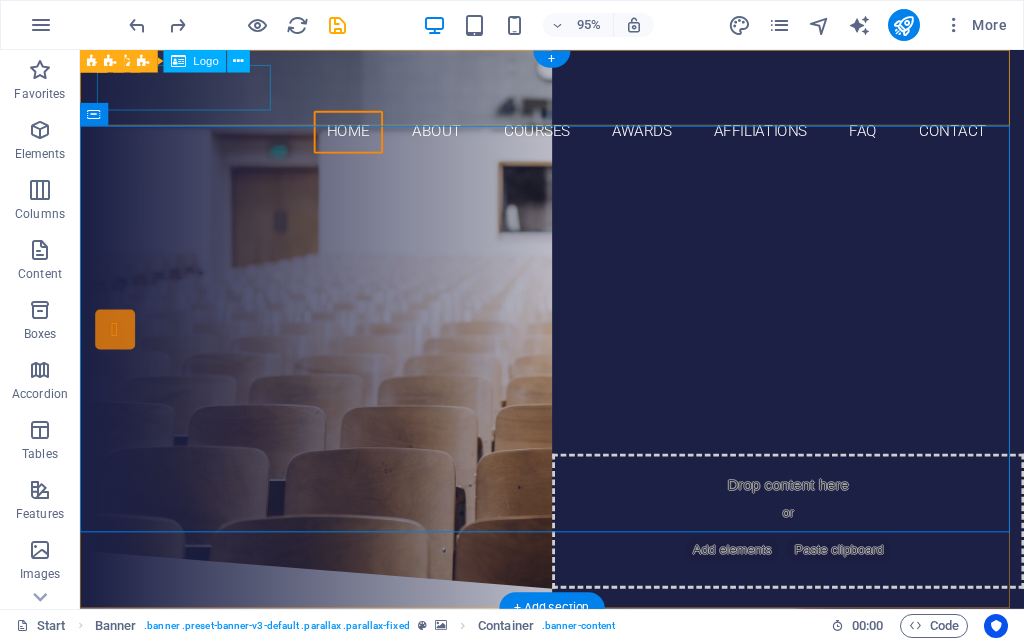 click at bounding box center (577, 90) 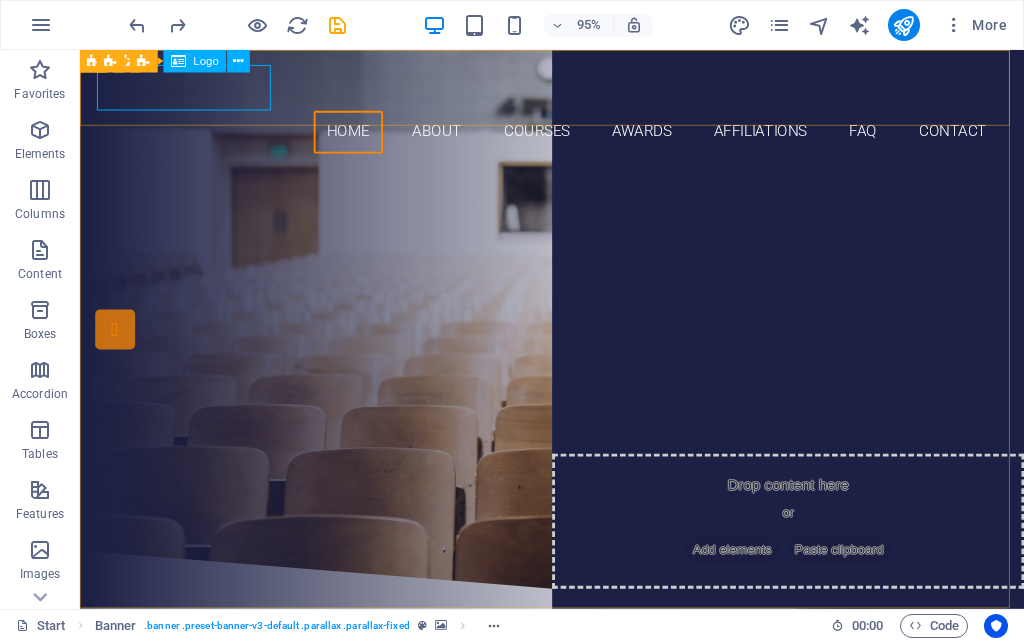 click on "Menu Bar   Banner   Logo" at bounding box center [180, 62] 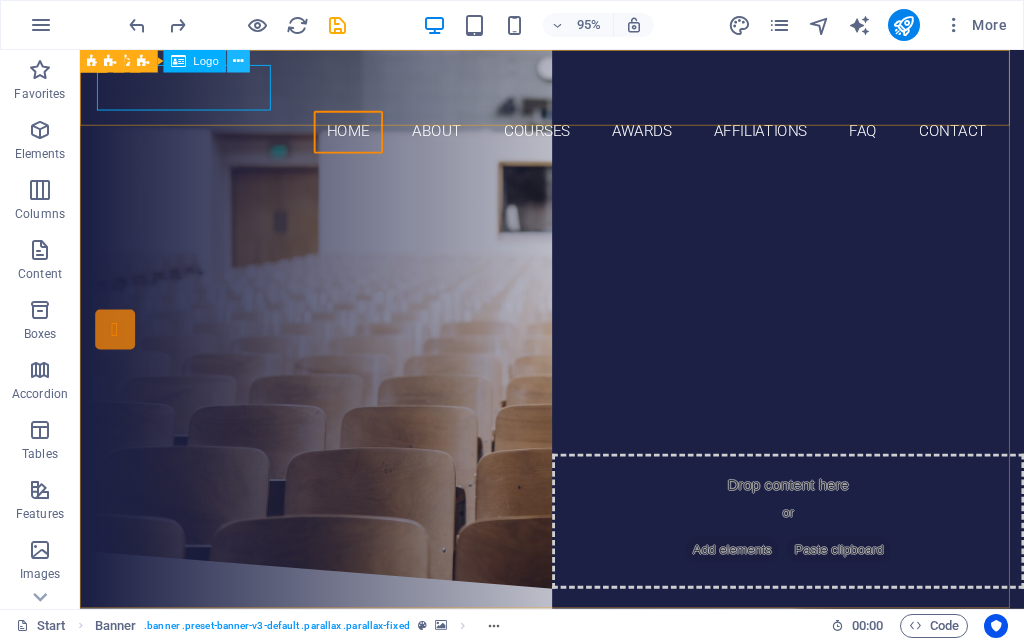 click at bounding box center (239, 61) 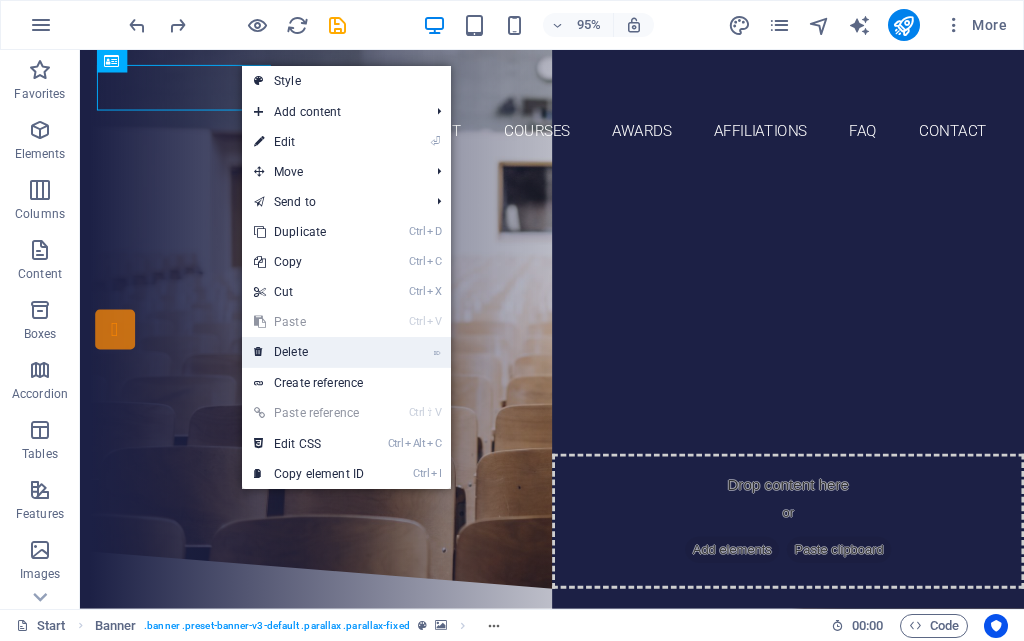 click on "⌦  Delete" at bounding box center [309, 352] 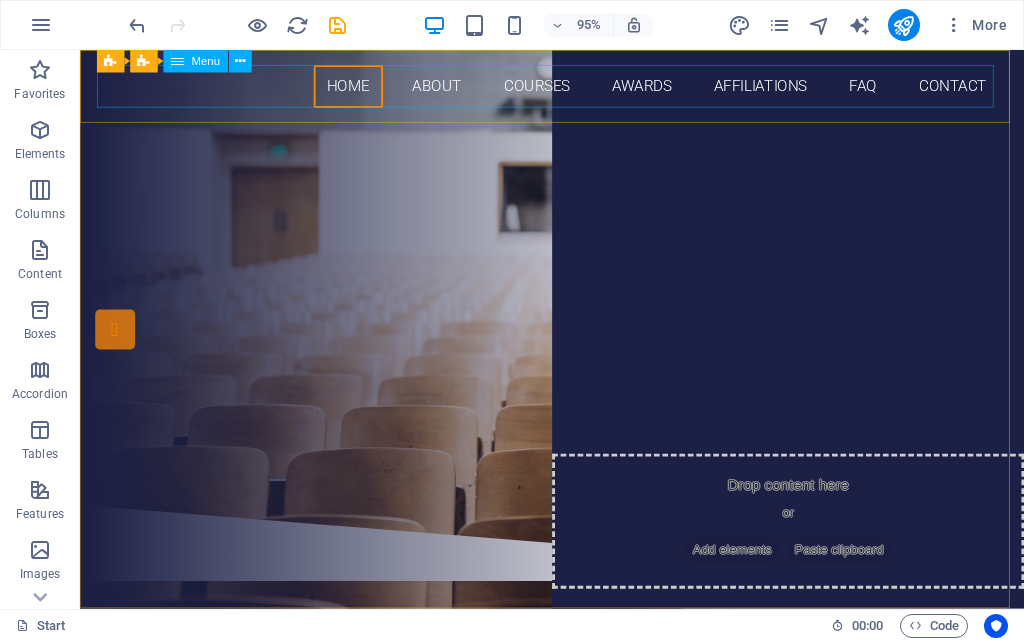 click on "Menu" at bounding box center [195, 61] 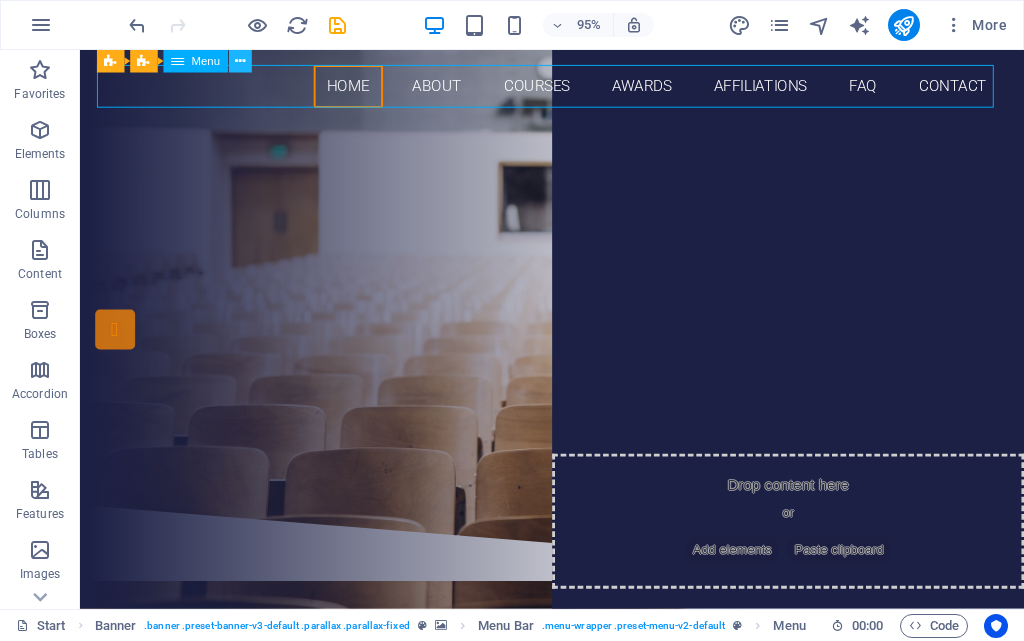 click at bounding box center [240, 61] 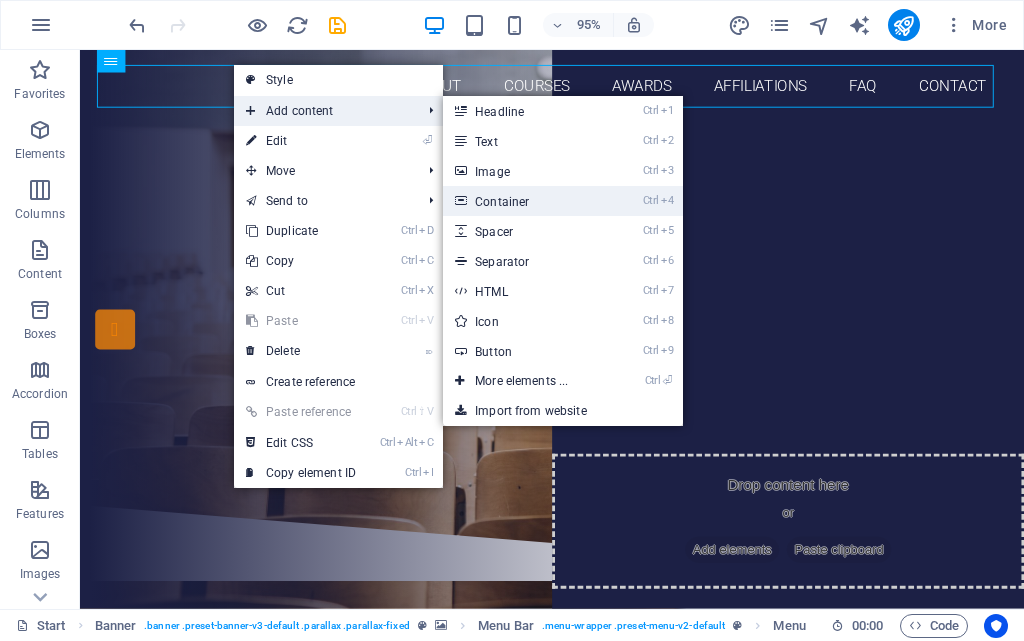 click on "Ctrl 4  Container" at bounding box center (525, 201) 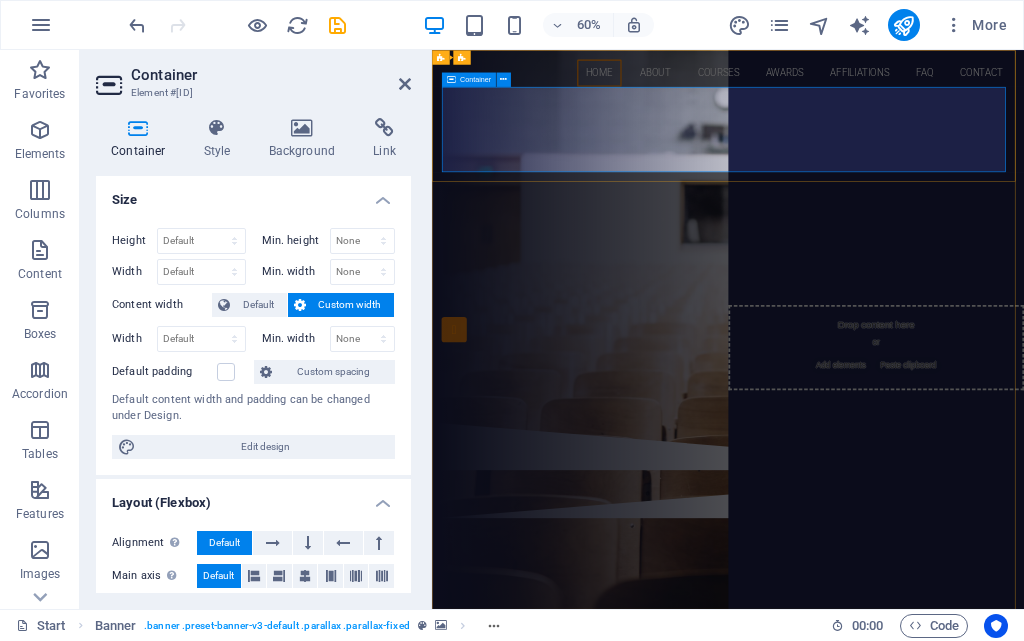 click on "Paste clipboard" at bounding box center [979, 212] 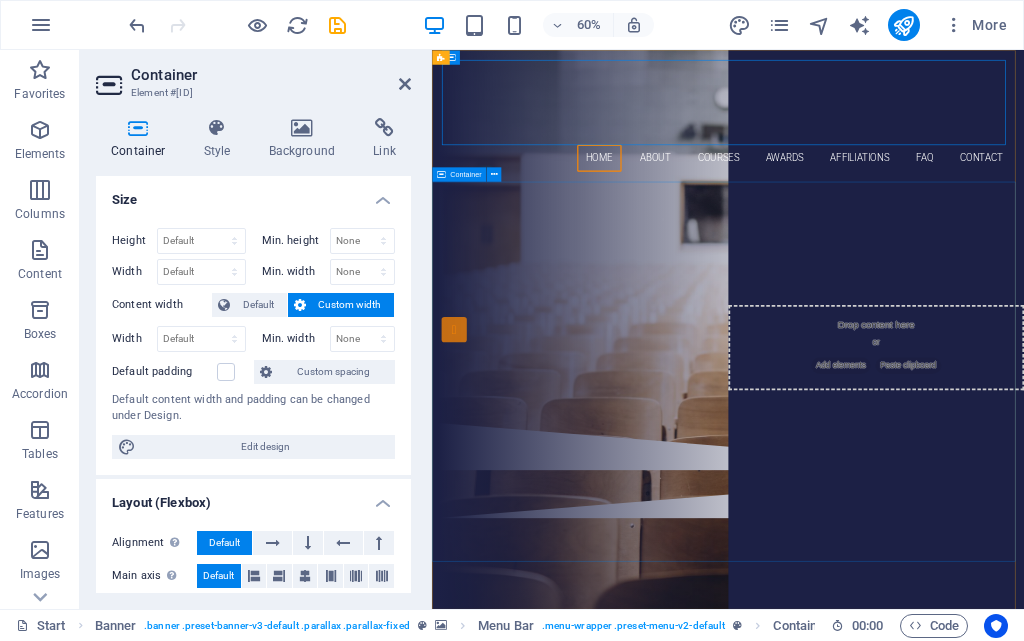 click on "Are you ready to learn SKILL ORIENTED COURSE ? Join our INSTITUTION Our Courses Sign up now" at bounding box center (925, 470) 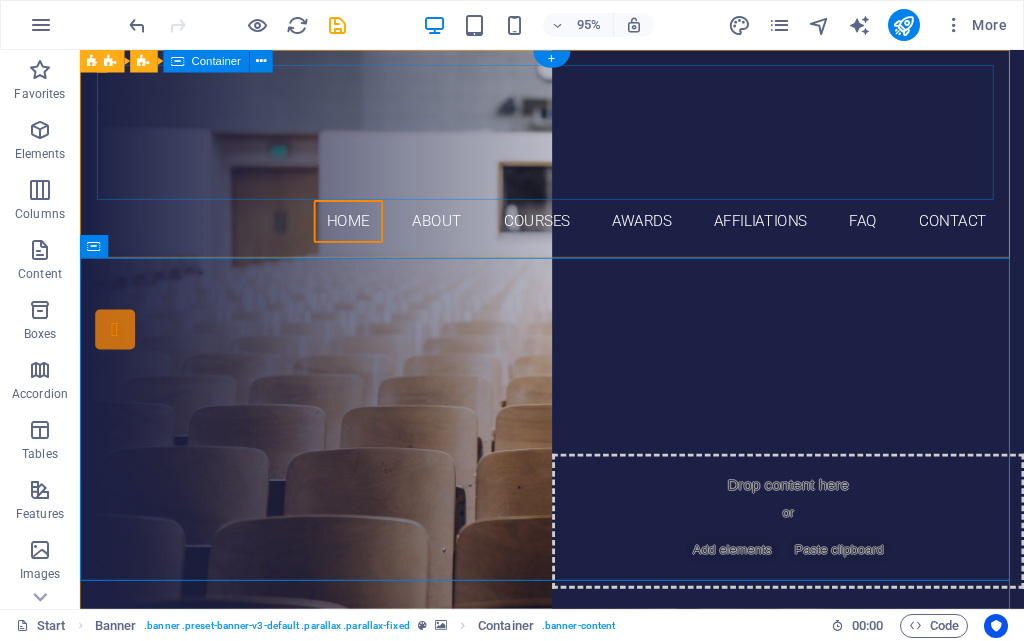 click on "Drop content here or  Add elements  Paste clipboard" at bounding box center [577, 137] 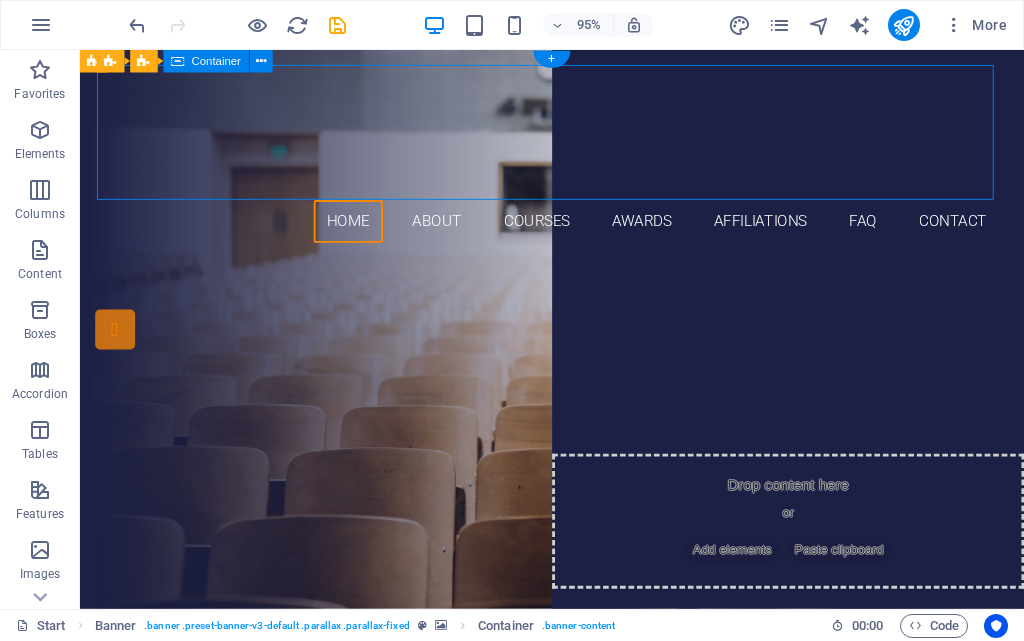 click on "Drop content here or  Add elements  Paste clipboard" at bounding box center (577, 137) 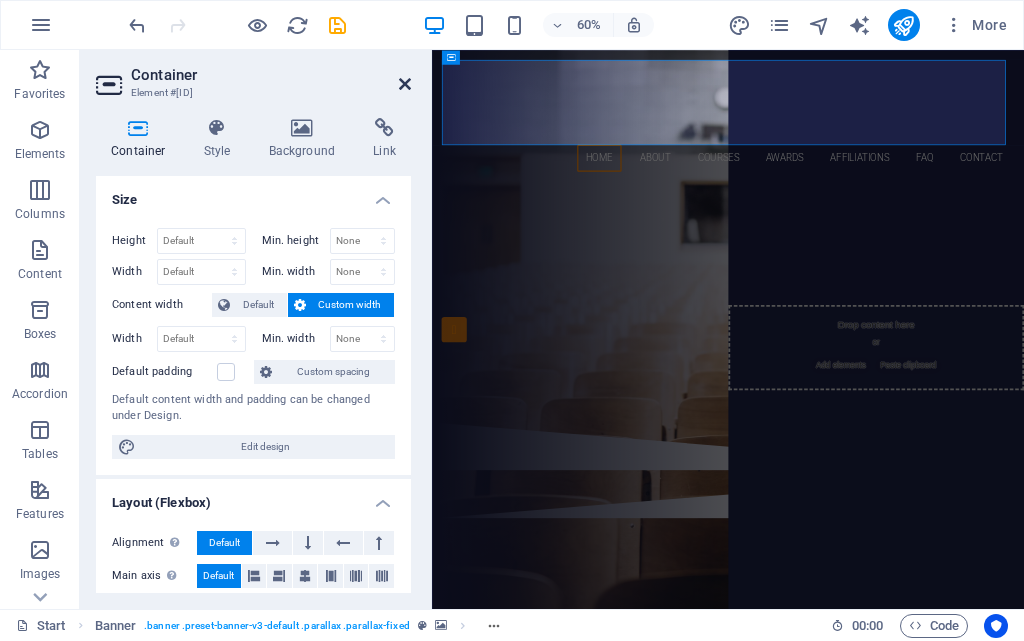 drag, startPoint x: 400, startPoint y: 80, endPoint x: 336, endPoint y: 33, distance: 79.40403 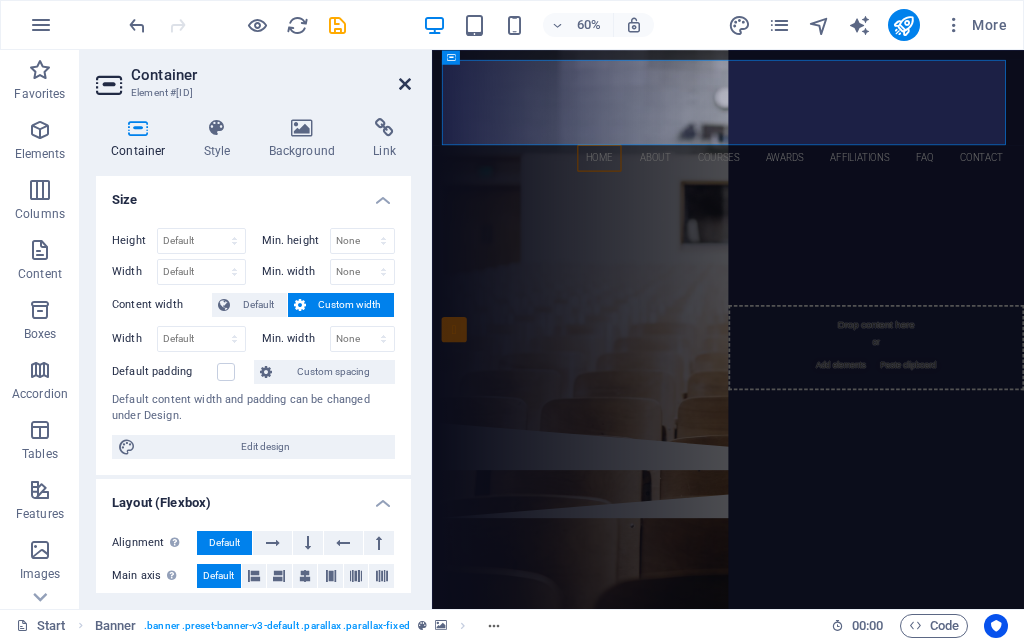 click at bounding box center (405, 84) 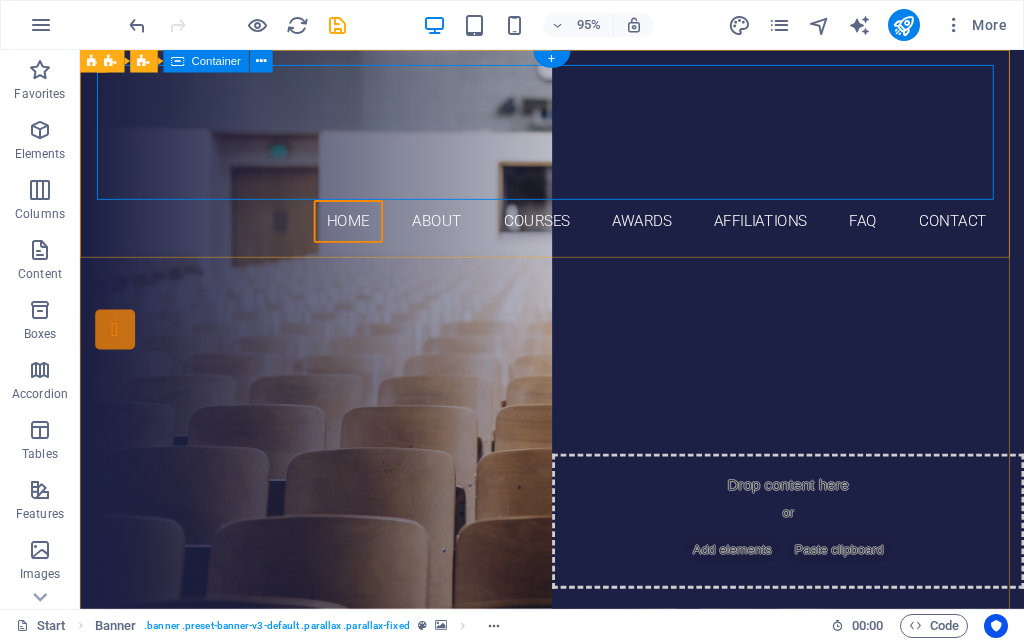 click on "Drop content here or  Add elements  Paste clipboard" at bounding box center (577, 137) 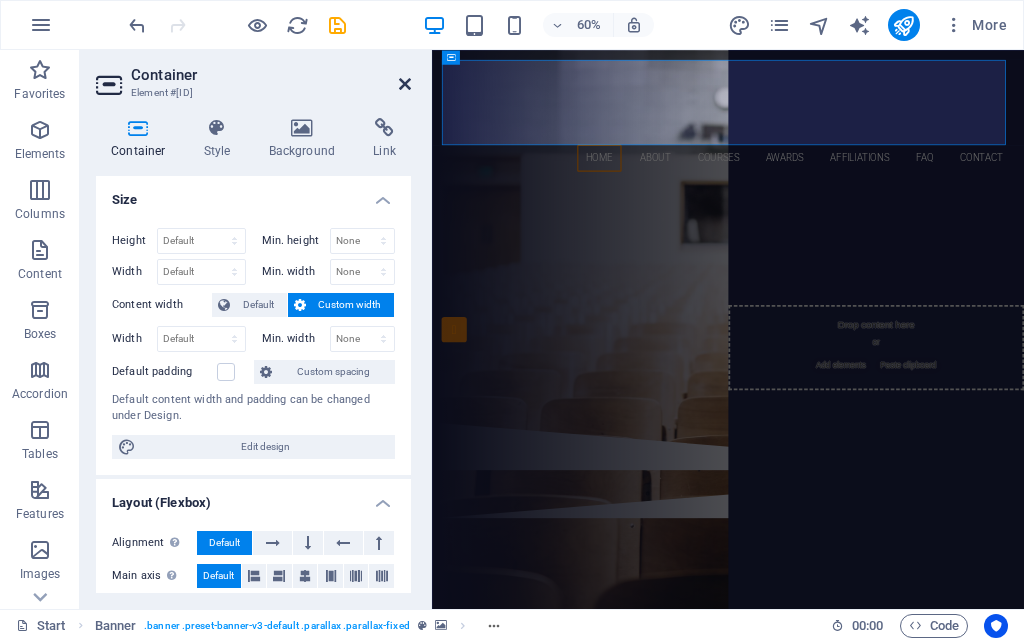 drag, startPoint x: 404, startPoint y: 83, endPoint x: 344, endPoint y: 39, distance: 74.404305 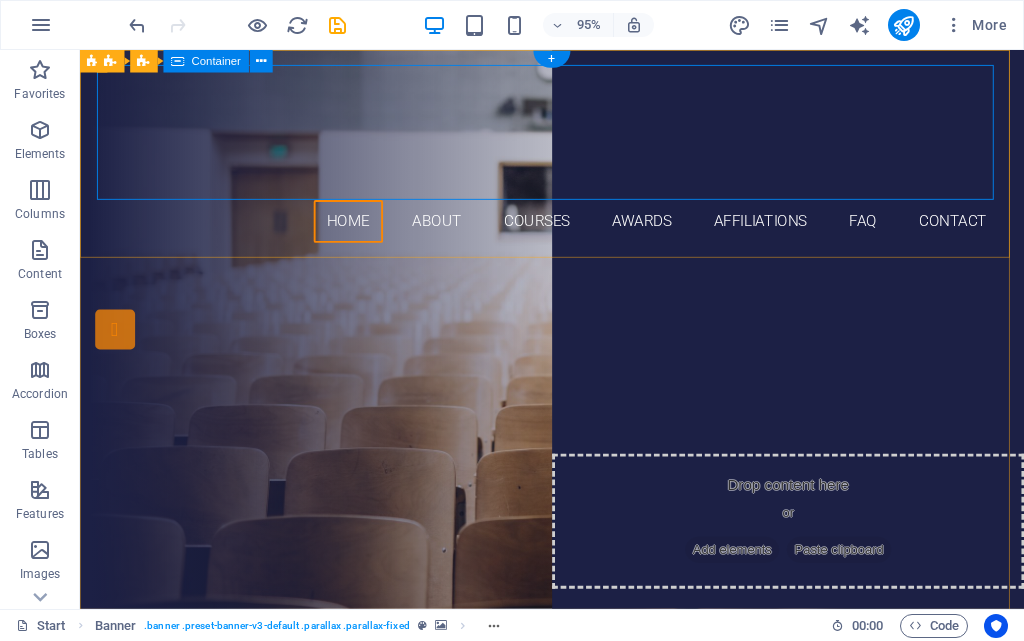 click on "Add elements" at bounding box center (518, 167) 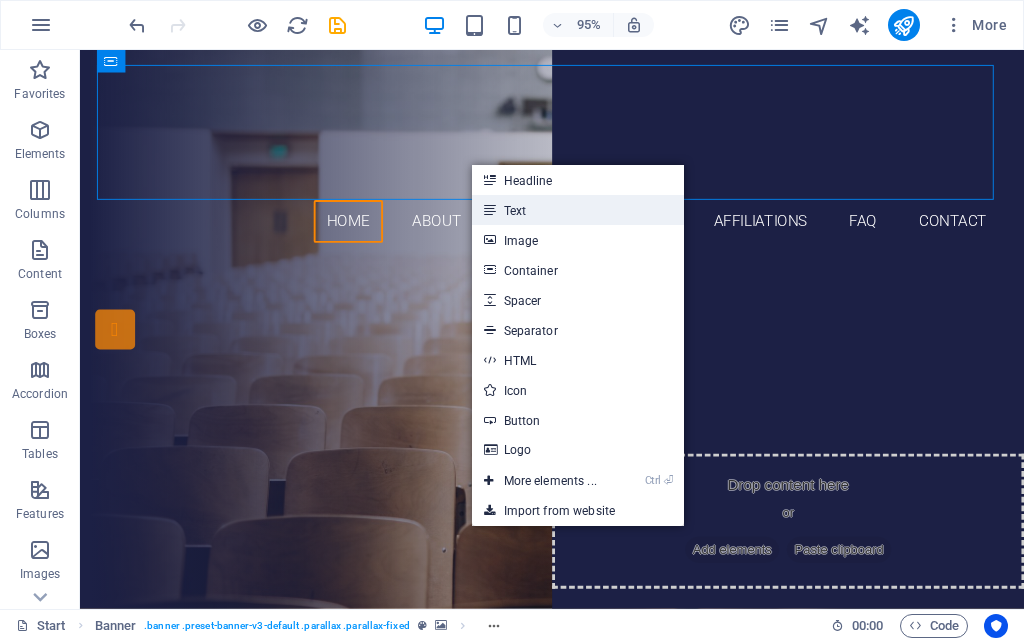 click on "Text" at bounding box center [578, 210] 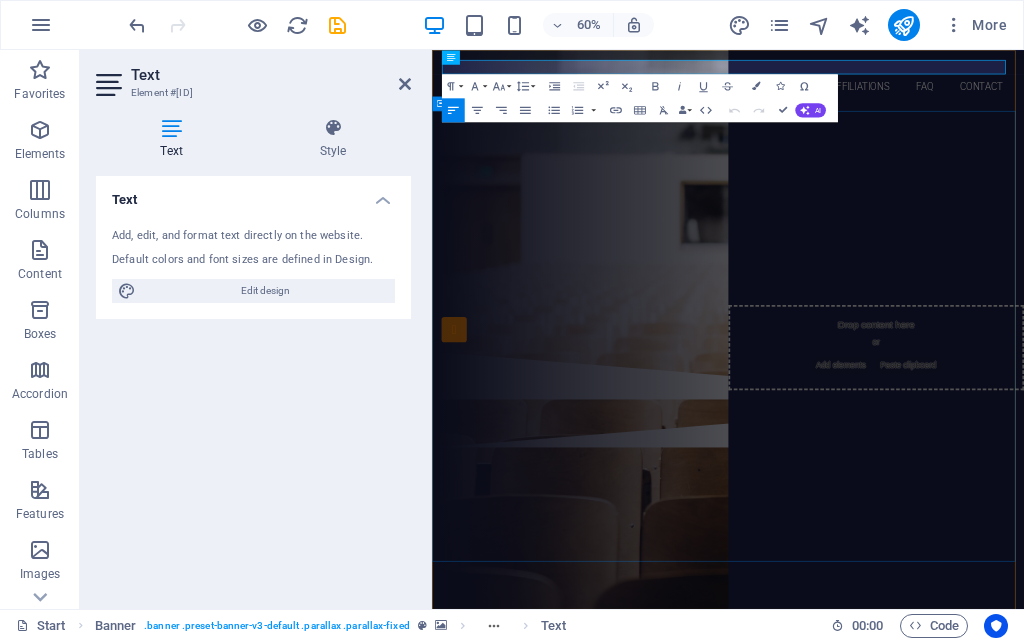 click on "Are you ready to learn SKILL ORIENTED COURSE ? Join our INSTITUTION Our Courses Sign up now" at bounding box center [925, 352] 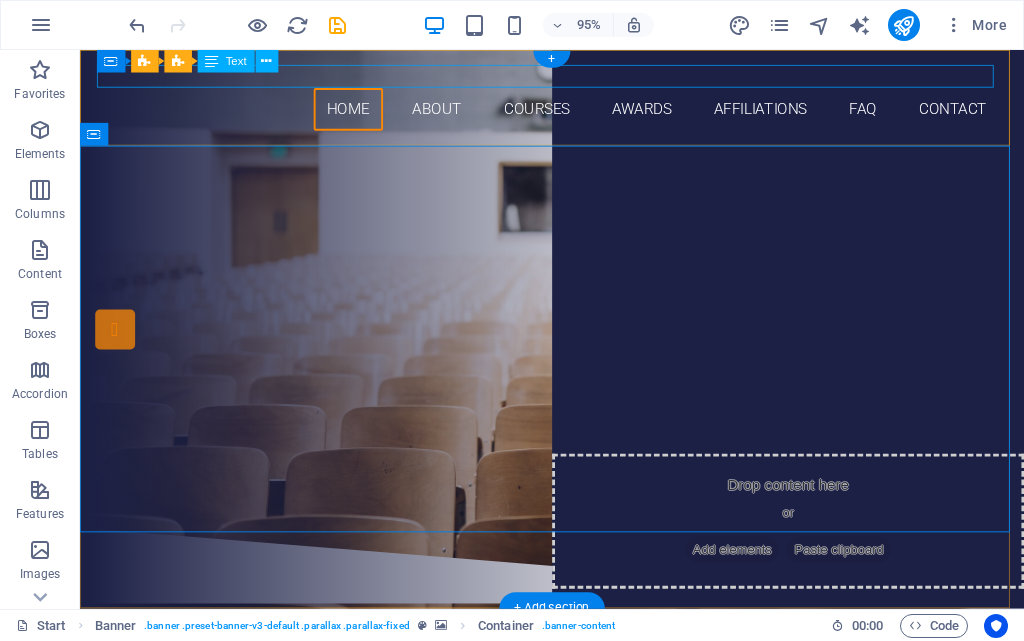 click on "New text element" at bounding box center [577, 78] 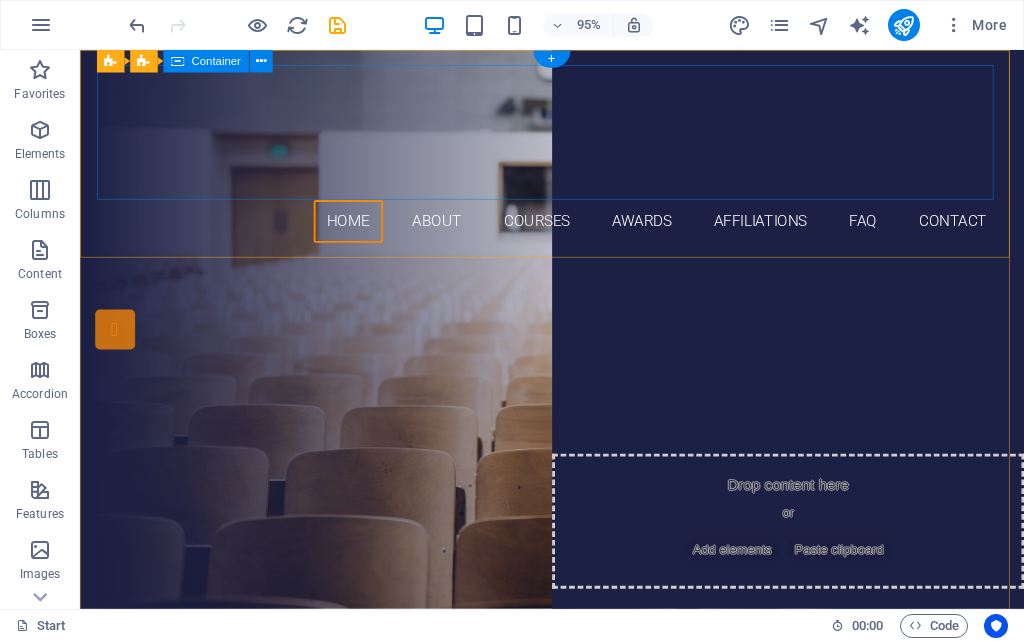 click on "Add elements" at bounding box center (518, 167) 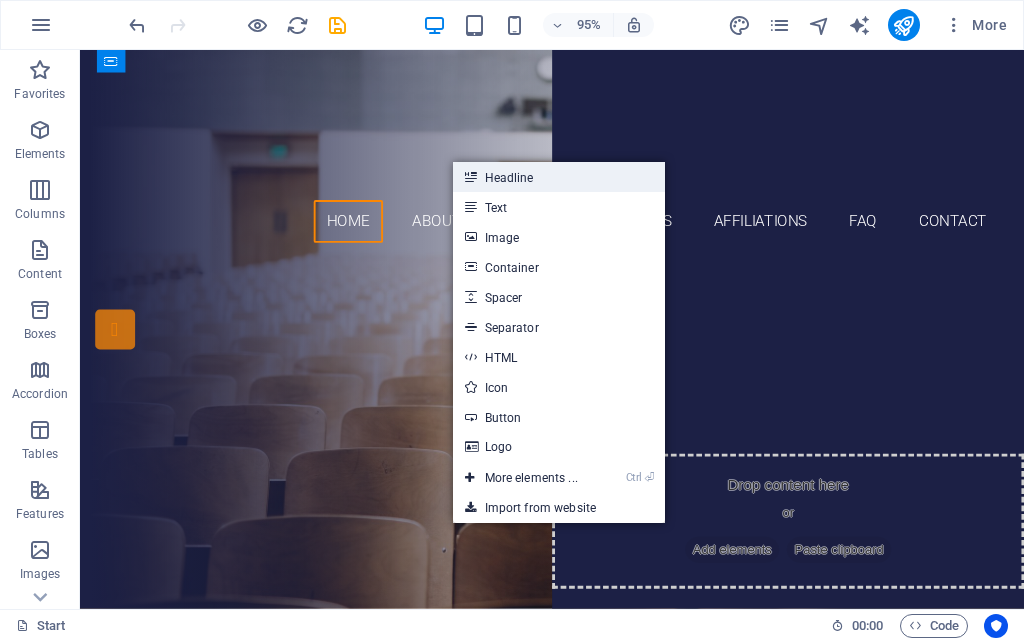 click on "Headline" at bounding box center [559, 177] 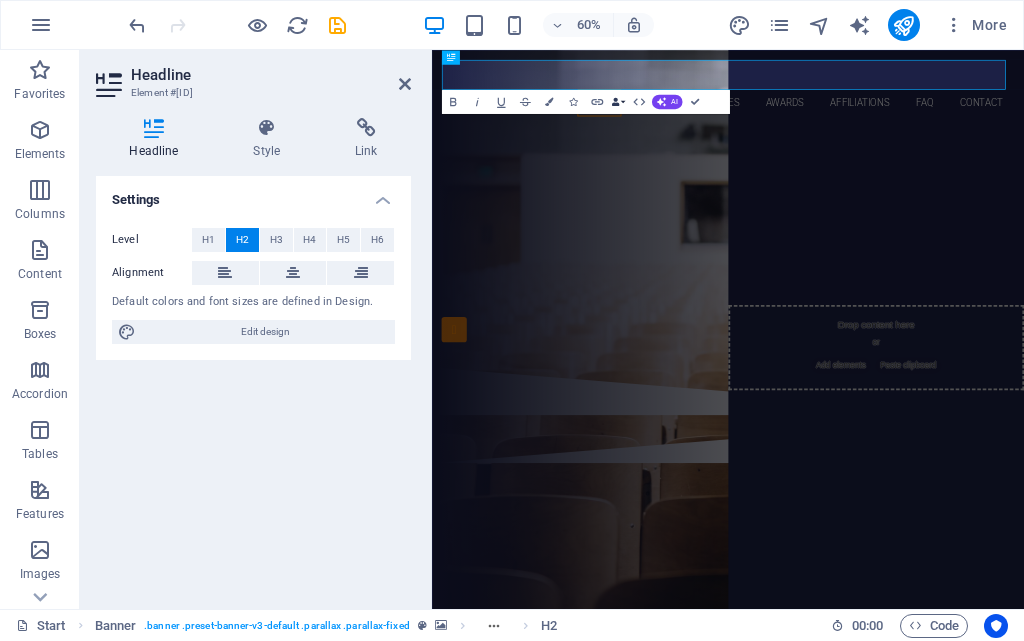 type 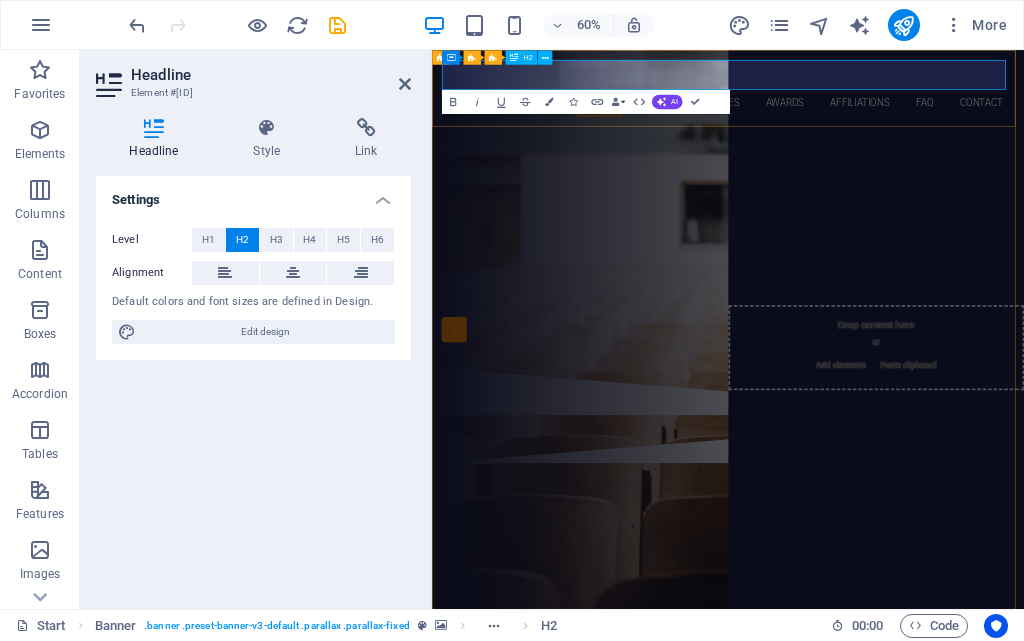 click on "ari" at bounding box center [926, 91] 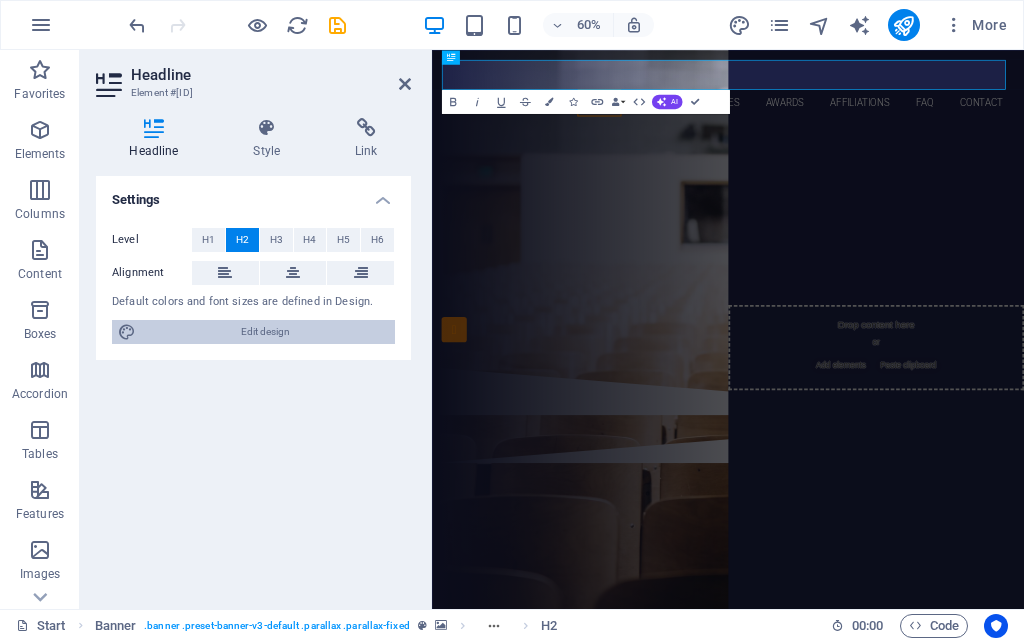 click on "Edit design" at bounding box center (265, 332) 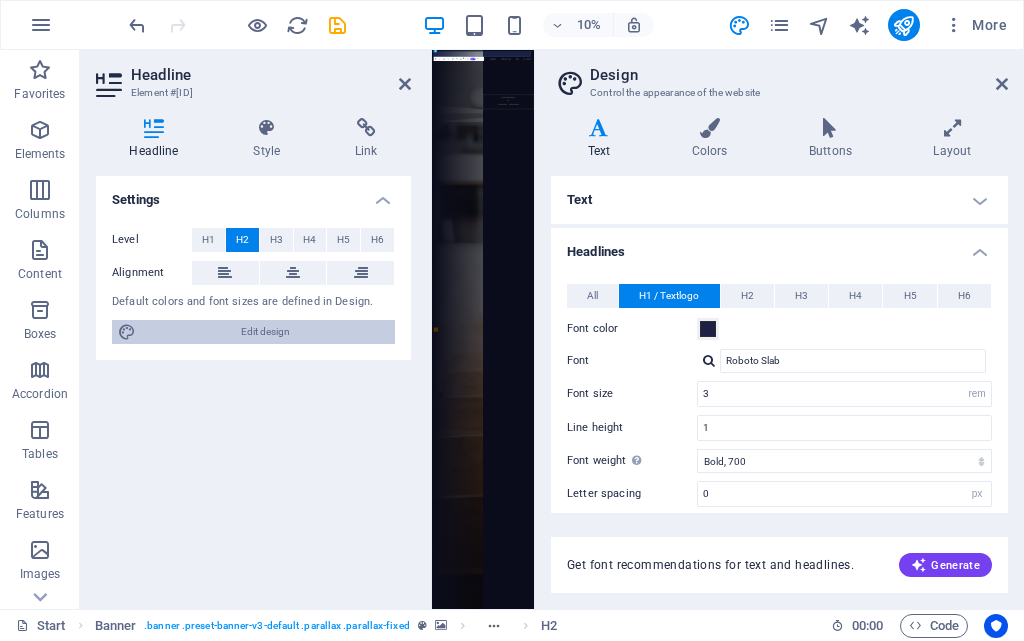 click on "Edit design" at bounding box center [265, 332] 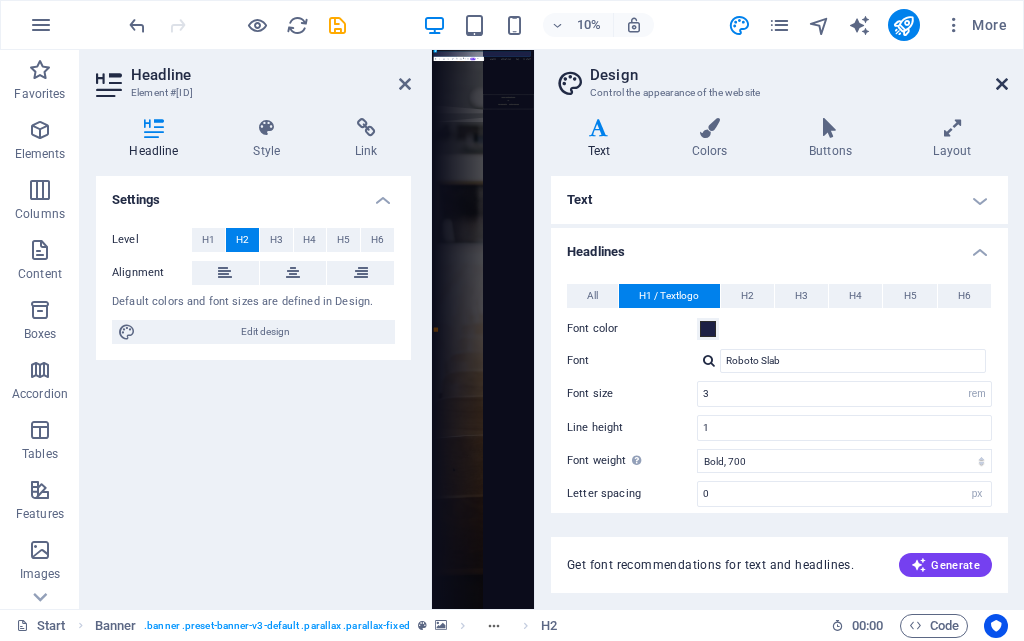 drag, startPoint x: 997, startPoint y: 78, endPoint x: 939, endPoint y: 49, distance: 64.84597 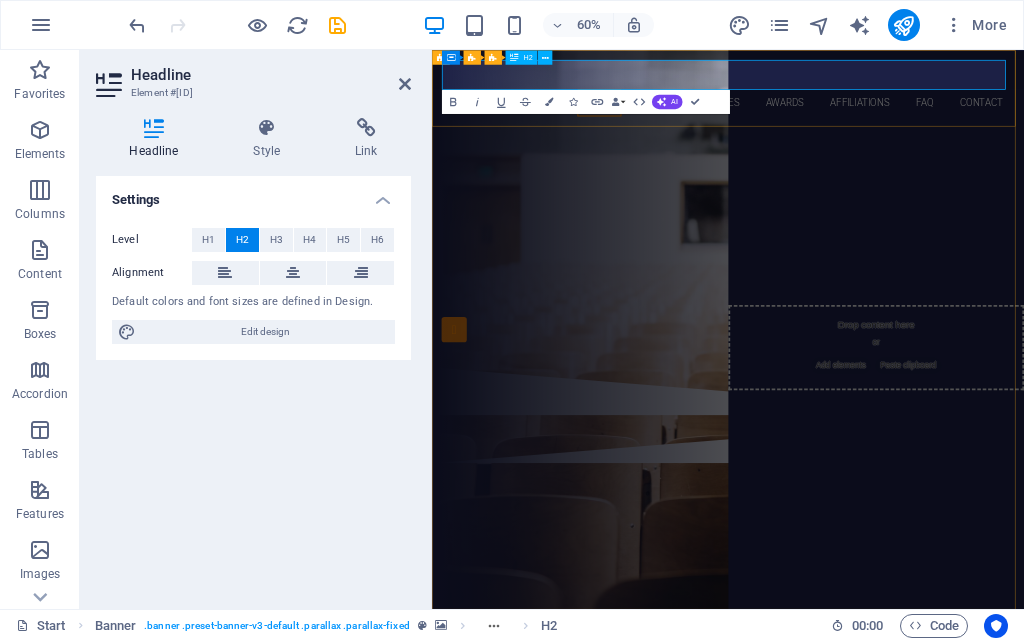 click on "ariar" at bounding box center (926, 91) 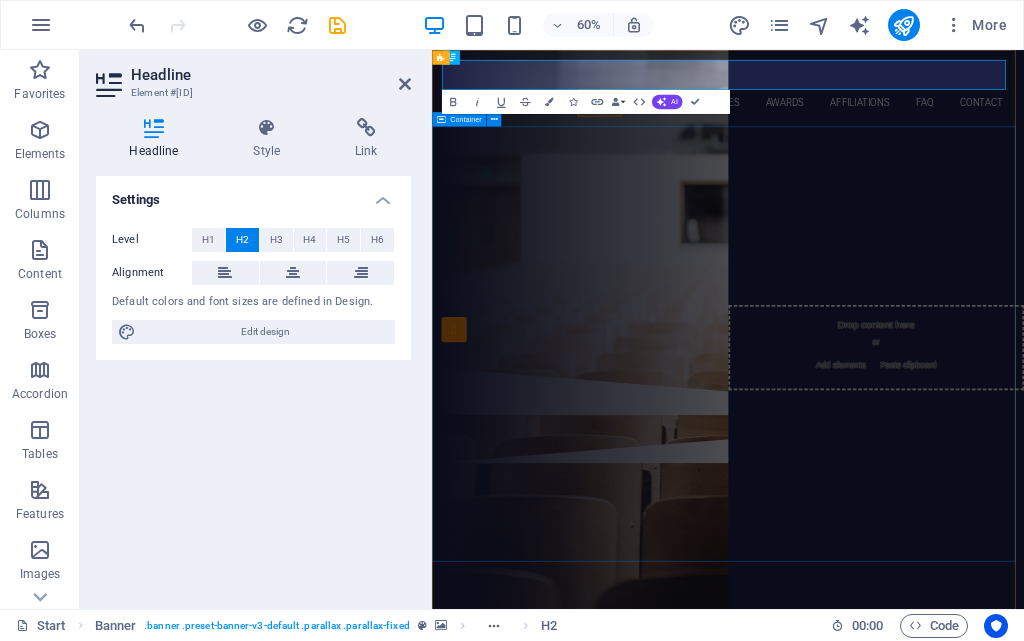 click on "Are you ready to learn SKILL ORIENTED COURSE ? Join our INSTITUTION Our Courses Sign up now" at bounding box center [925, 378] 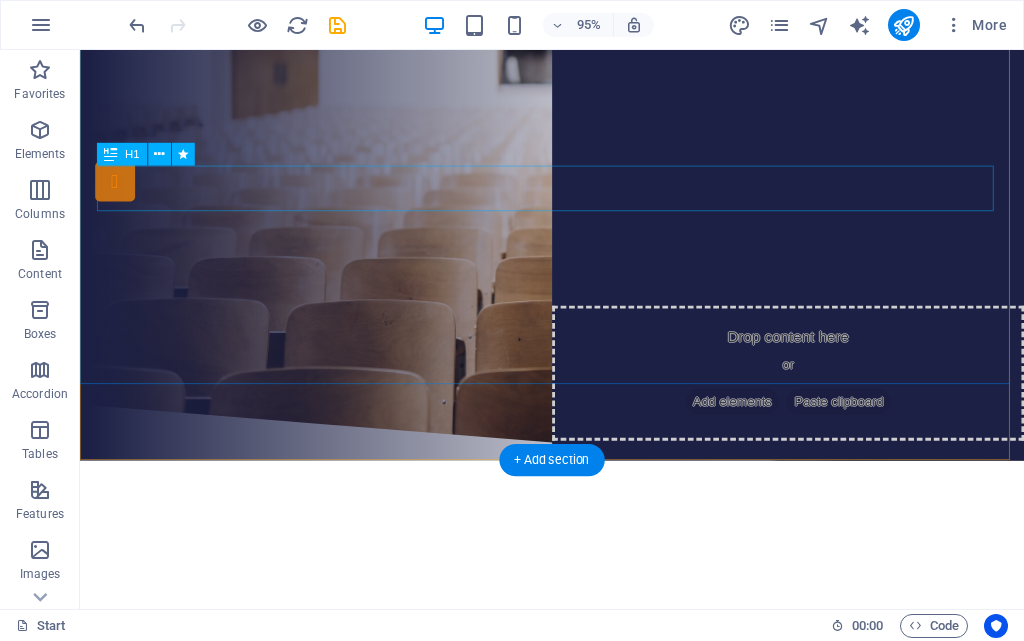scroll, scrollTop: 200, scrollLeft: 0, axis: vertical 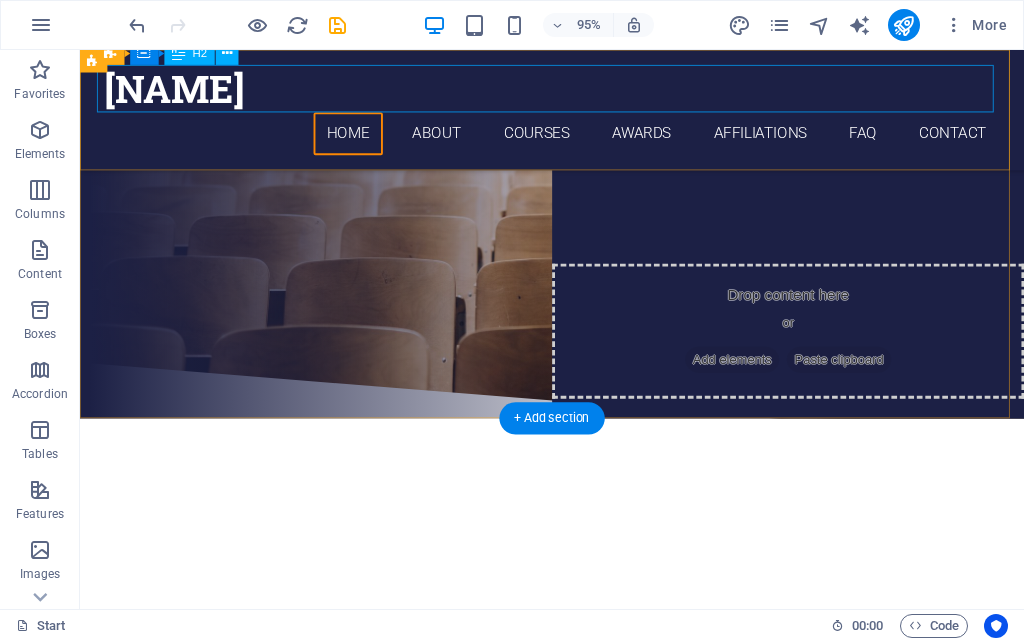 click on "ariararivoli academy" at bounding box center (577, 91) 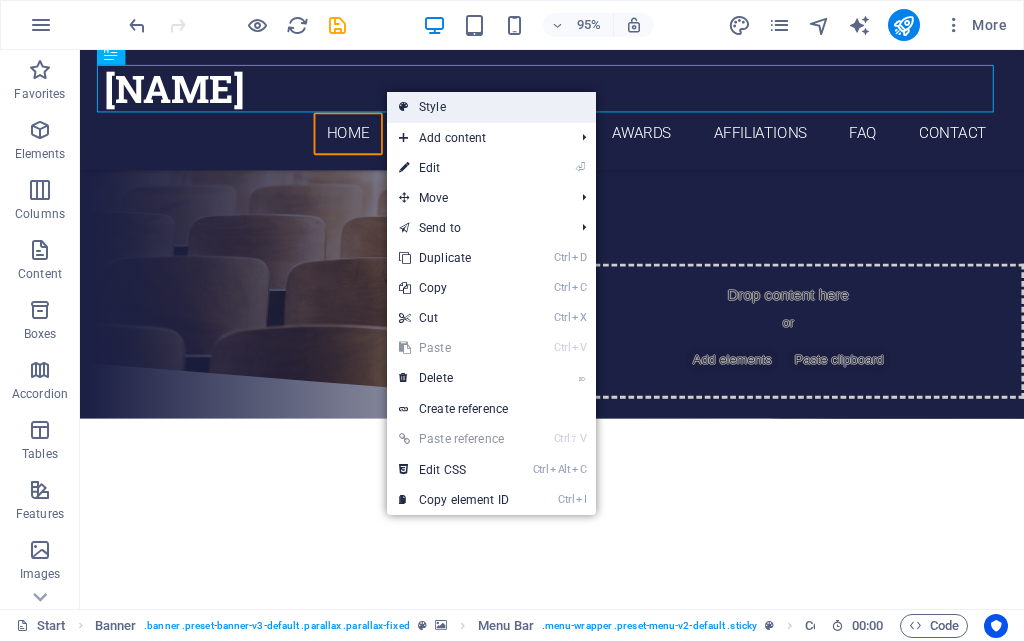 click on "Style" at bounding box center (491, 107) 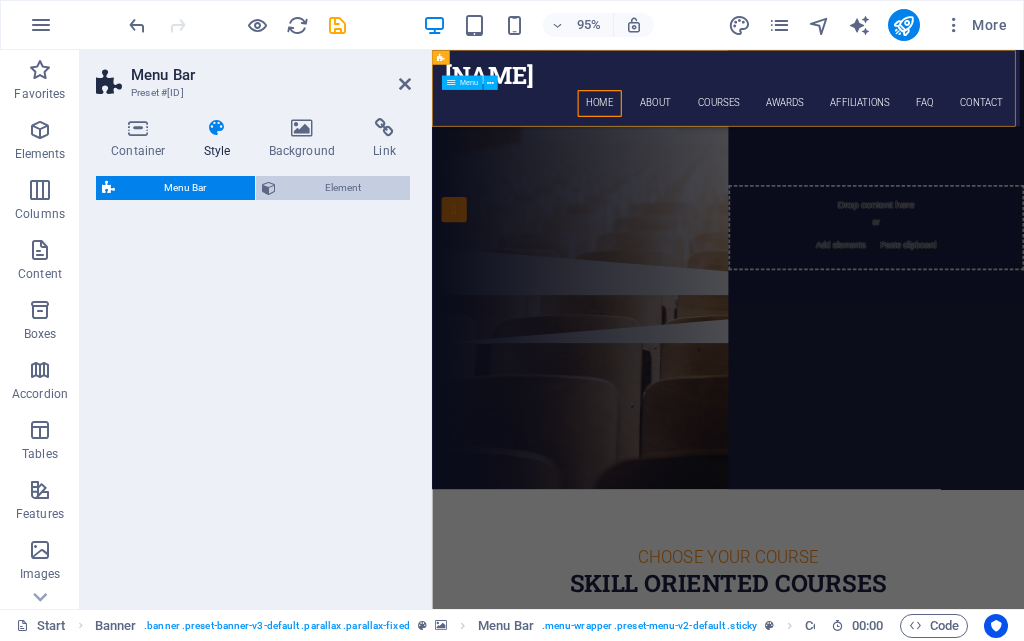 select on "rem" 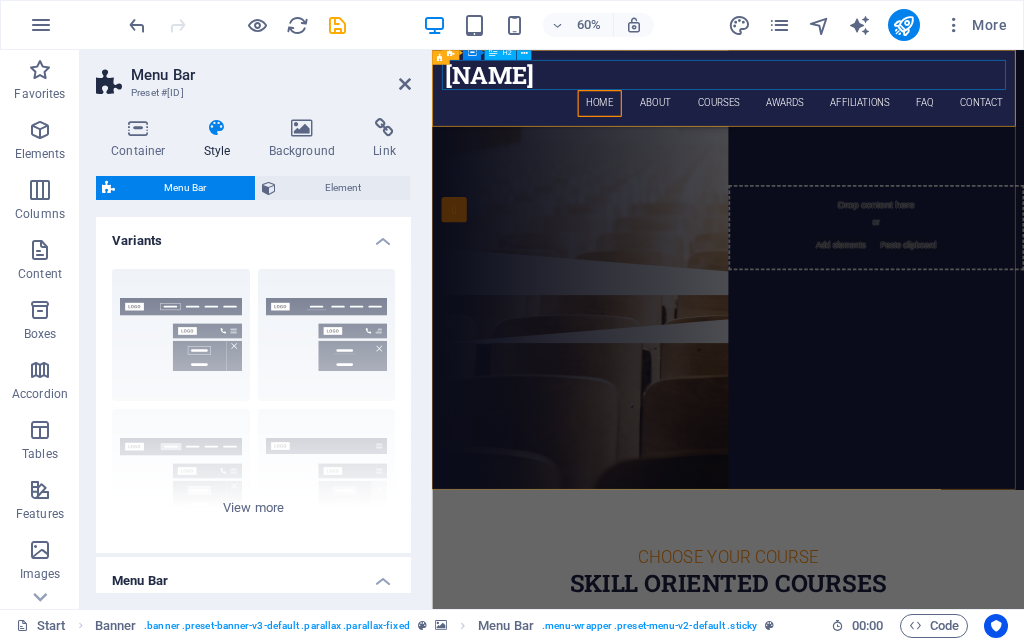 click on "ariararivoli academy" at bounding box center [926, 91] 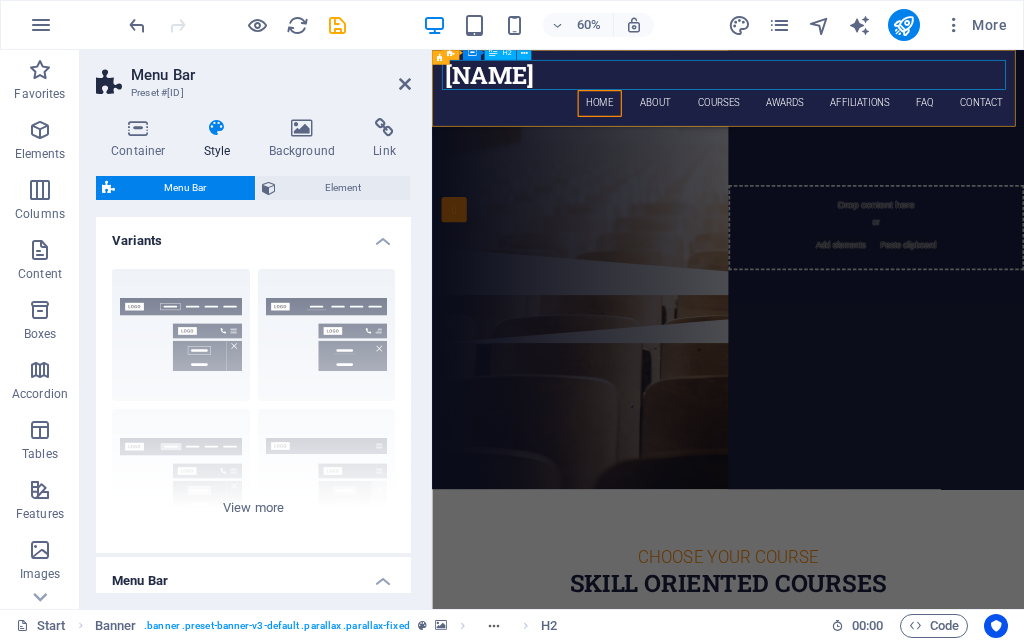 click on "ariararivoli academy" at bounding box center (926, 91) 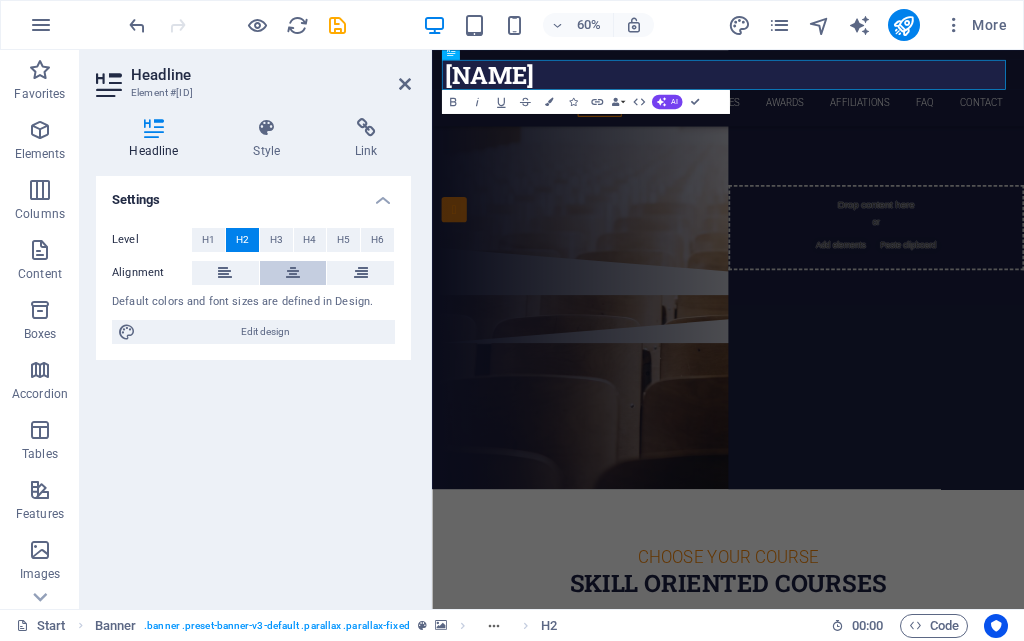 click at bounding box center [293, 273] 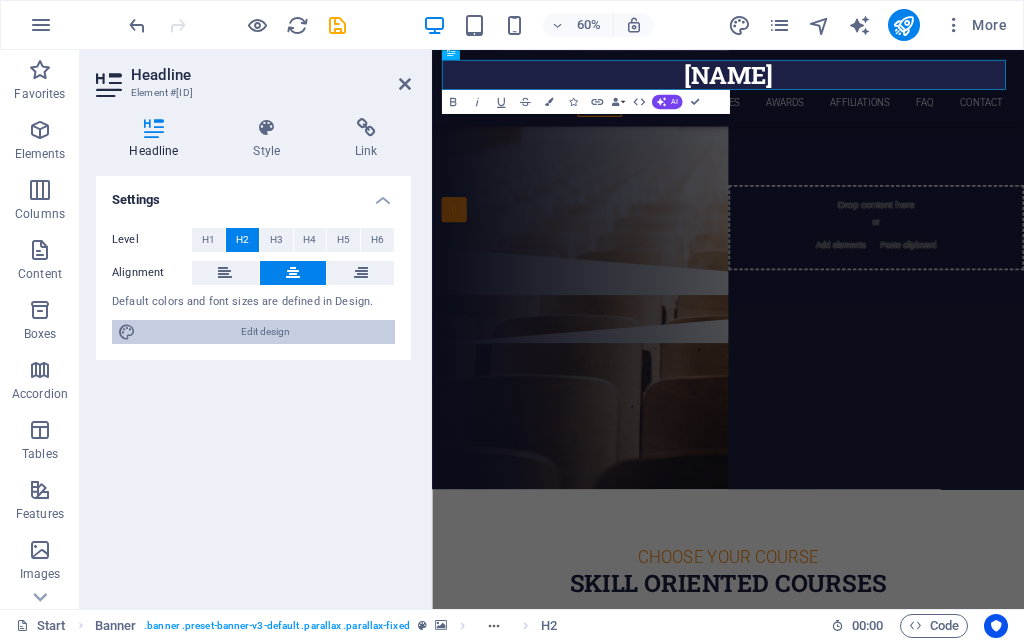click on "Edit design" at bounding box center (265, 332) 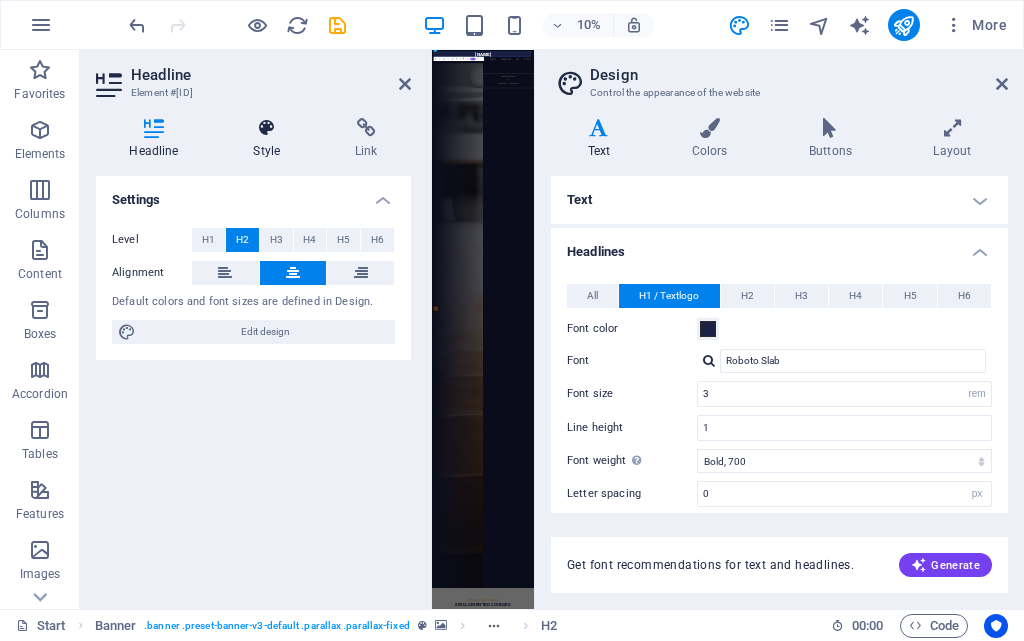 click at bounding box center (267, 128) 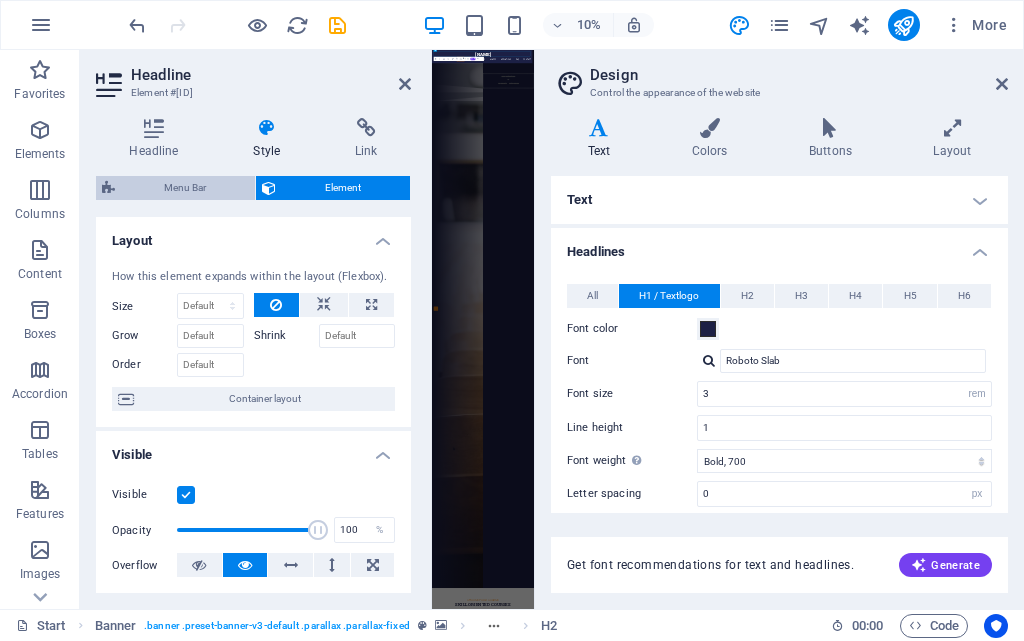 click on "Menu Bar" at bounding box center [185, 188] 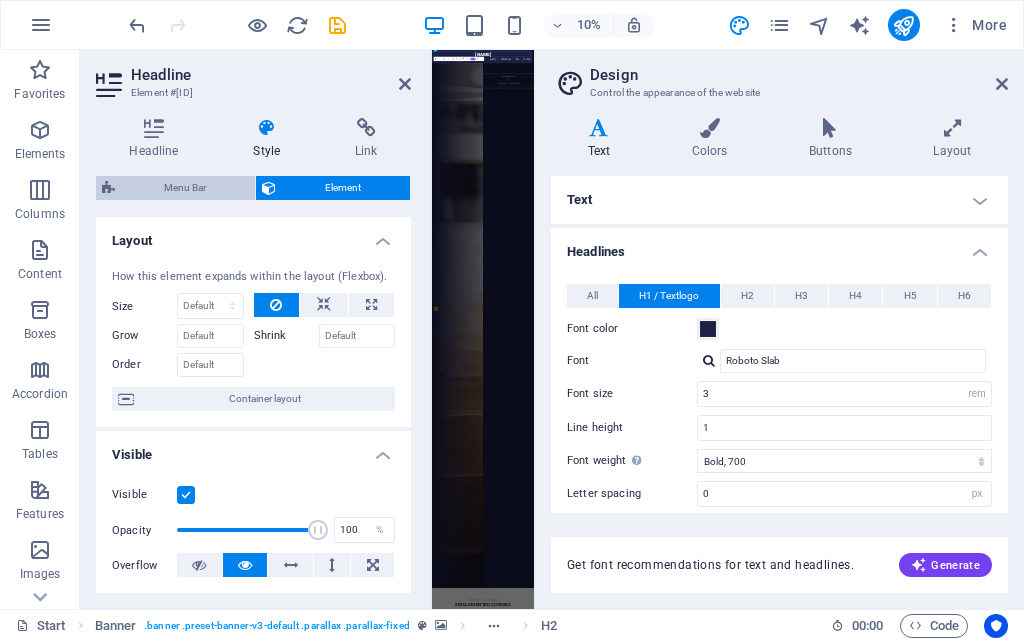 select on "rem" 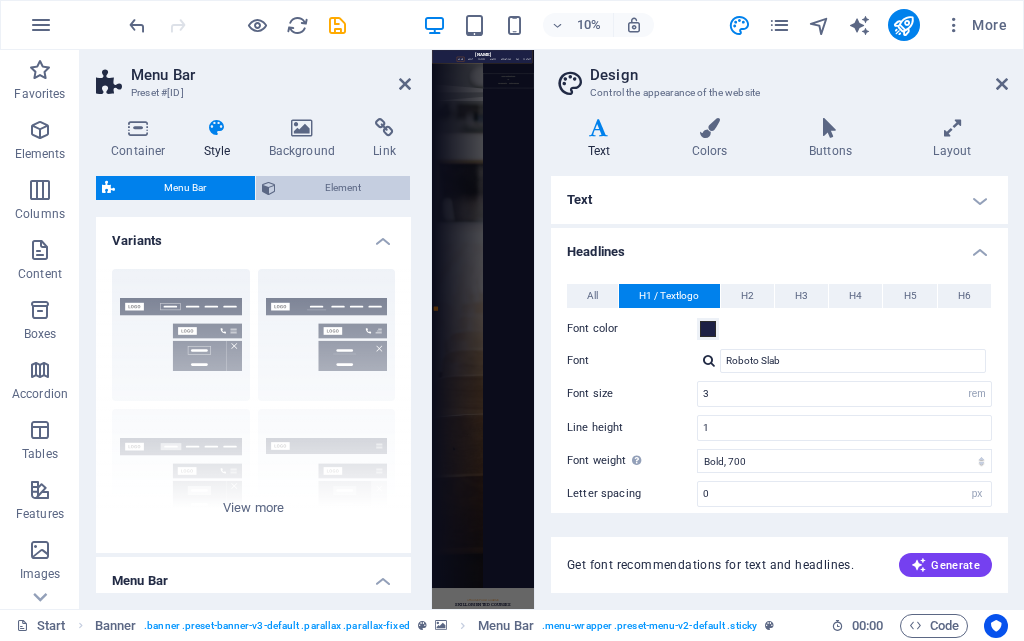 click on "Element" at bounding box center (343, 188) 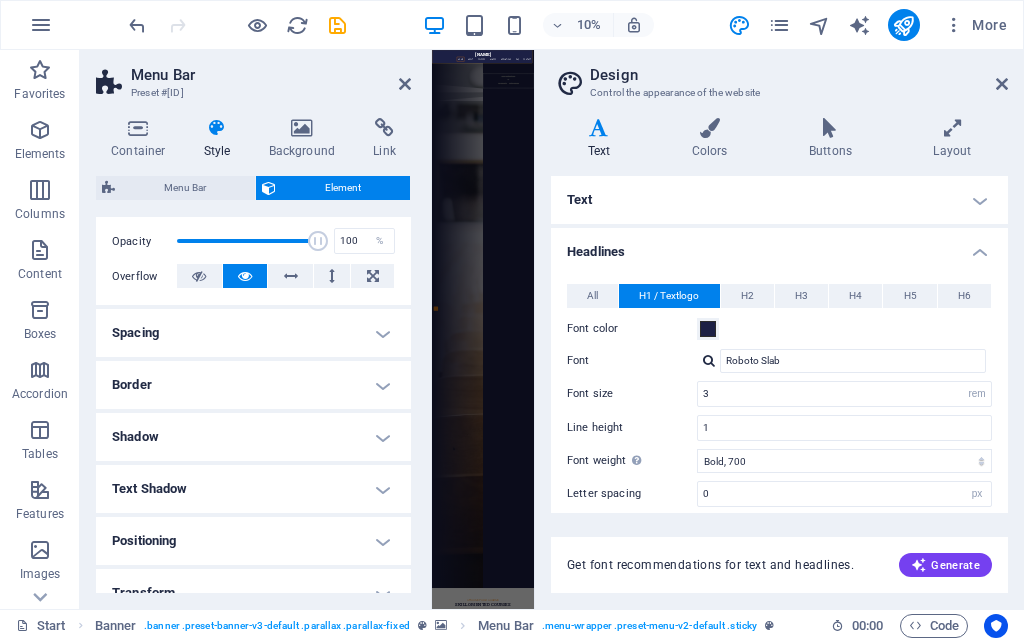 scroll, scrollTop: 300, scrollLeft: 0, axis: vertical 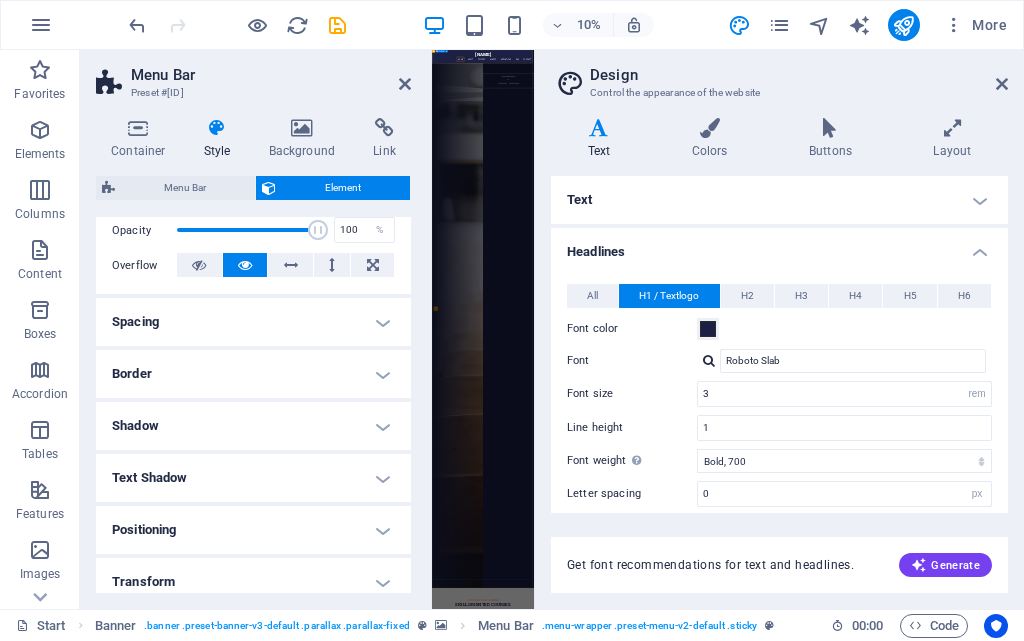 click on "Are you ready to learn SKILL ORIENTED COURSE ? Join our INSTITUTION Our Courses Sign up now" at bounding box center [920, 114] 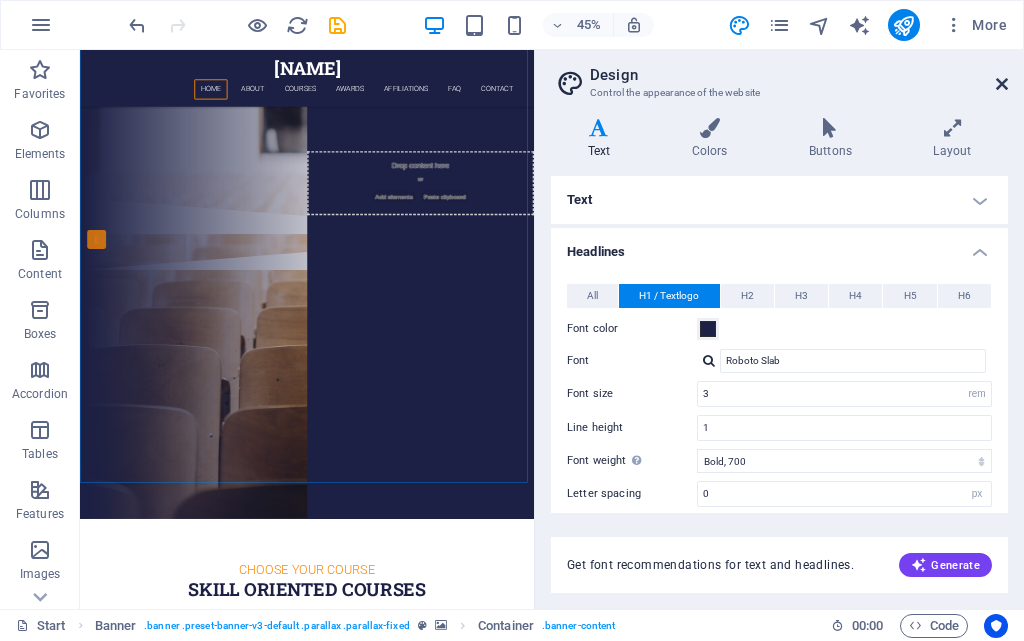 click at bounding box center (1002, 84) 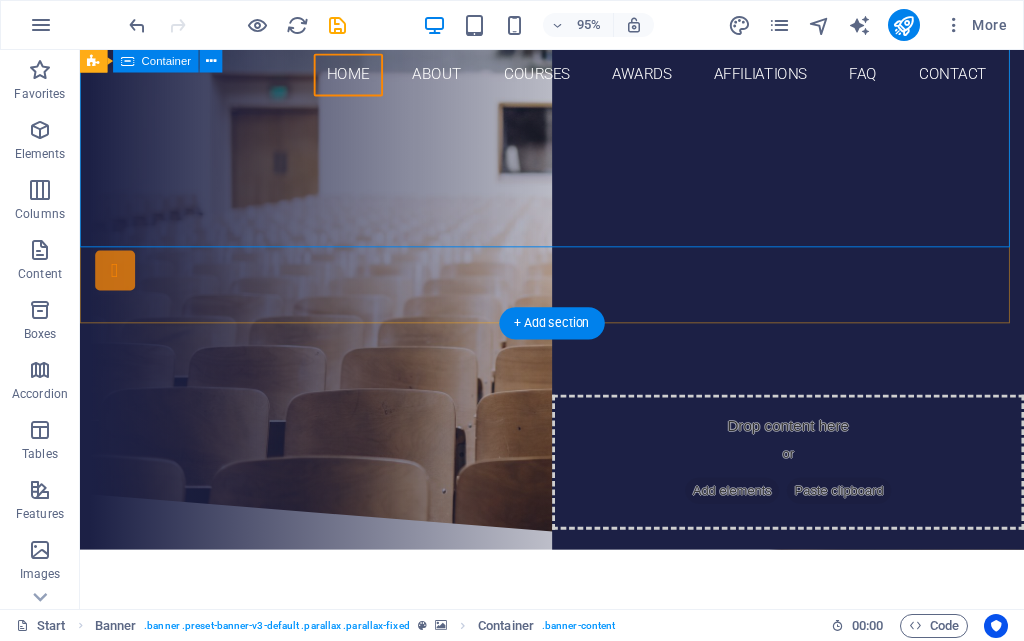 scroll, scrollTop: 0, scrollLeft: 0, axis: both 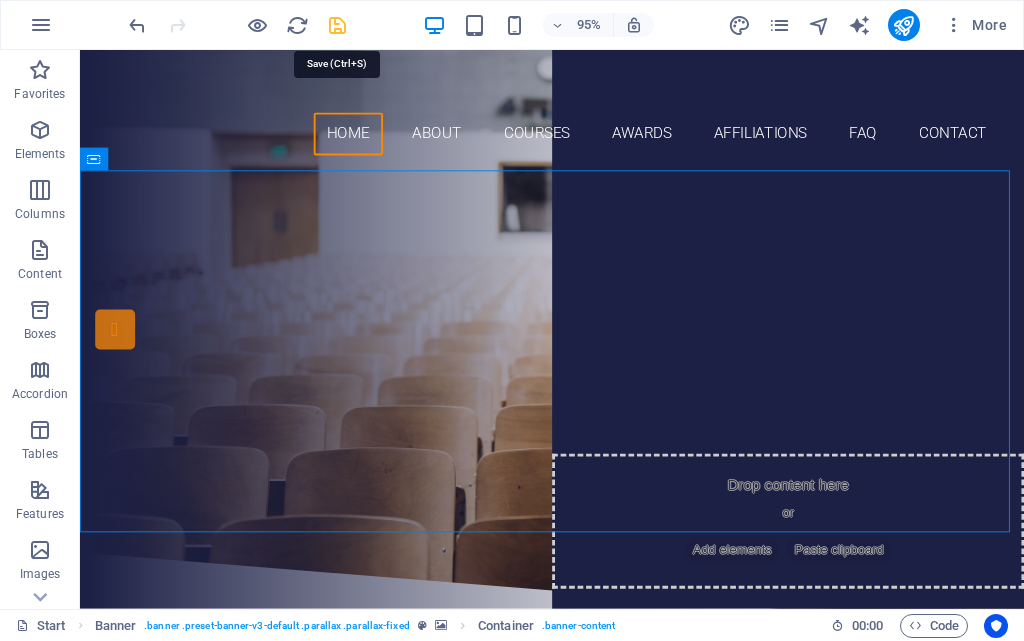 click at bounding box center [337, 25] 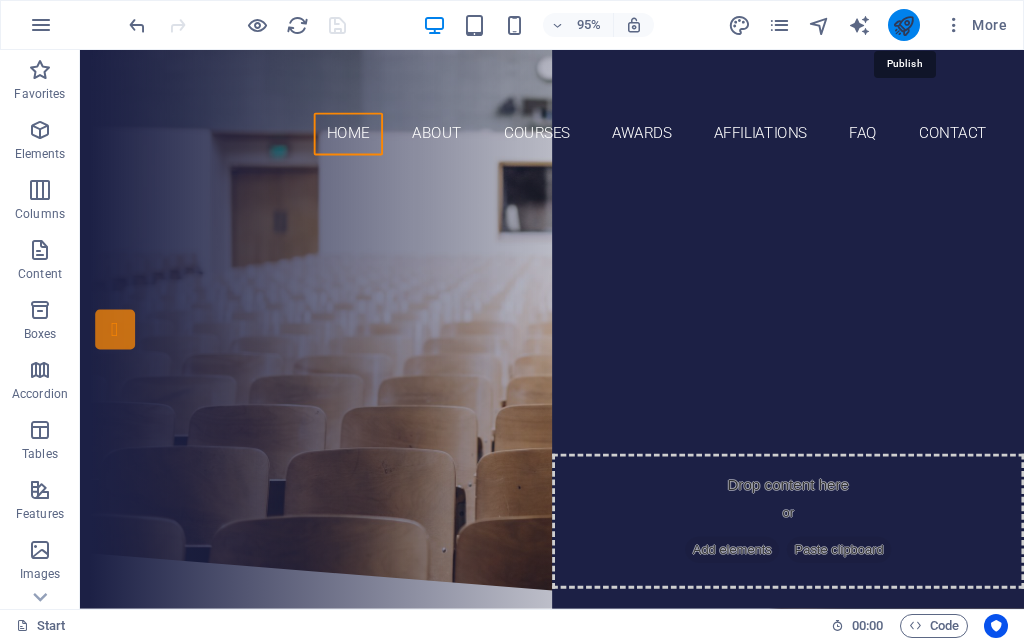 click at bounding box center (903, 25) 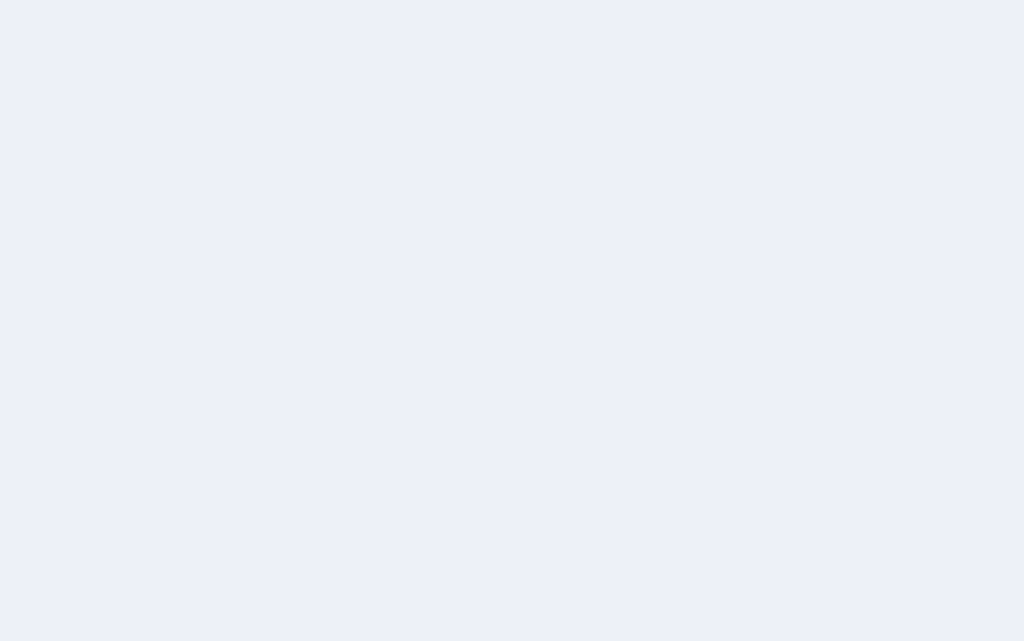 scroll, scrollTop: 0, scrollLeft: 0, axis: both 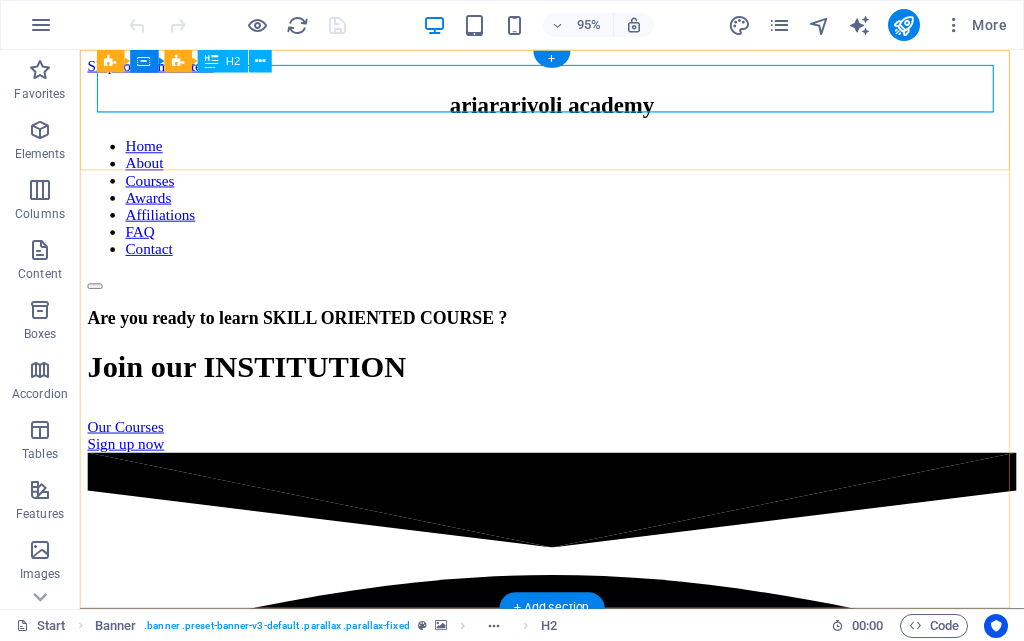 click on "[NAME]" at bounding box center (577, 109) 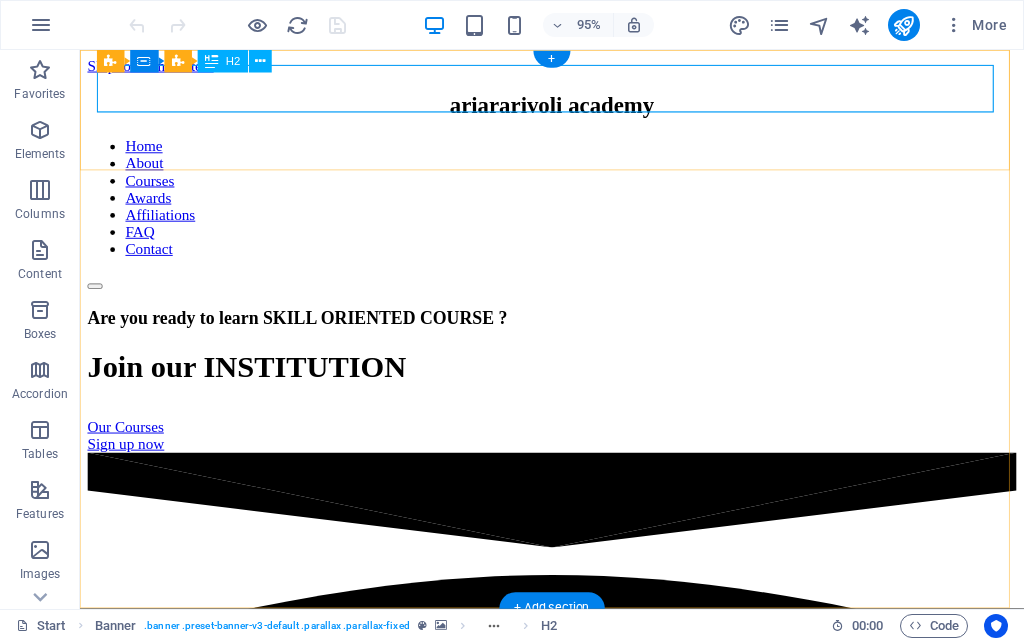 click on "ariararivoli academy" at bounding box center (577, 109) 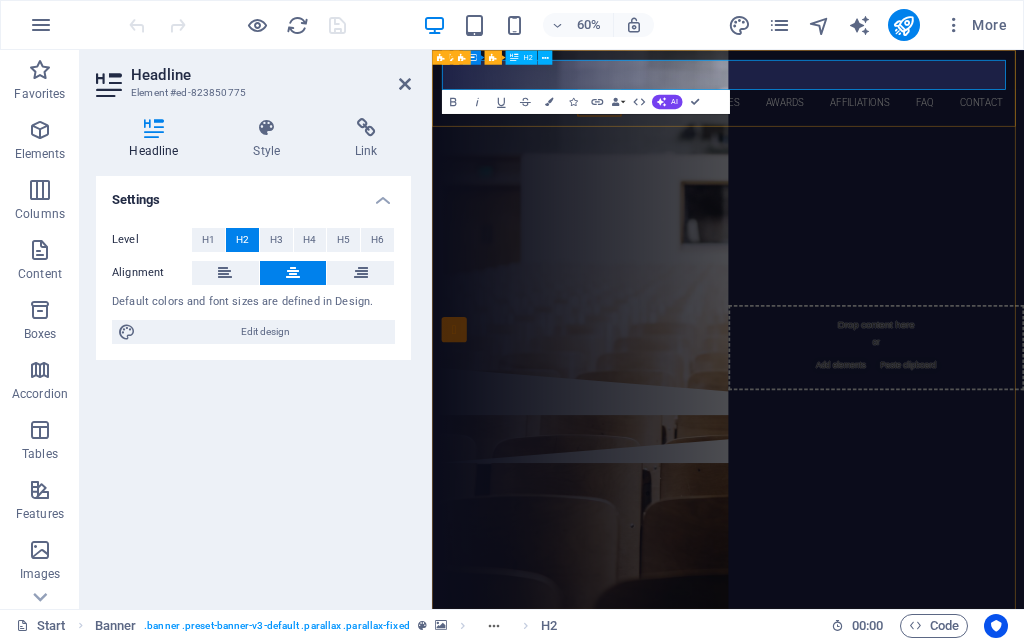 click on "ariararivoli academy" at bounding box center [926, 91] 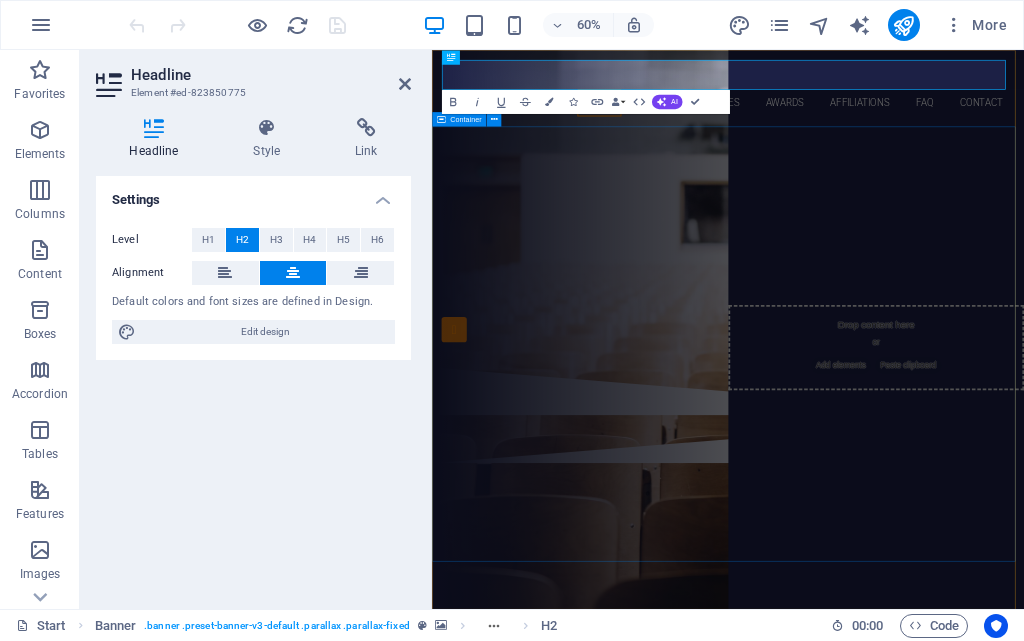 click on "Are you ready to learn SKILL ORIENTED COURSE ? Join our INSTITUTION Our Courses Sign up now" at bounding box center [925, 378] 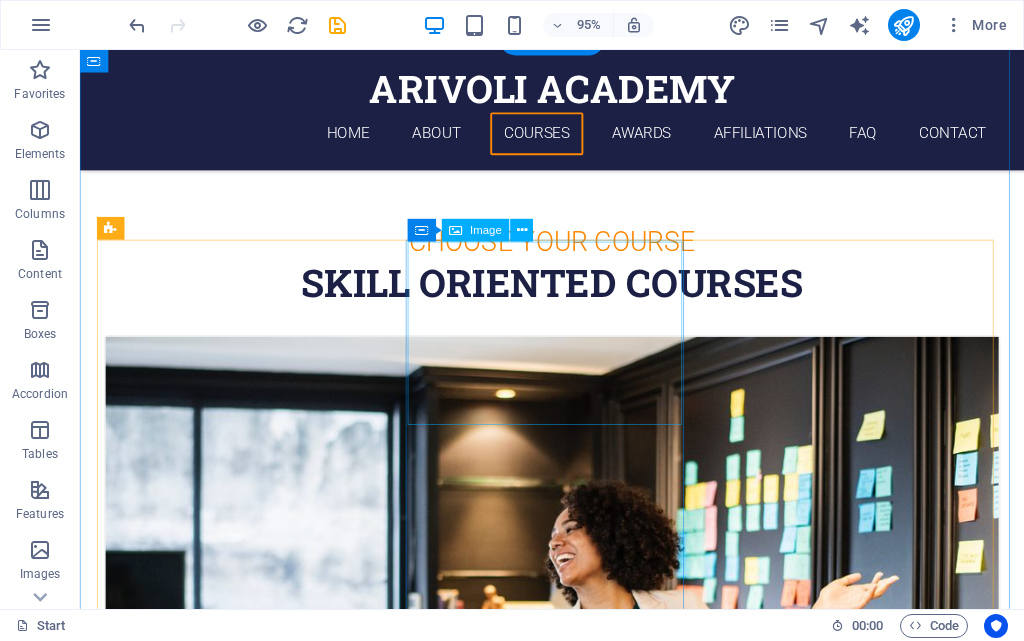scroll, scrollTop: 500, scrollLeft: 0, axis: vertical 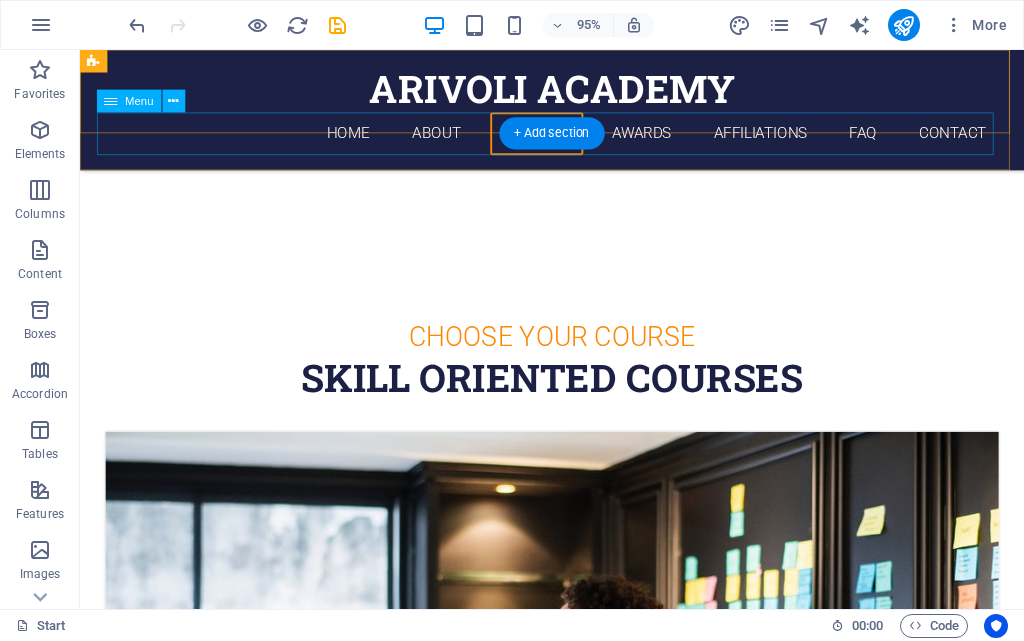 click on "Home About Courses Awards Affiliations FAQ Contact" at bounding box center [577, 138] 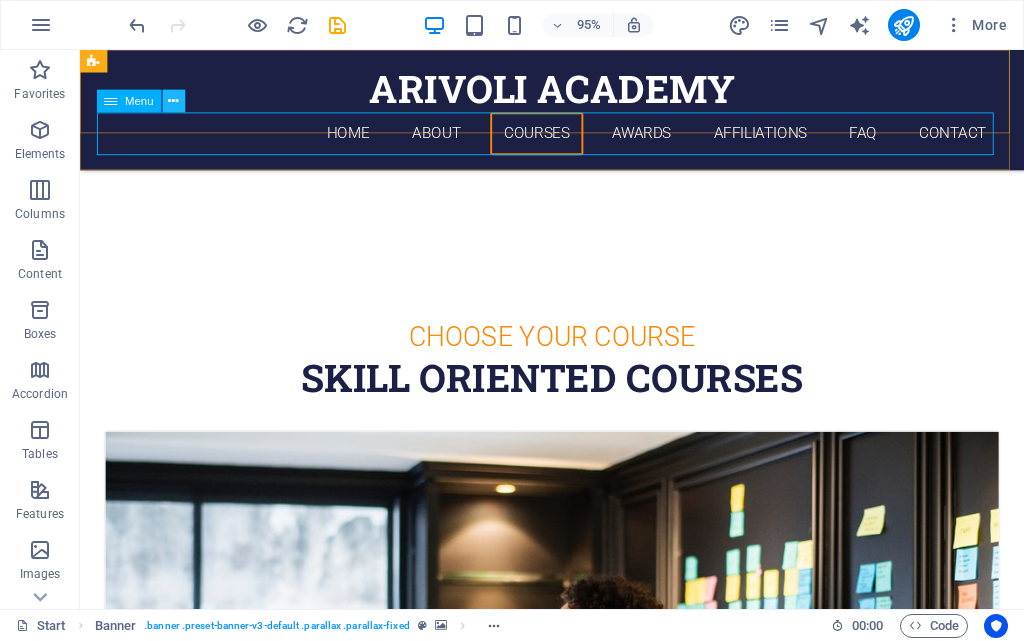 click at bounding box center [173, 101] 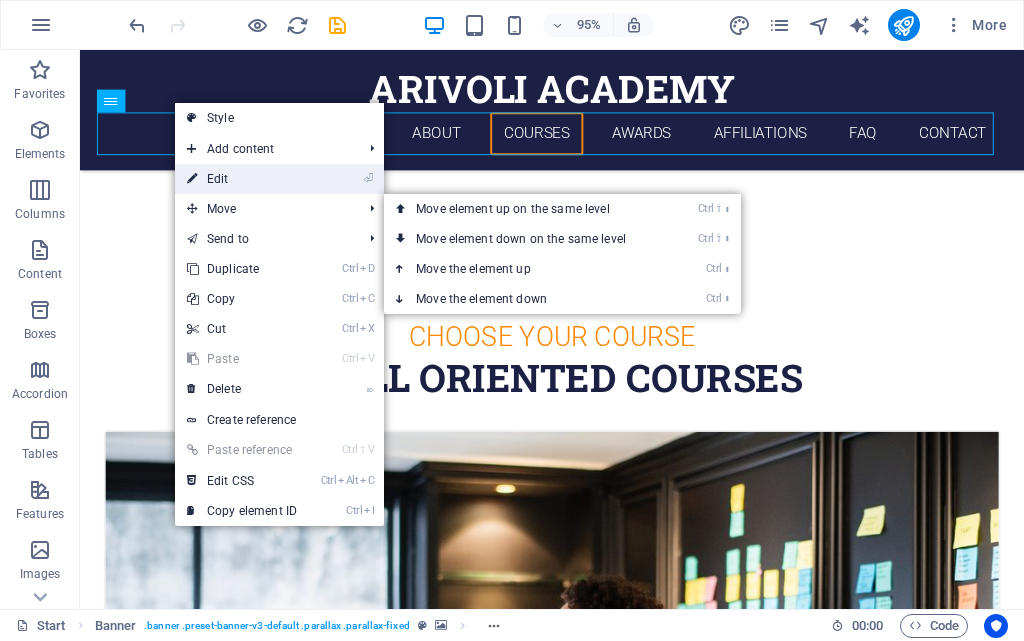 click on "⏎  Edit" at bounding box center [242, 179] 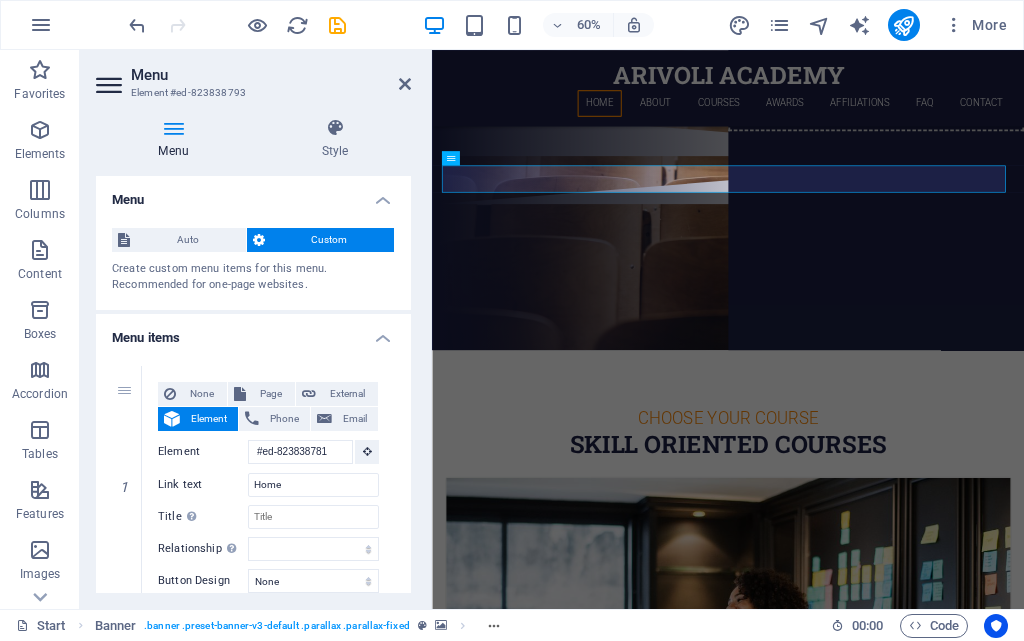 scroll, scrollTop: 373, scrollLeft: 0, axis: vertical 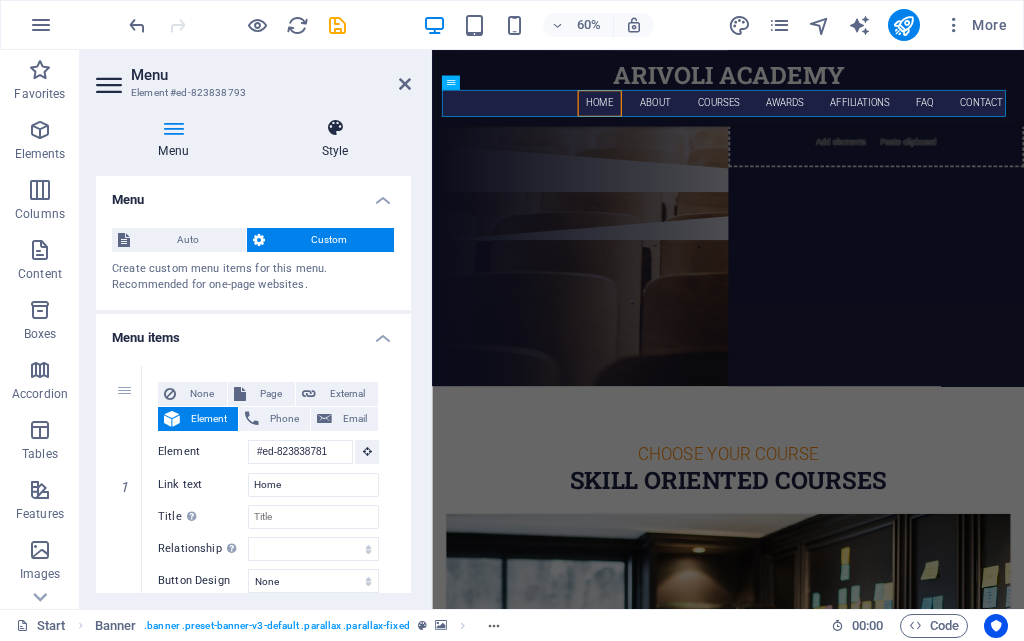 click on "Style" at bounding box center [335, 139] 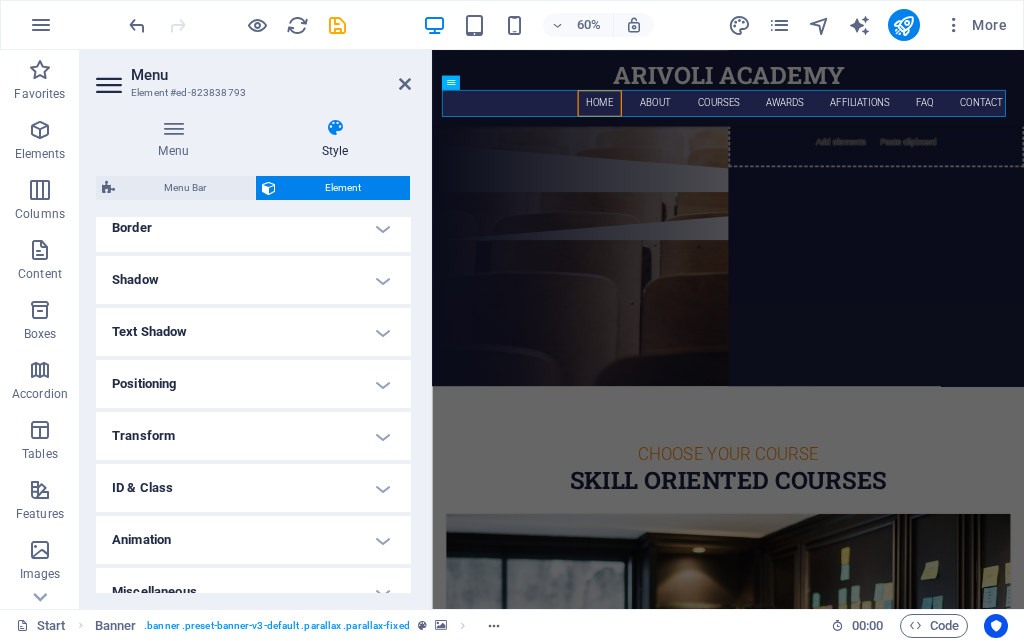 scroll, scrollTop: 469, scrollLeft: 0, axis: vertical 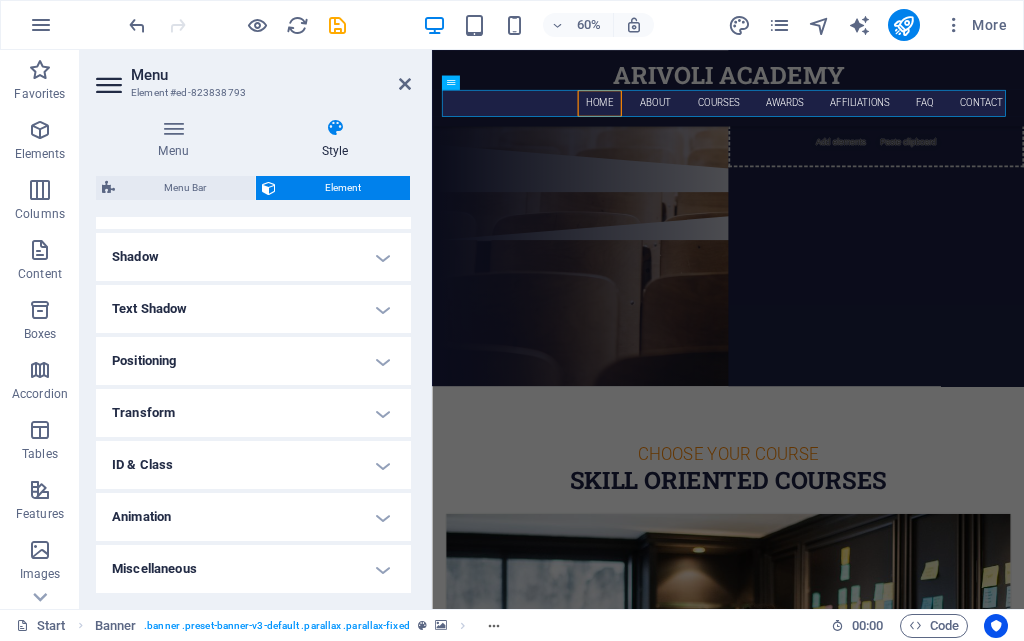 click on "Positioning" at bounding box center (253, 361) 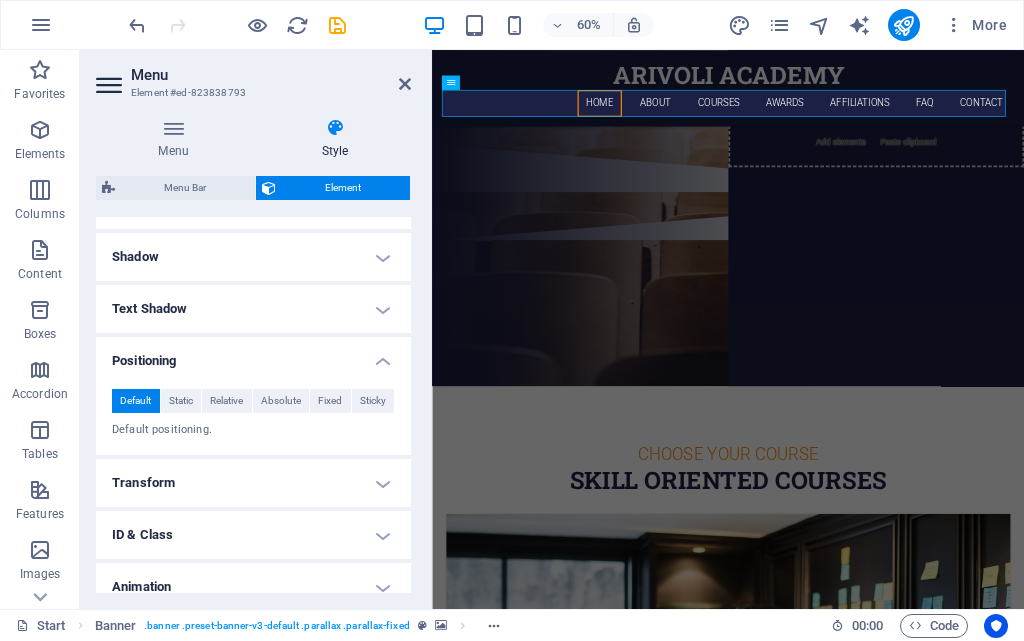 click on "Positioning" at bounding box center (253, 355) 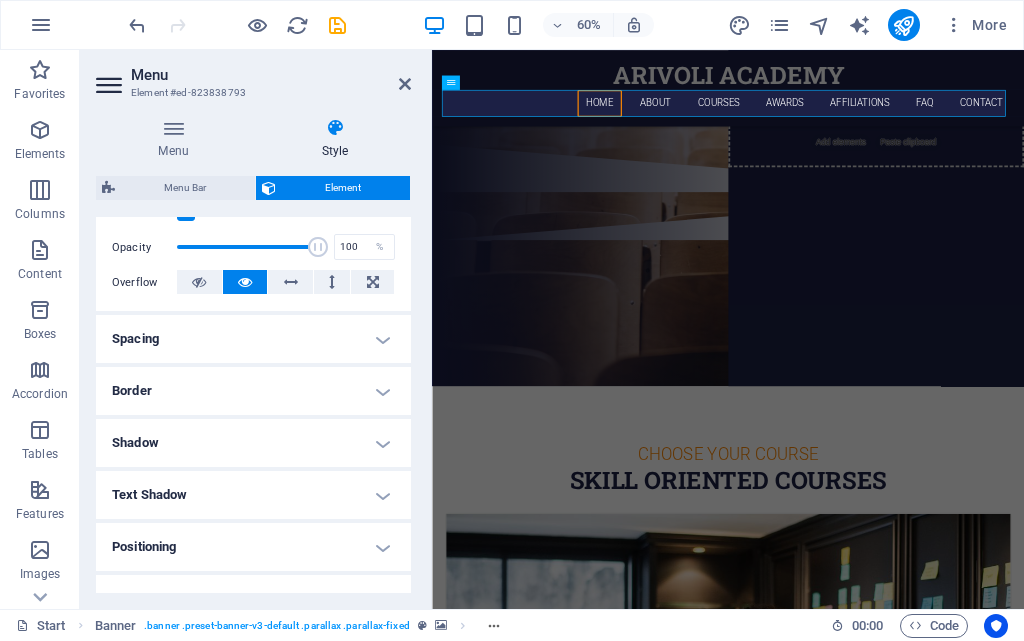 scroll, scrollTop: 269, scrollLeft: 0, axis: vertical 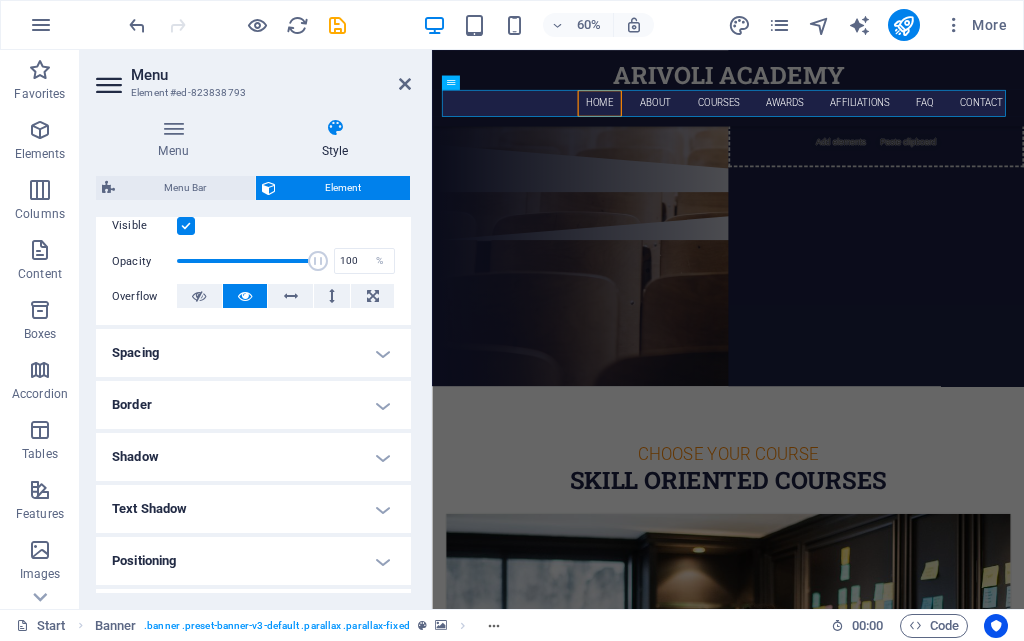 click on "Spacing" at bounding box center [253, 353] 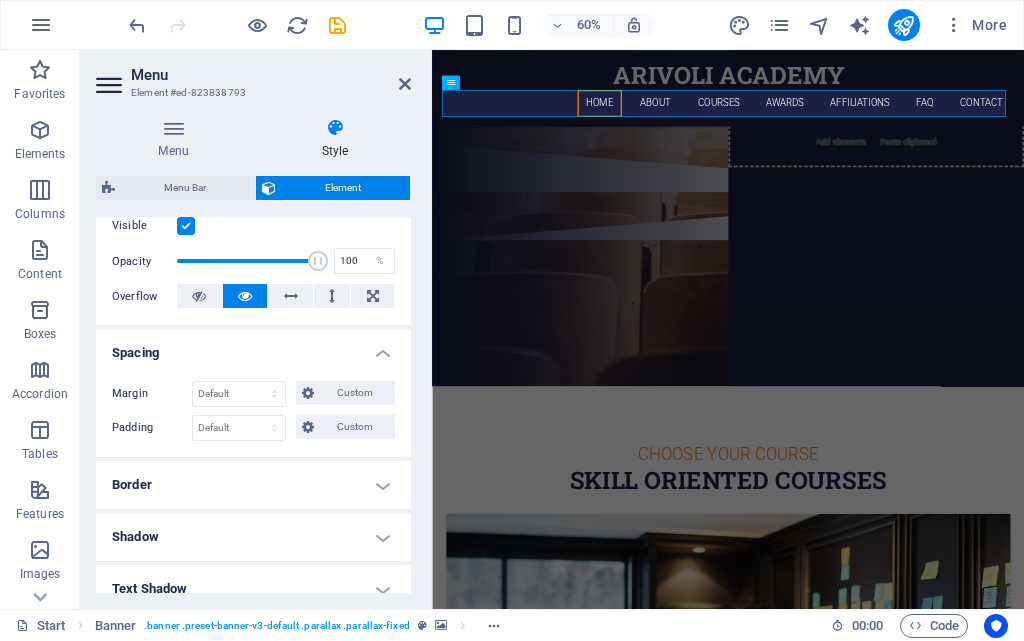 click on "Spacing" at bounding box center [253, 347] 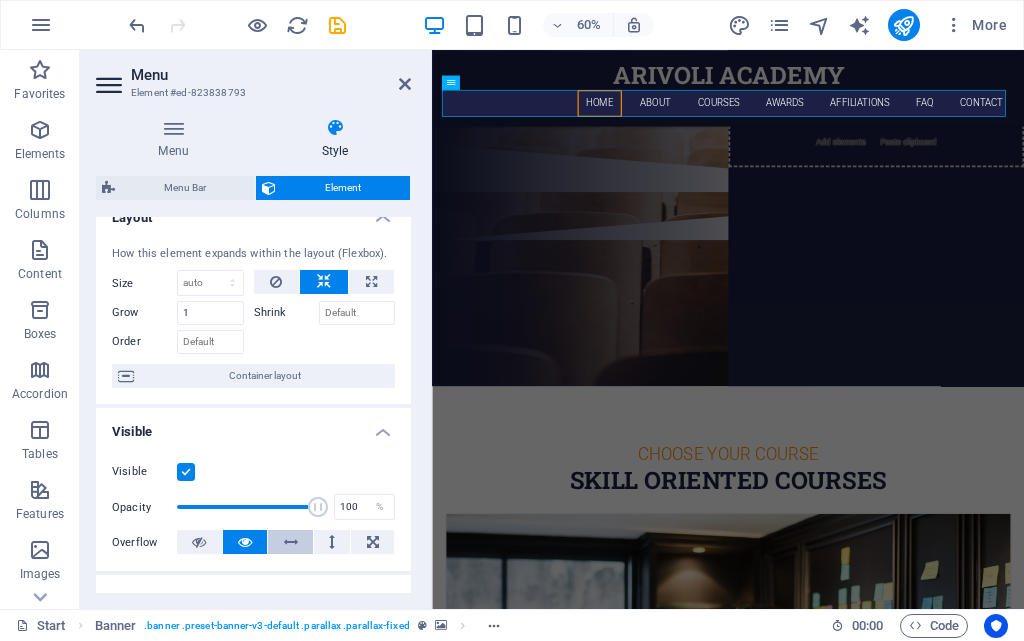scroll, scrollTop: 0, scrollLeft: 0, axis: both 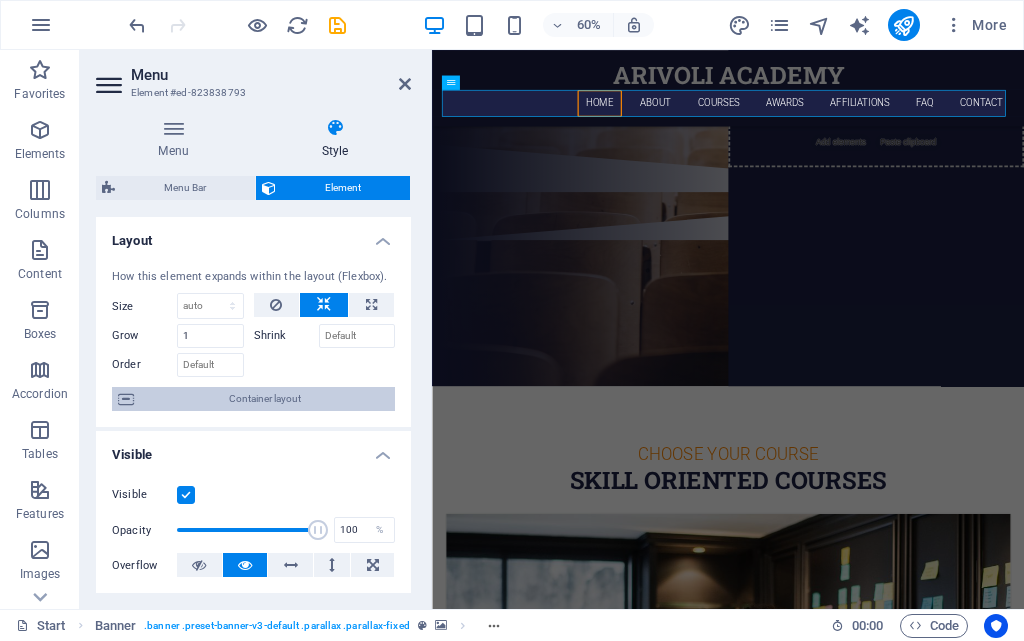 click on "Container layout" at bounding box center (264, 399) 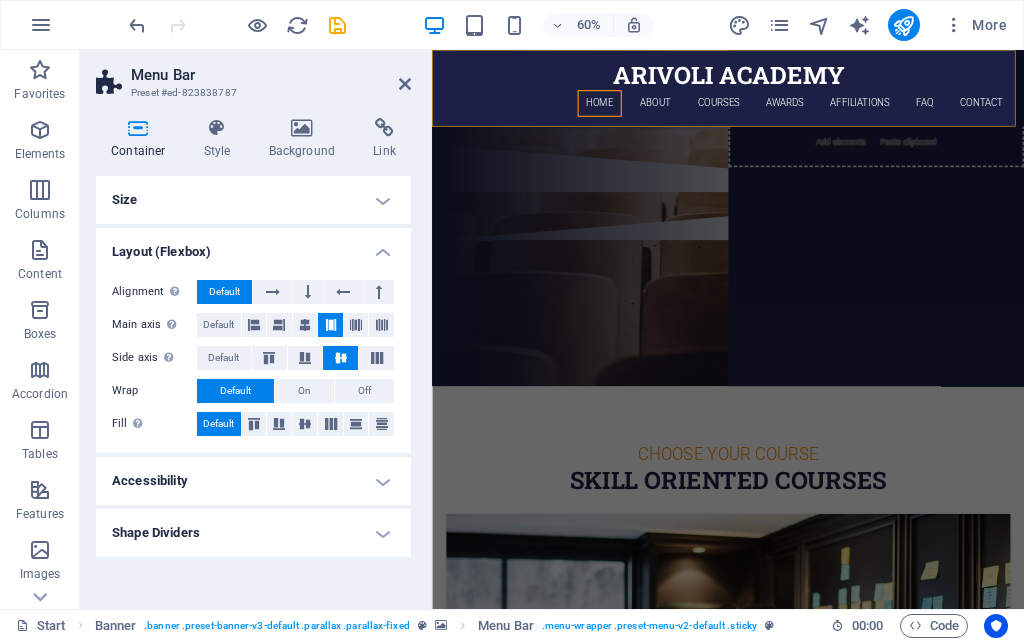 scroll, scrollTop: 0, scrollLeft: 0, axis: both 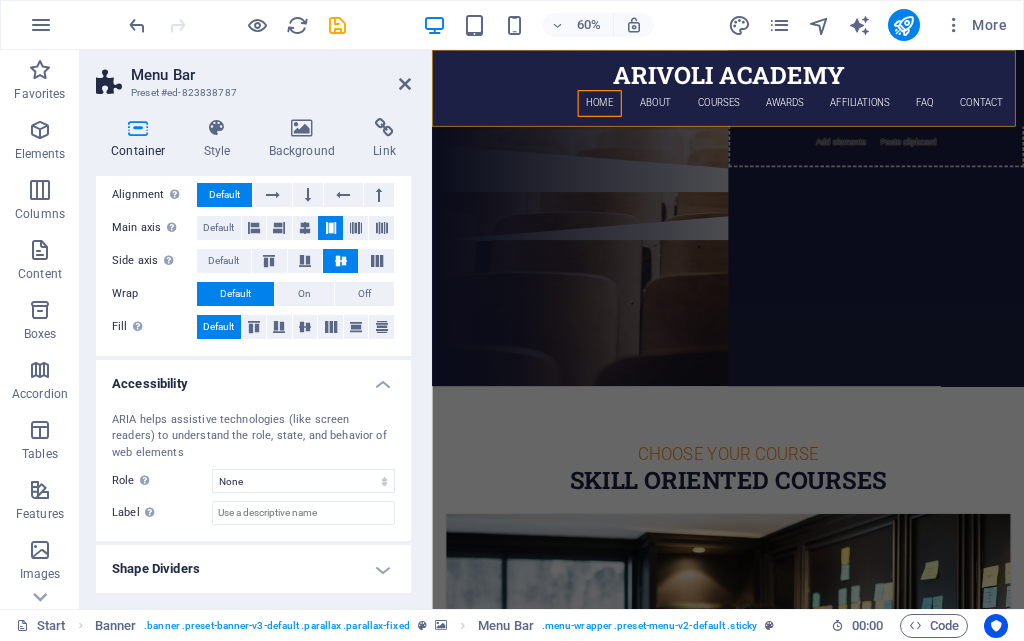 click on "Accessibility" at bounding box center [253, 378] 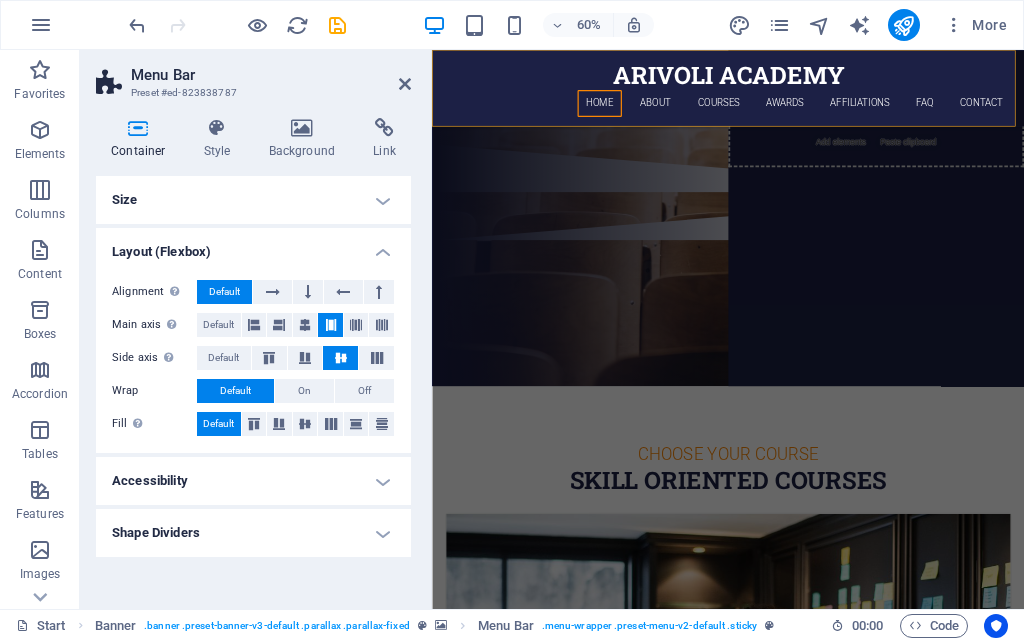 scroll, scrollTop: 0, scrollLeft: 0, axis: both 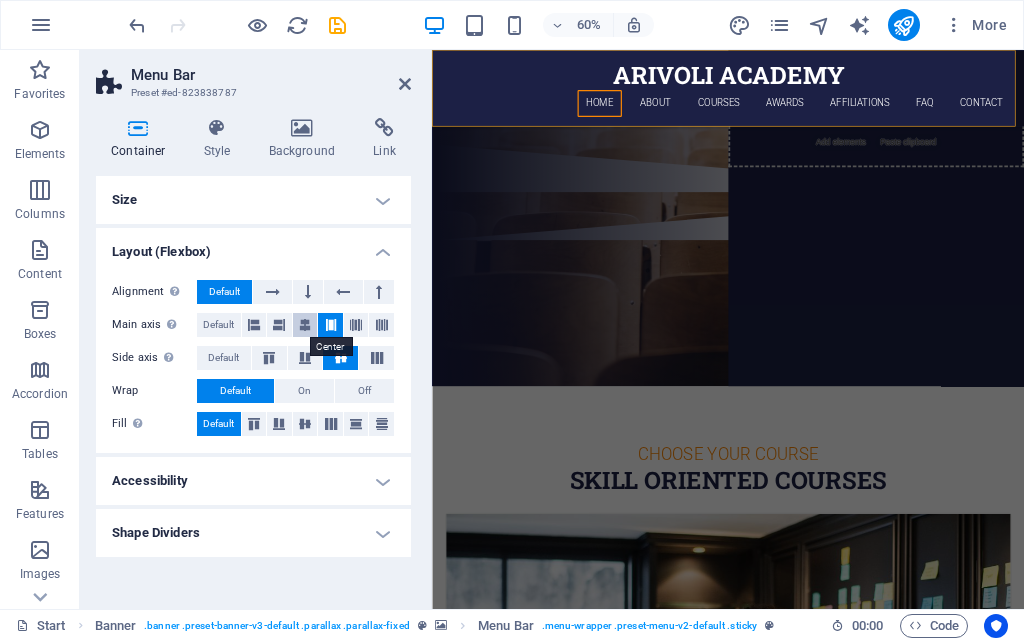 click at bounding box center [305, 325] 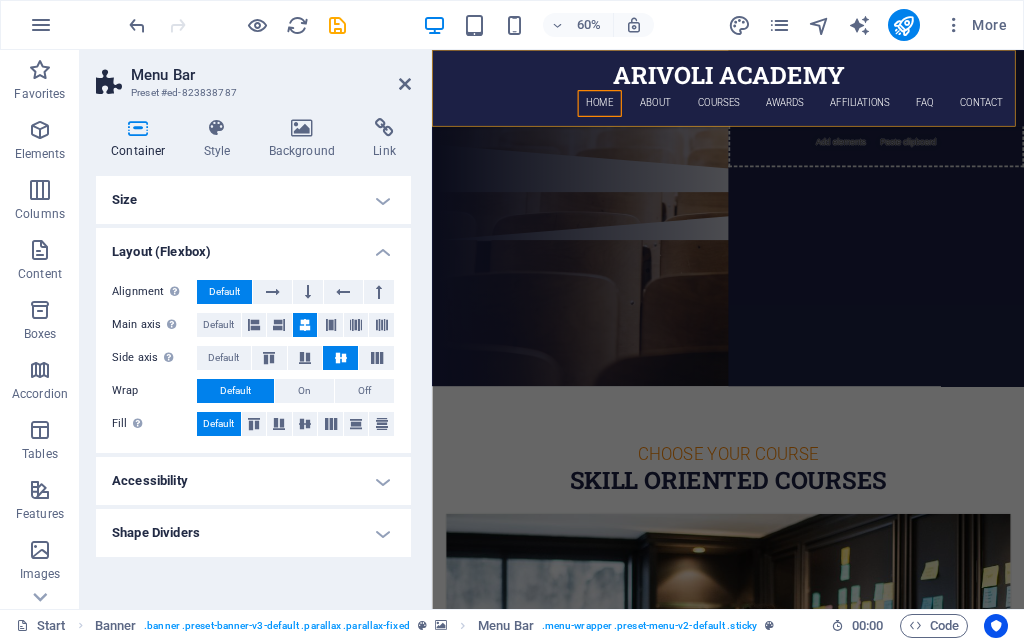 click on "Size" at bounding box center (253, 200) 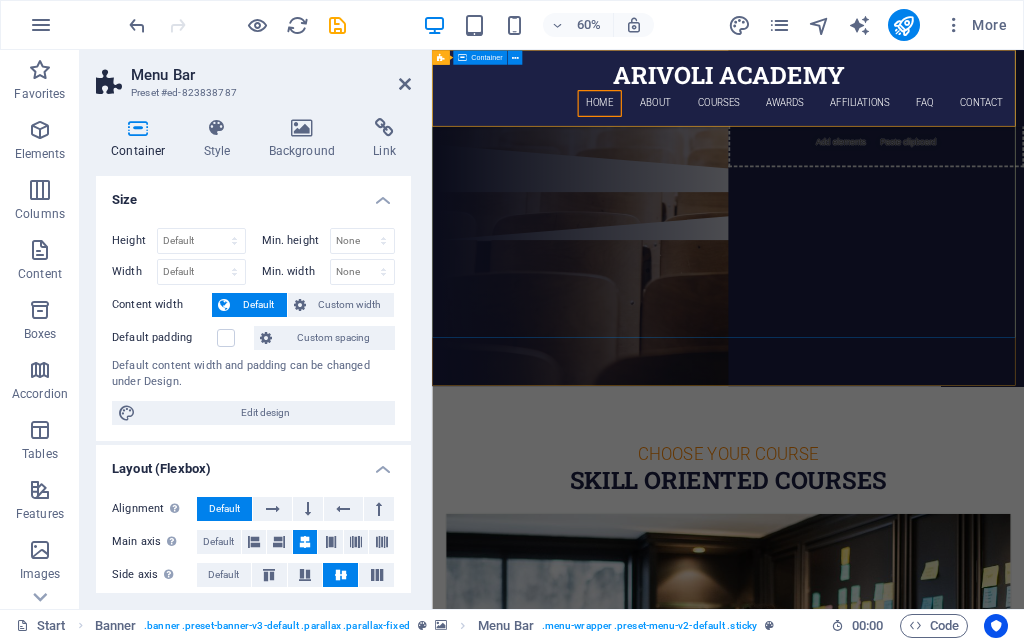click on "Are you ready to learn SKILL ORIENTED COURSE ? Join our INSTITUTION Our Courses Sign up now" at bounding box center (925, -59) 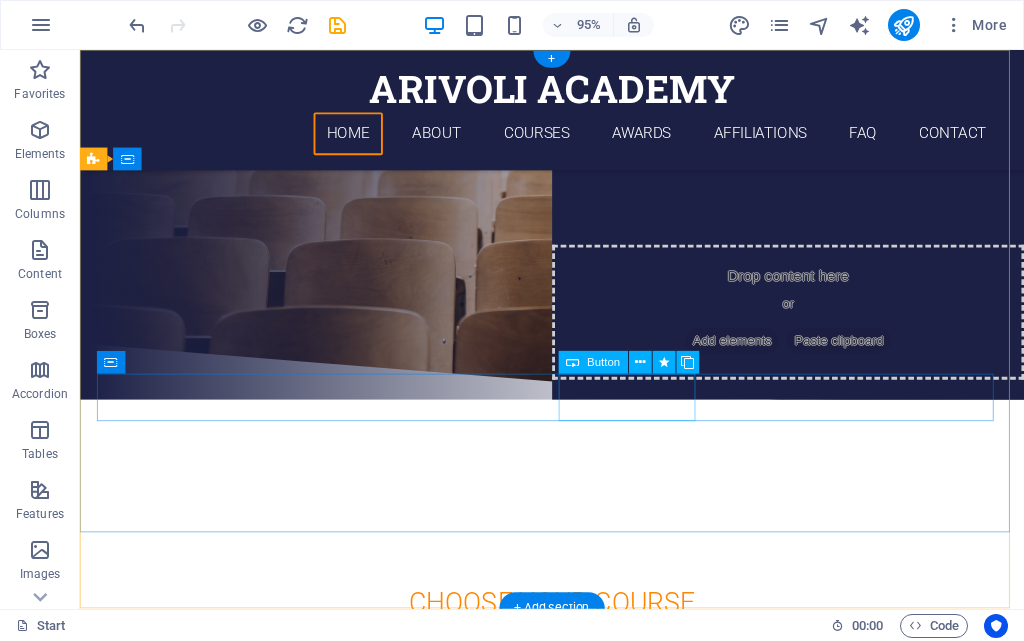 scroll, scrollTop: 0, scrollLeft: 0, axis: both 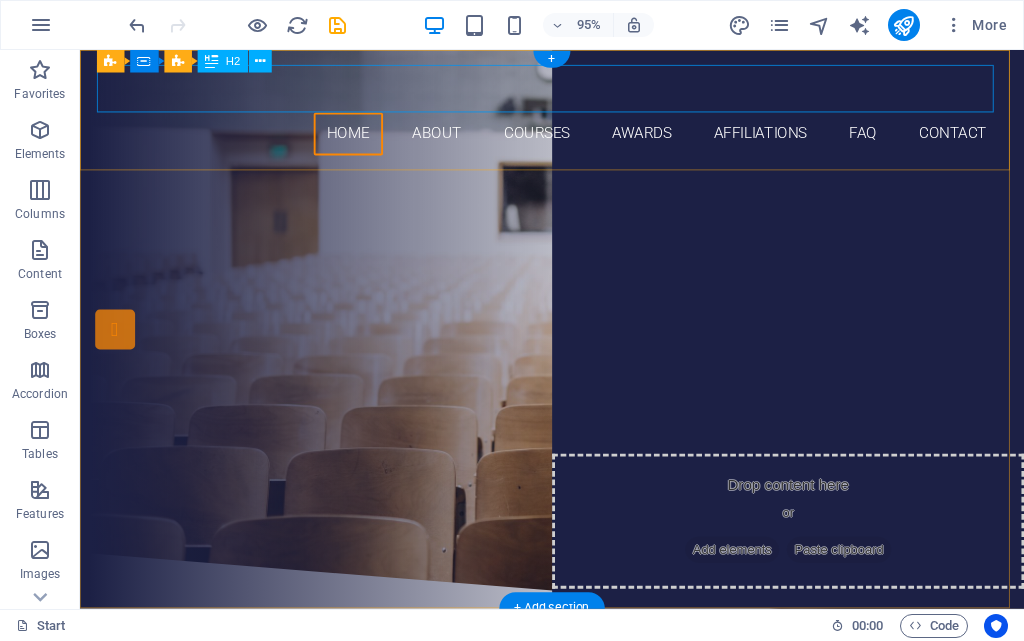 click on "arivoli academy" at bounding box center (577, 91) 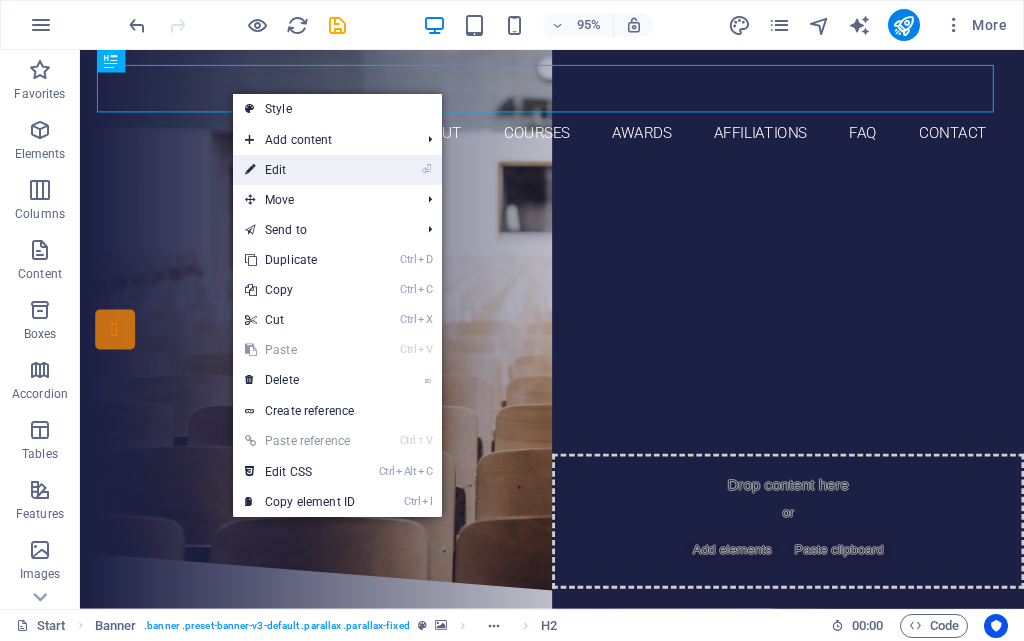 click on "⏎  Edit" at bounding box center [300, 170] 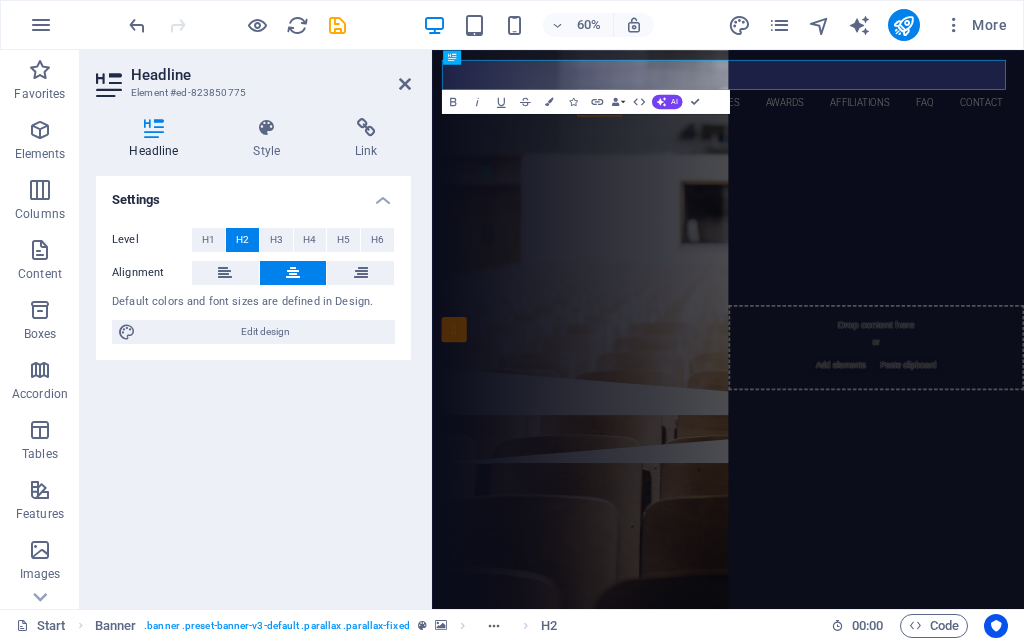 click on "Headline Style Link Settings Level H1 H2 H3 H4 H5 H6 Alignment Default colors and font sizes are defined in Design. Edit design Menu Bar Element Layout How this element expands within the layout (Flexbox). Size Default auto px % 1/1 1/2 1/3 1/4 1/5 1/6 1/7 1/8 1/9 1/10 Grow Shrink Order Container layout Visible Visible Opacity 100 % Overflow Spacing Margin Default auto px % rem vw vh Custom Custom auto px % rem vw vh auto px % rem vw vh auto px % rem vw vh auto px % rem vw vh Padding Default px rem % vh vw Custom Custom px rem % vh vw px rem % vh vw px rem % vh vw px rem % vh vw Border Style              - Width 1 auto px rem % vh vw Custom Custom 1 auto px rem % vh vw 1 auto px rem % vh vw 1 auto px rem % vh vw 1 auto px rem % vh vw  - Color Round corners Default px rem % vh vw Custom Custom px rem % vh vw px rem % vh vw px rem % vh vw px rem % vh vw Shadow Default None Outside Inside Color X offset 0 px rem vh vw Y offset 0 px rem vh vw Blur 0 px rem % vh vw Spread 0 px rem vh vw Text Shadow None" at bounding box center (253, 355) 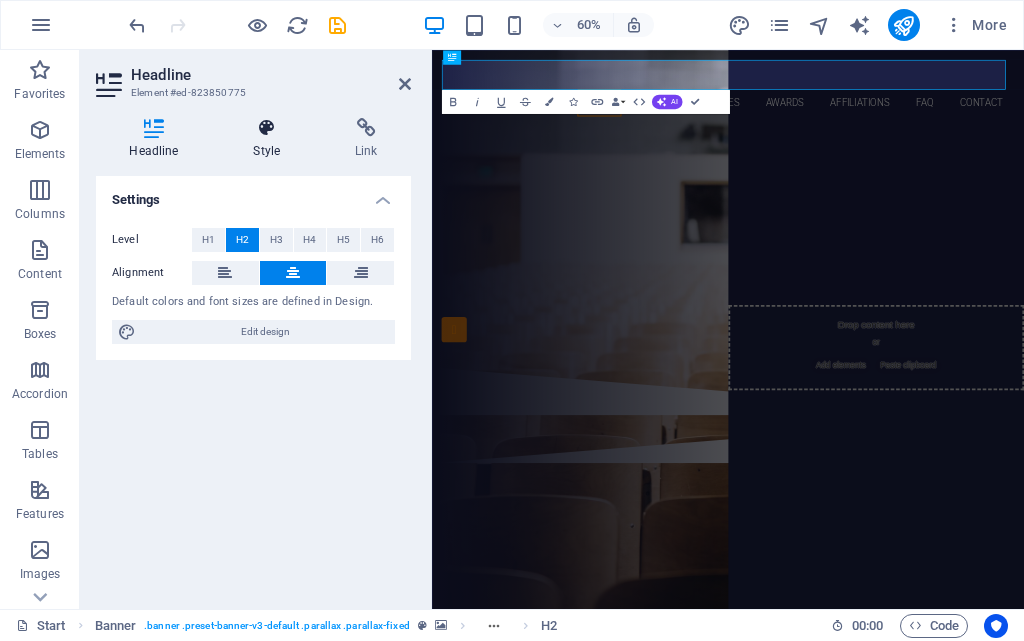 click at bounding box center [267, 128] 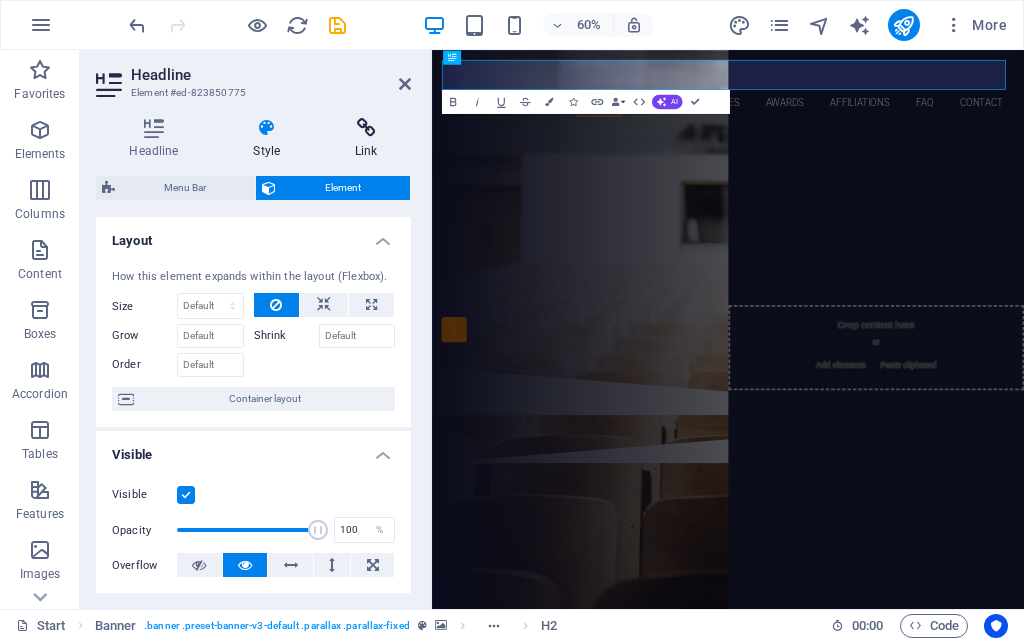 click on "Link" at bounding box center [366, 139] 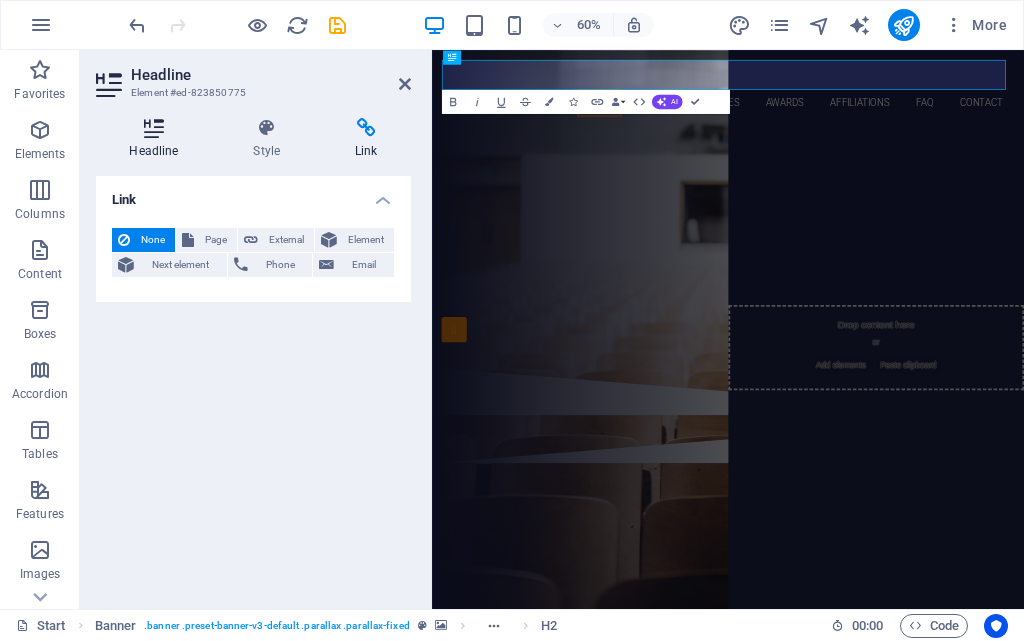 click on "Headline" at bounding box center [158, 139] 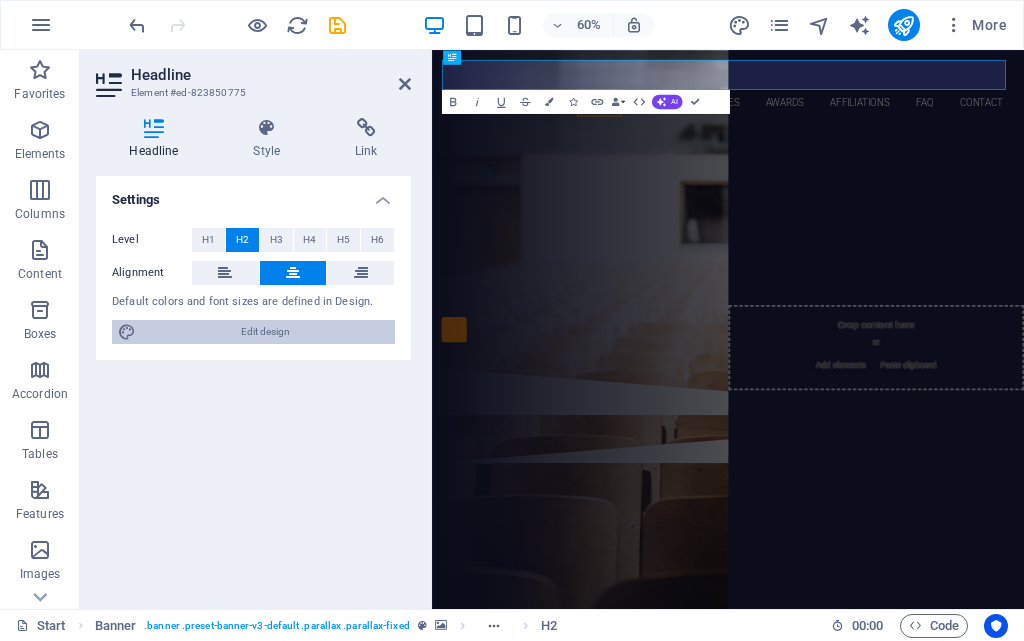 click on "Edit design" at bounding box center (265, 332) 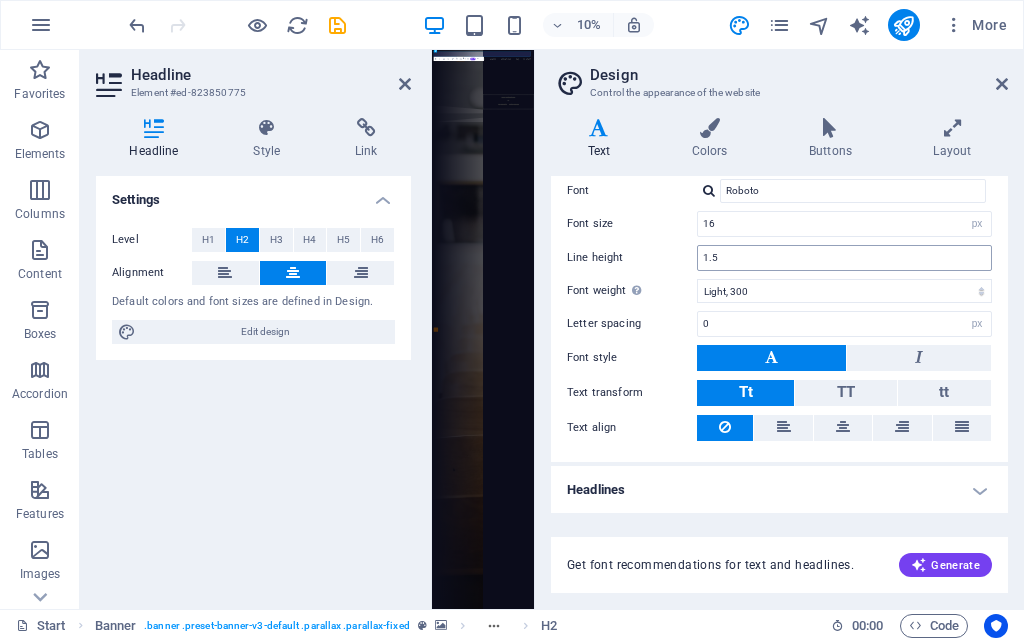 scroll, scrollTop: 119, scrollLeft: 0, axis: vertical 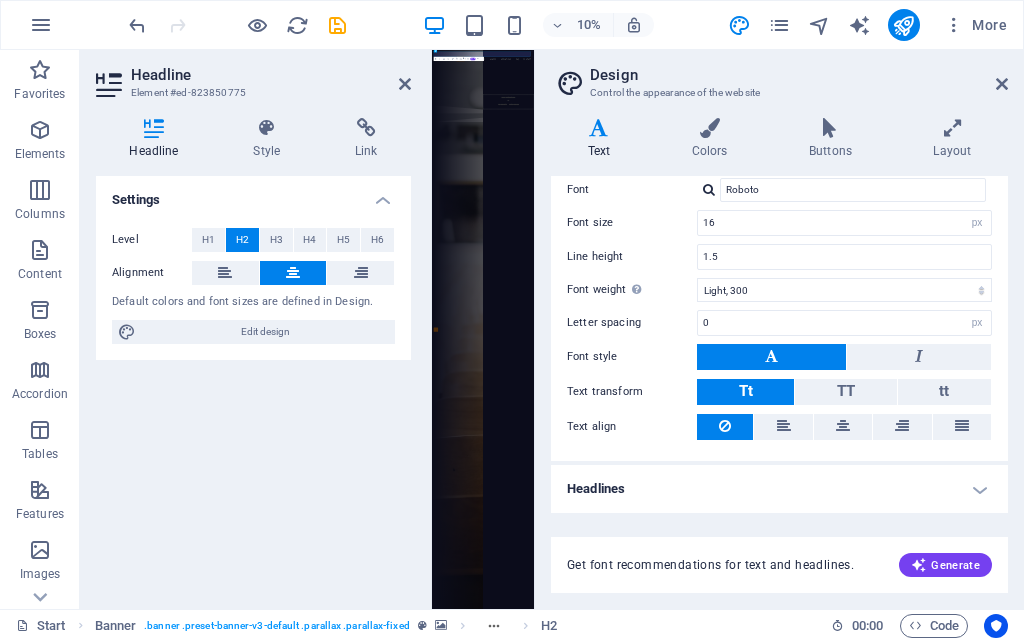 click on "Headlines" at bounding box center [779, 489] 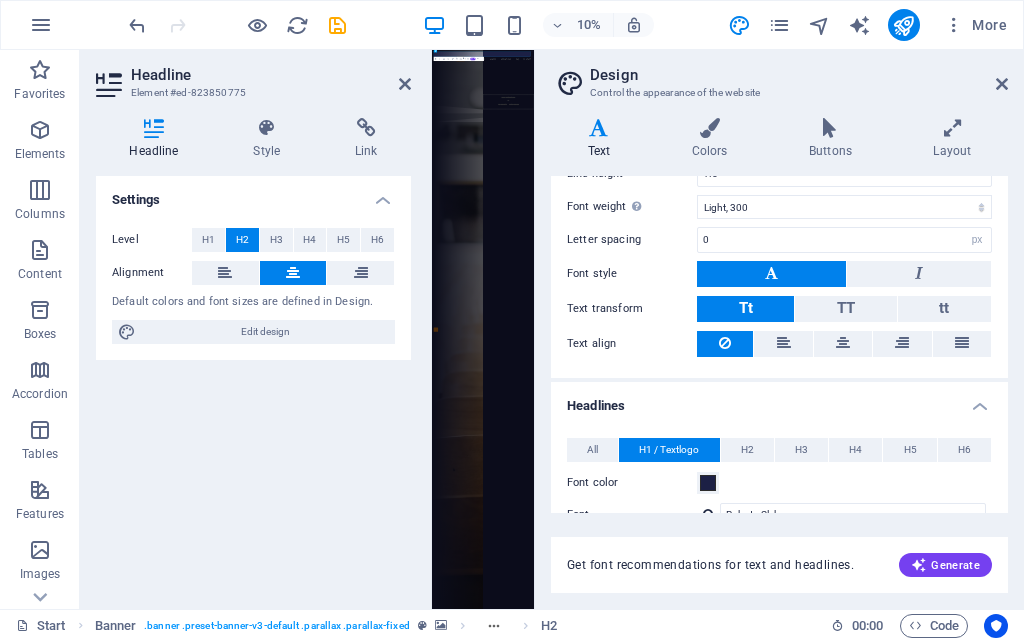 scroll, scrollTop: 0, scrollLeft: 0, axis: both 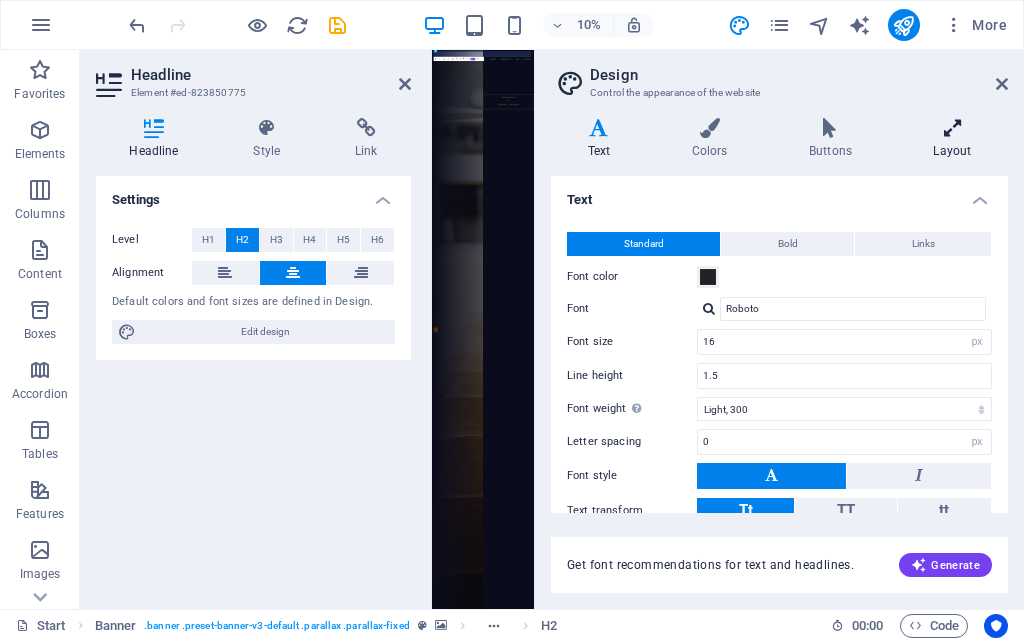 click at bounding box center [952, 128] 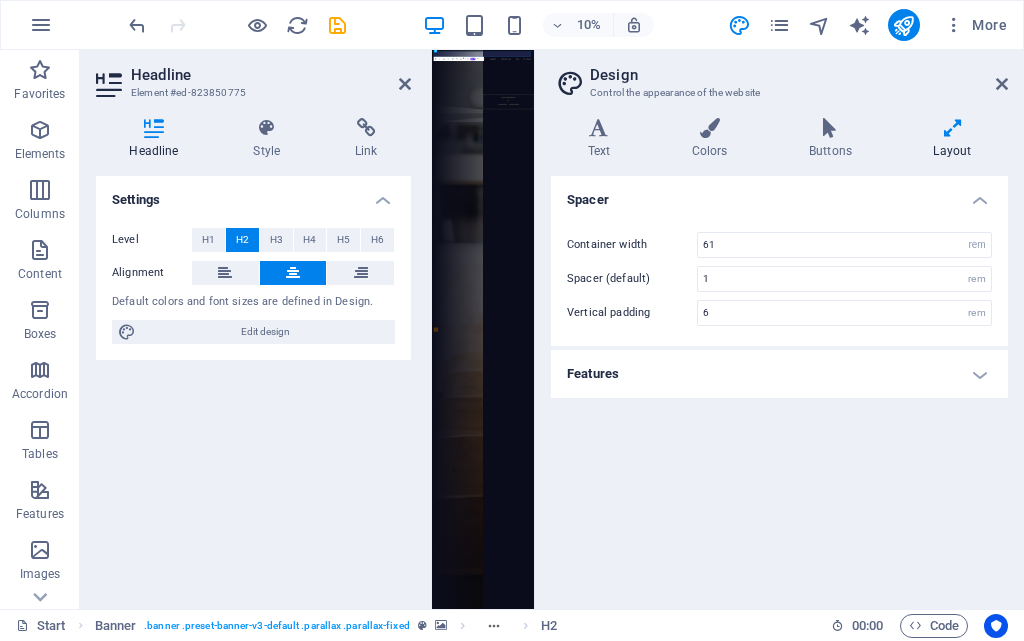 click on "Features" at bounding box center (779, 374) 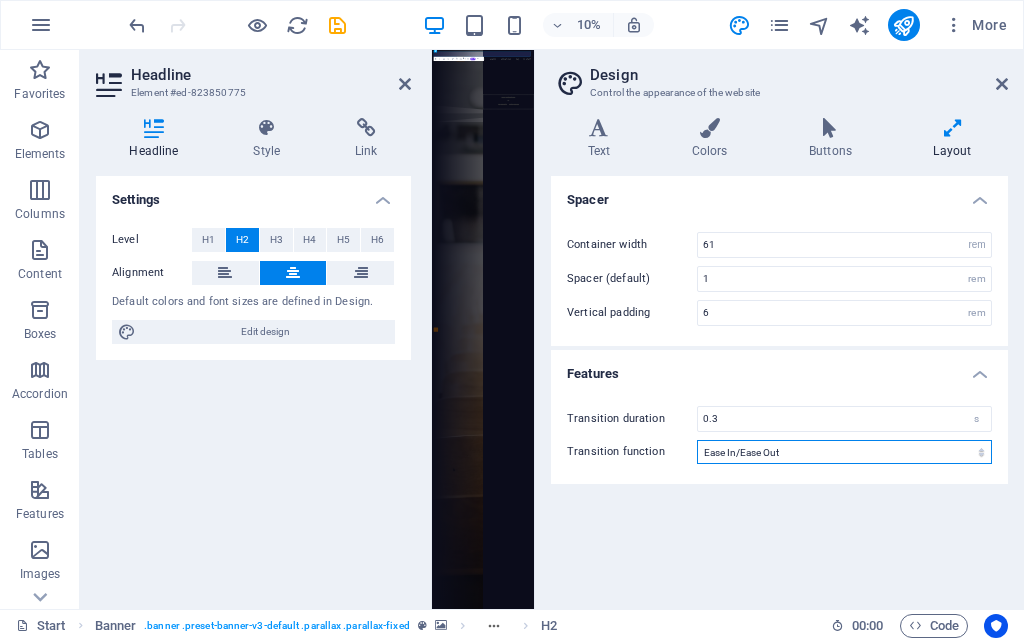click on "Ease Ease In Ease Out Ease In/Ease Out Linear" at bounding box center (844, 452) 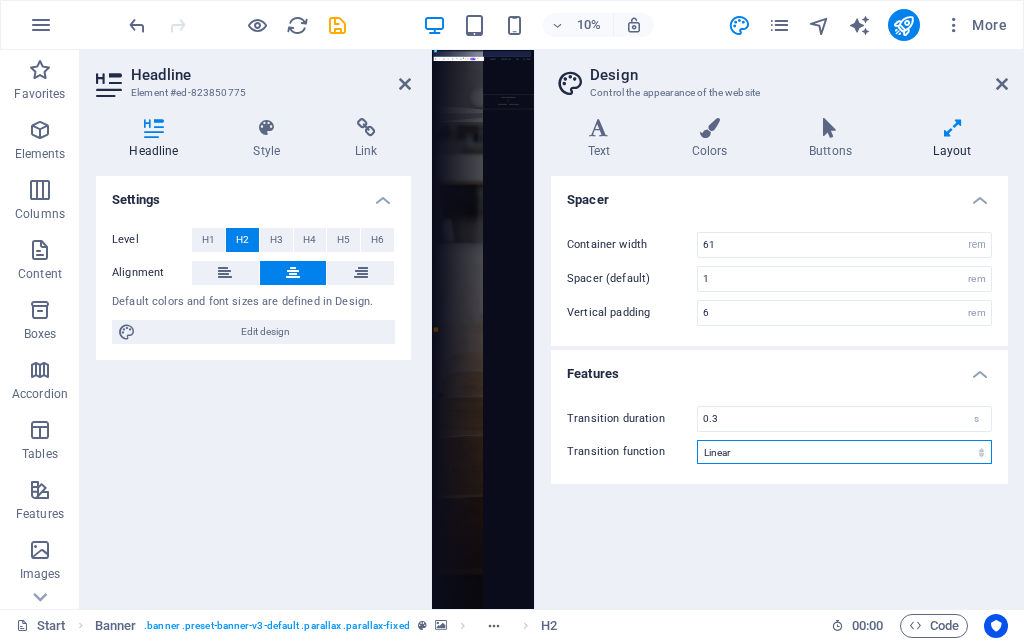 click on "Ease Ease In Ease Out Ease In/Ease Out Linear" at bounding box center (844, 452) 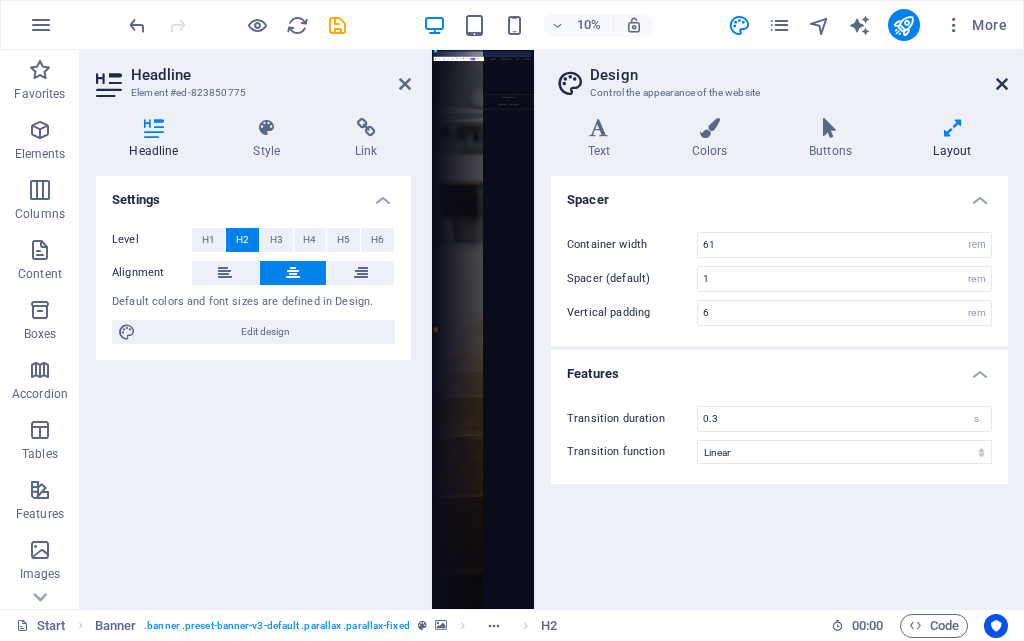 click at bounding box center [1002, 84] 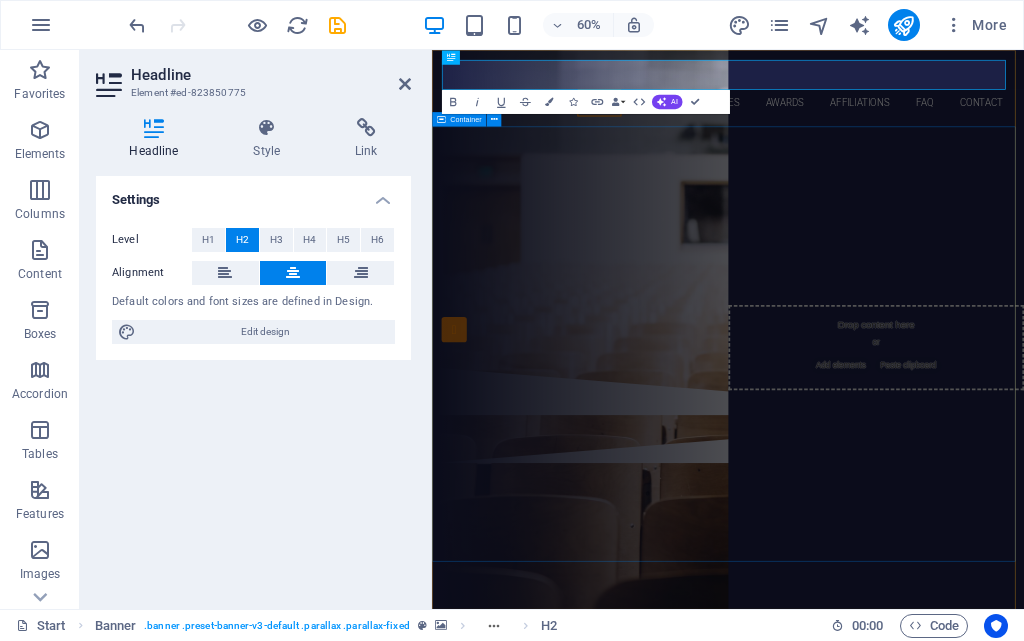 click on "Are you ready to learn SKILL ORIENTED COURSE ? Join our INSTITUTION Our Courses Sign up now" at bounding box center (925, 378) 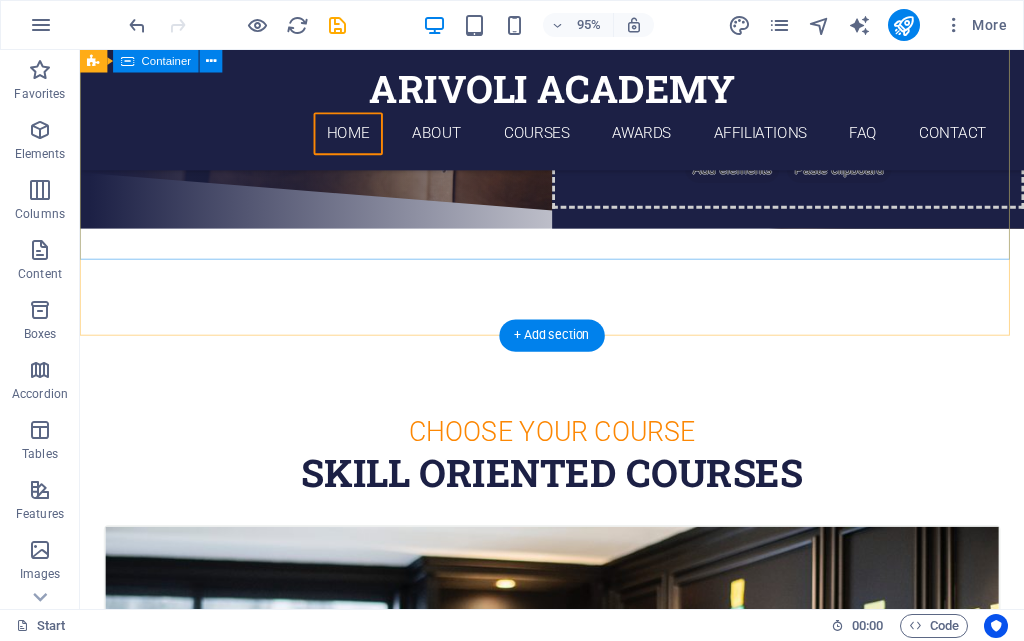 scroll, scrollTop: 0, scrollLeft: 0, axis: both 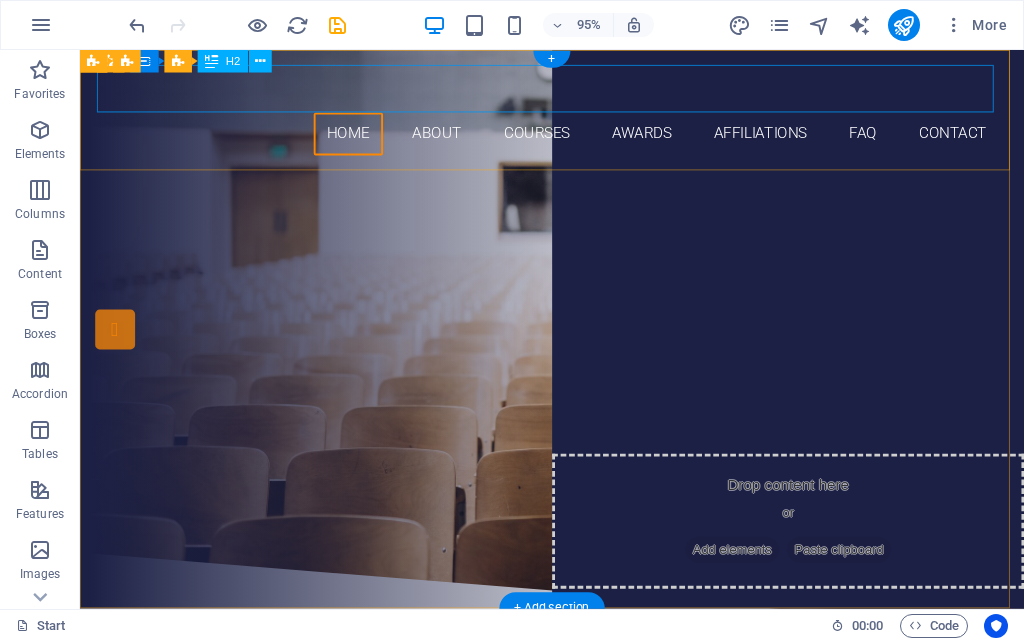 click on "arivoli academy" at bounding box center [577, 91] 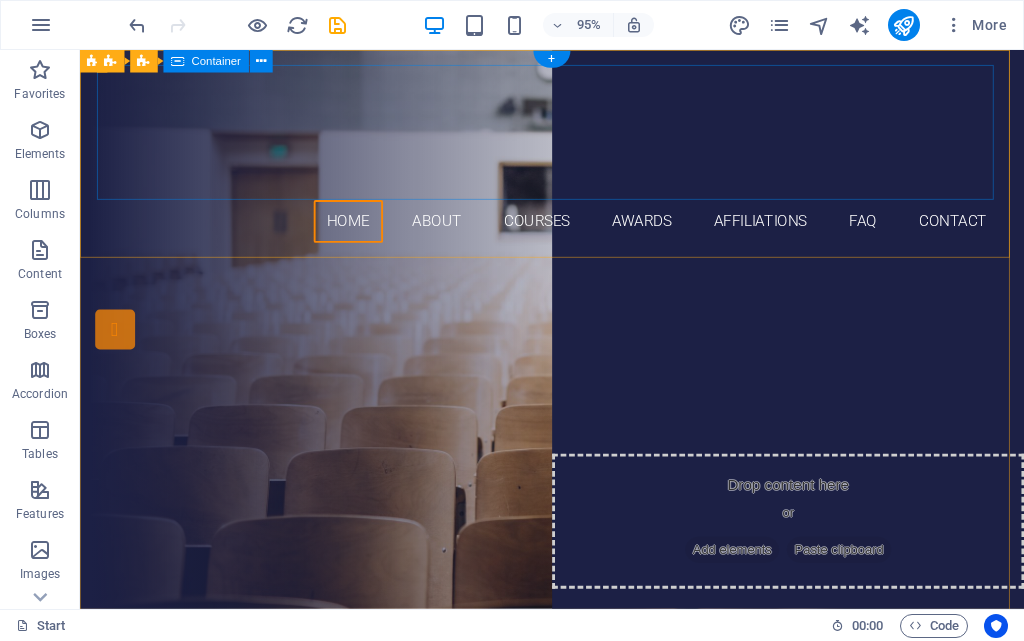 click on "Drop content here or  Add elements  Paste clipboard" at bounding box center (577, 137) 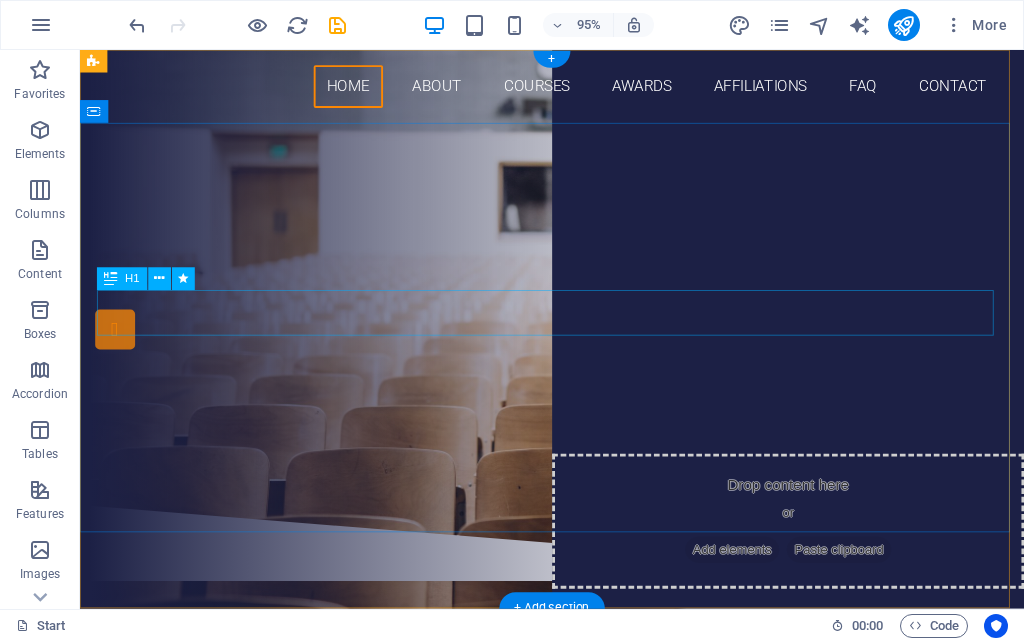 click on "Join our INSTITUTION" at bounding box center [577, 282] 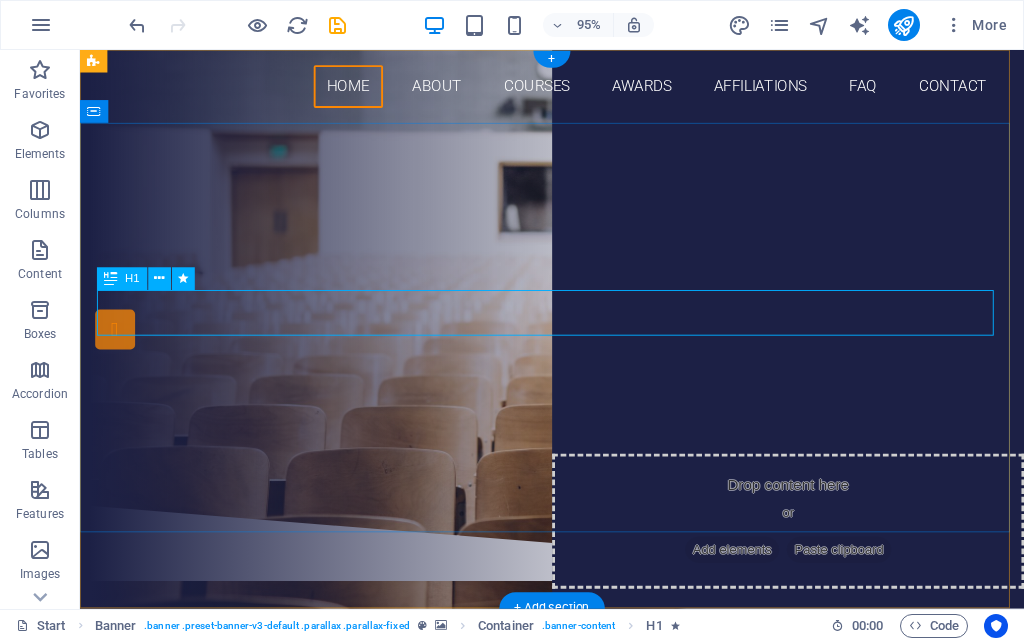 click on "Join our INSTITUTION" at bounding box center (577, 282) 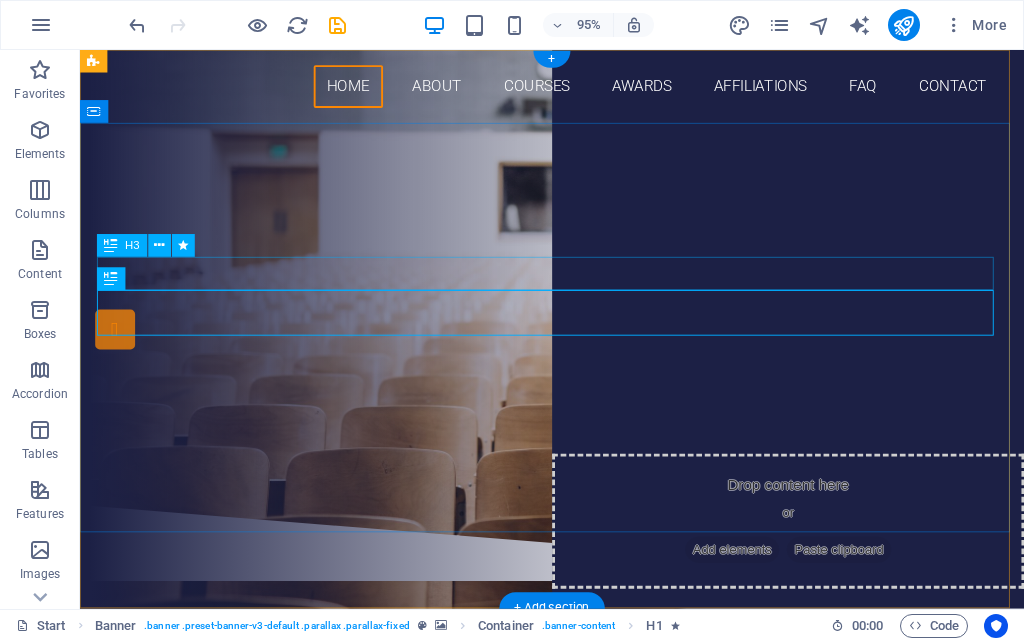 click on "Are you ready to learn SKILL ORIENTED COURSE ?" at bounding box center (577, 240) 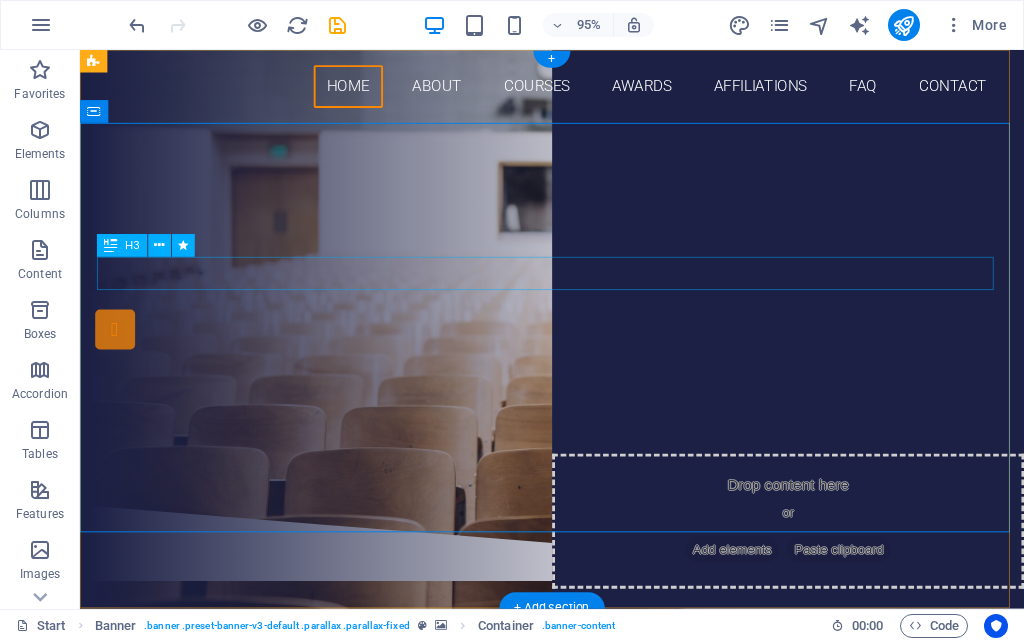 click on "Are you ready to learn SKILL ORIENTED COURSE ?" at bounding box center [577, 240] 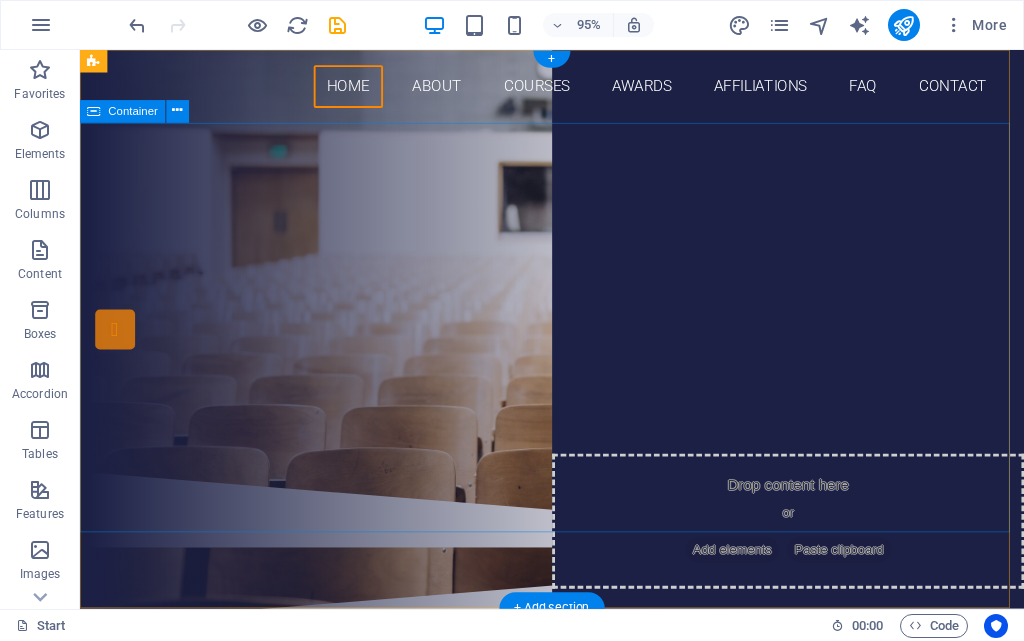 click on "Join our INSTITUTION" at bounding box center [577, 247] 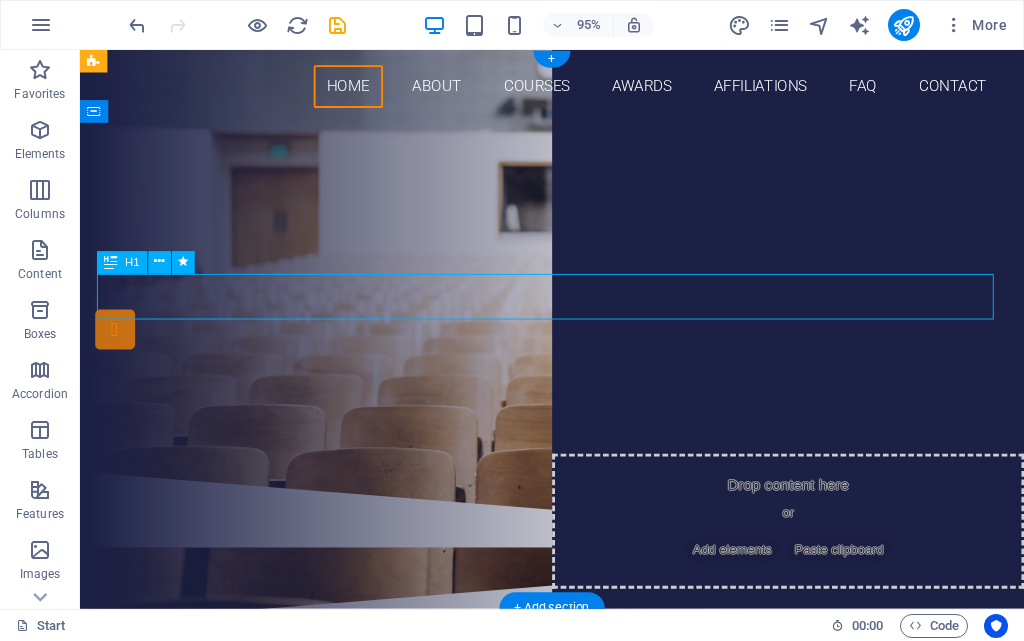 click on "Join our INSTITUTION" at bounding box center (577, 247) 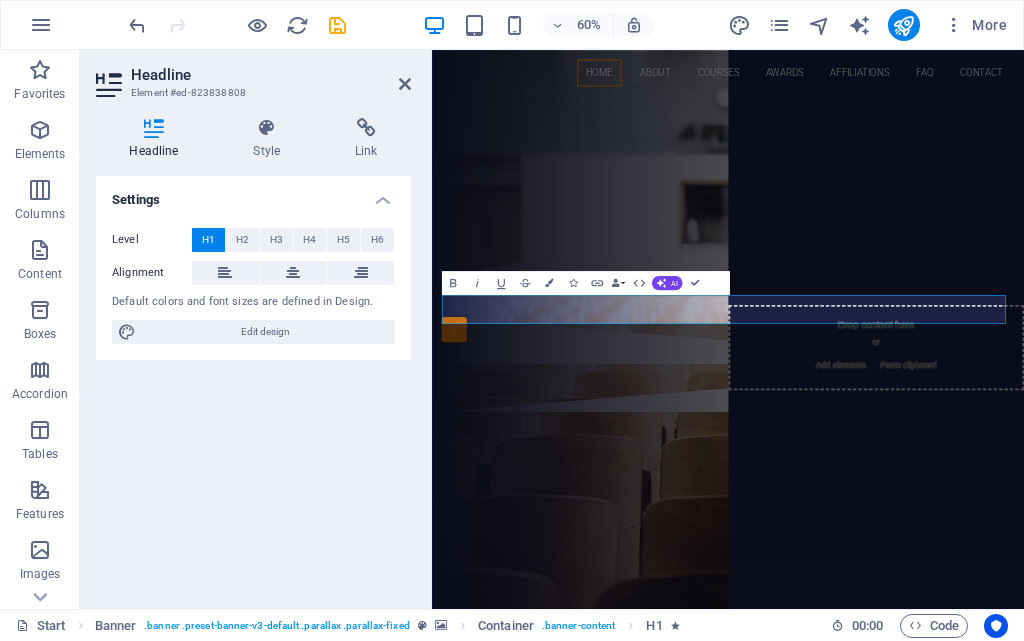 type 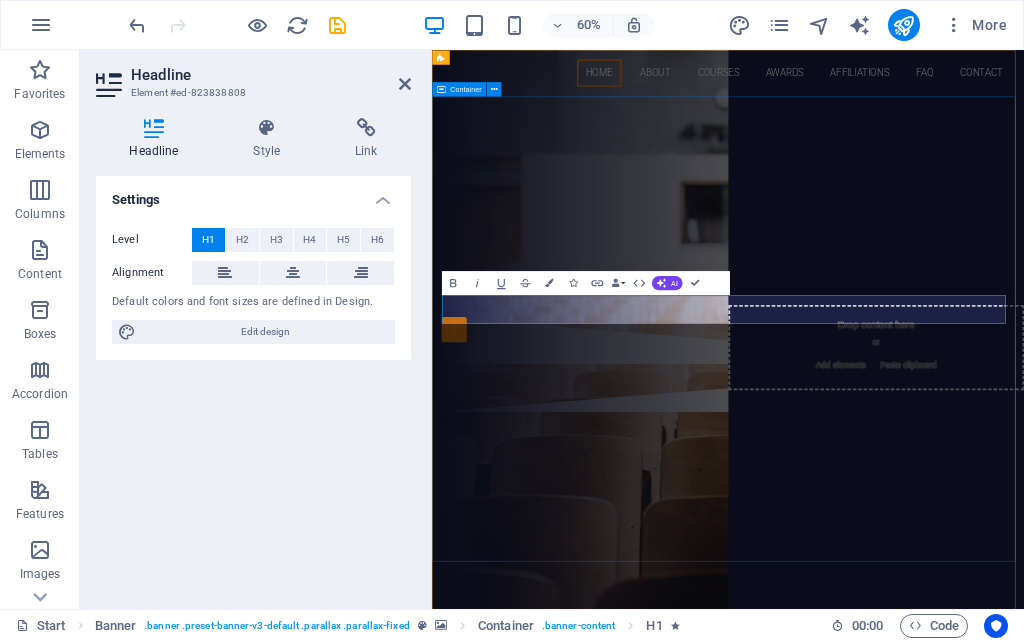 click on "arivoli academy Our Courses Sign up now" at bounding box center (925, 310) 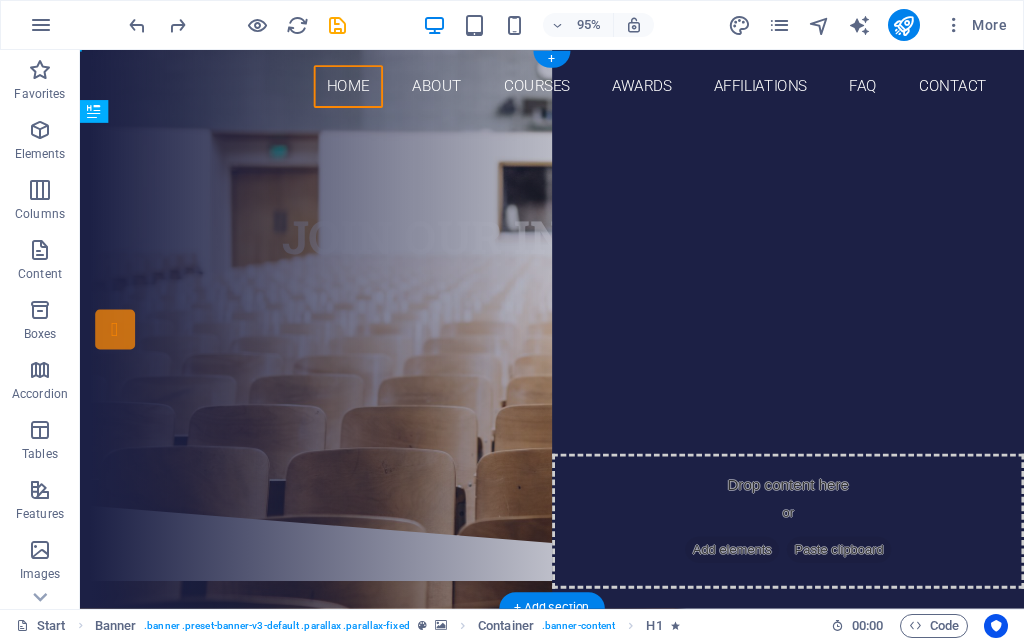 drag, startPoint x: 499, startPoint y: 326, endPoint x: 501, endPoint y: 300, distance: 26.076809 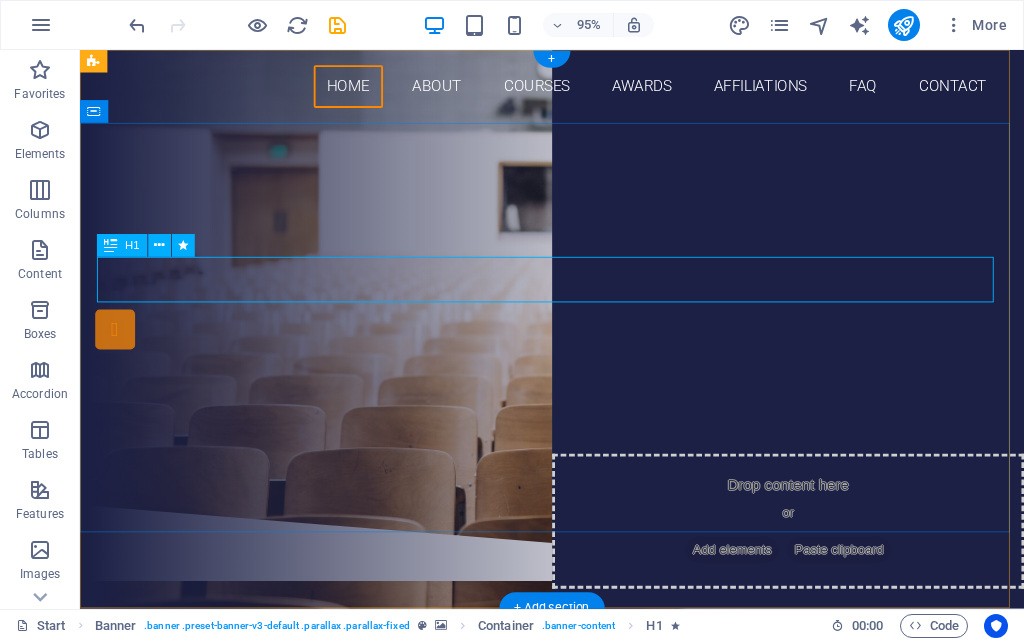 click on "Join our INSTITUTION" at bounding box center [577, 247] 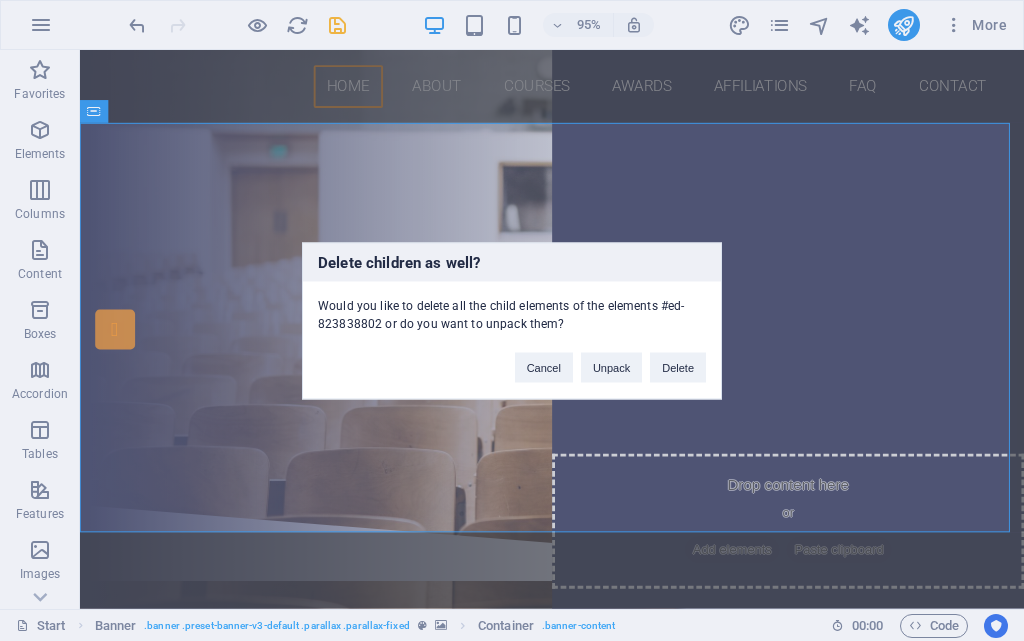 type 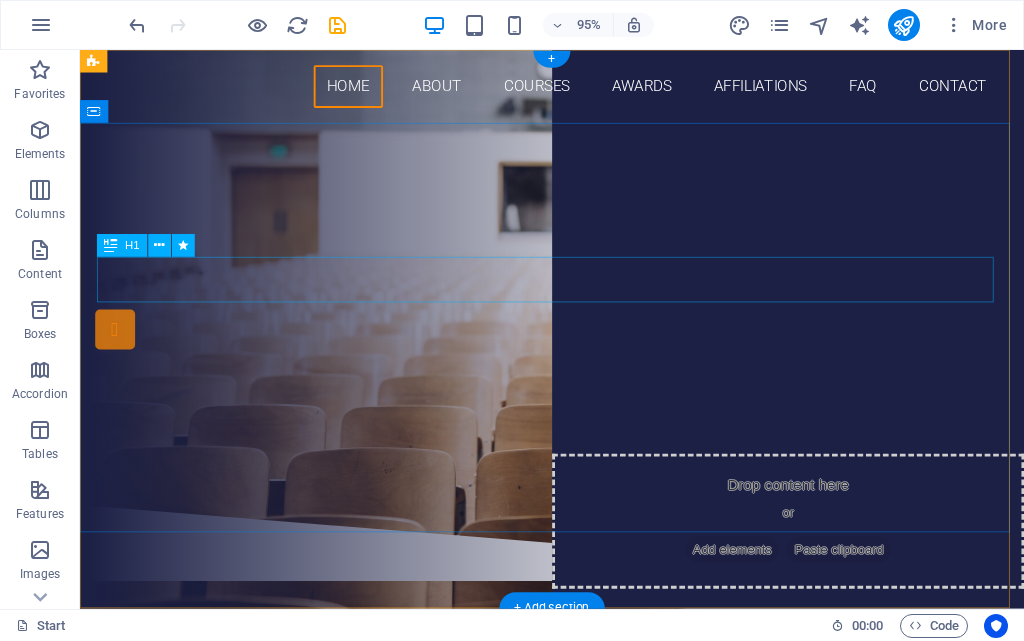click on "Join our INSTITUTION" at bounding box center [577, 247] 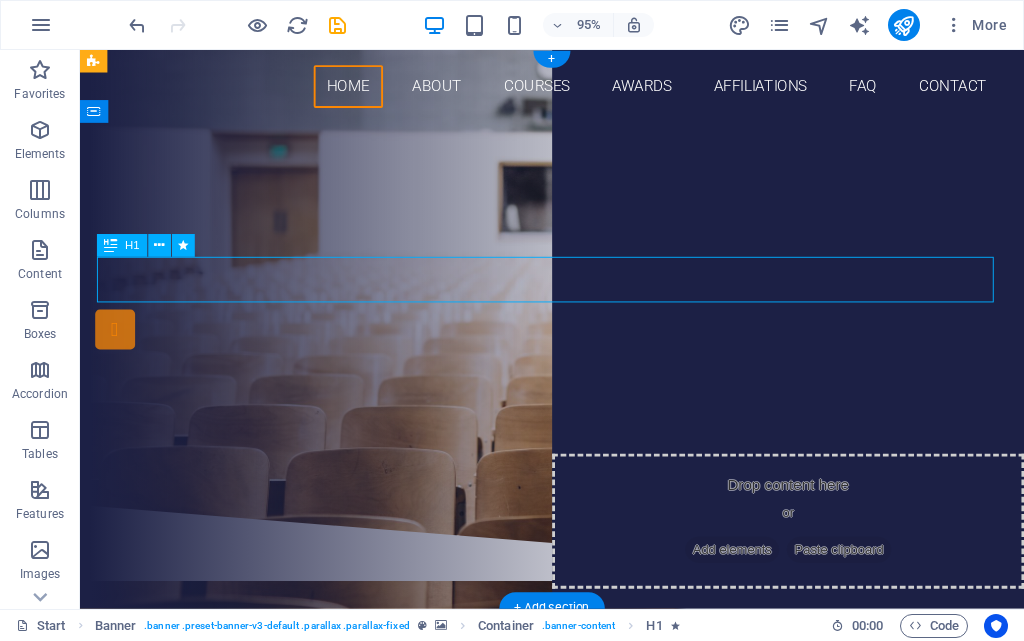 click on "Join our INSTITUTION" at bounding box center [577, 247] 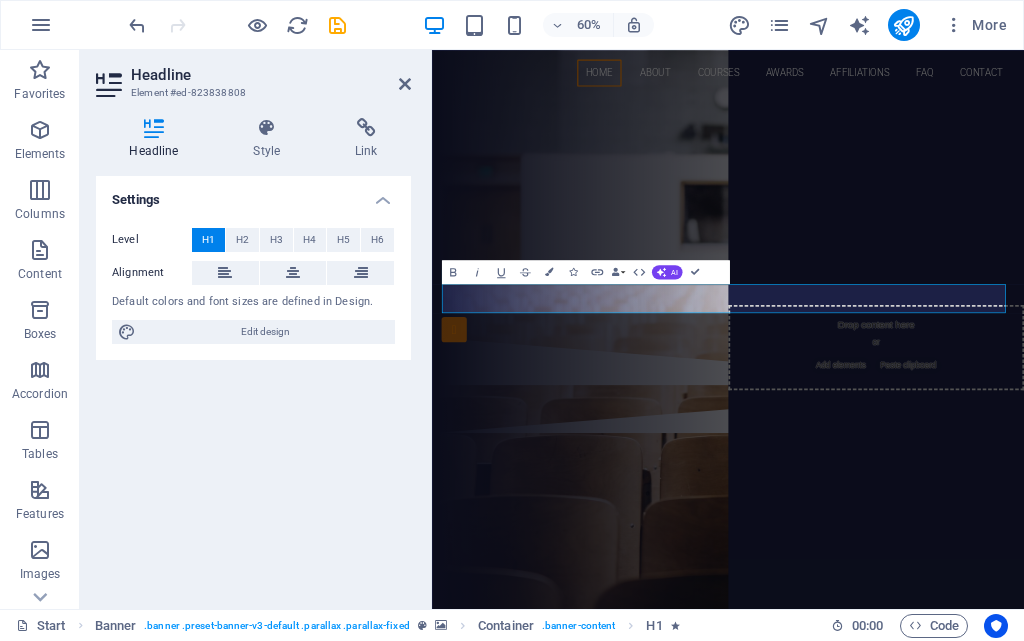 type 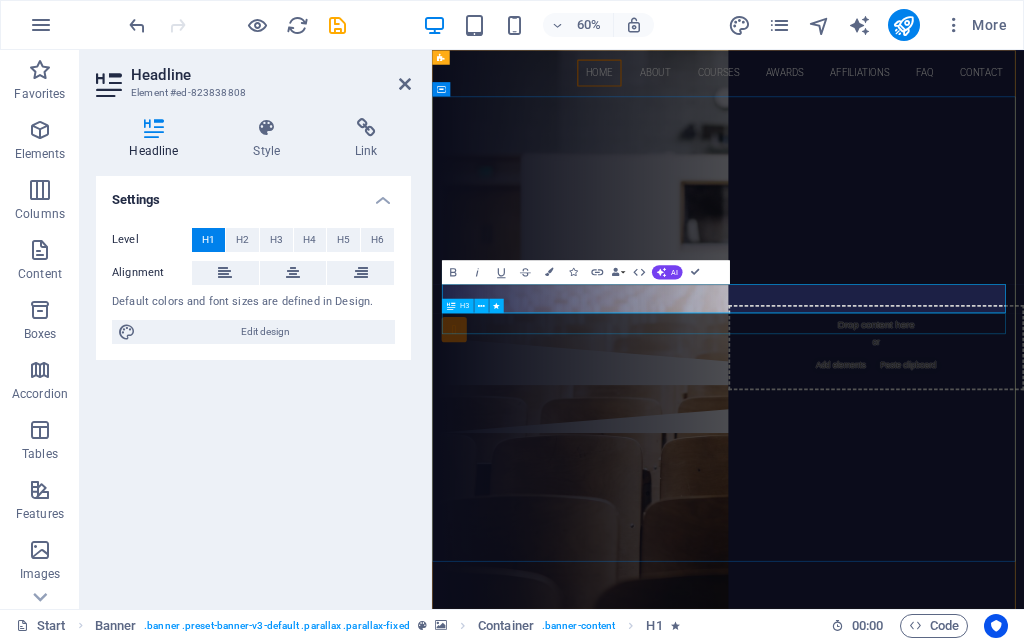 click on "Are you ready to learn SKILL ORIENTED COURSE ?" at bounding box center (926, 288) 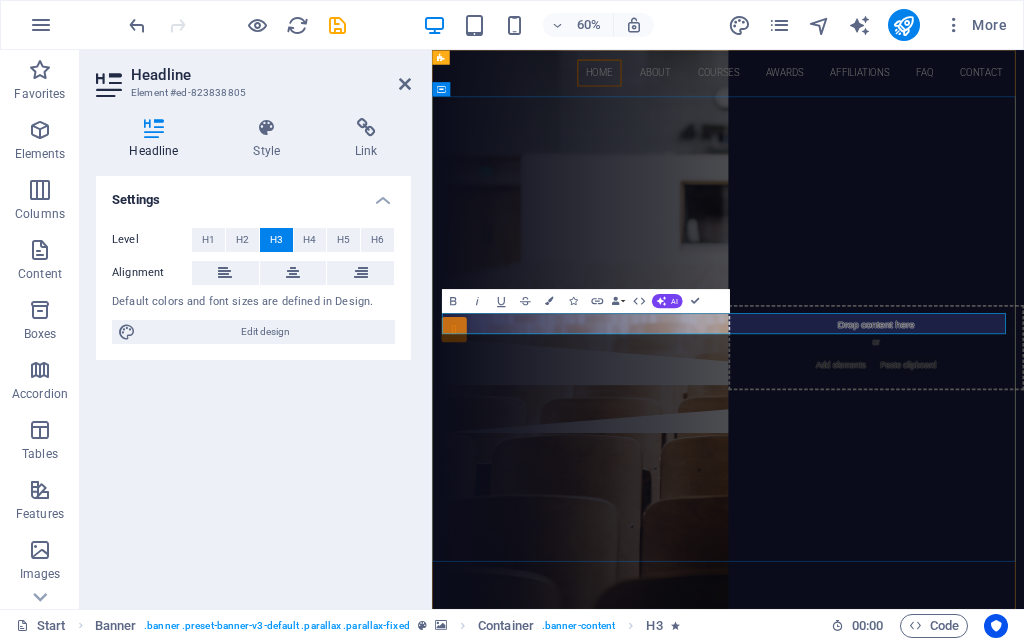 type 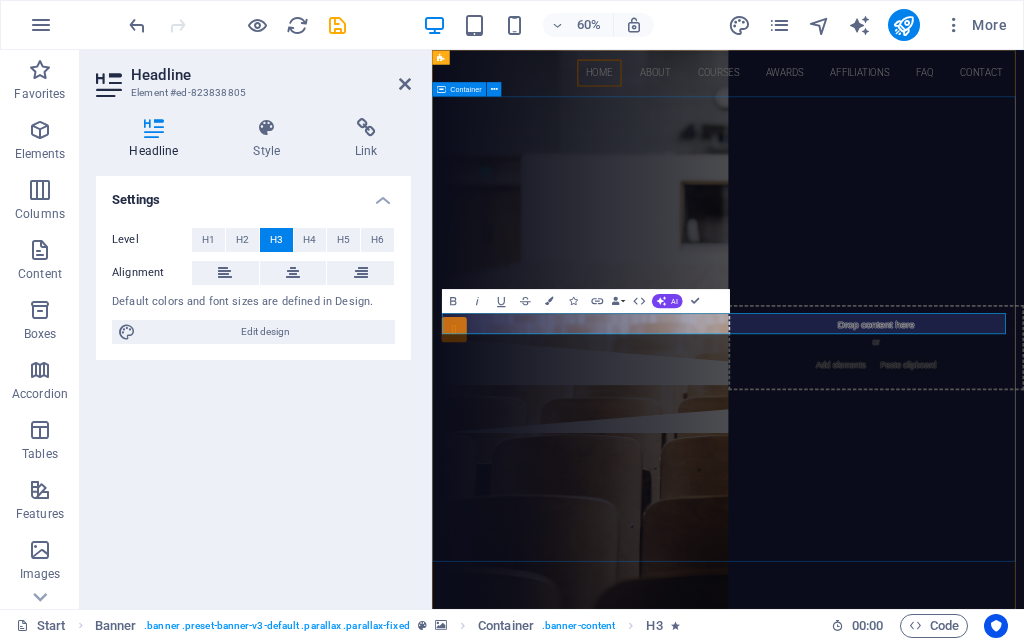 click on "arivoli academy a center for skill education Our Courses Sign up now" at bounding box center [925, 328] 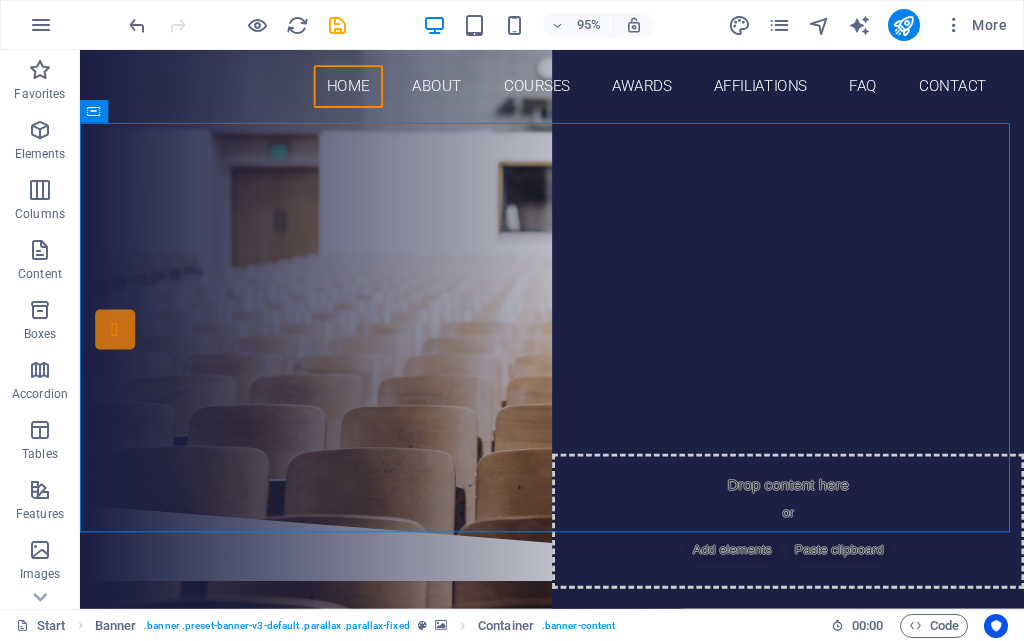 click at bounding box center (337, 25) 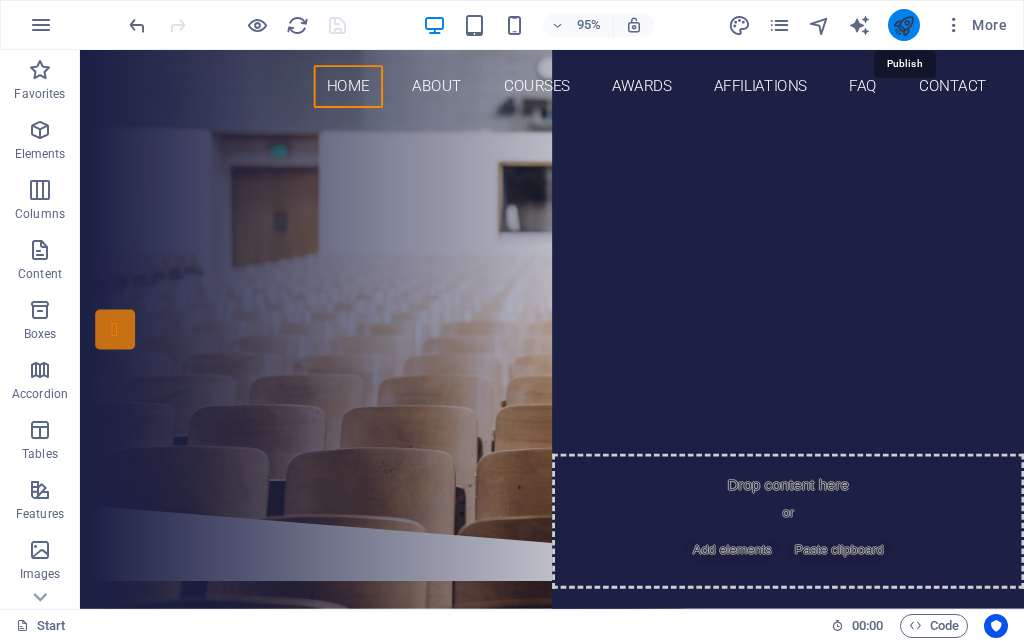 click at bounding box center [903, 25] 